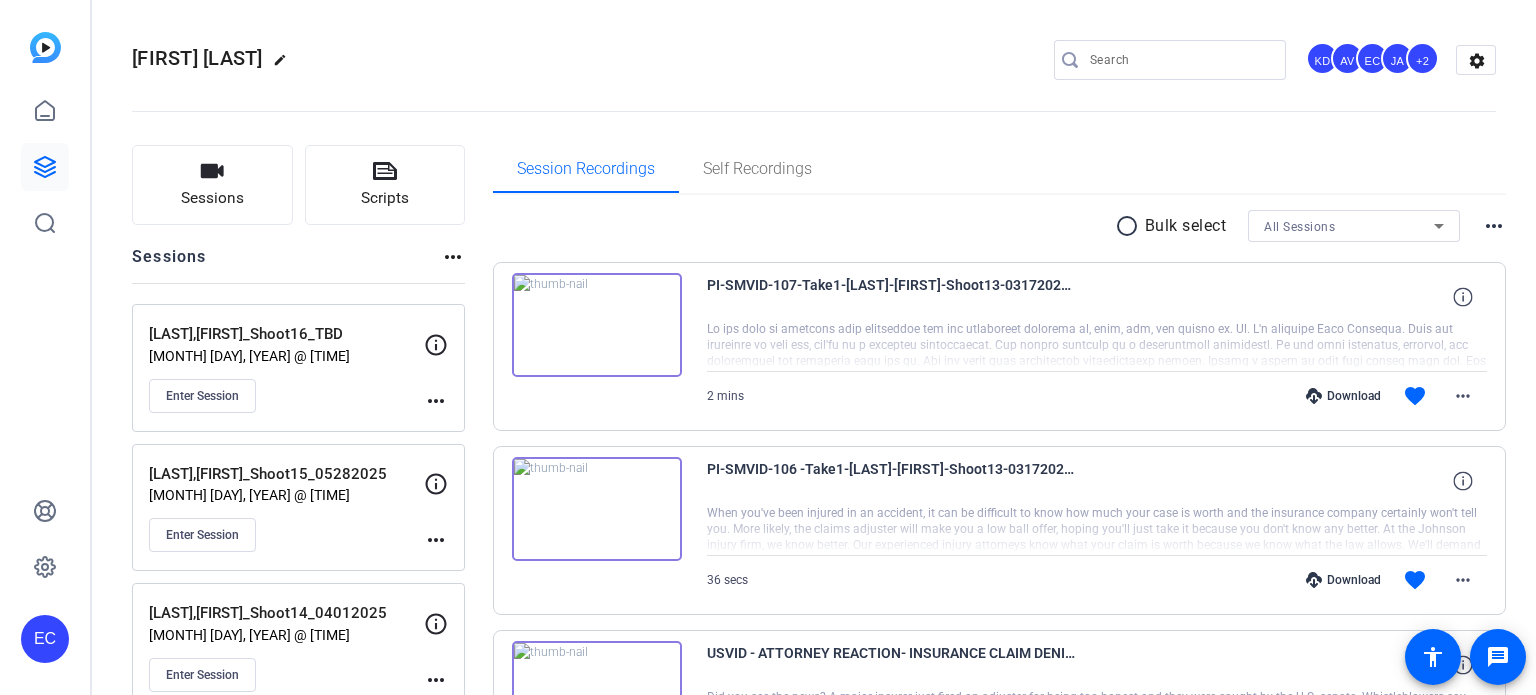 scroll, scrollTop: 0, scrollLeft: 0, axis: both 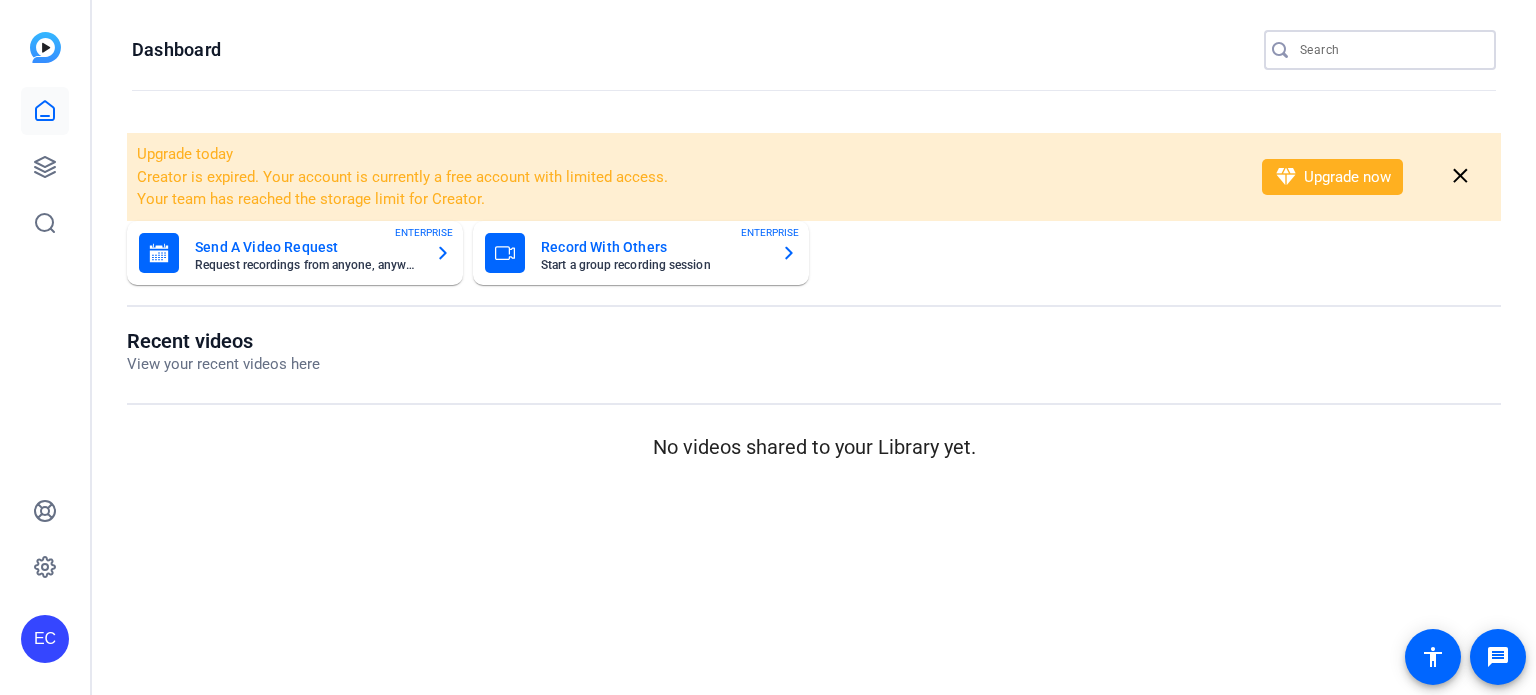 click at bounding box center [1390, 50] 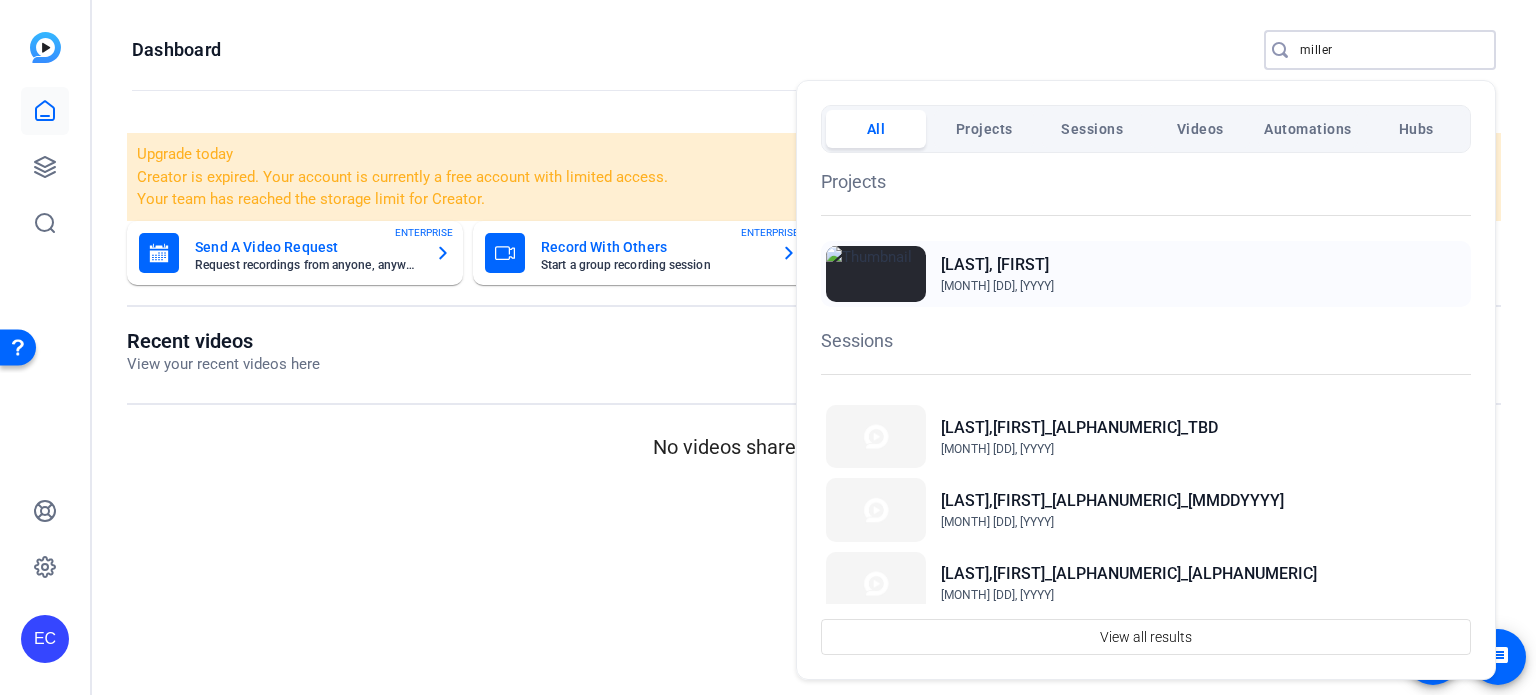 type on "miller" 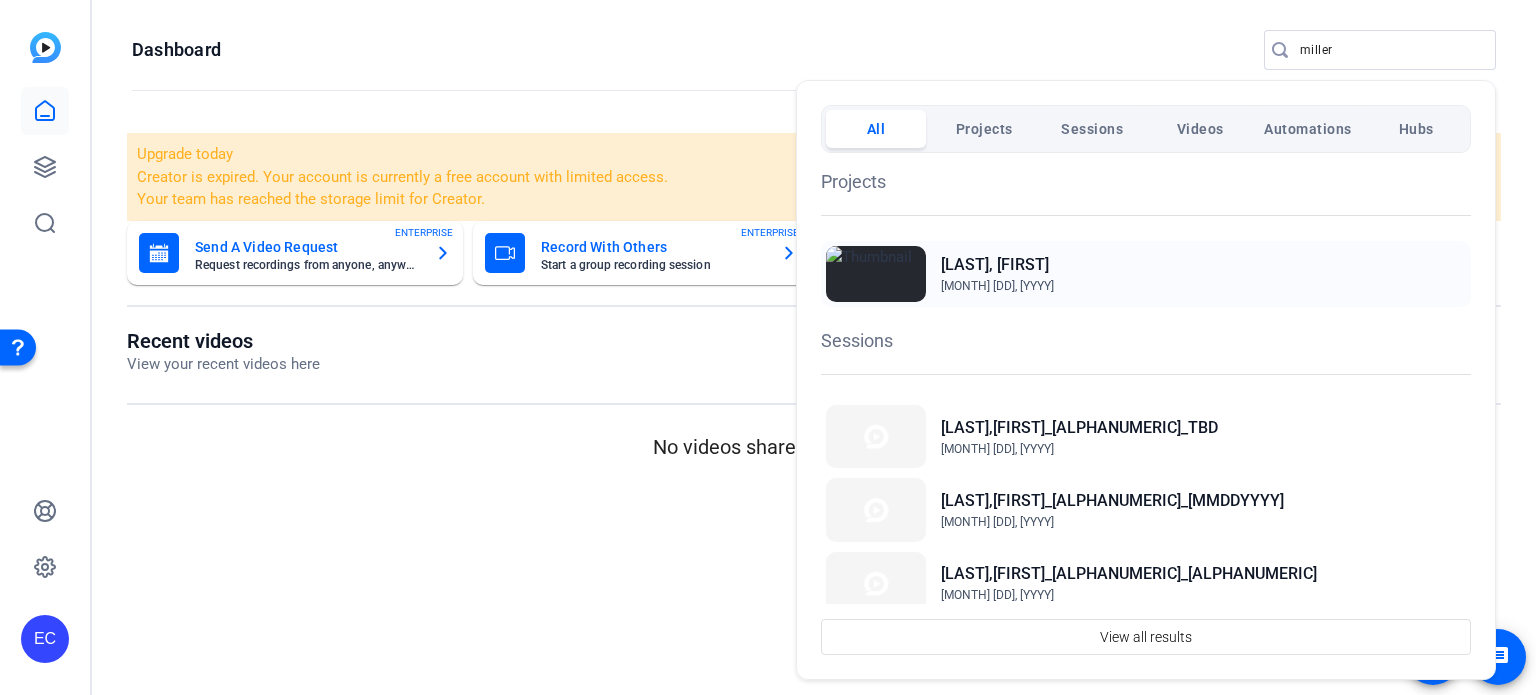 click on "[LAST], [FIRST]" at bounding box center (997, 265) 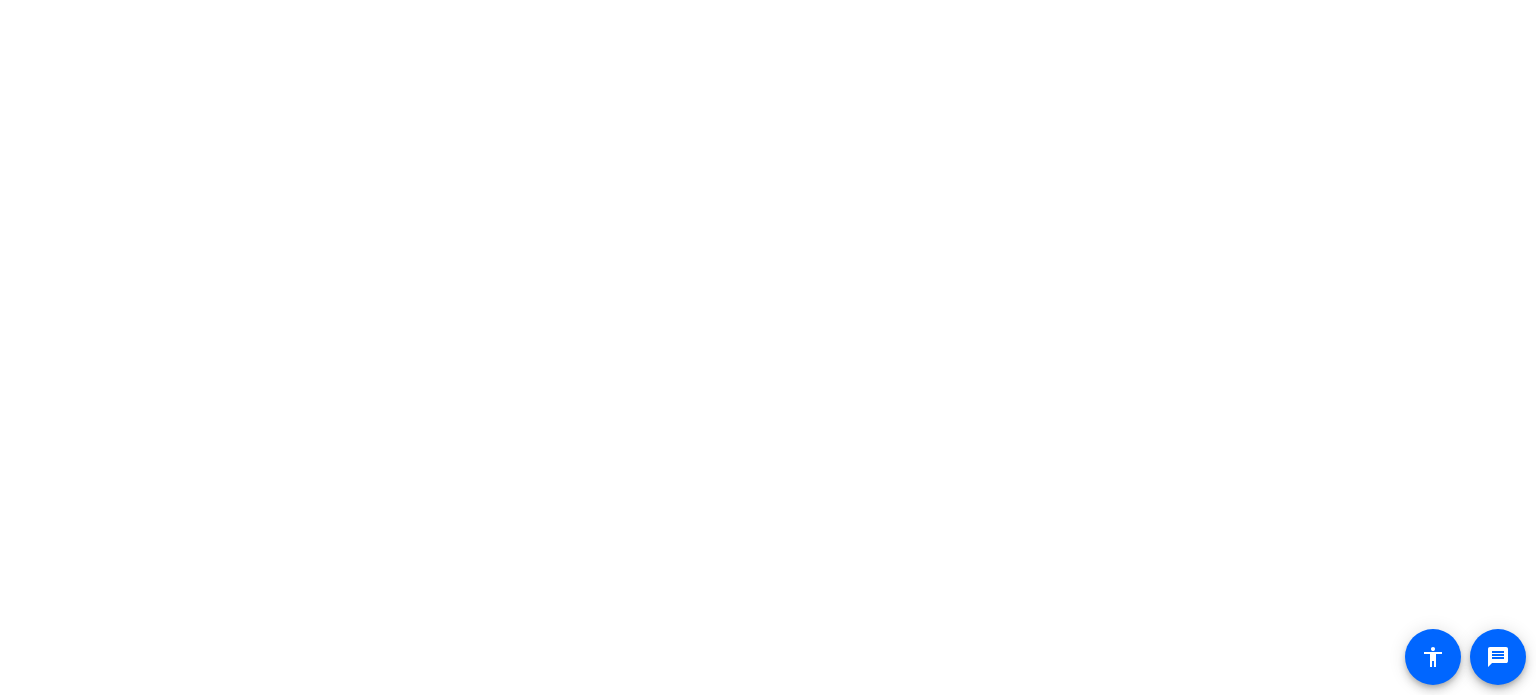 scroll, scrollTop: 0, scrollLeft: 0, axis: both 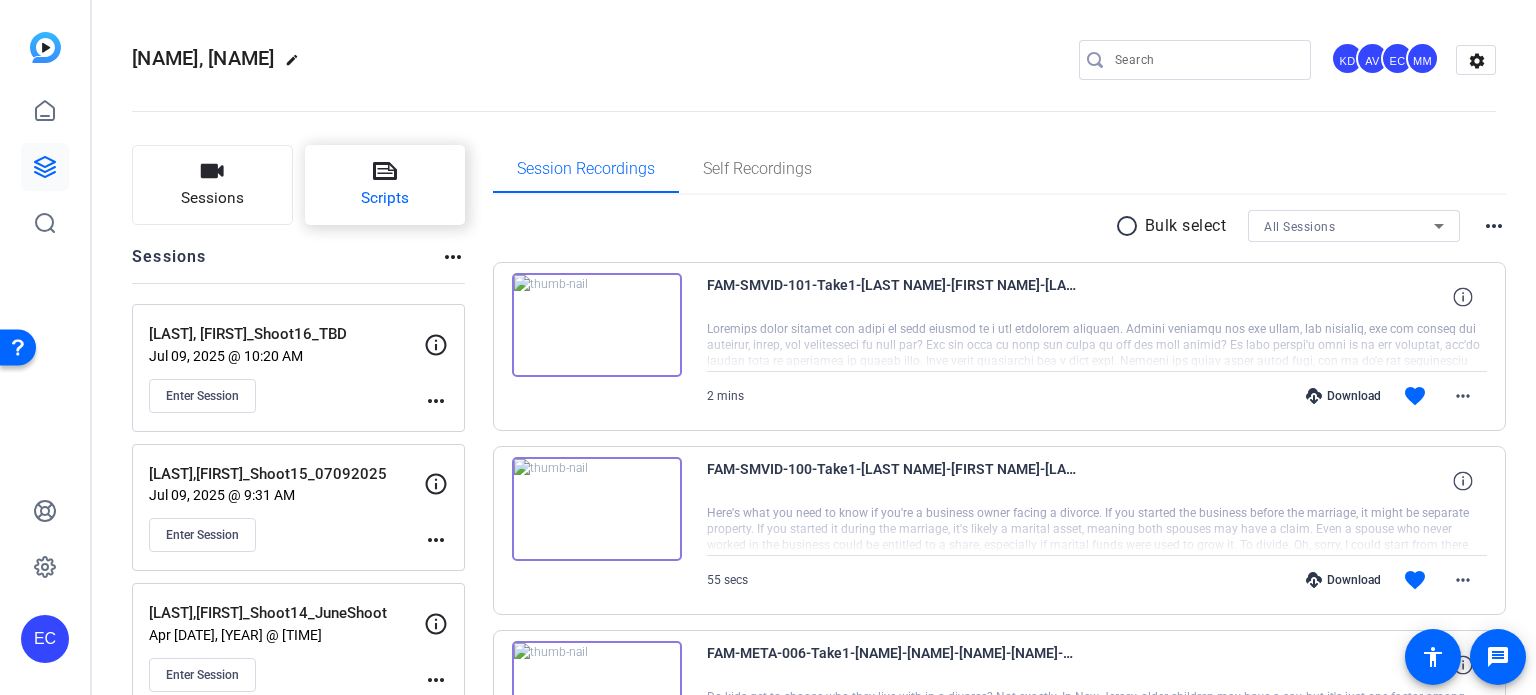 click on "Scripts" 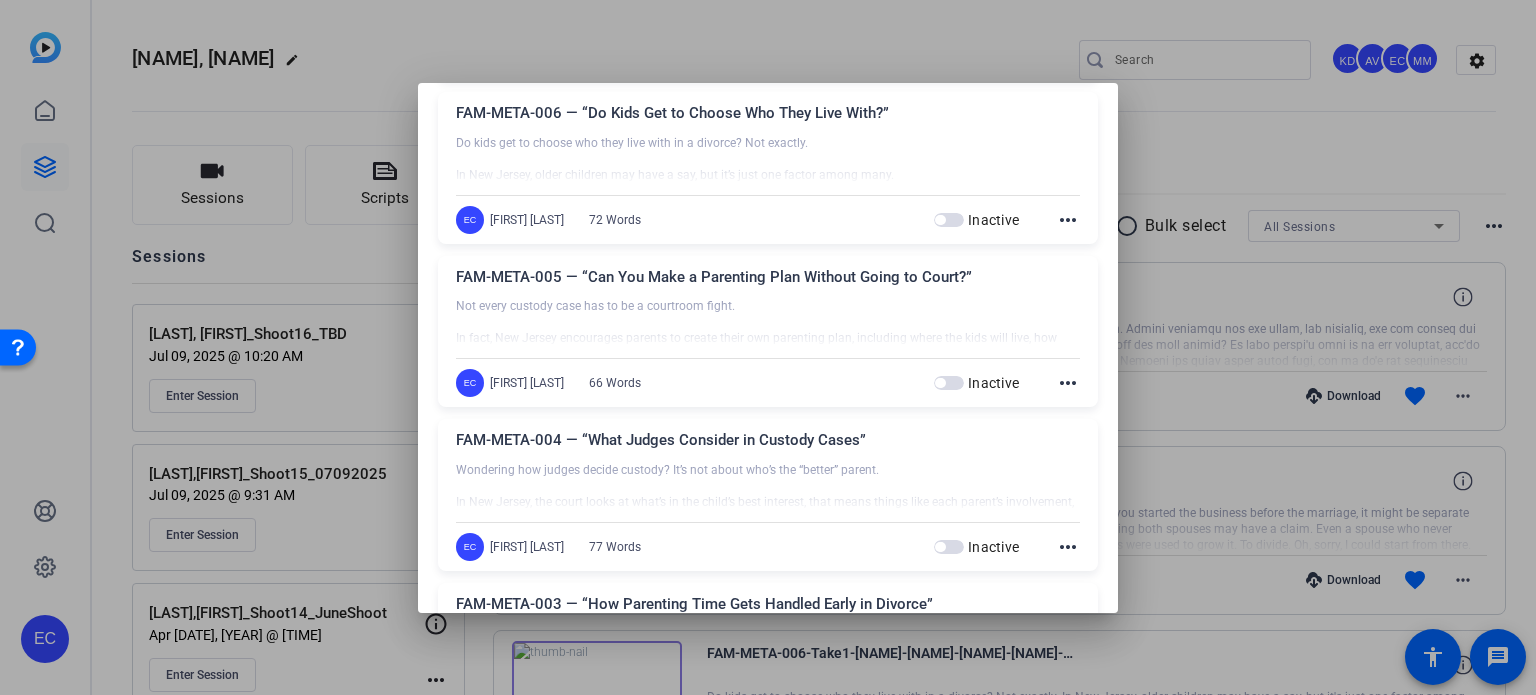 scroll, scrollTop: 0, scrollLeft: 0, axis: both 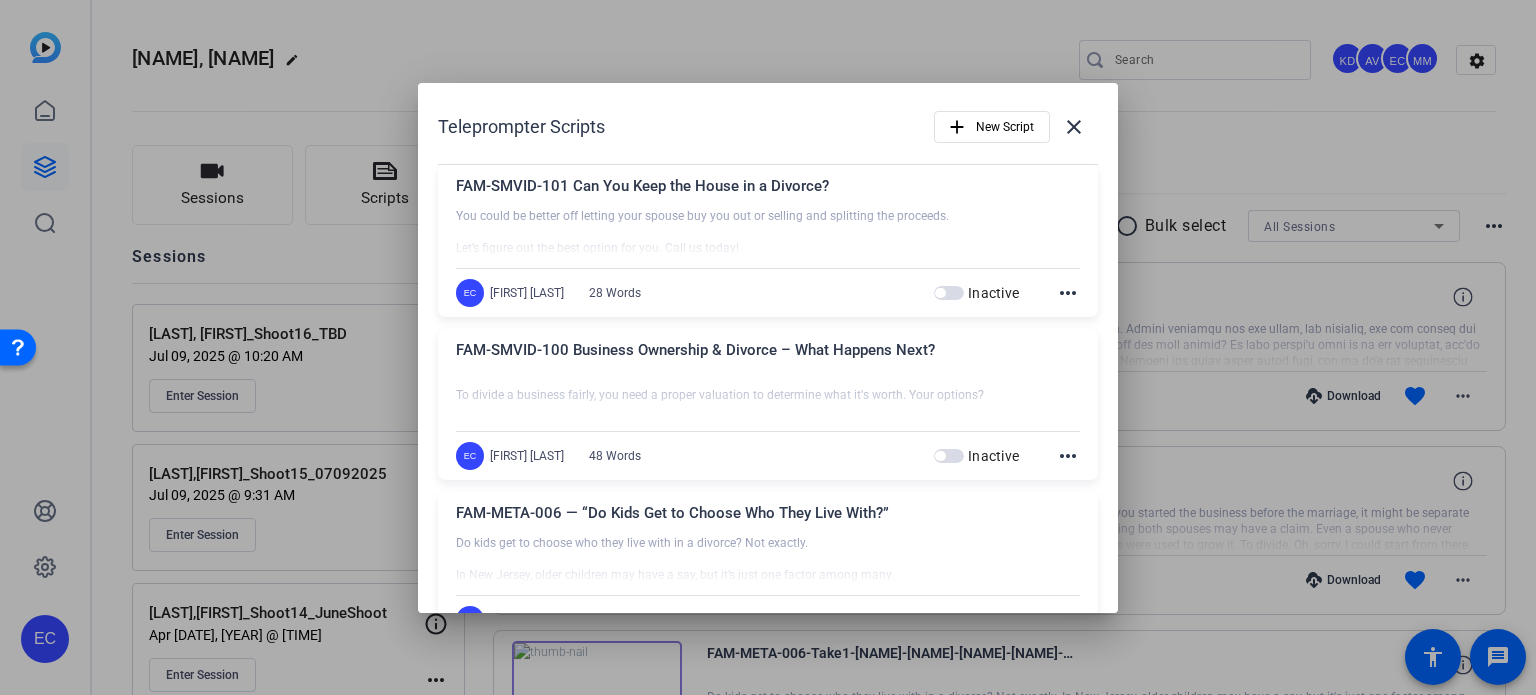 click at bounding box center (768, 347) 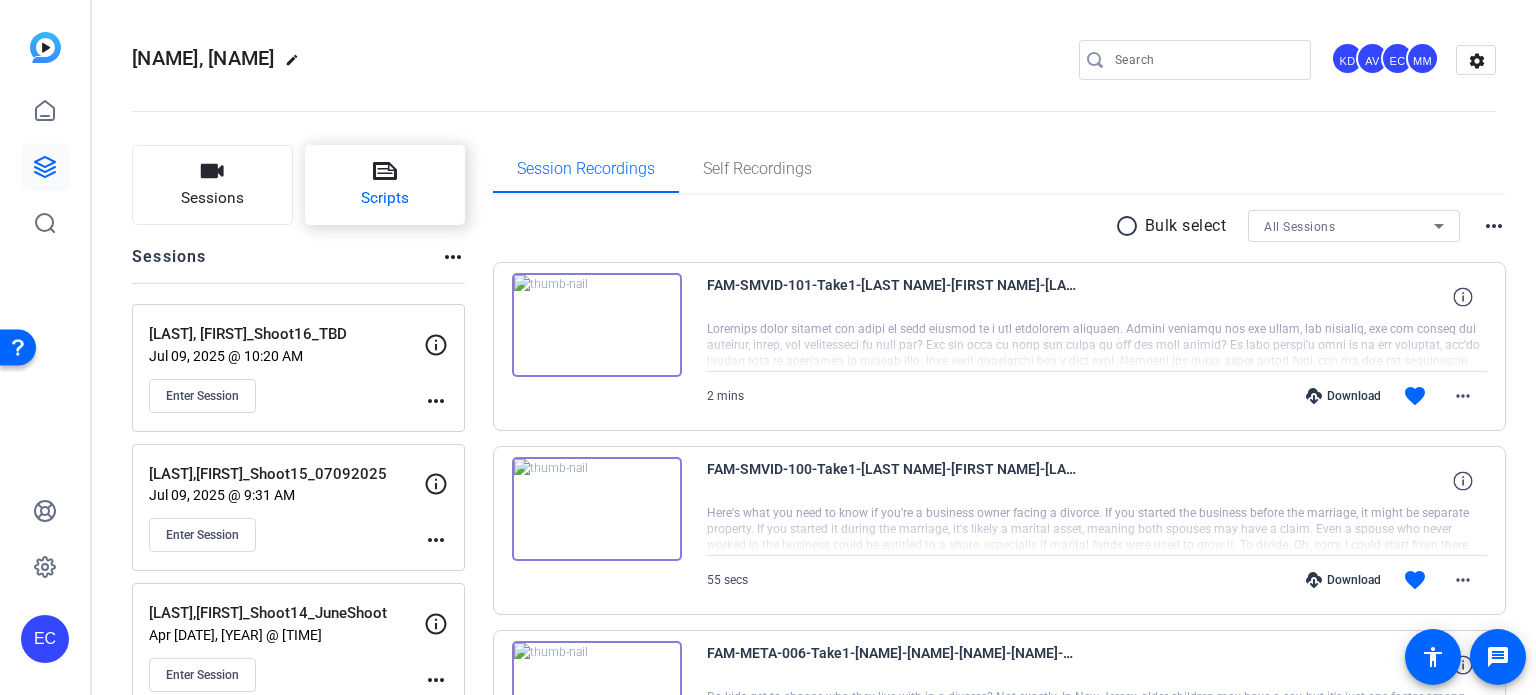 click on "Scripts" 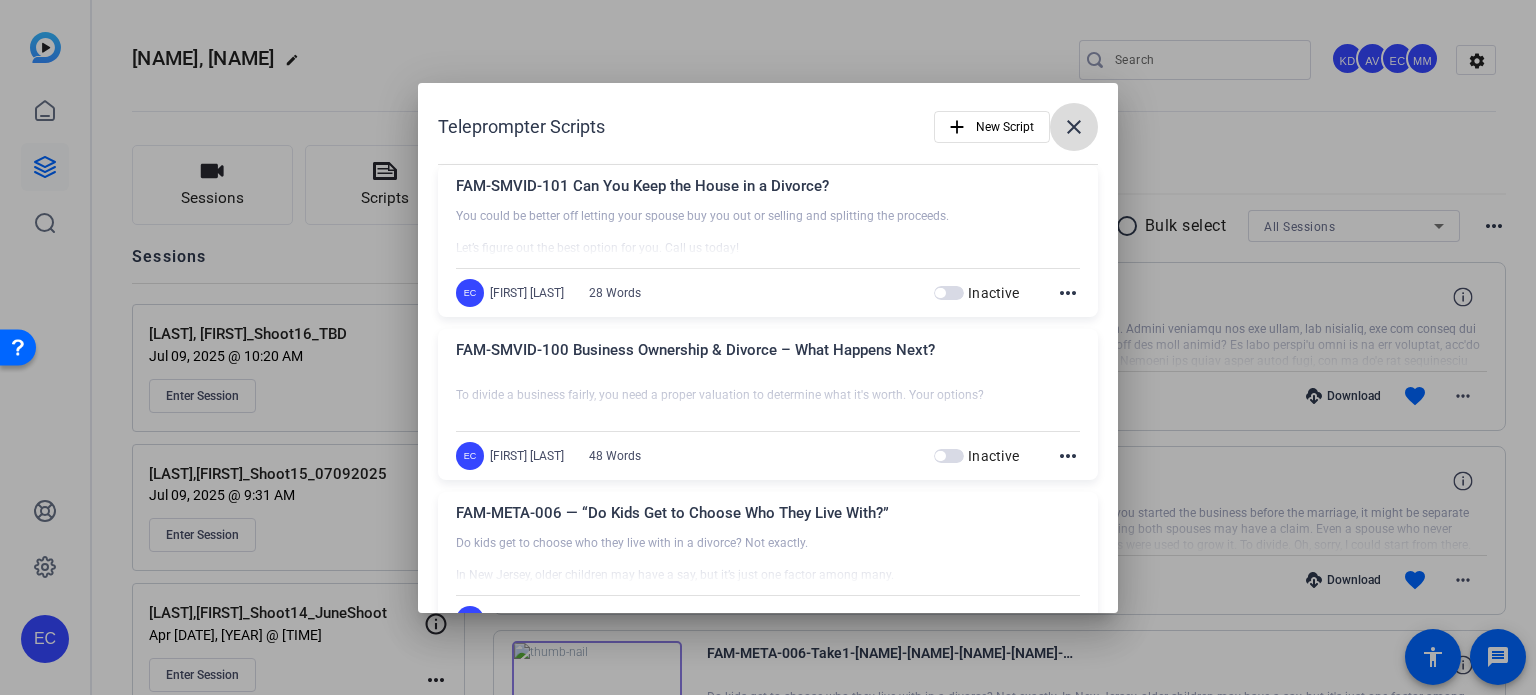 click on "close" at bounding box center (1074, 127) 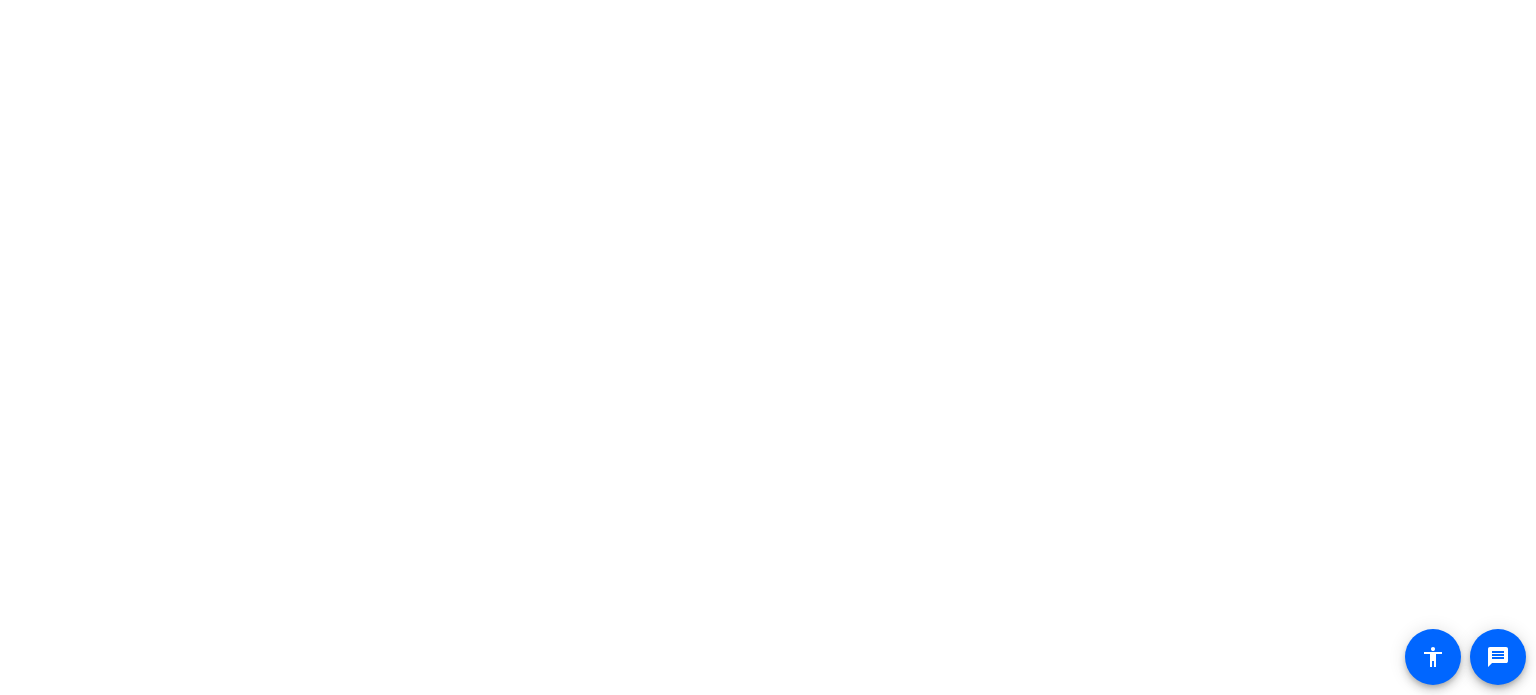 scroll, scrollTop: 0, scrollLeft: 0, axis: both 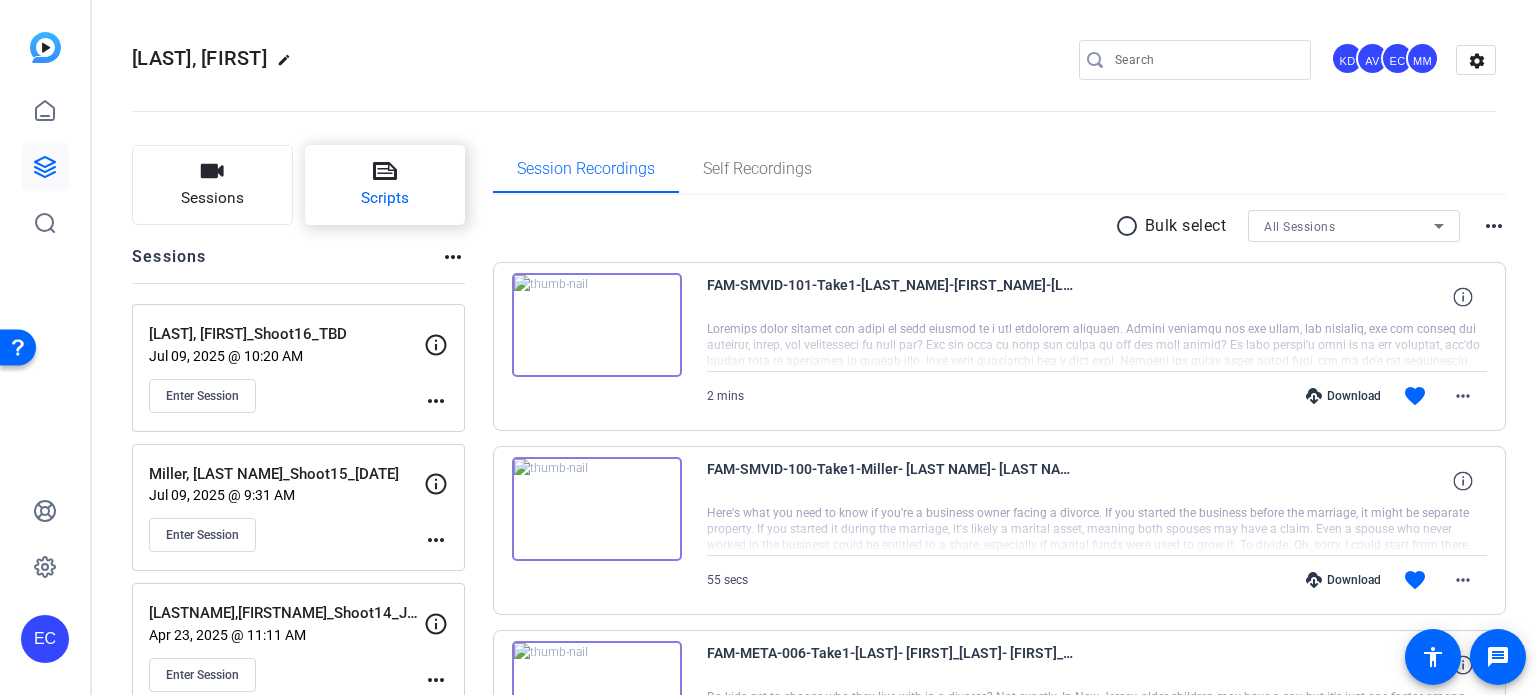 click on "Scripts" 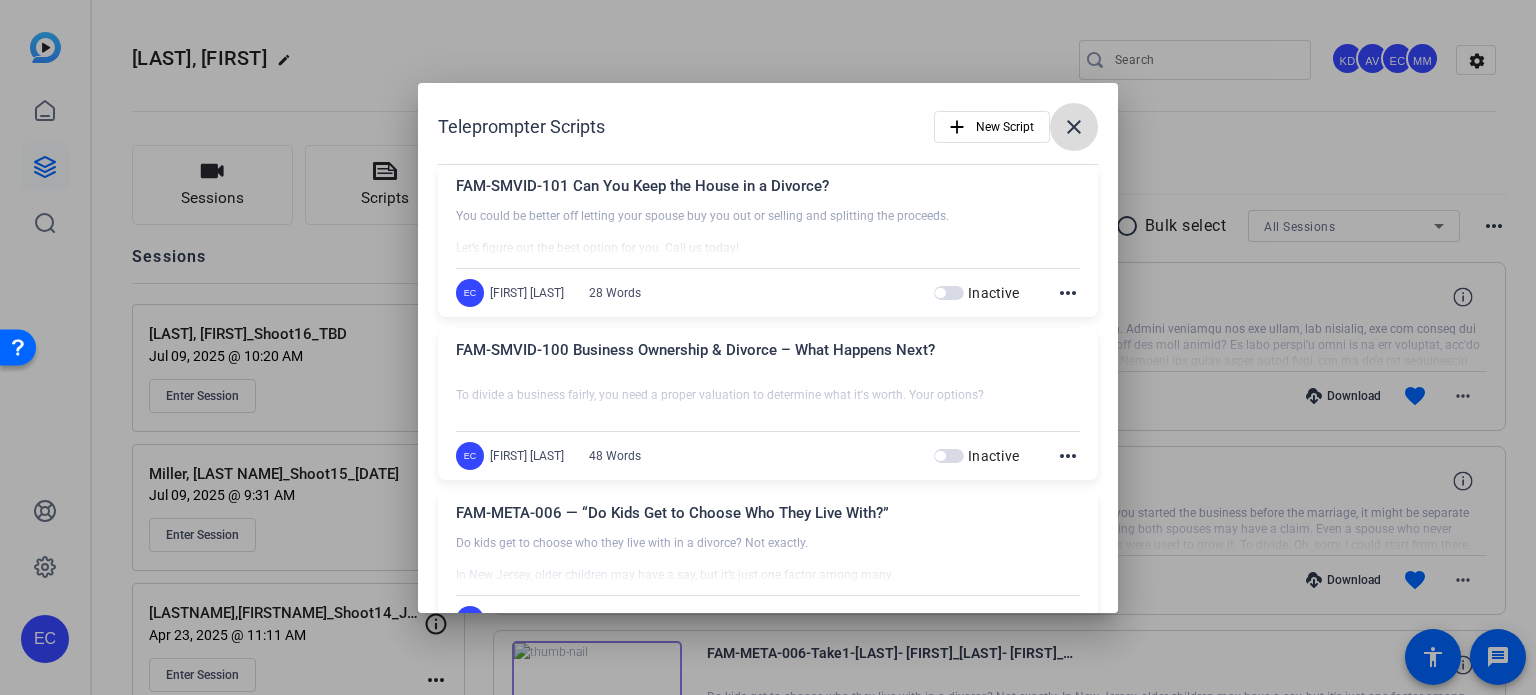 click at bounding box center (1074, 127) 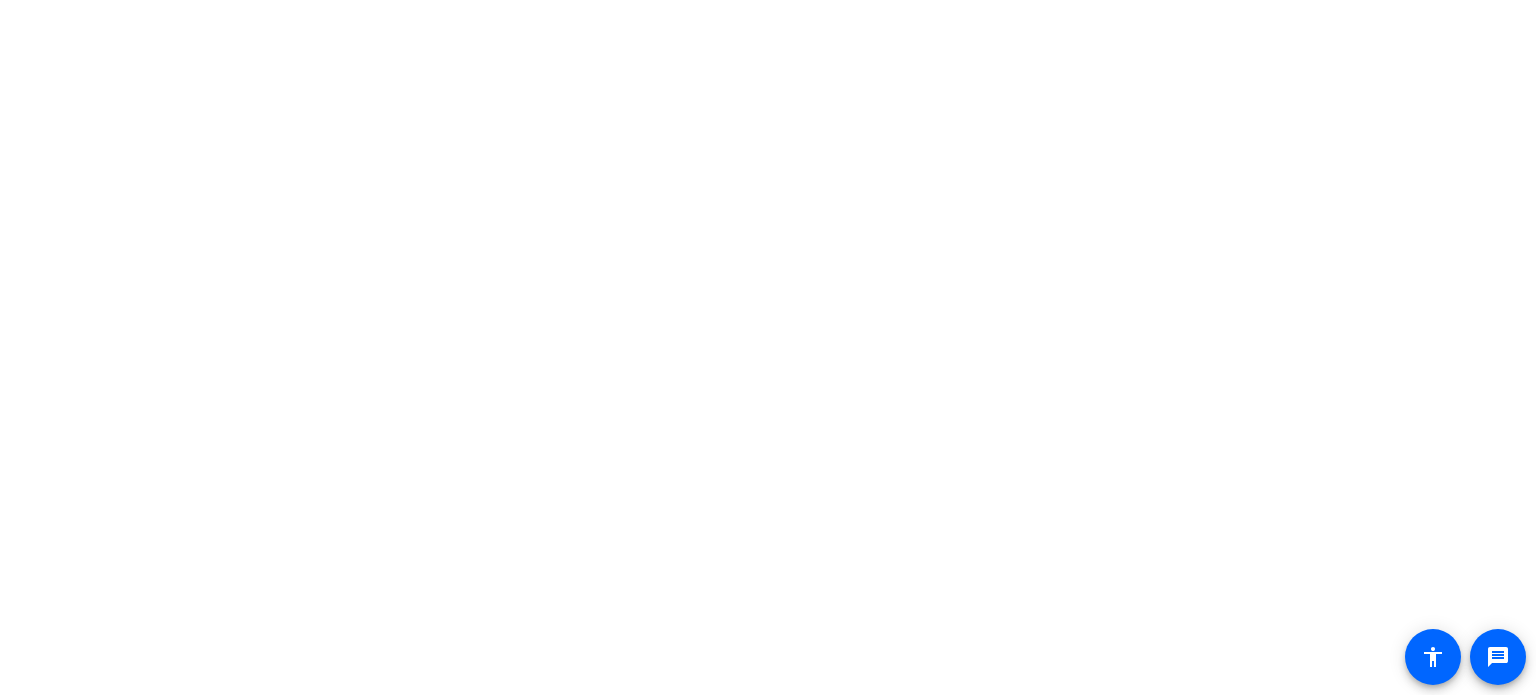 scroll, scrollTop: 0, scrollLeft: 0, axis: both 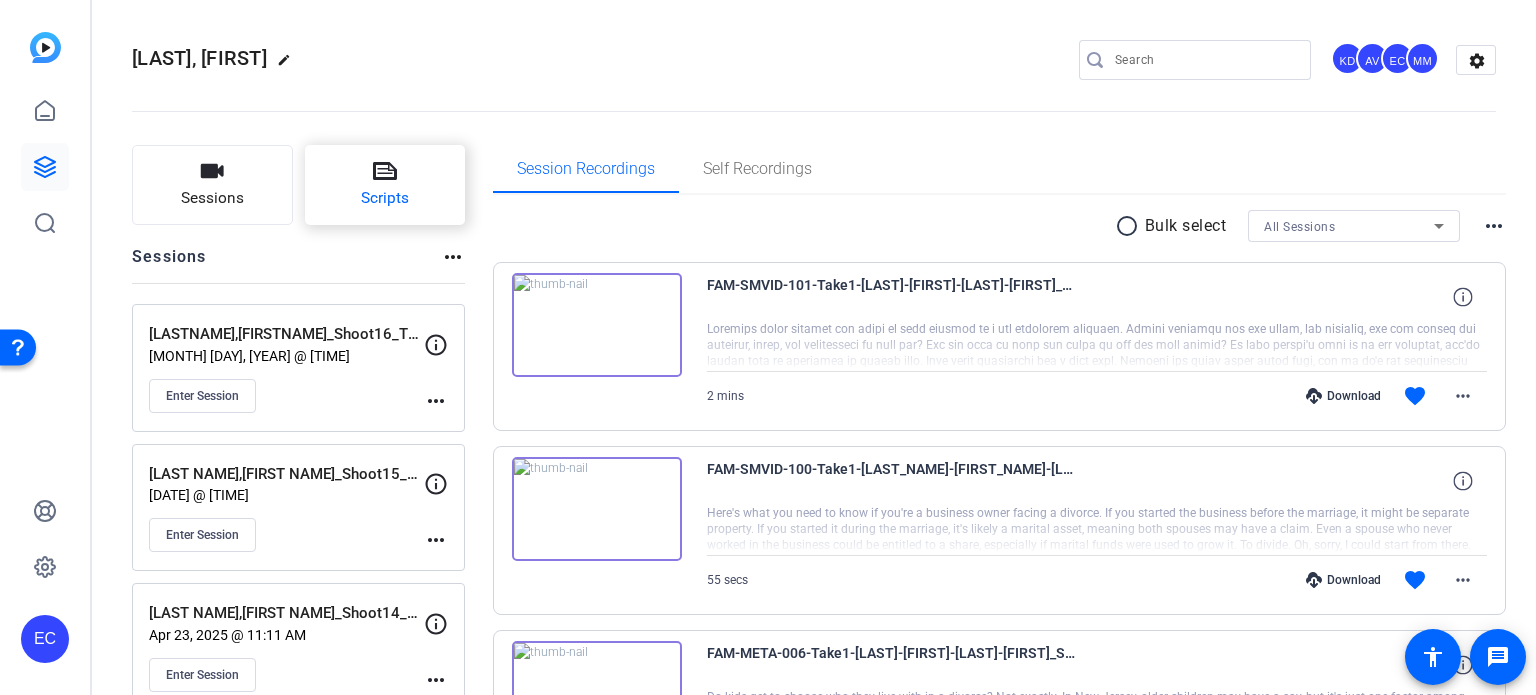 click on "Scripts" 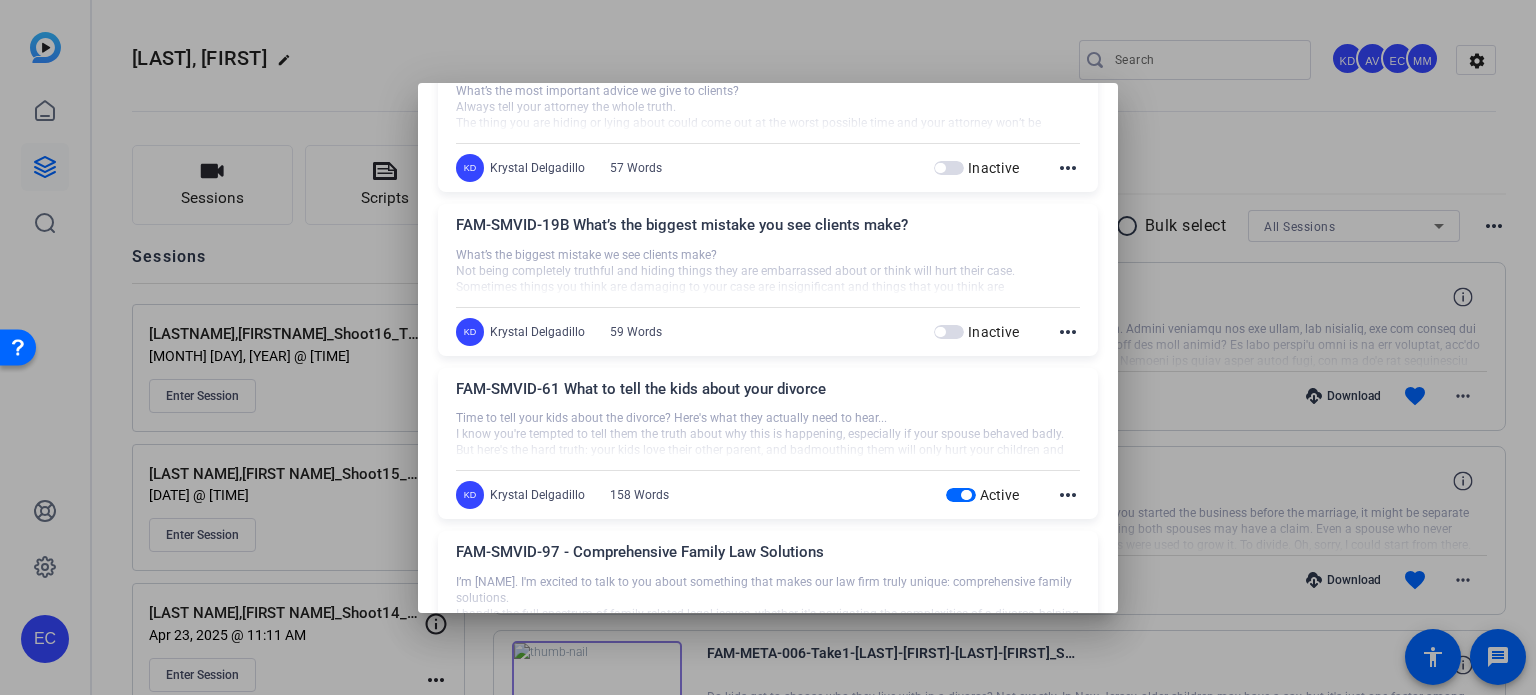 scroll, scrollTop: 1700, scrollLeft: 0, axis: vertical 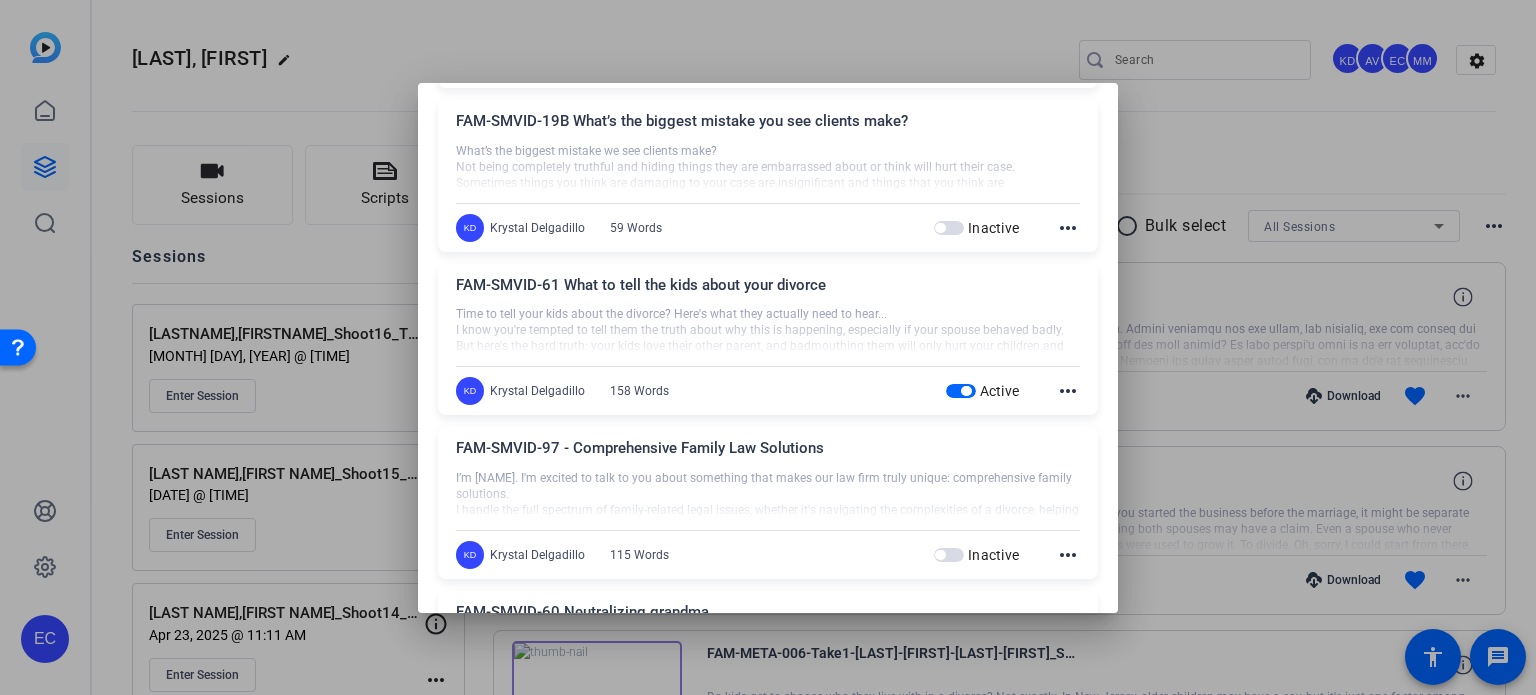 click at bounding box center (768, 347) 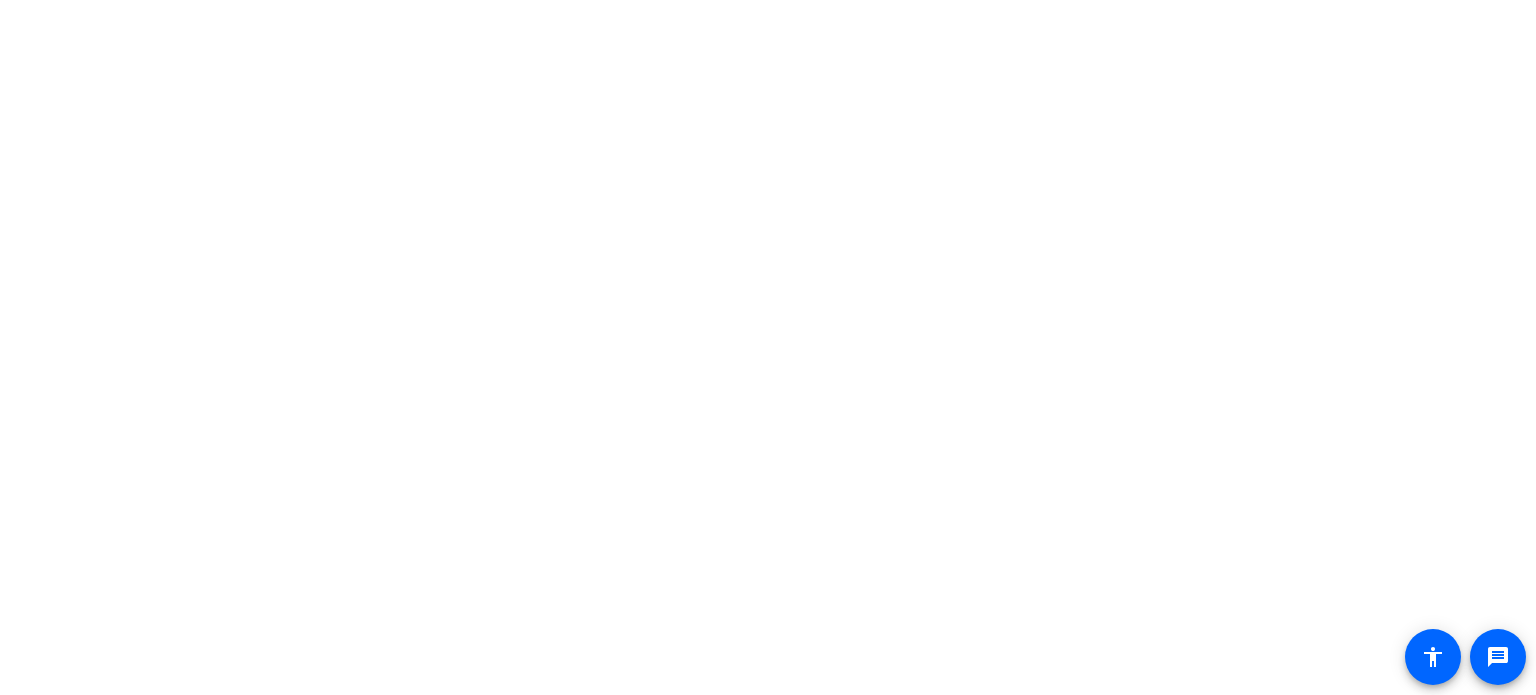 scroll, scrollTop: 0, scrollLeft: 0, axis: both 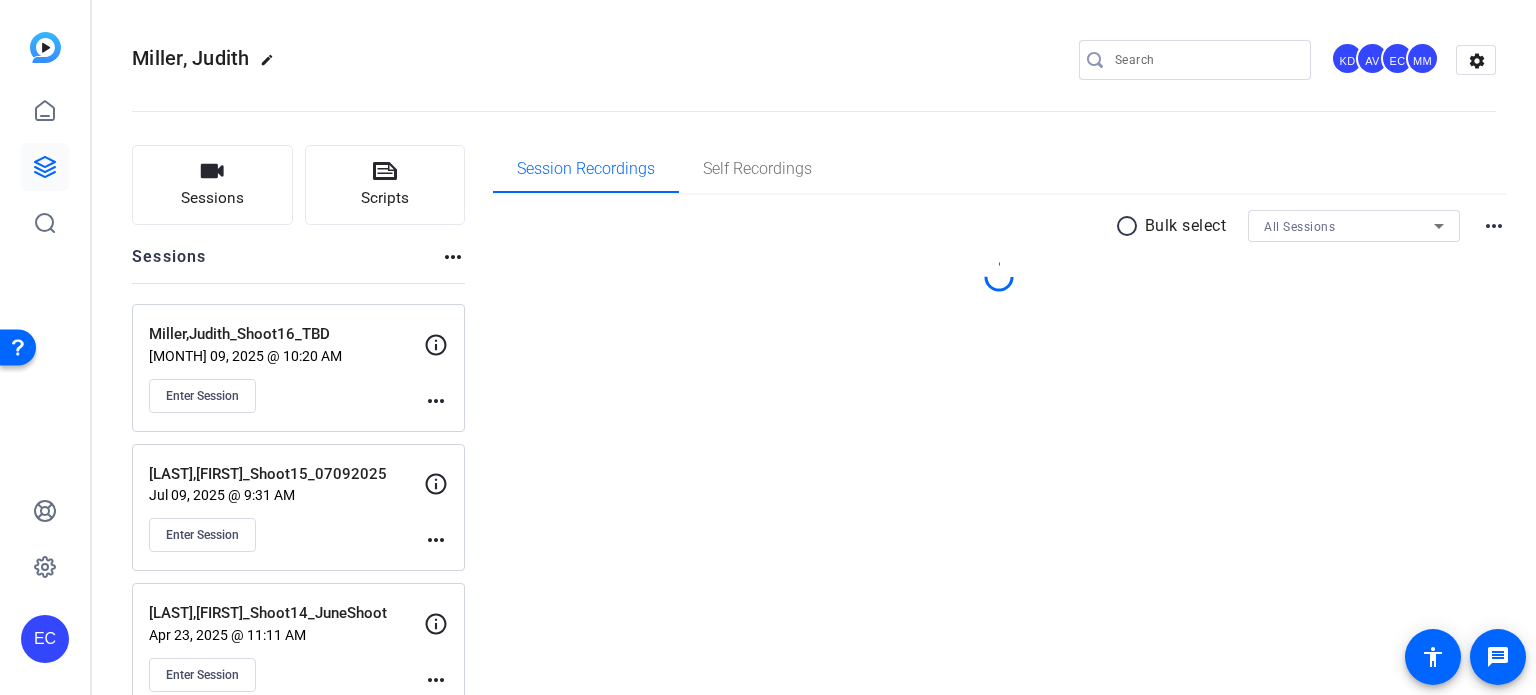 click on "Scripts" 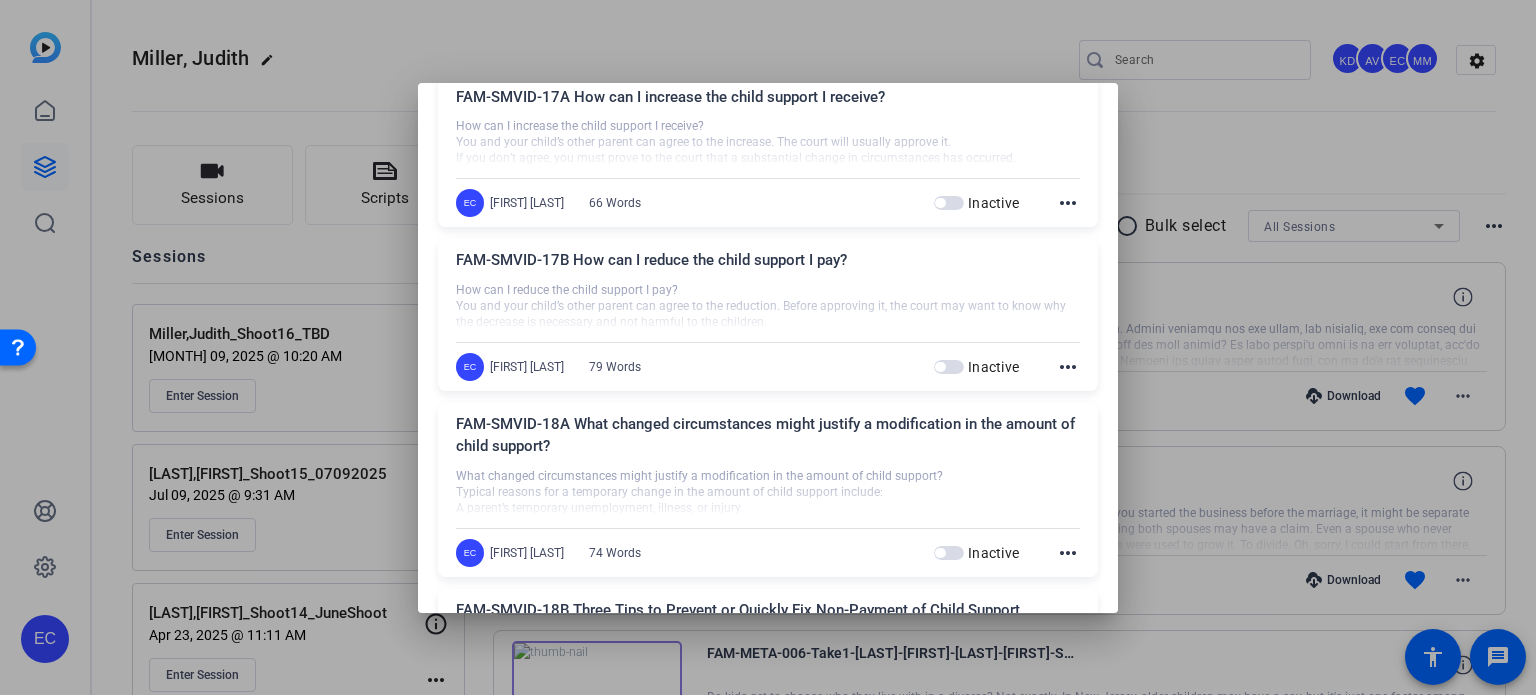 scroll, scrollTop: 9800, scrollLeft: 0, axis: vertical 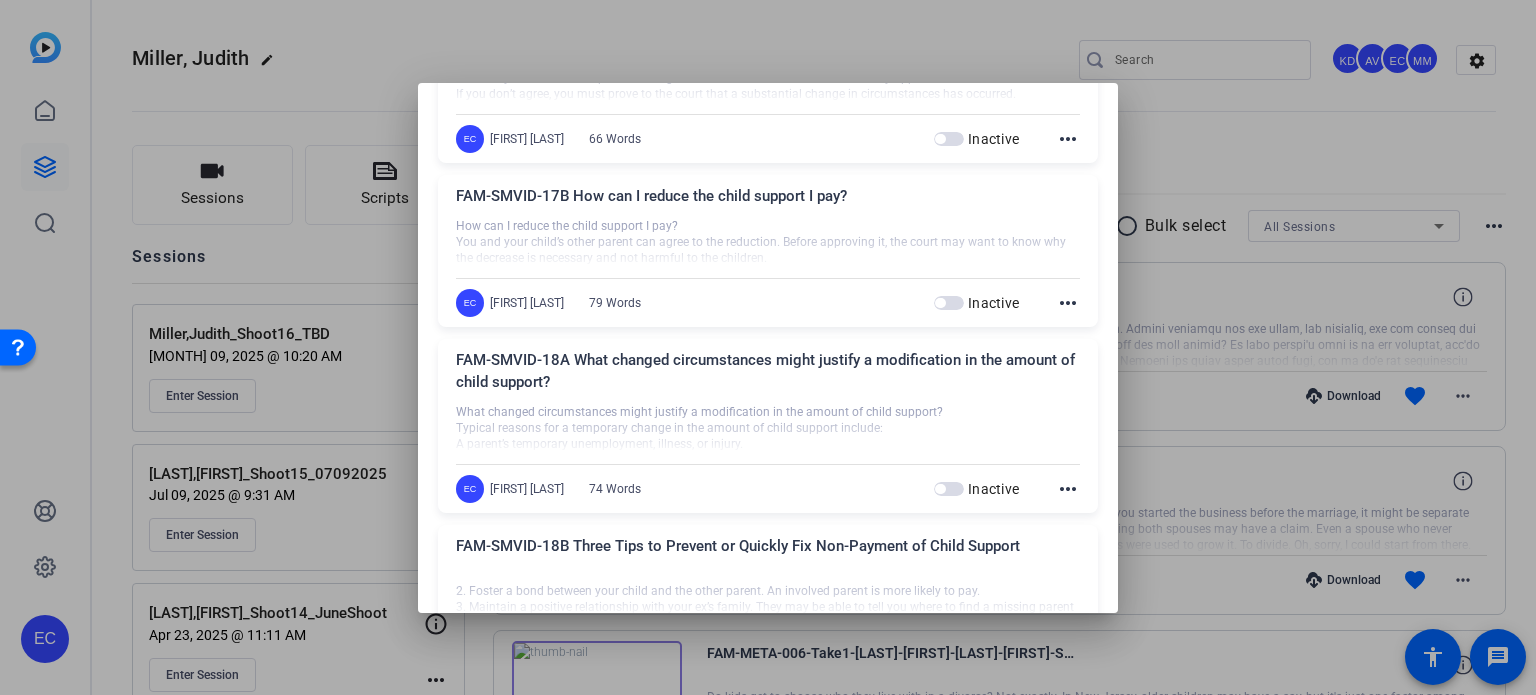 click at bounding box center [768, 347] 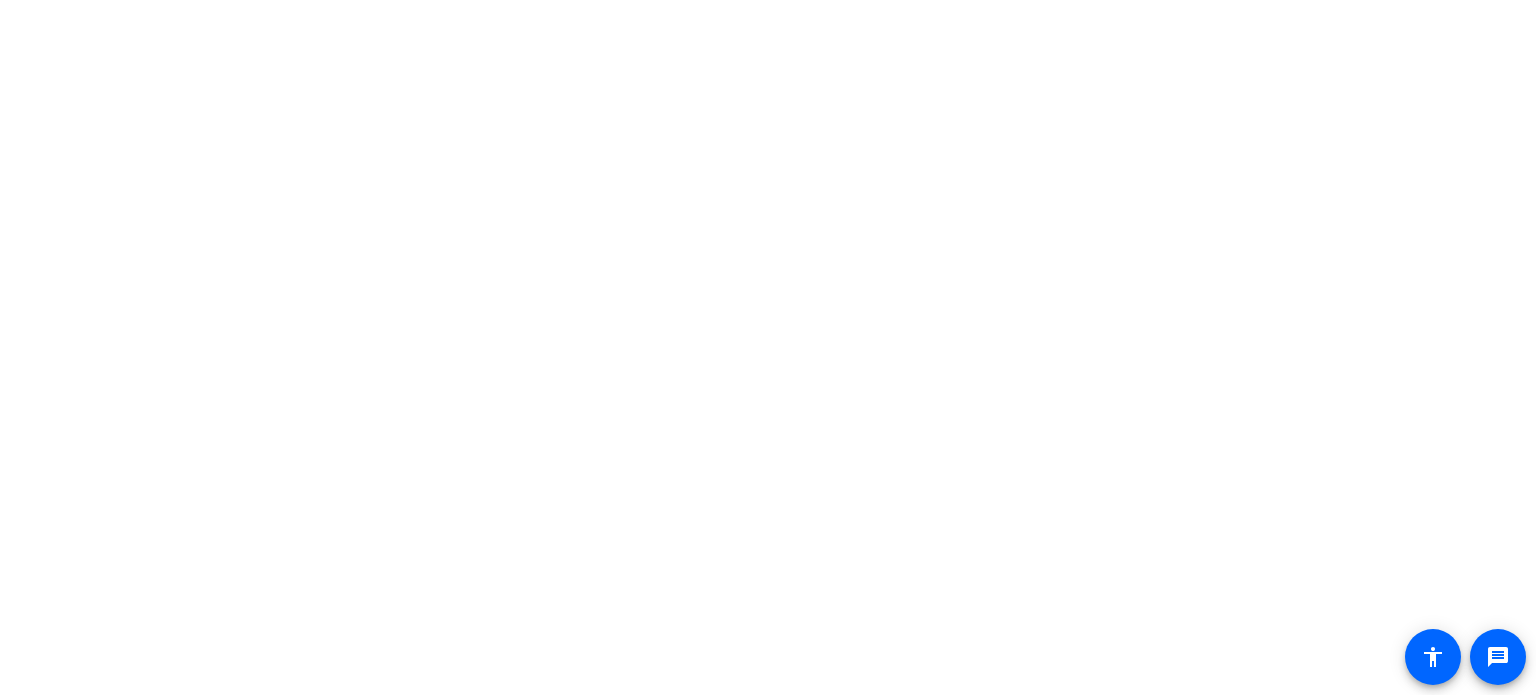 scroll, scrollTop: 0, scrollLeft: 0, axis: both 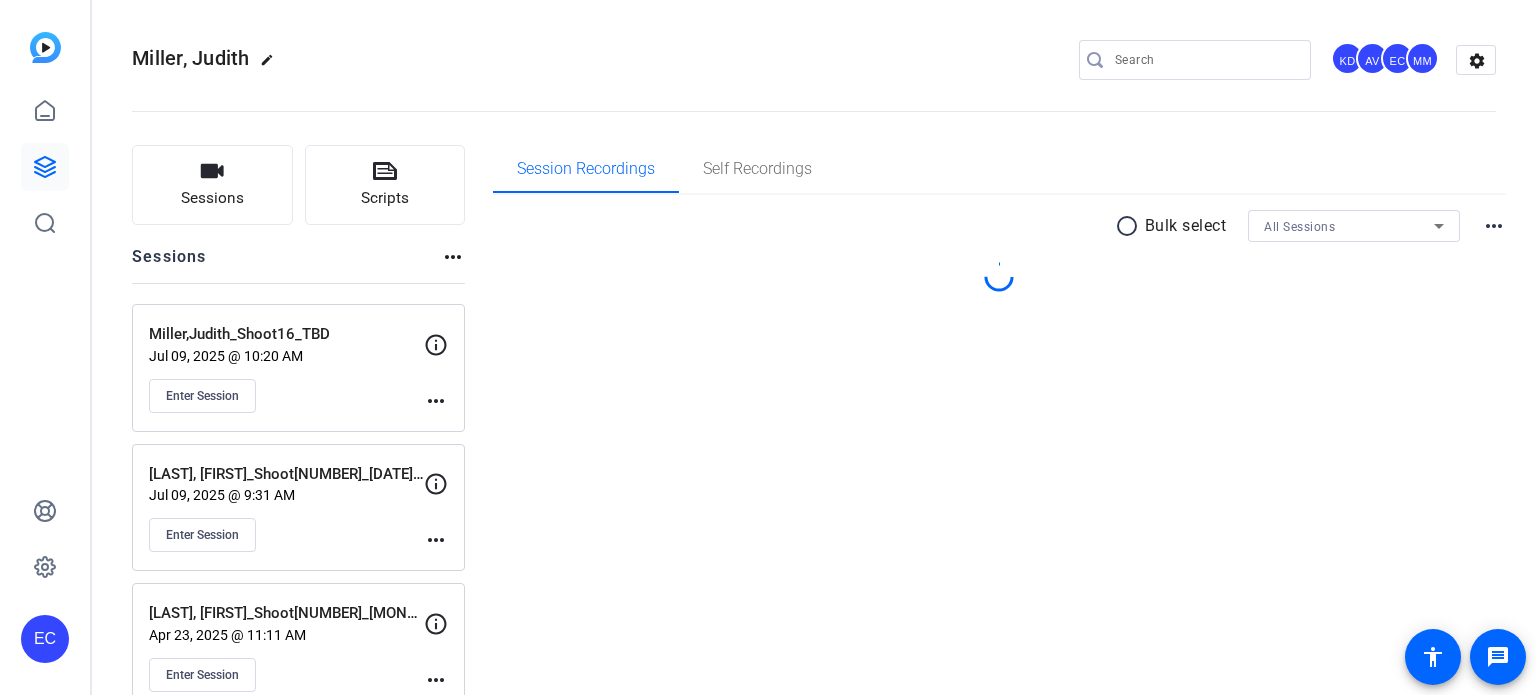 click on "Scripts" 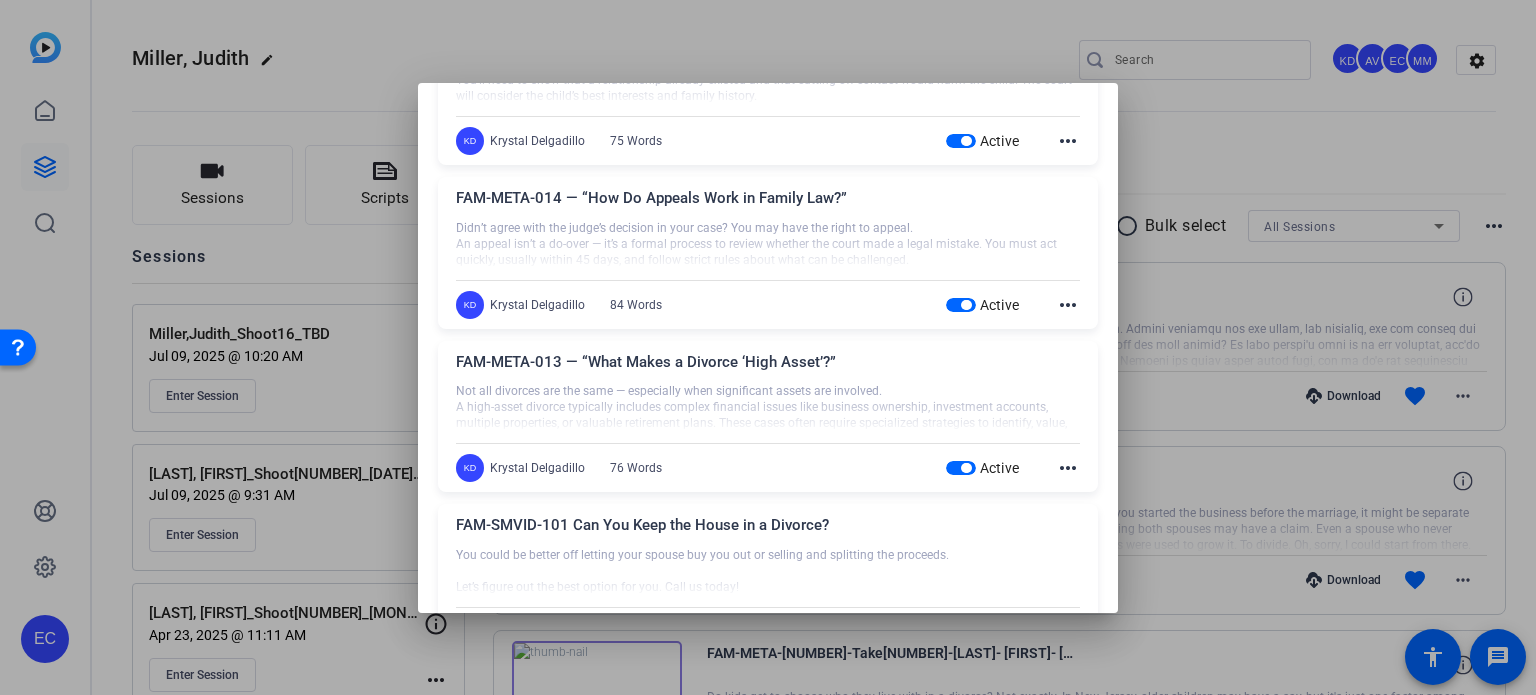 scroll, scrollTop: 600, scrollLeft: 0, axis: vertical 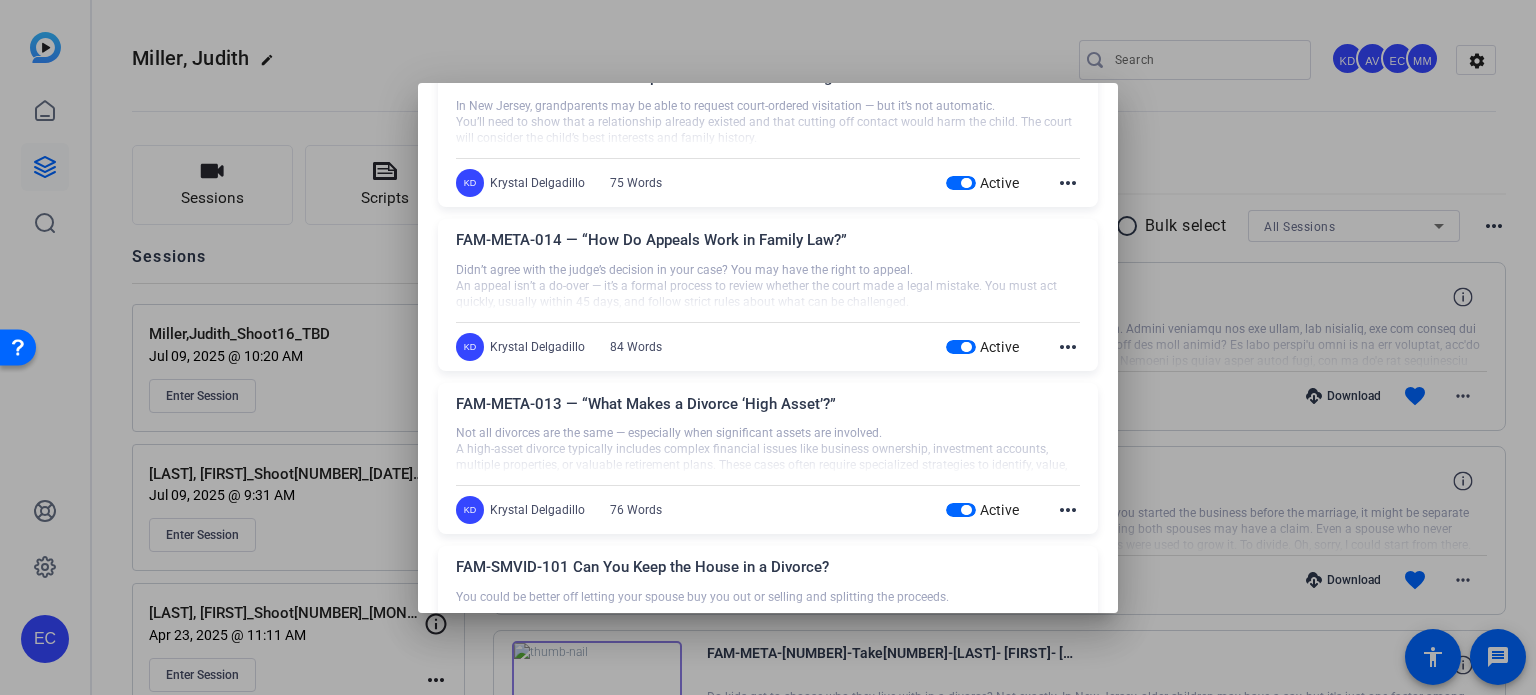 click on "more_horiz" 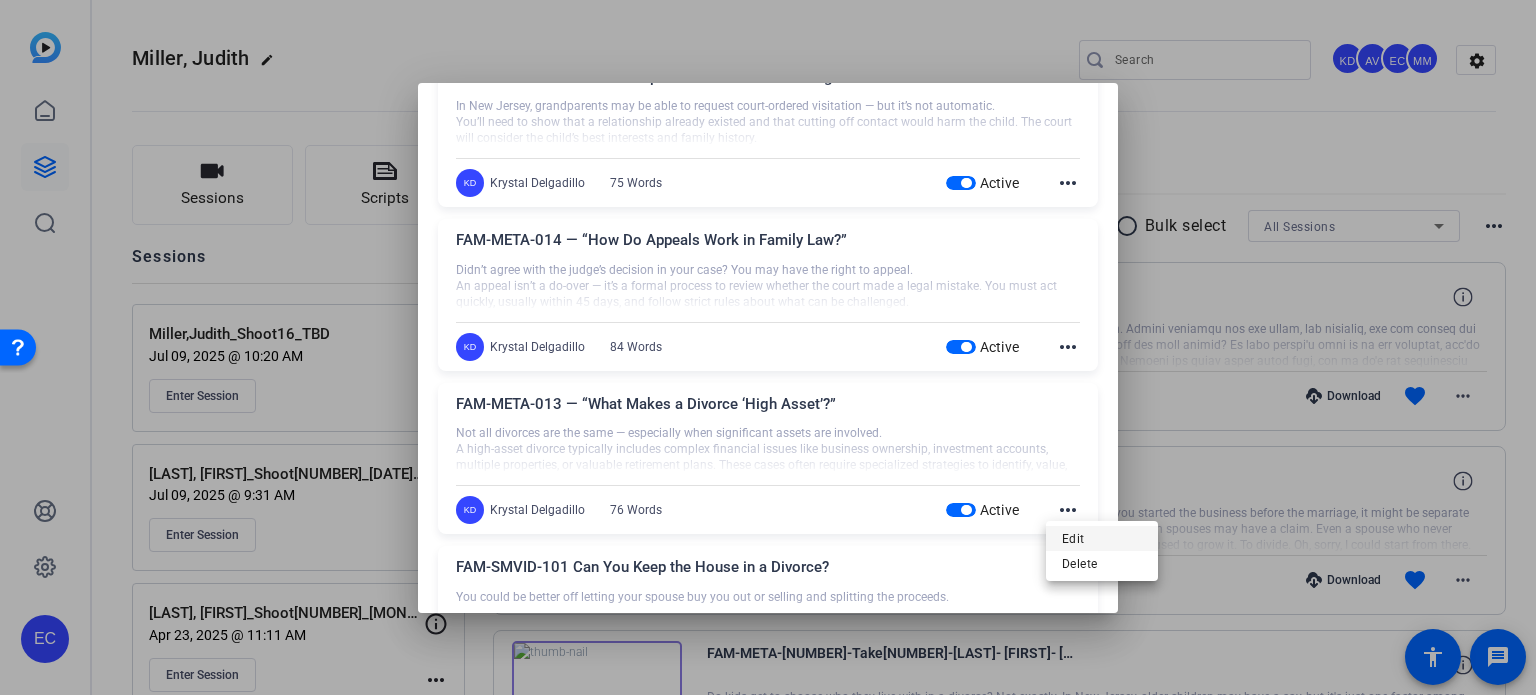 click on "Edit" at bounding box center (1102, 538) 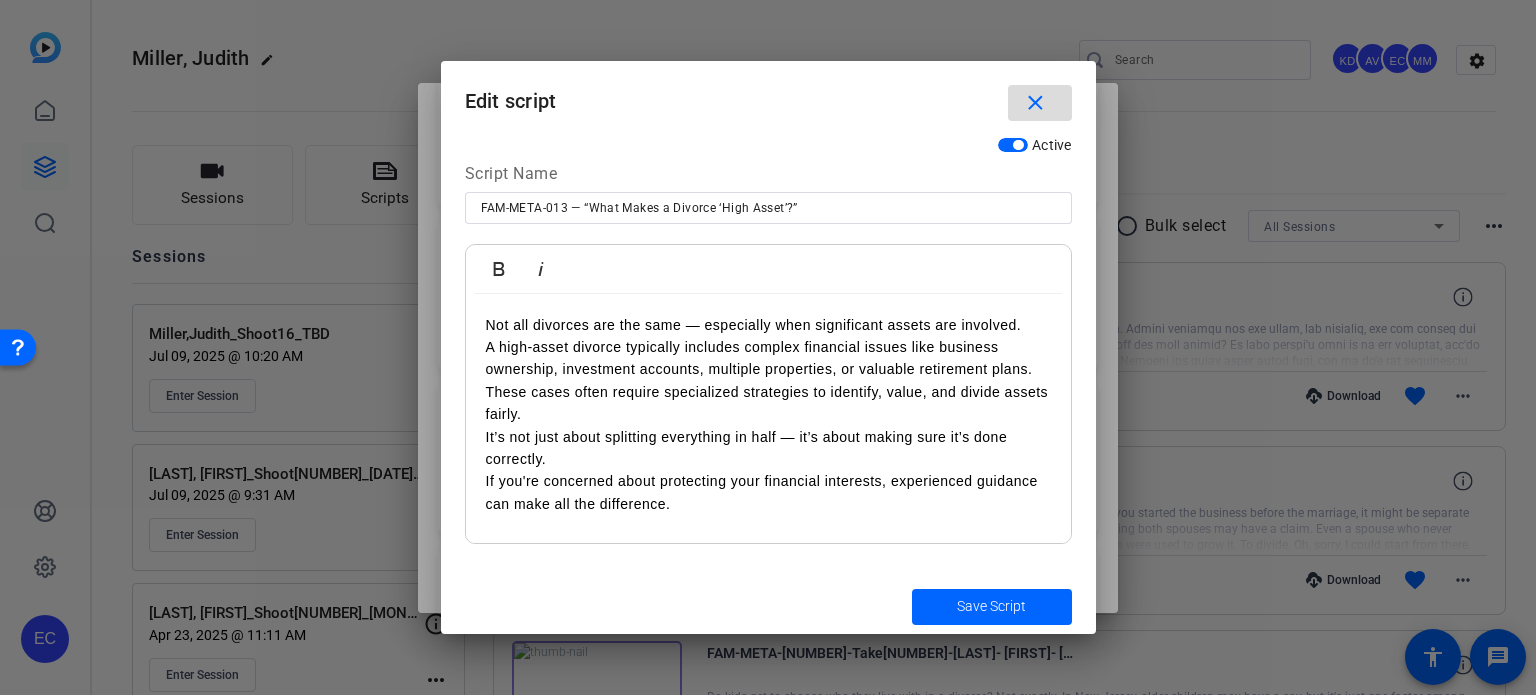 click on "close" at bounding box center [1035, 103] 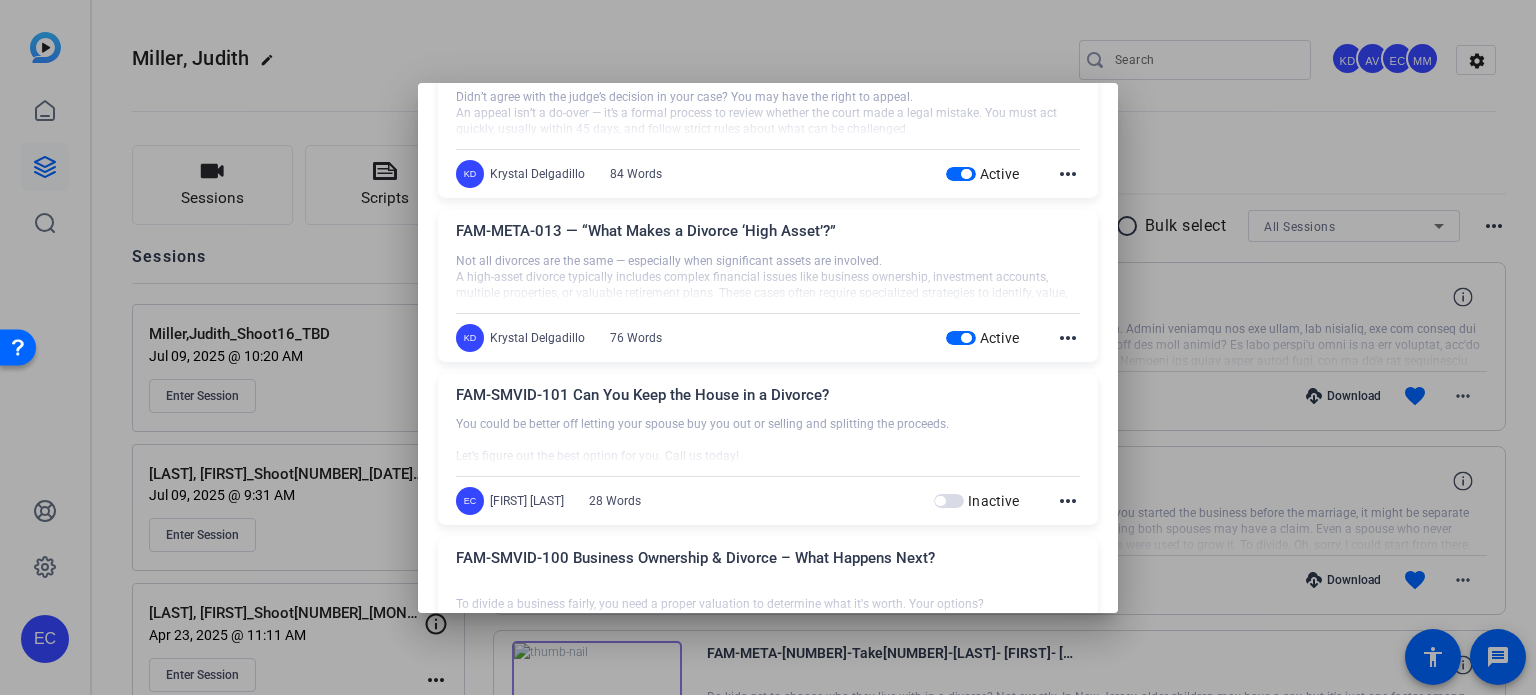 scroll, scrollTop: 800, scrollLeft: 0, axis: vertical 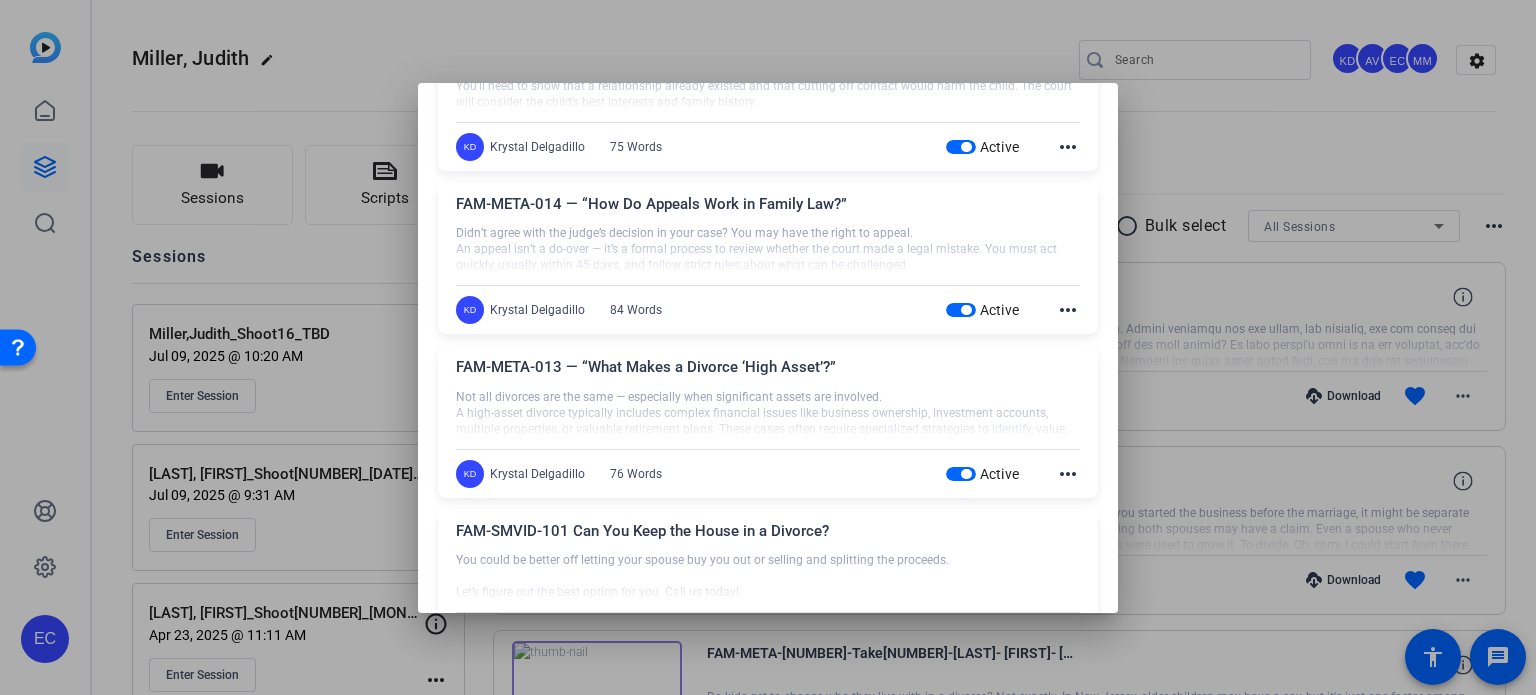 click at bounding box center (768, 347) 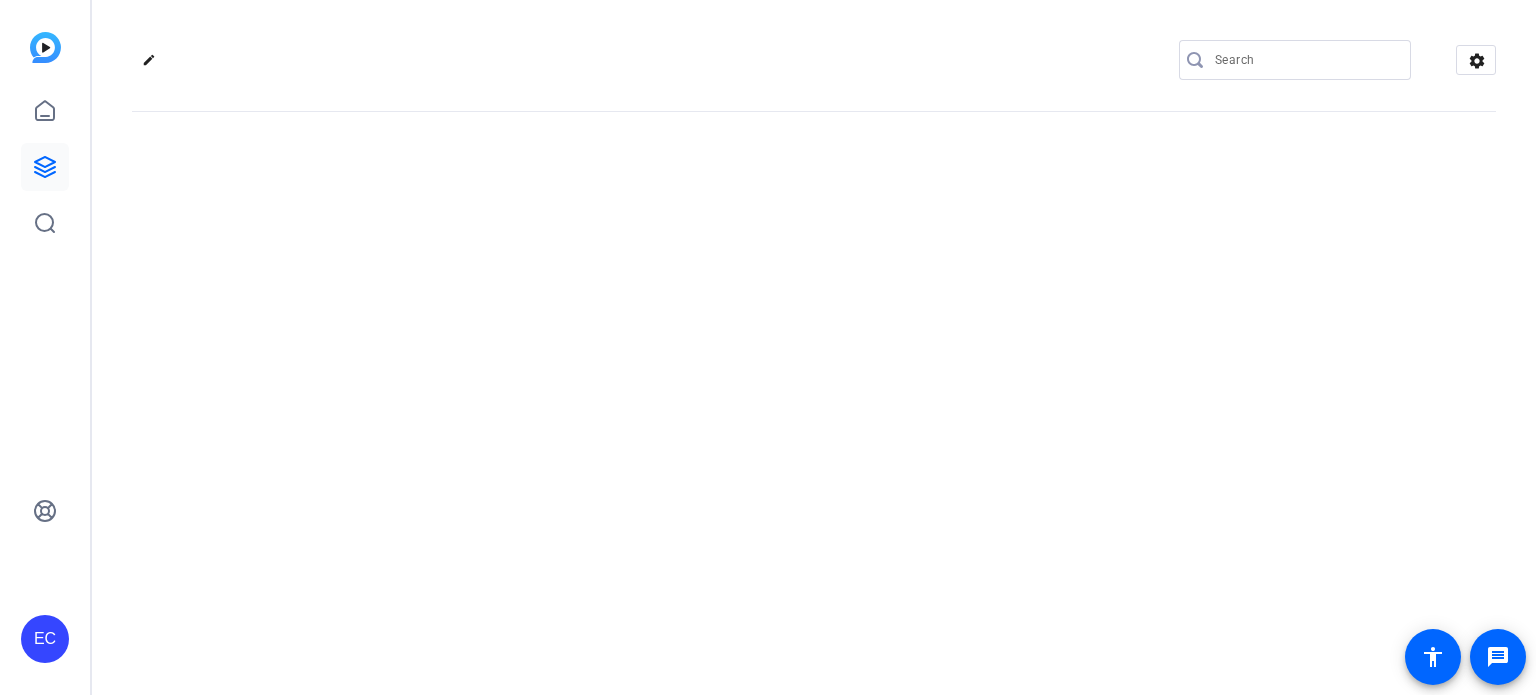 scroll, scrollTop: 0, scrollLeft: 0, axis: both 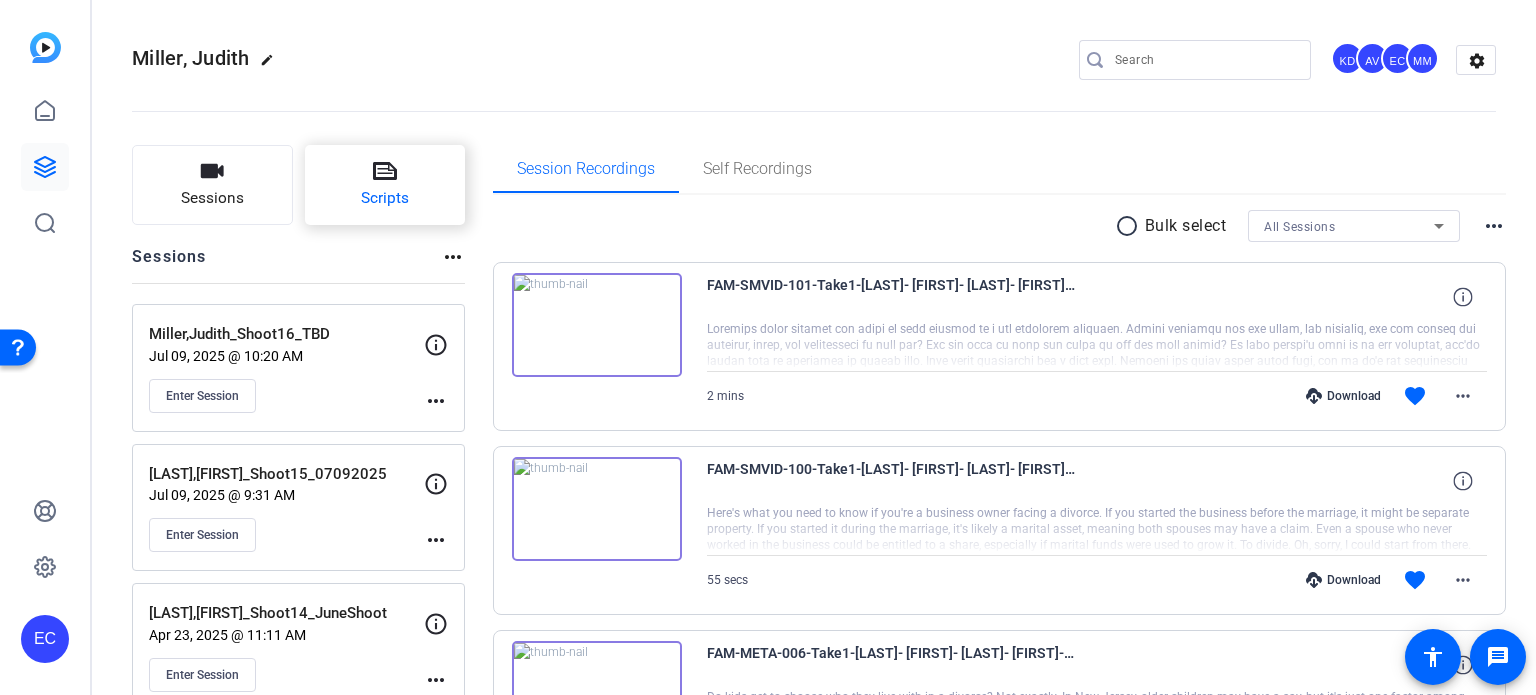 click on "Scripts" 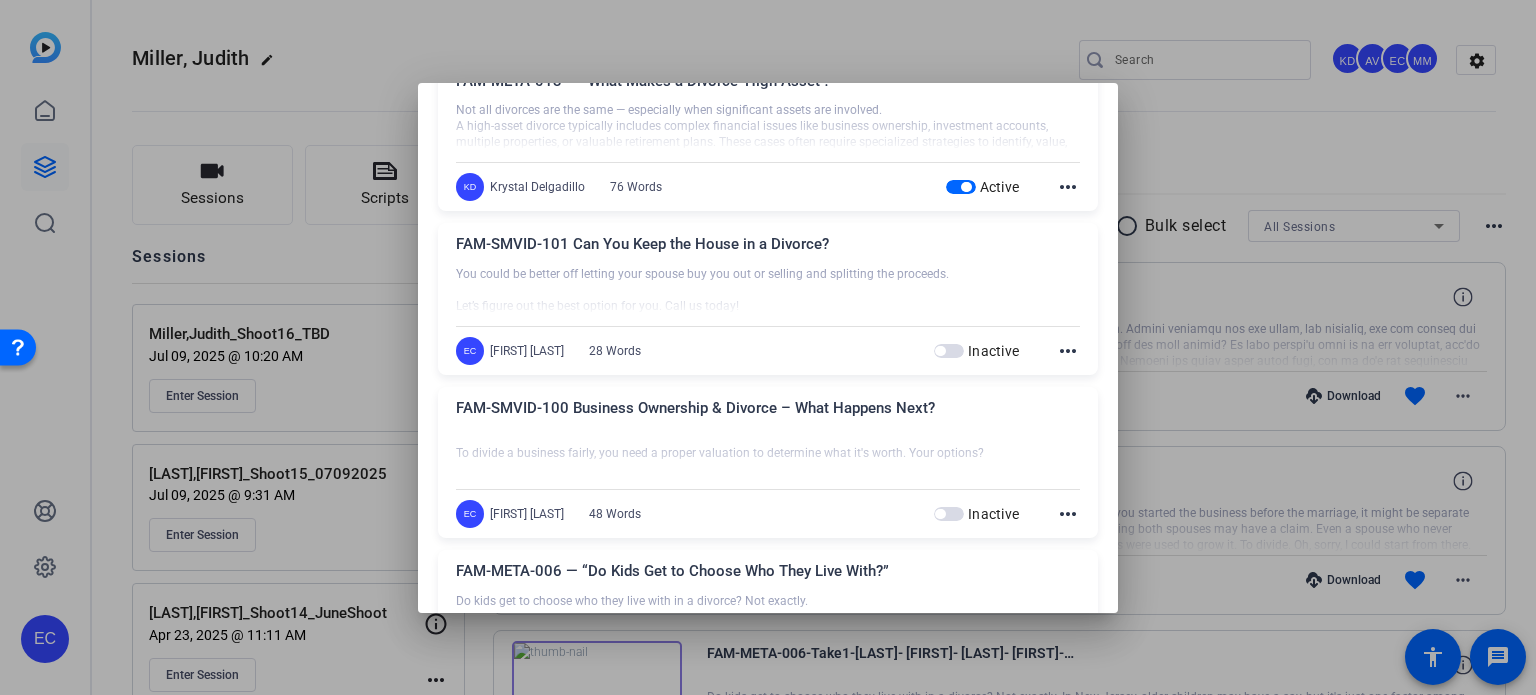 scroll, scrollTop: 2100, scrollLeft: 0, axis: vertical 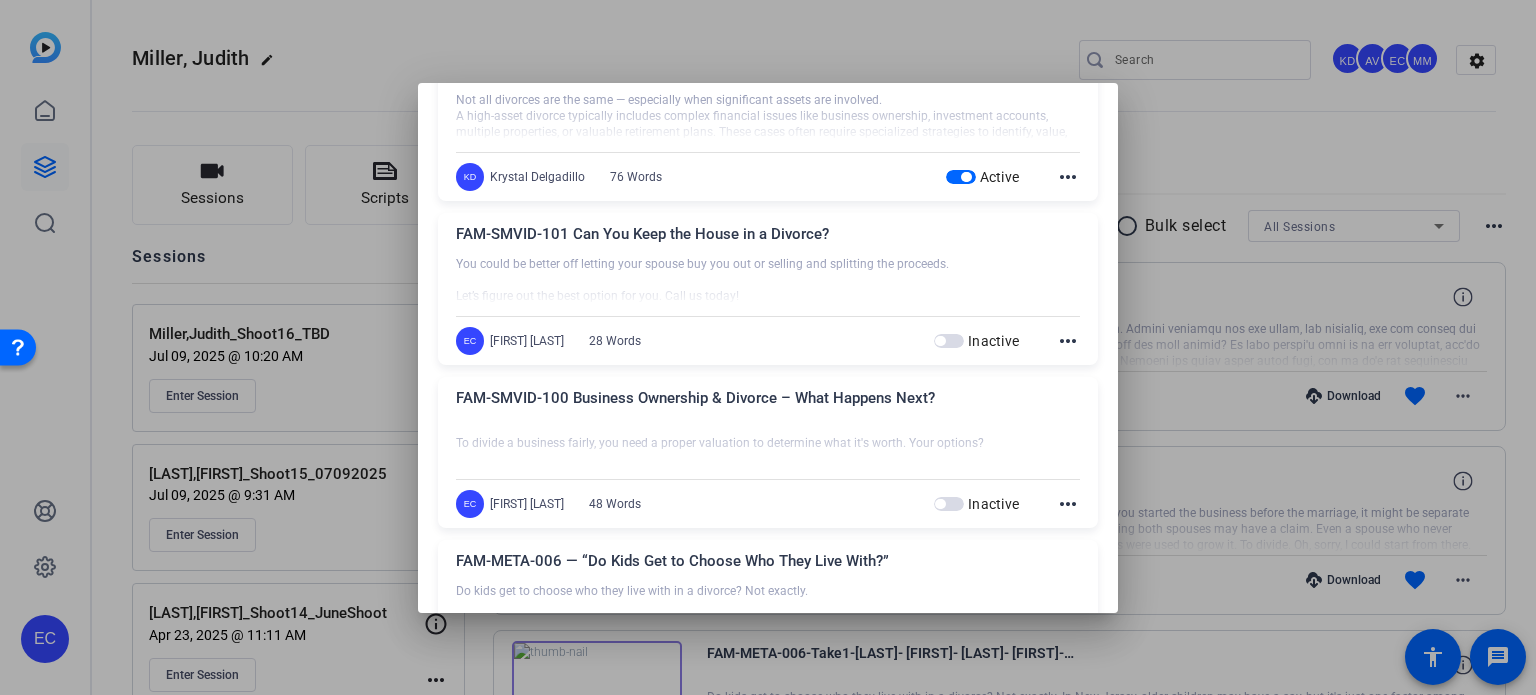 click at bounding box center (768, 347) 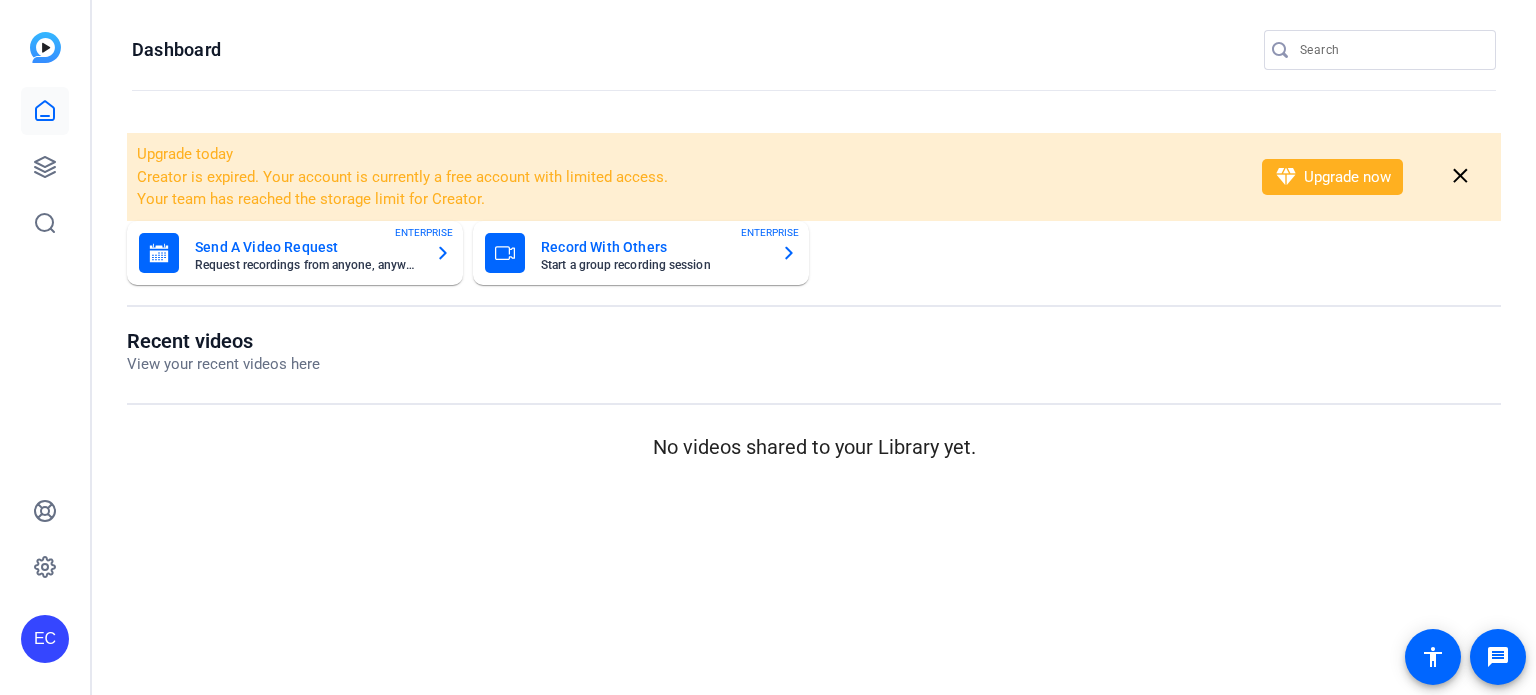 scroll, scrollTop: 0, scrollLeft: 0, axis: both 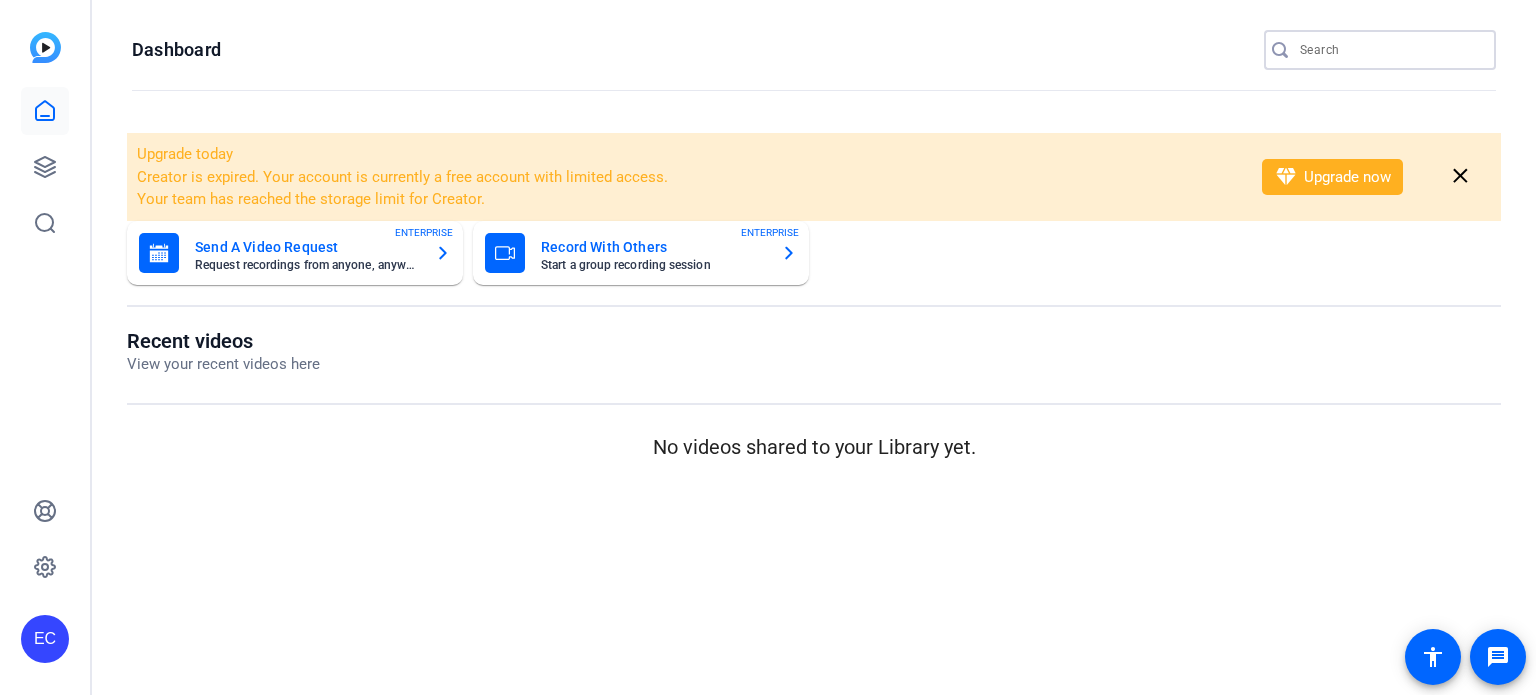 click at bounding box center (1390, 50) 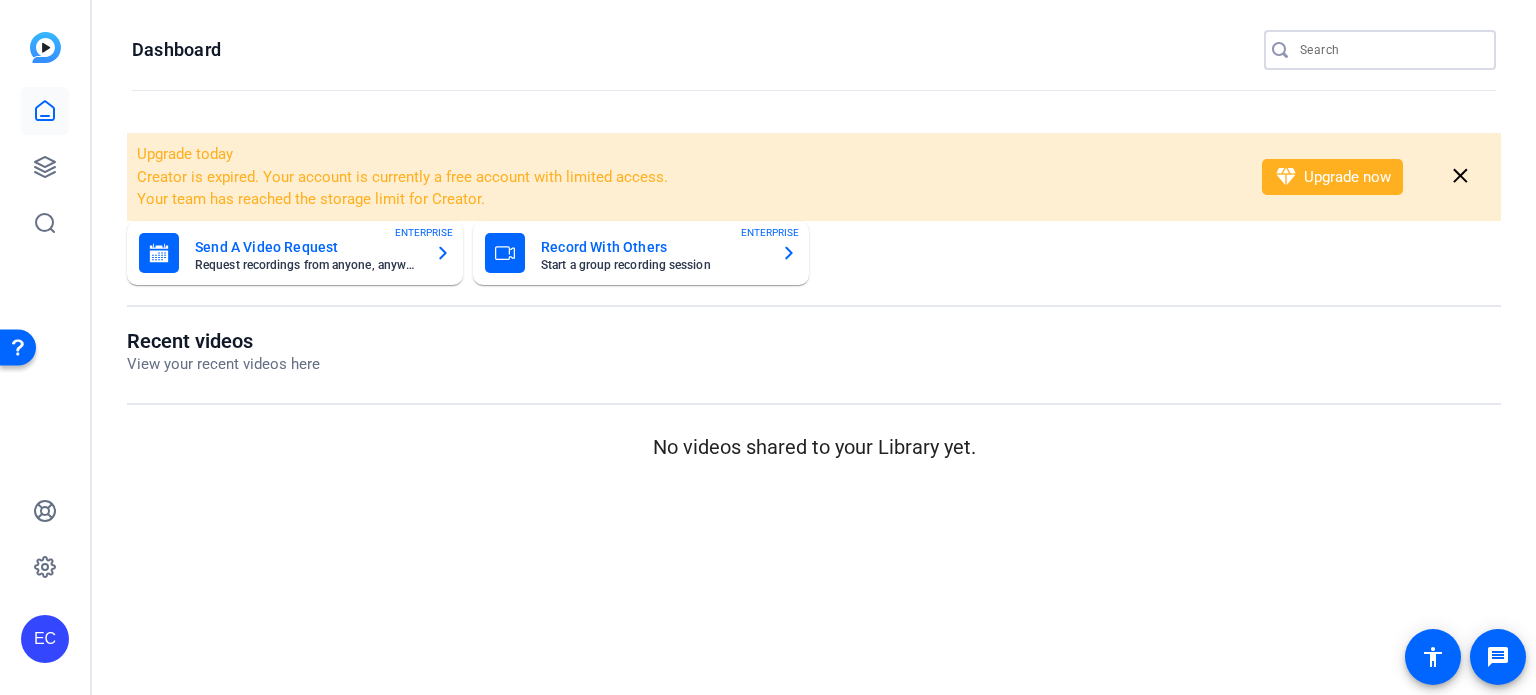 click at bounding box center (1390, 50) 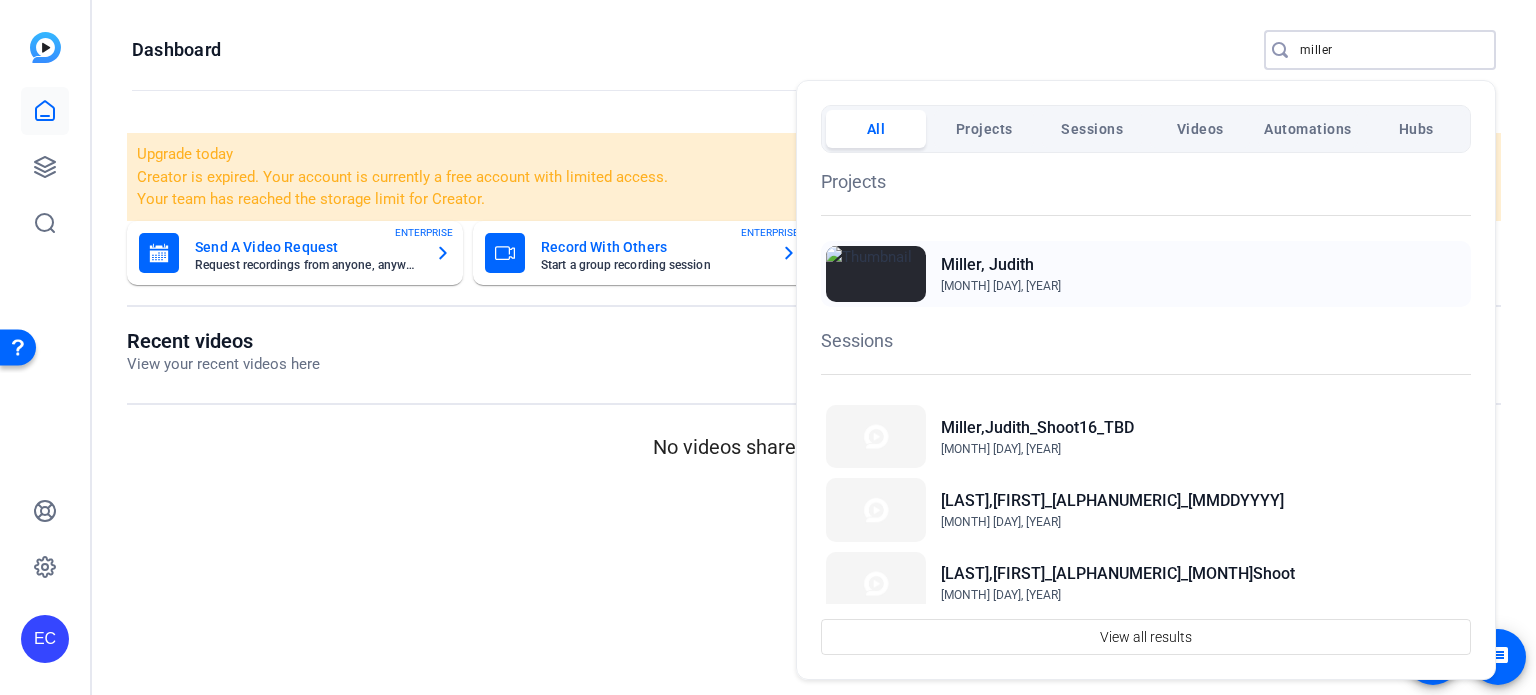 type on "miller" 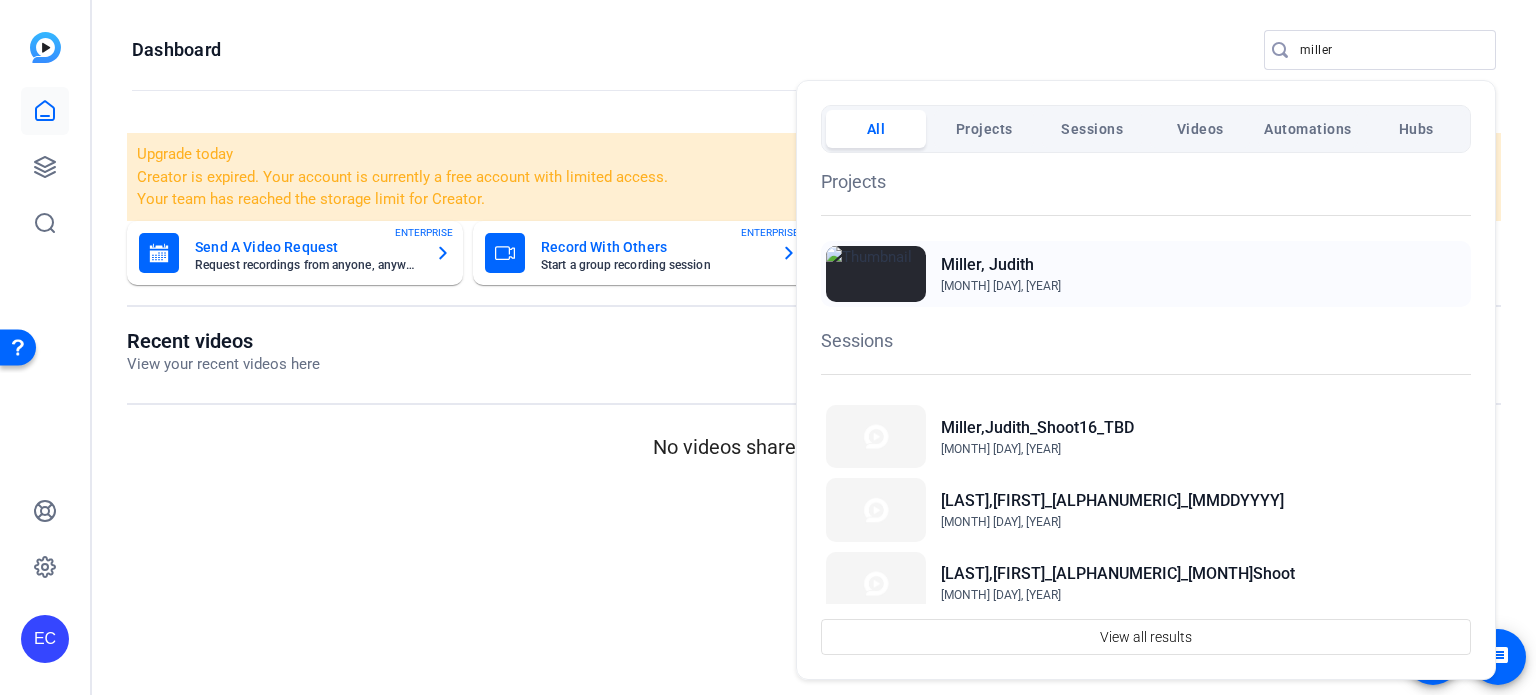 click on "May 10, 2024" at bounding box center [1001, 286] 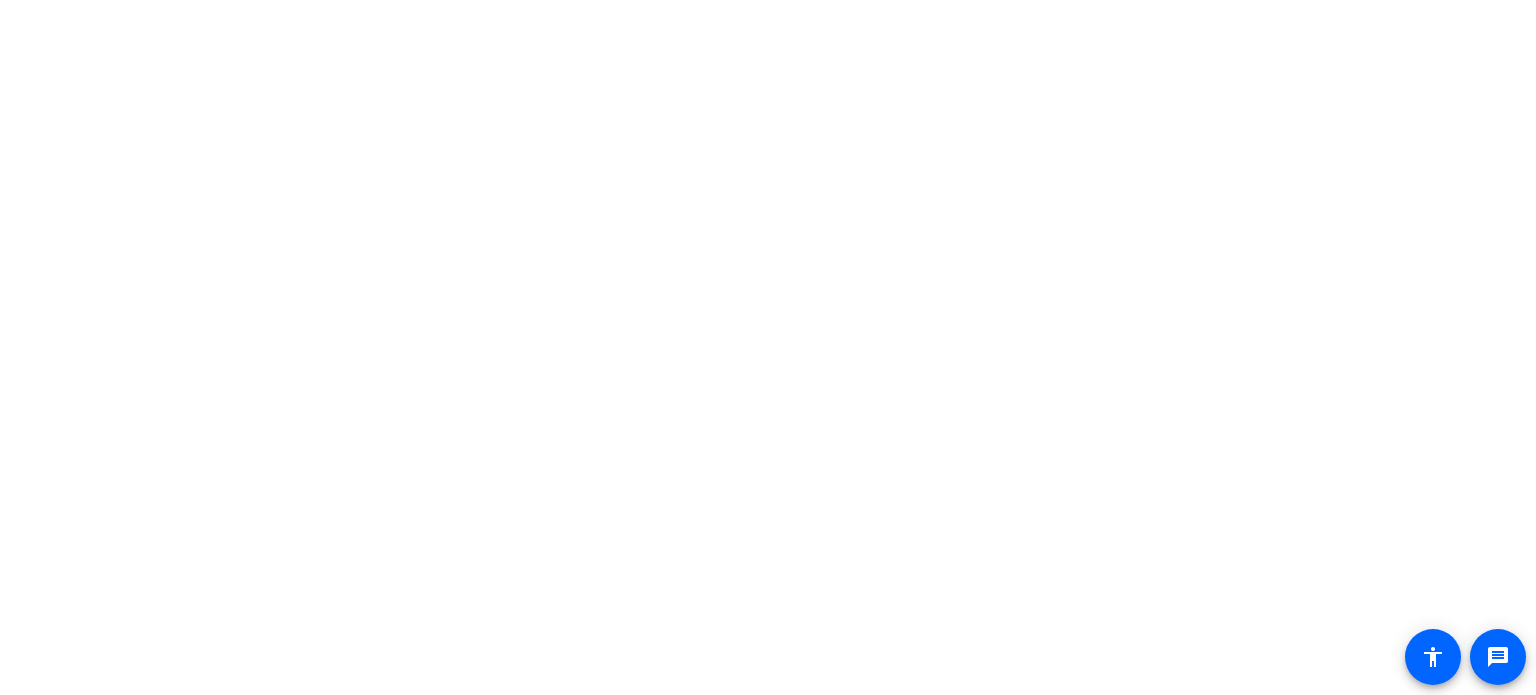scroll, scrollTop: 0, scrollLeft: 0, axis: both 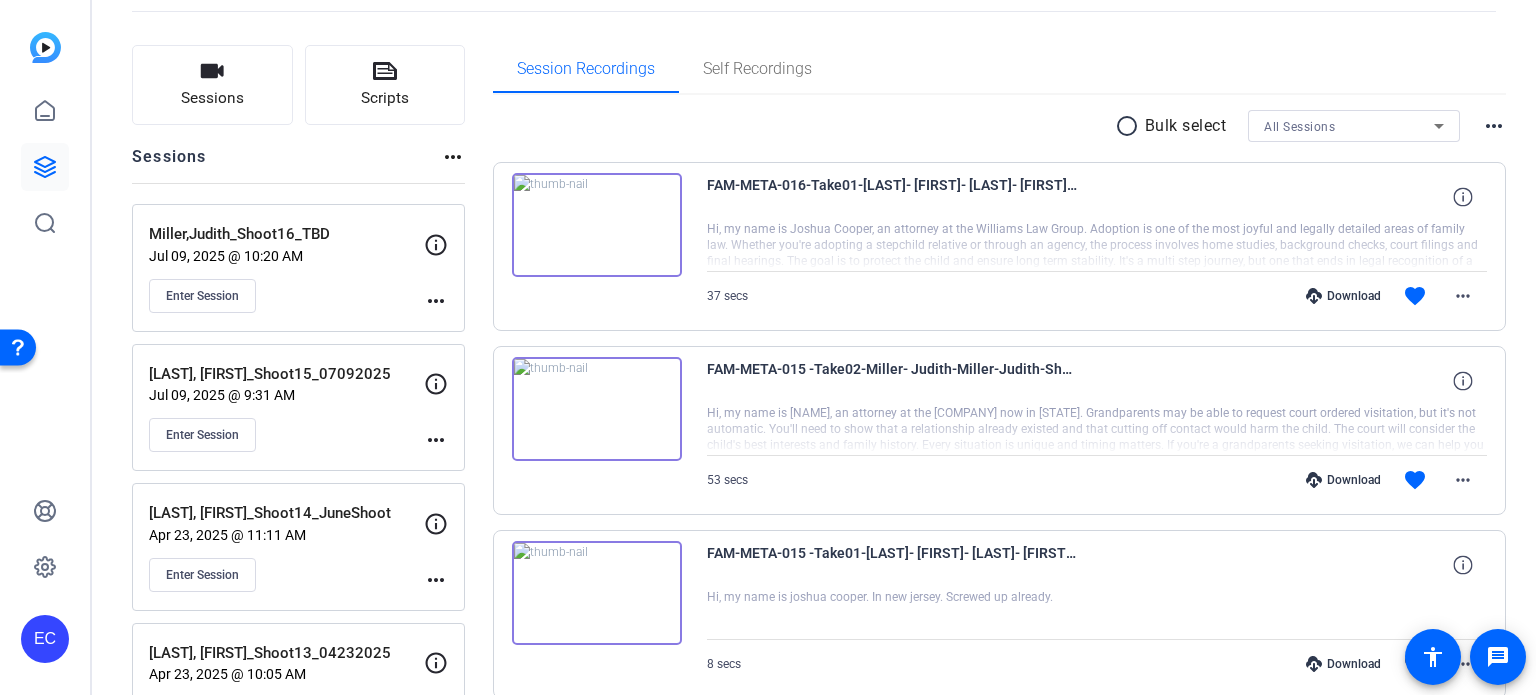 click at bounding box center (597, 225) 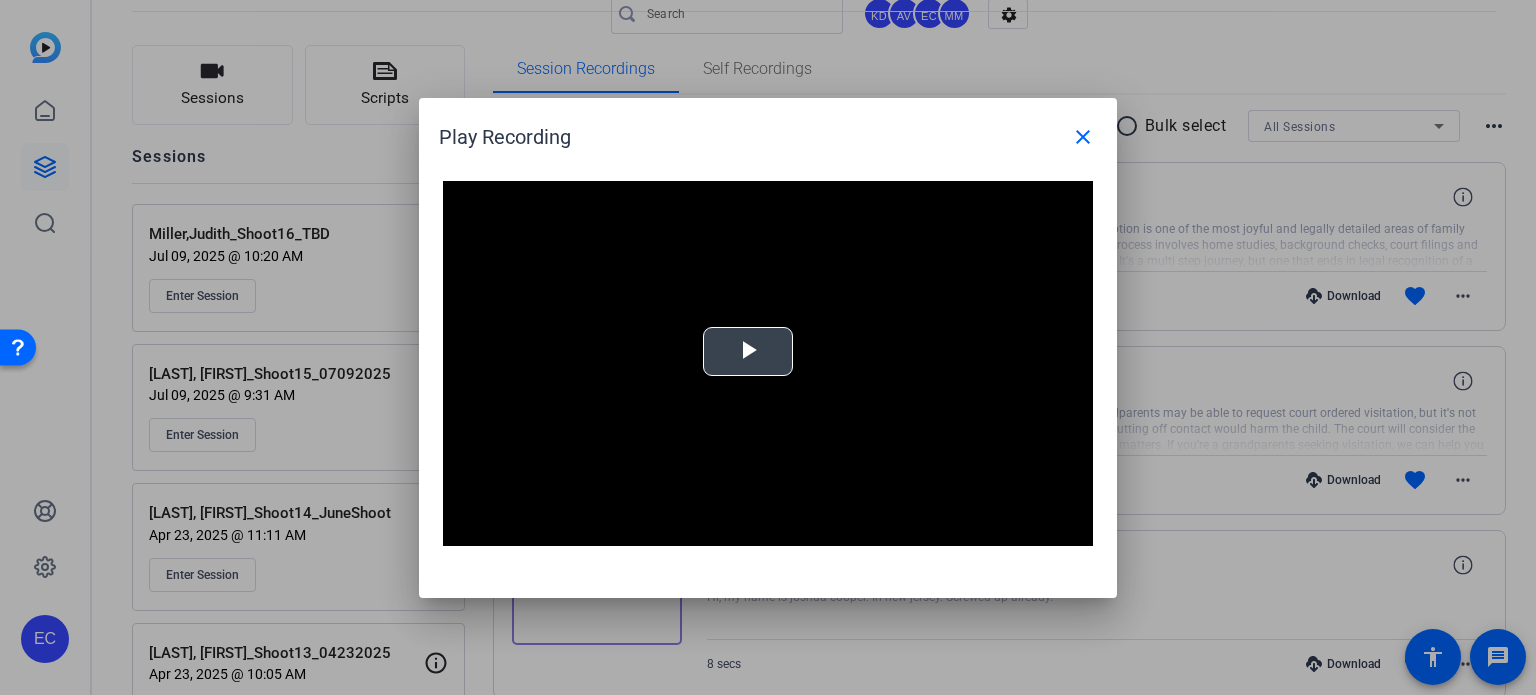 click at bounding box center [748, 351] 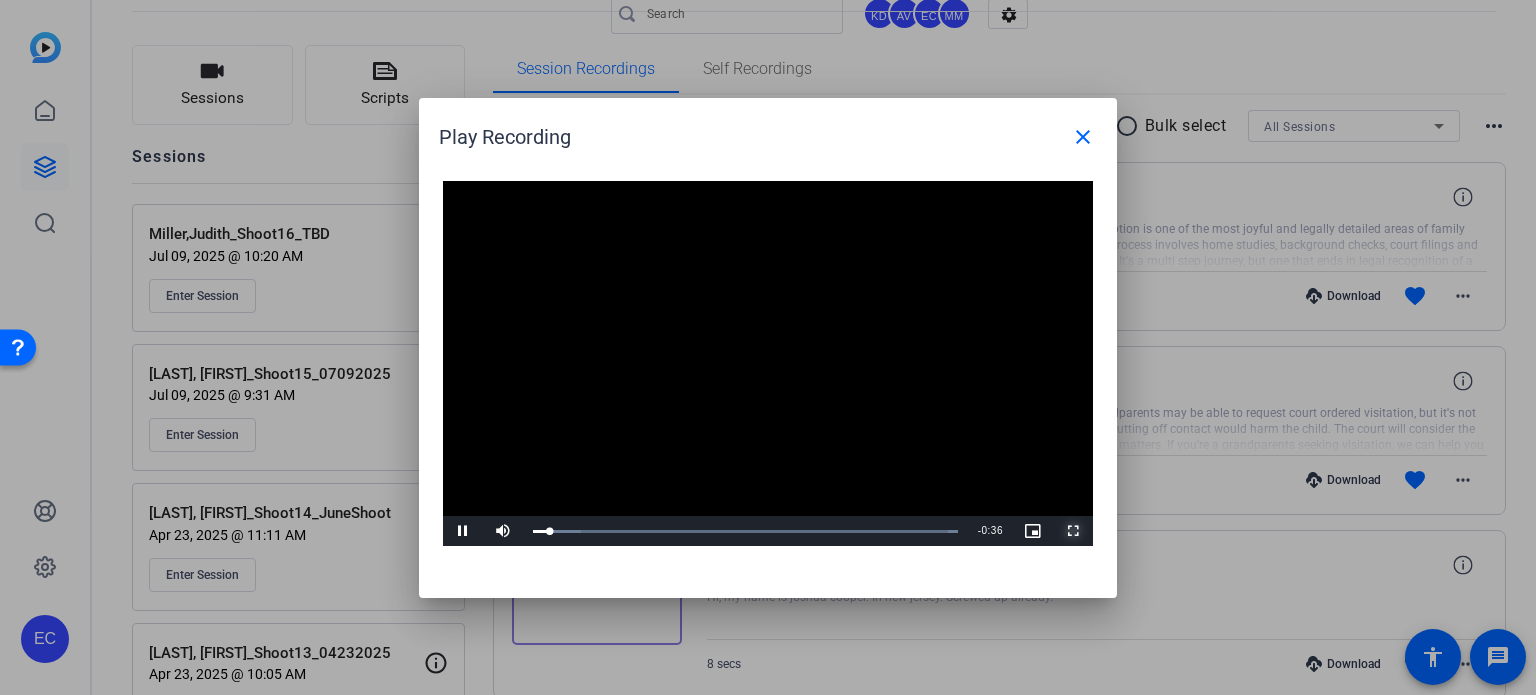 click at bounding box center (1073, 531) 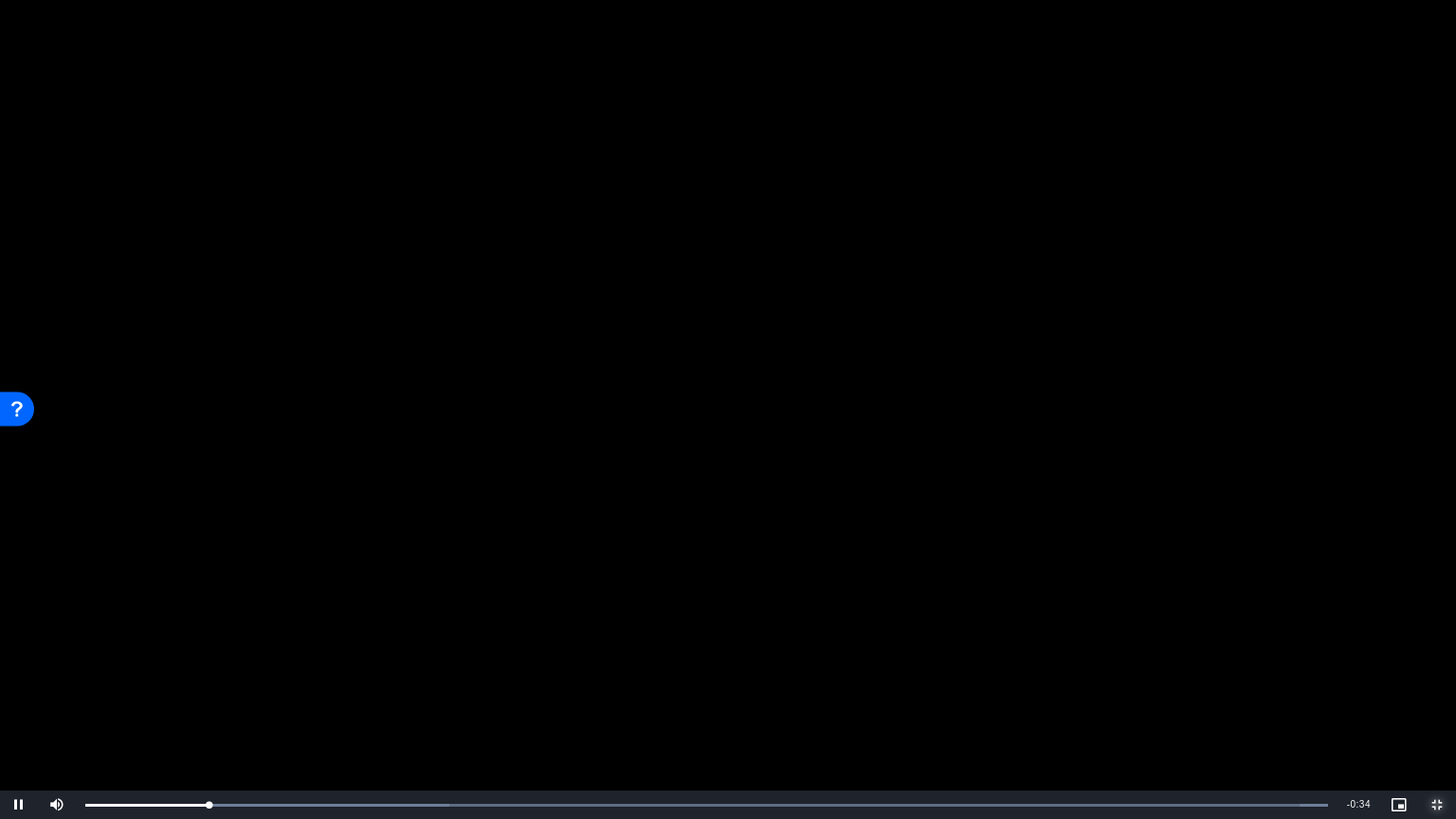 click at bounding box center (1437, 805) 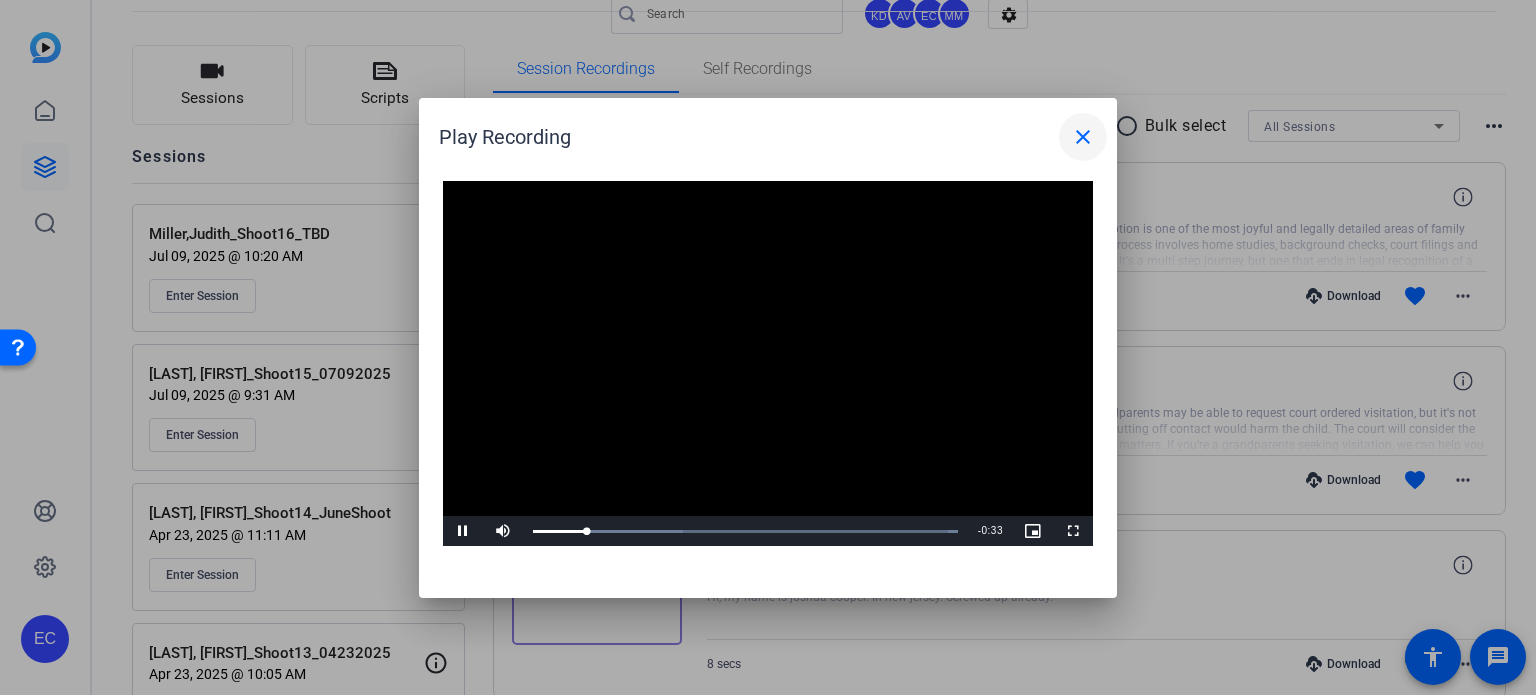 click on "close" at bounding box center (1083, 137) 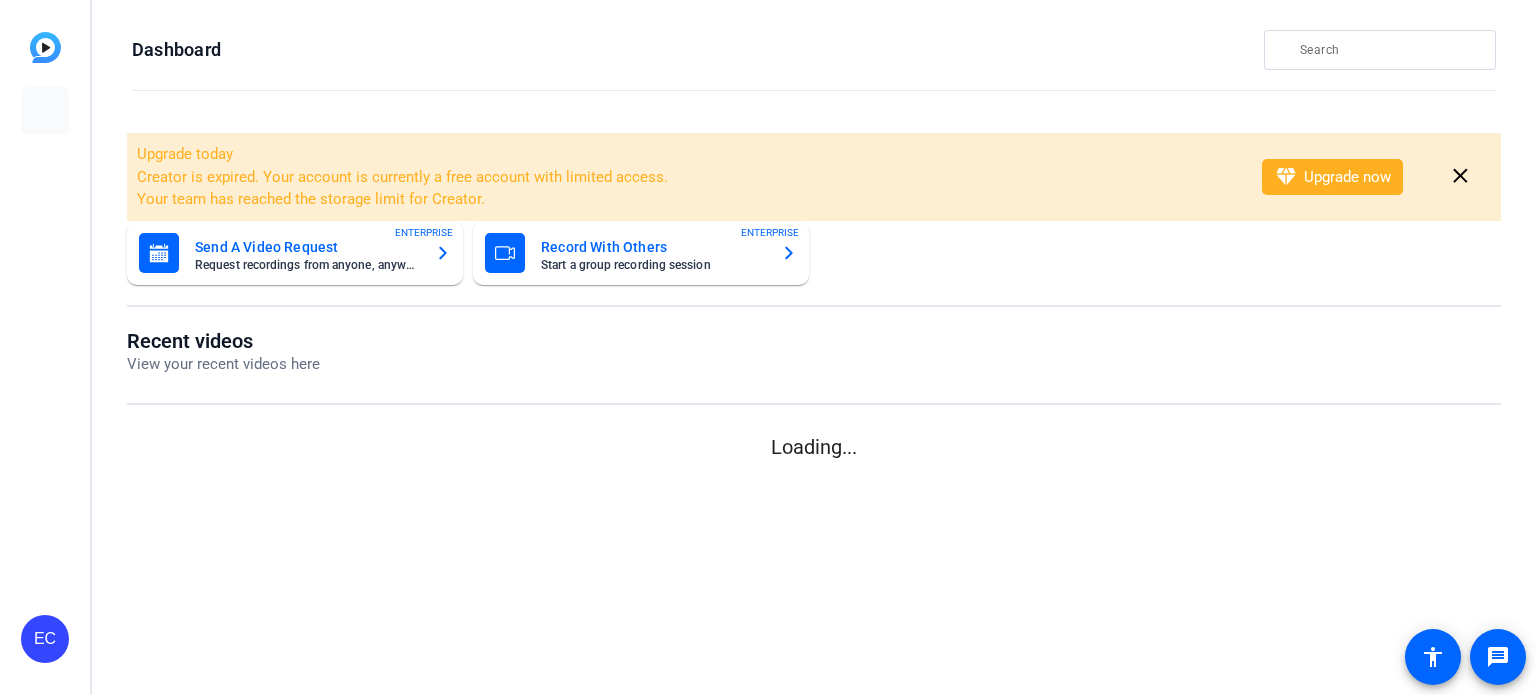 scroll, scrollTop: 0, scrollLeft: 0, axis: both 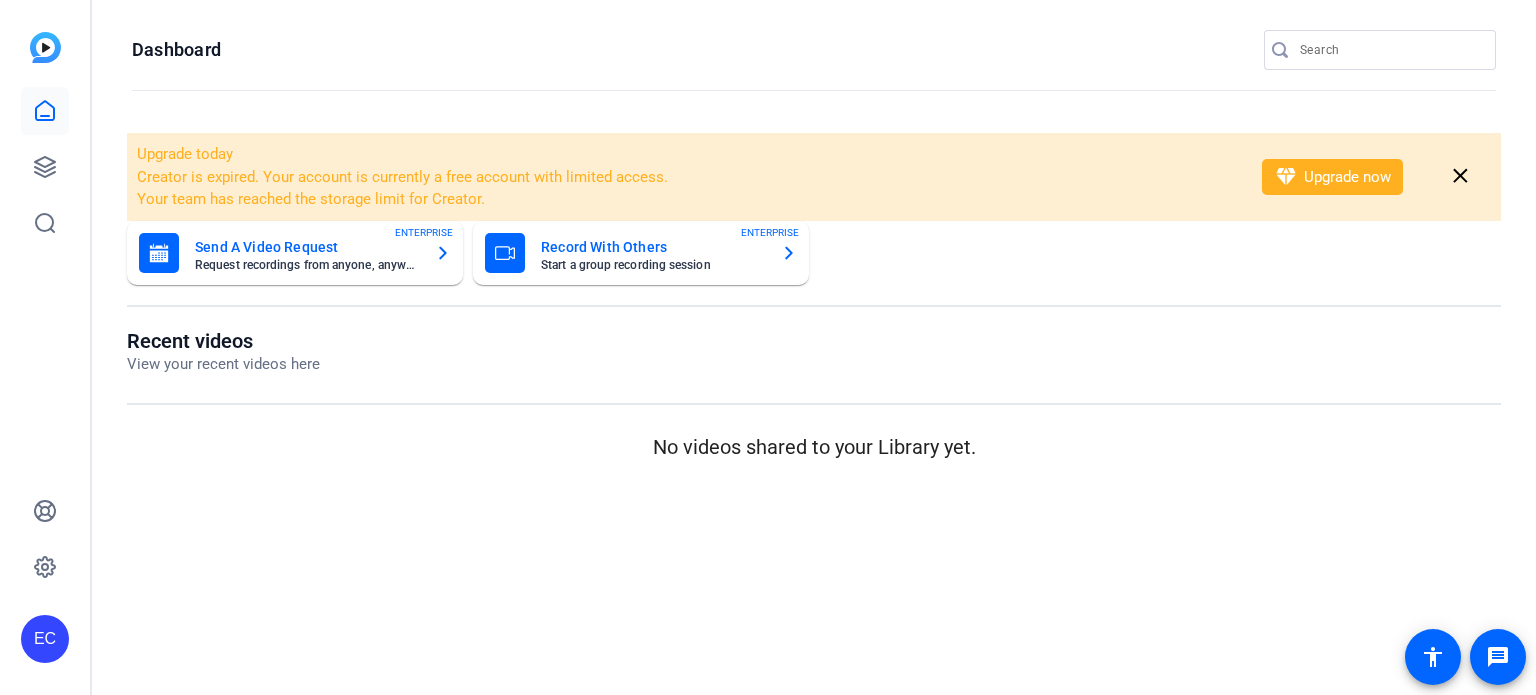click at bounding box center [1390, 50] 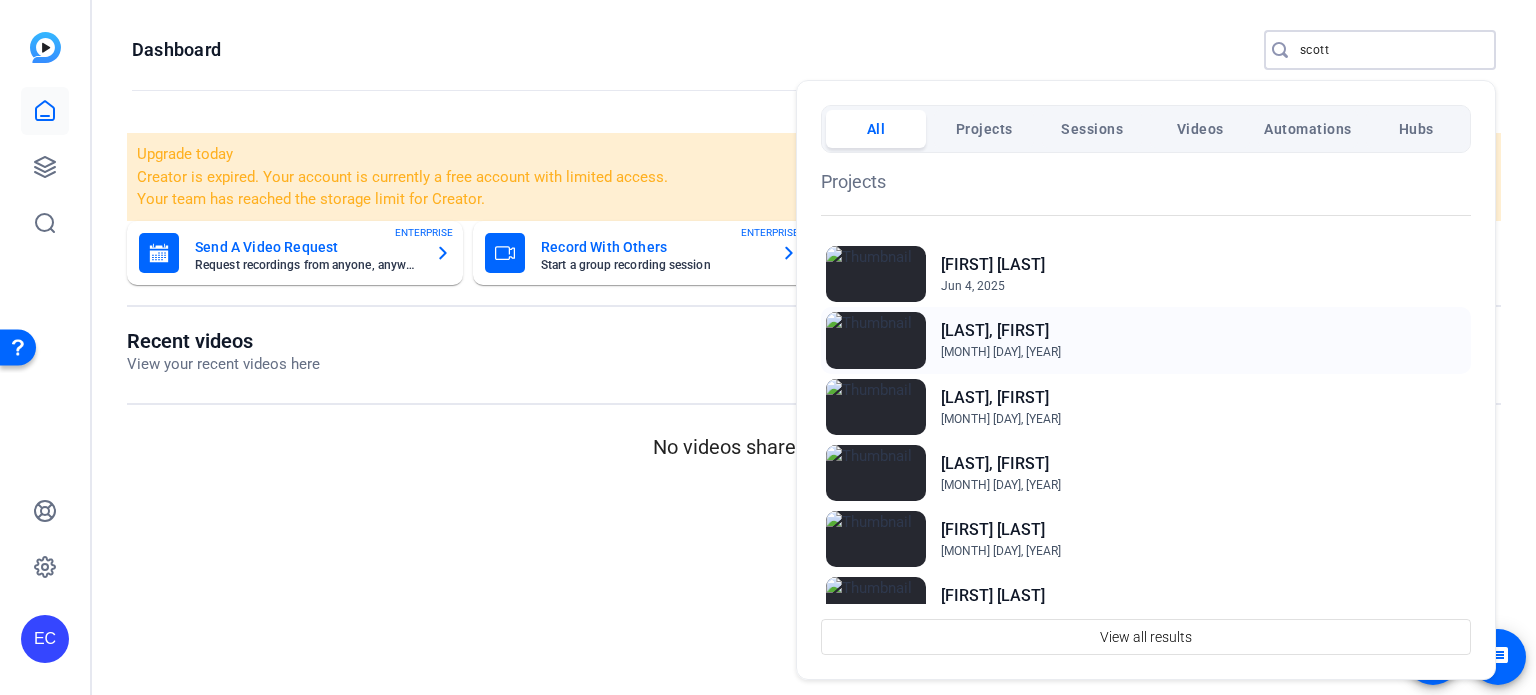 type on "scott" 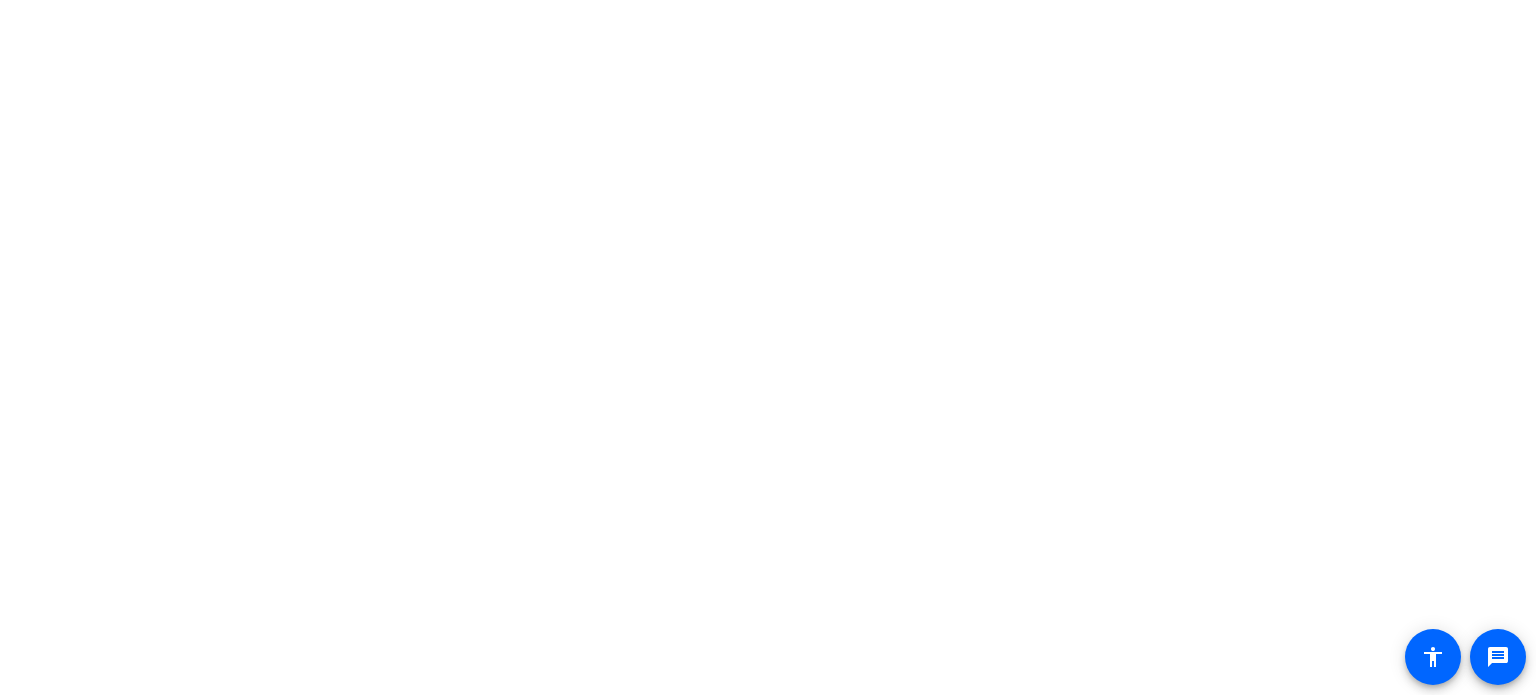 scroll, scrollTop: 0, scrollLeft: 0, axis: both 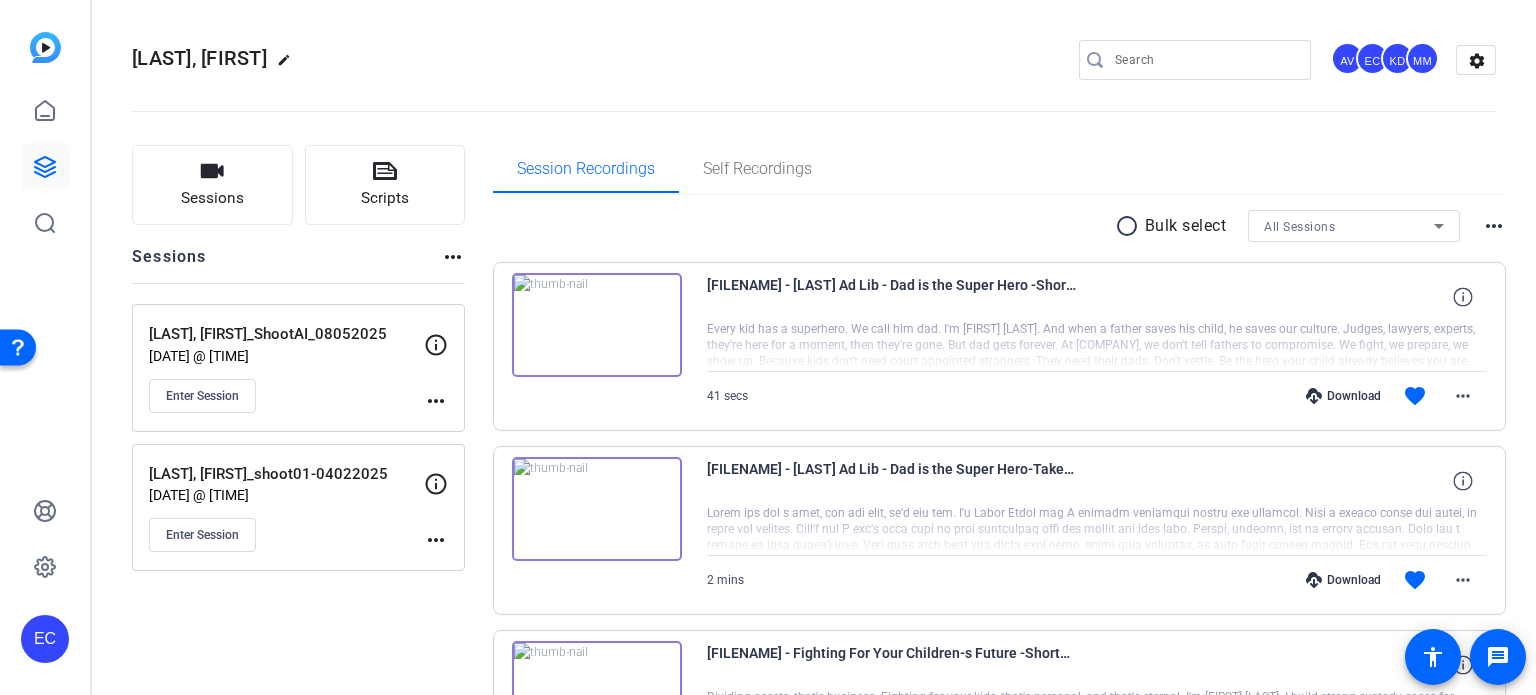 click on "more_horiz" 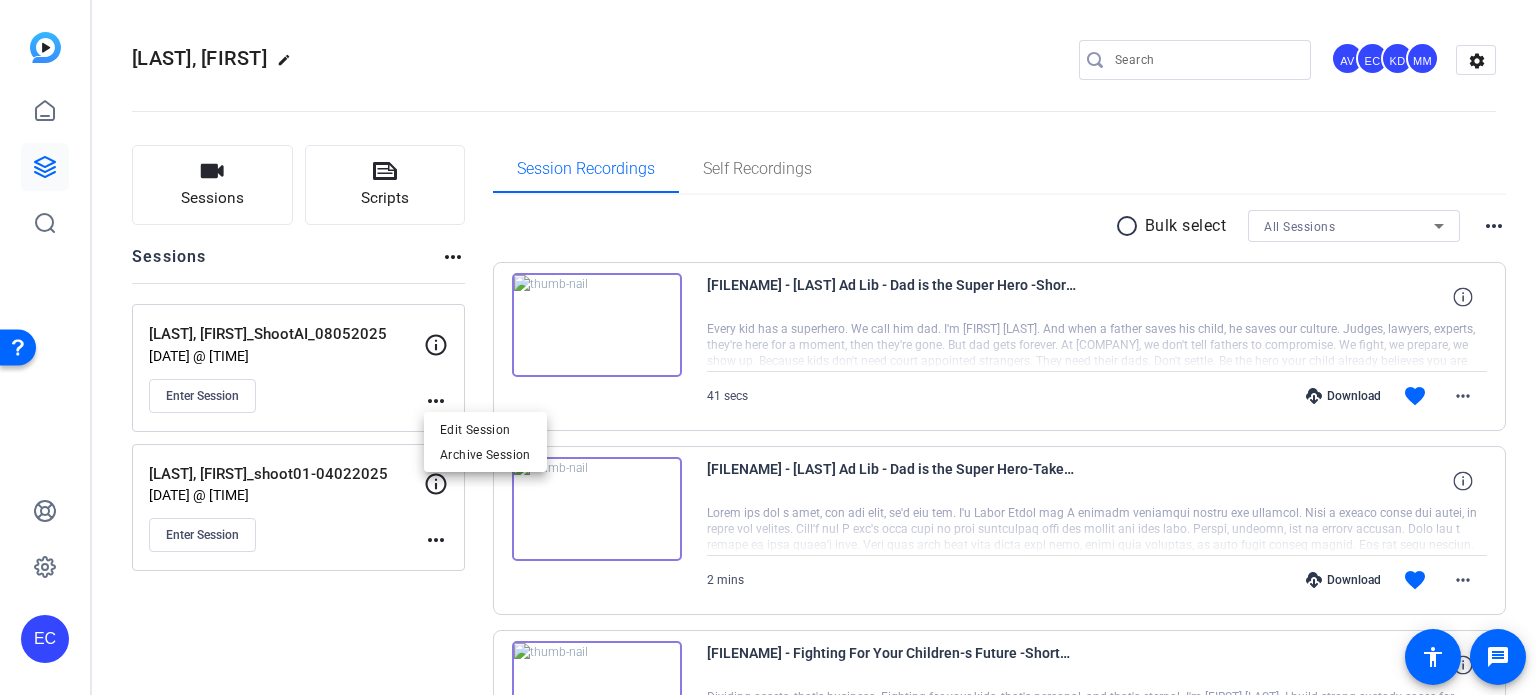 click at bounding box center (768, 347) 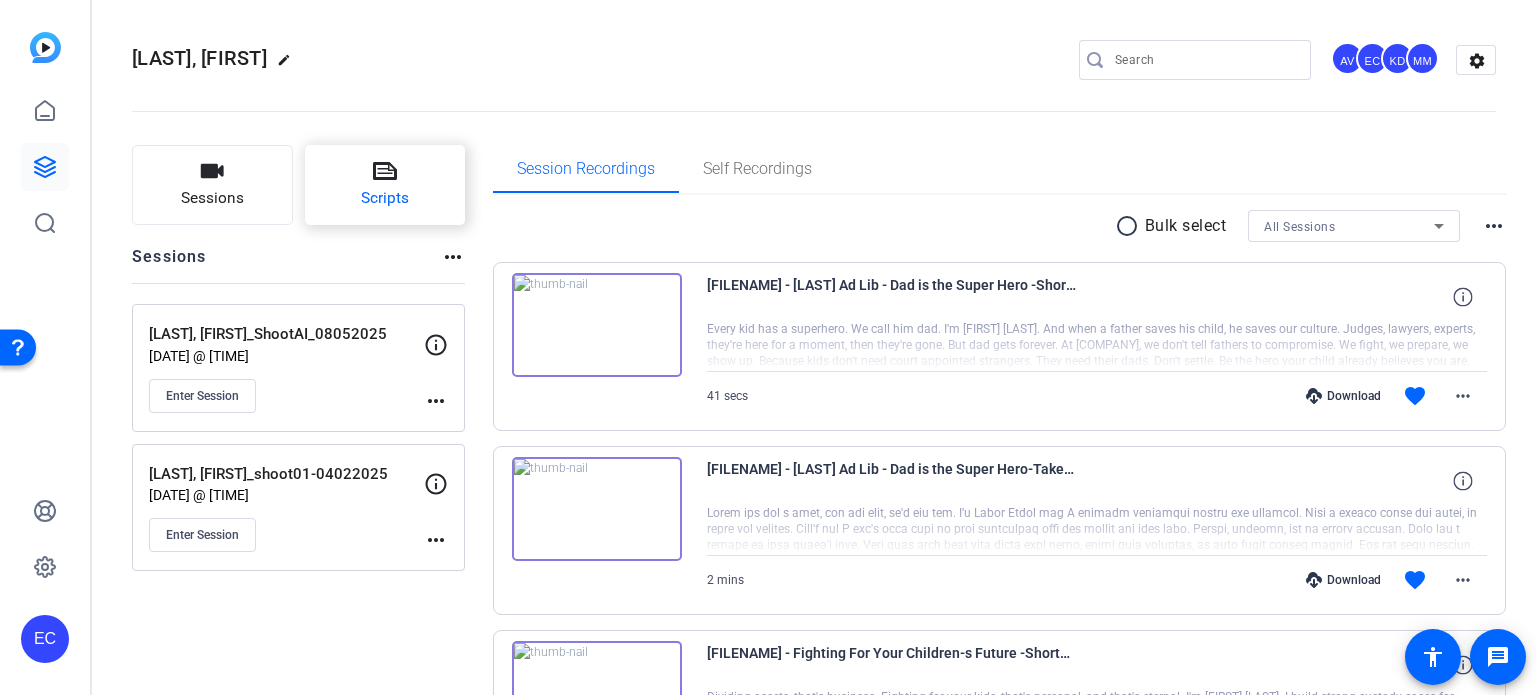 click 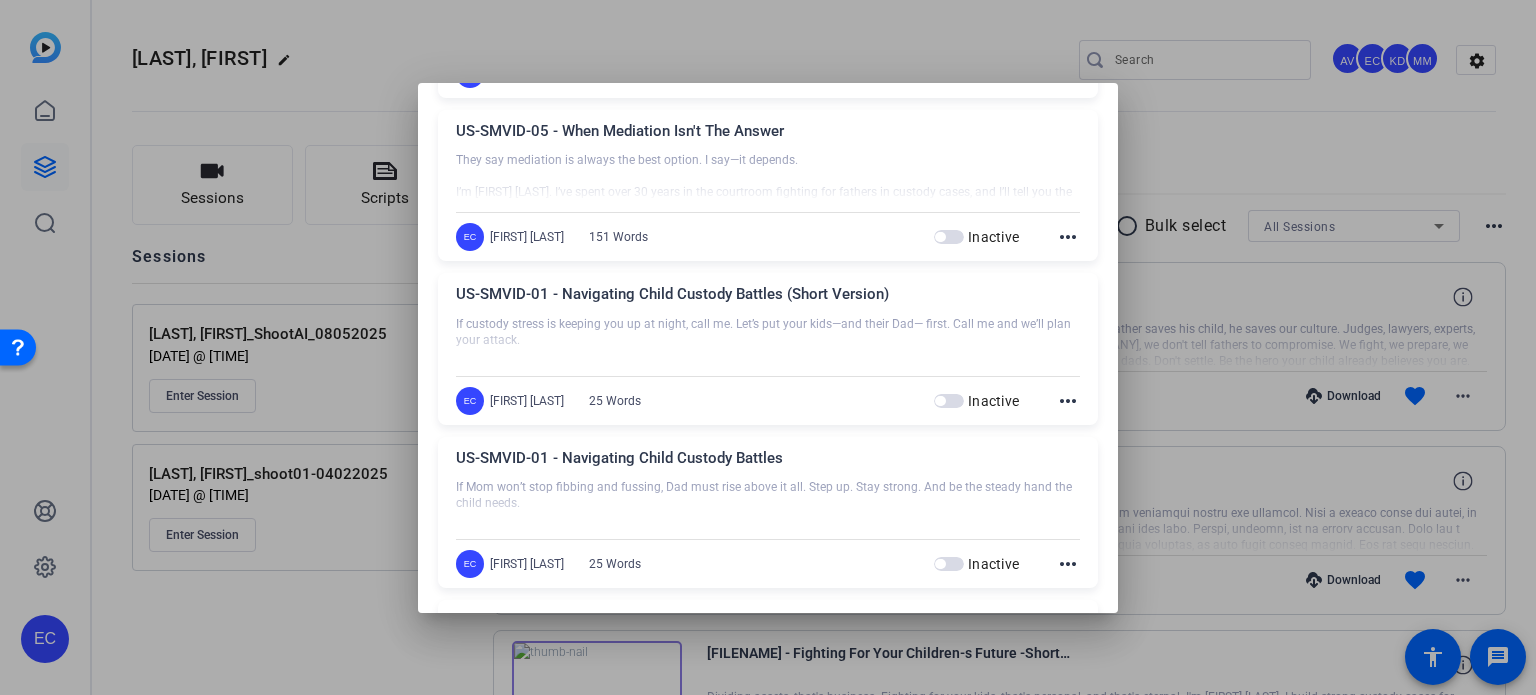scroll, scrollTop: 1695, scrollLeft: 0, axis: vertical 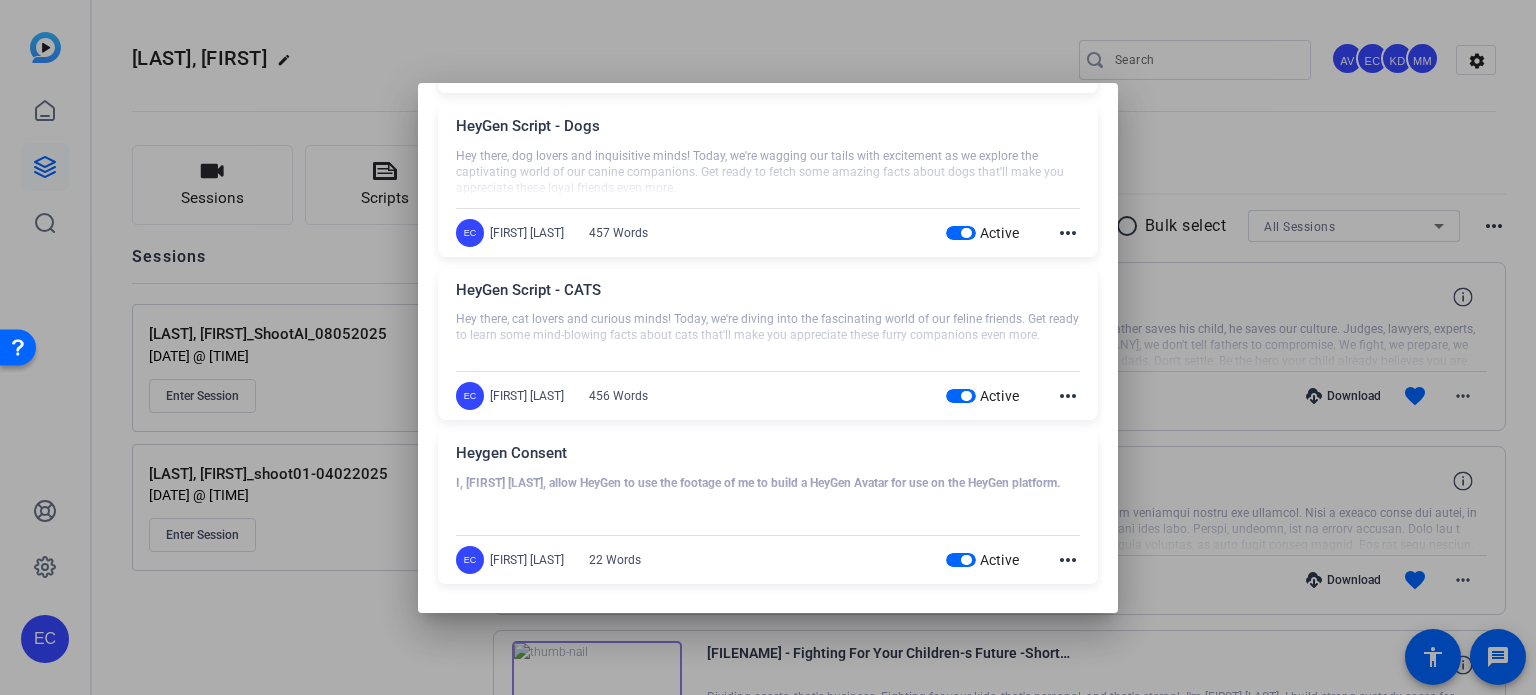 click at bounding box center (768, 347) 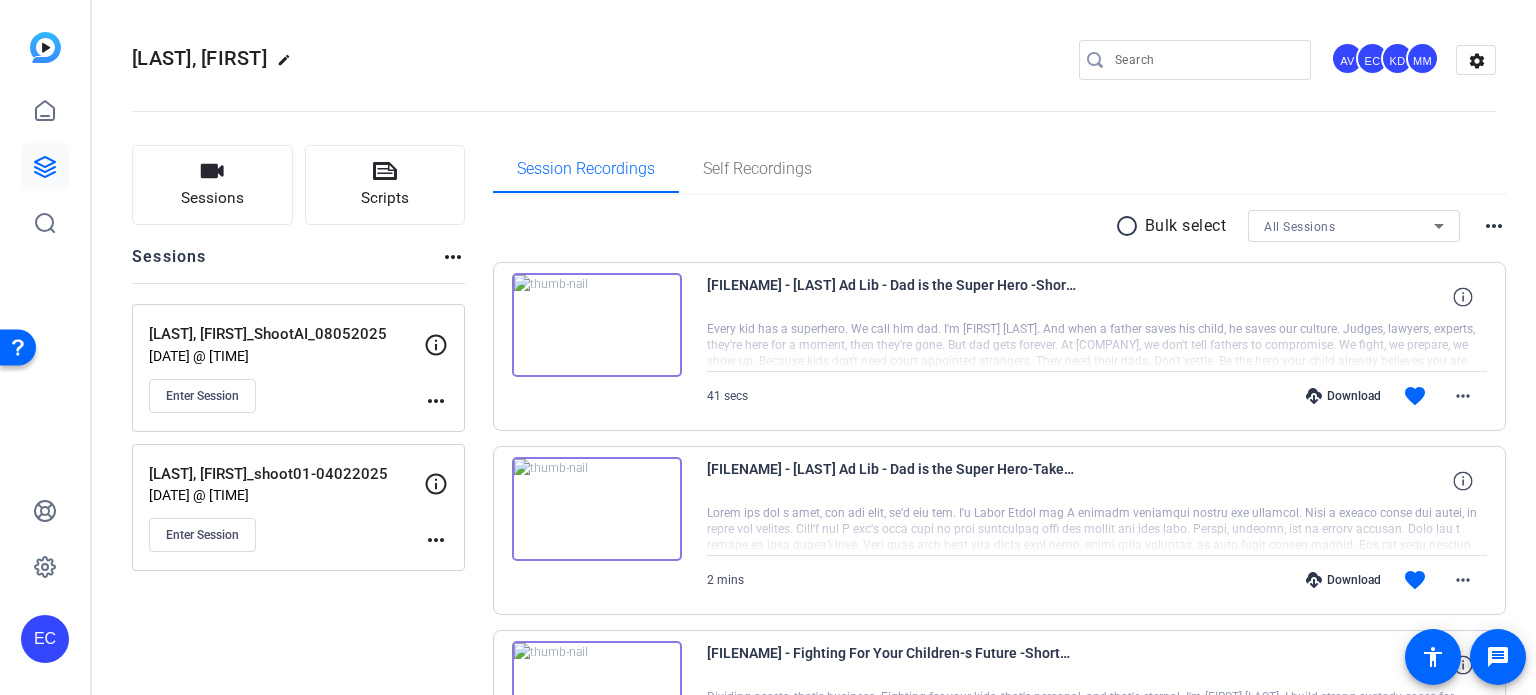 click on "more_horiz" 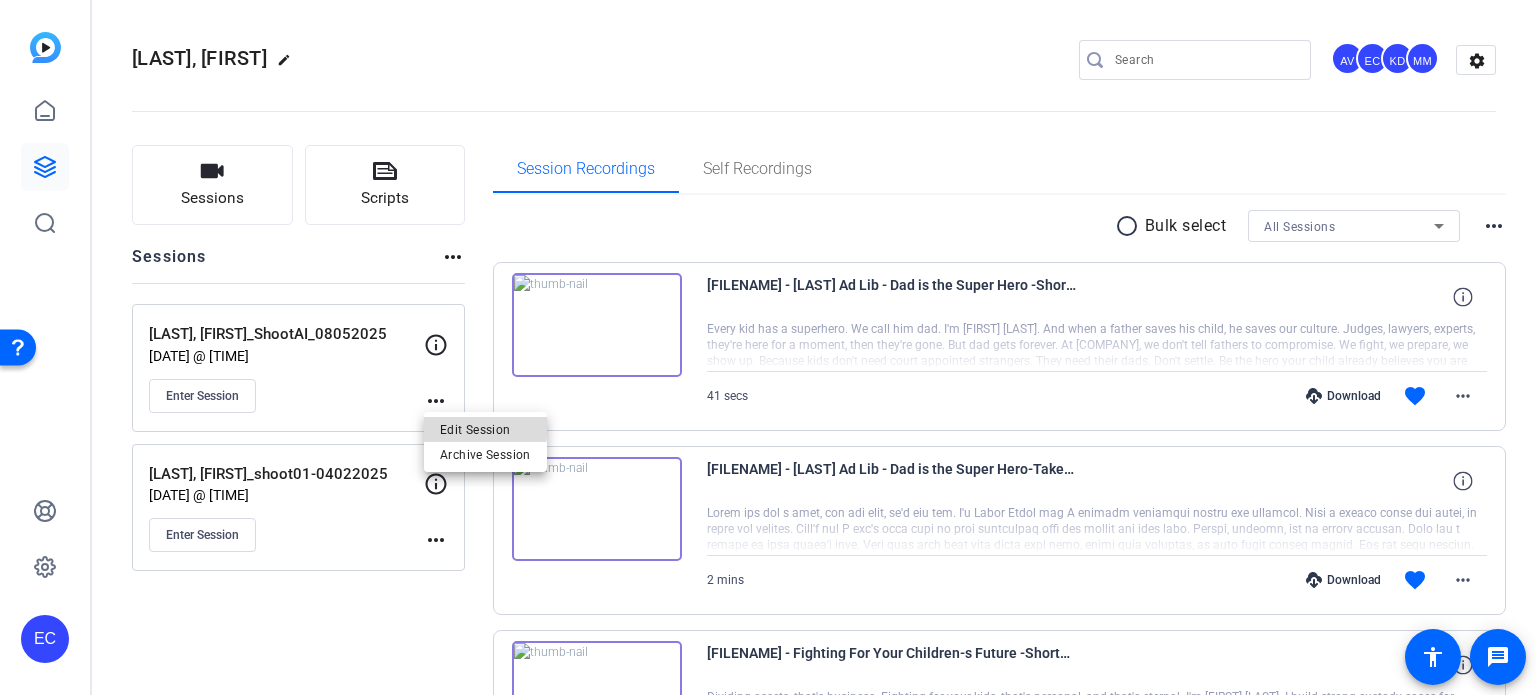 click on "Edit Session" at bounding box center (485, 429) 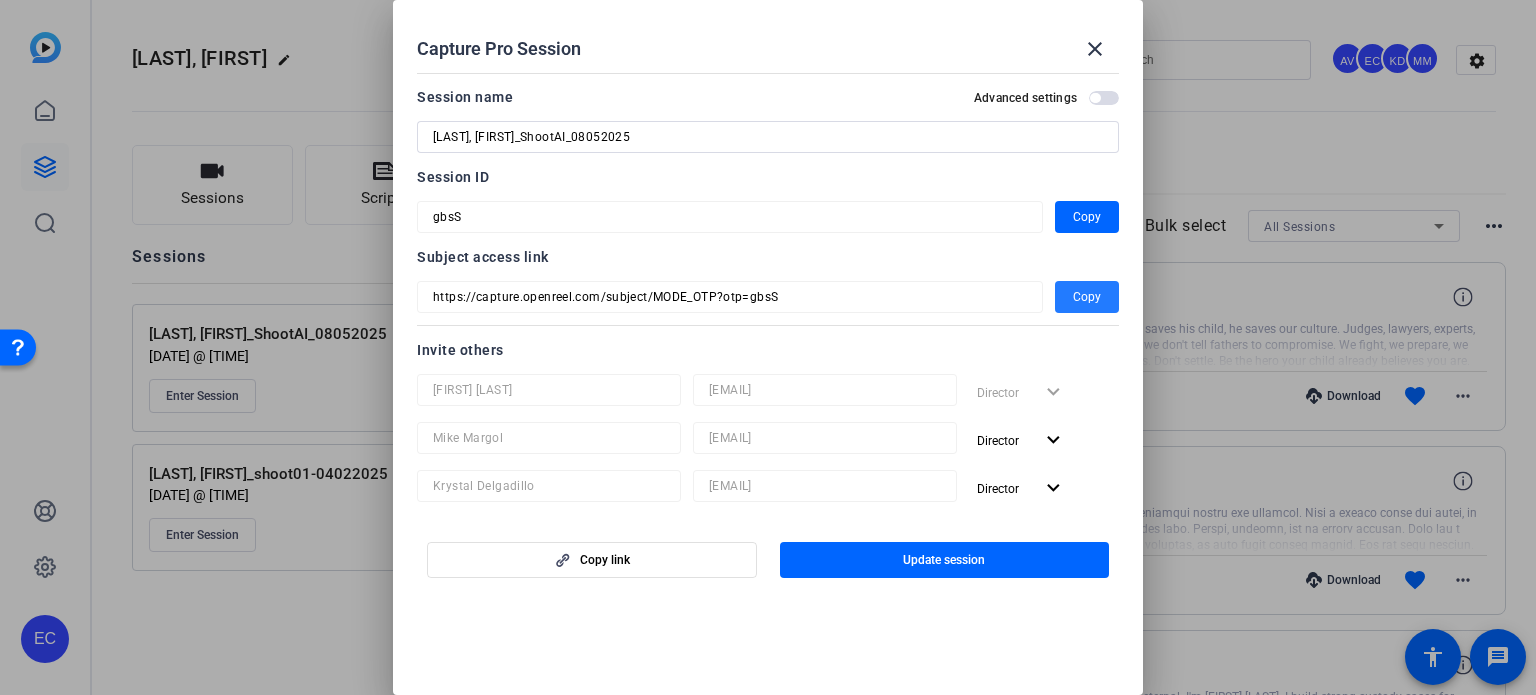 click at bounding box center [1087, 297] 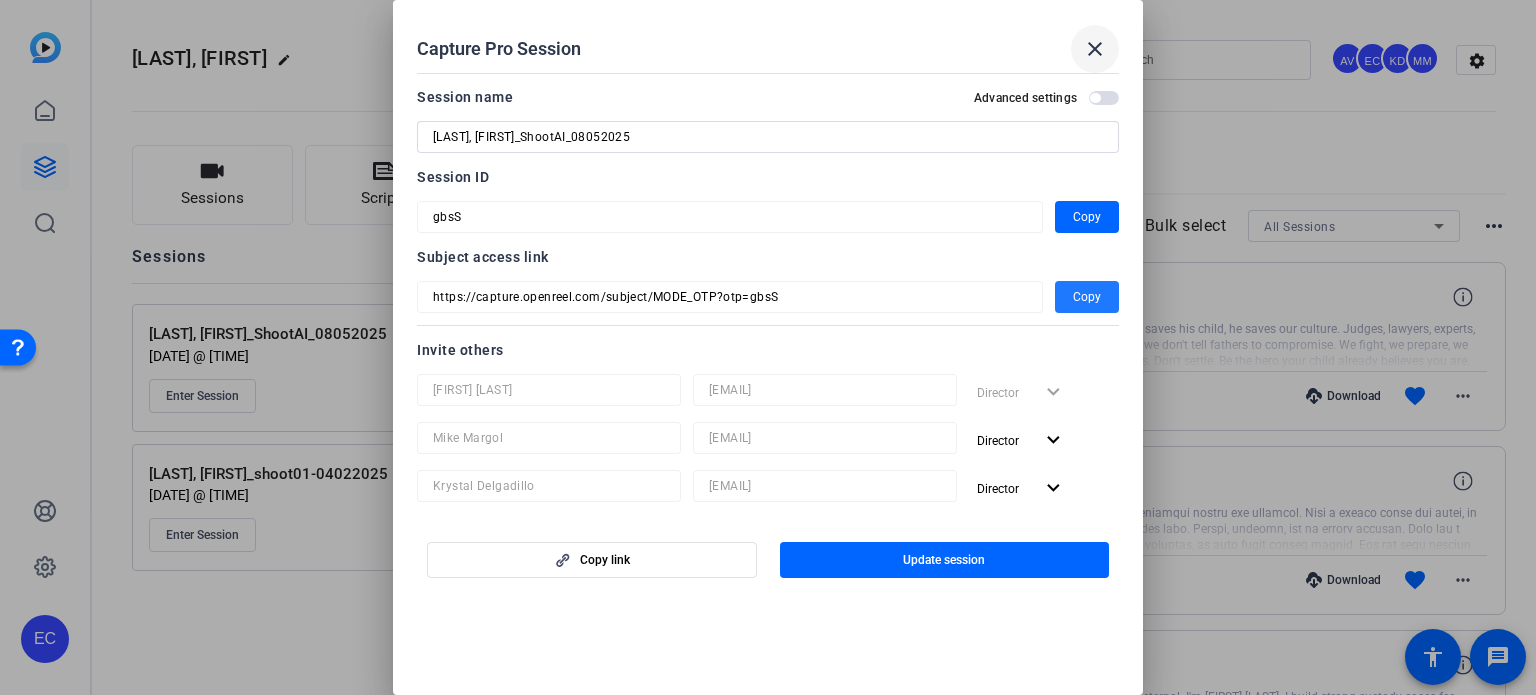 click on "close" at bounding box center (1095, 49) 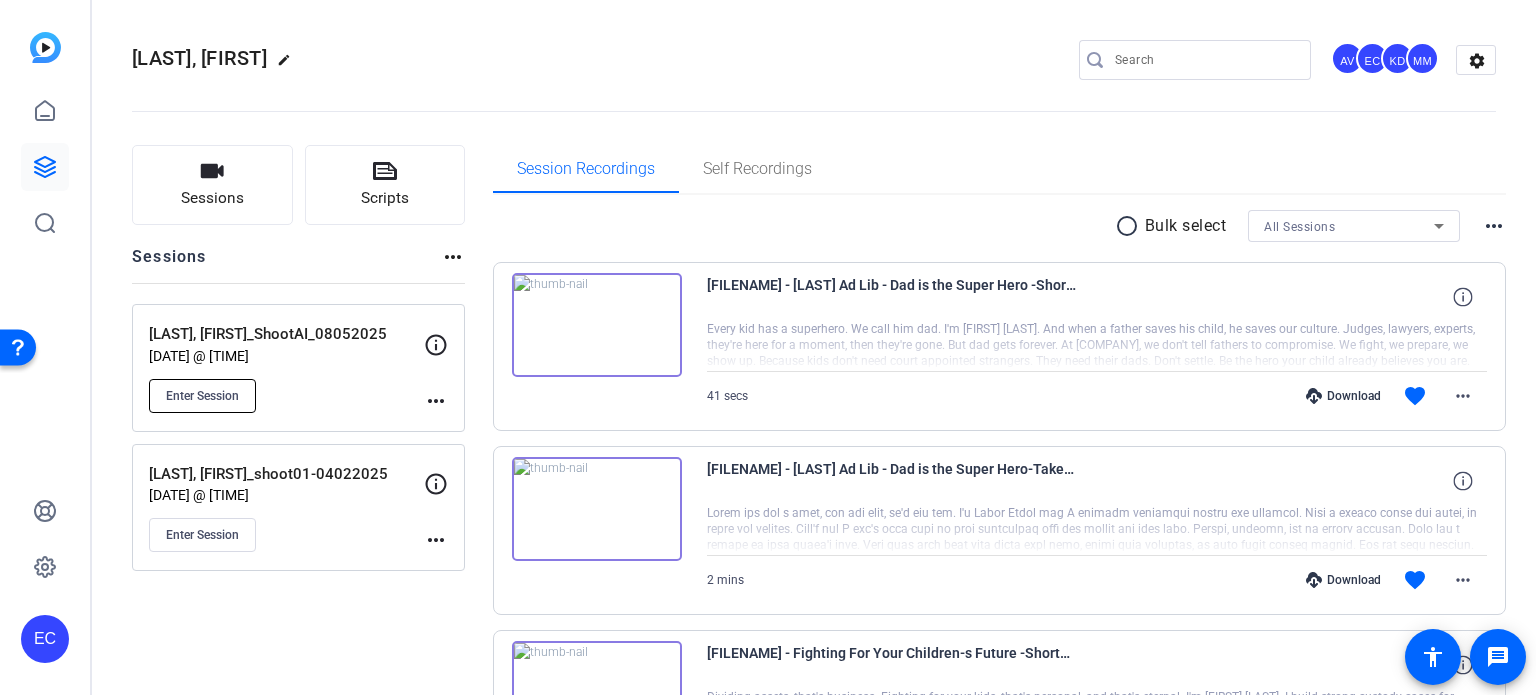 click on "Enter Session" 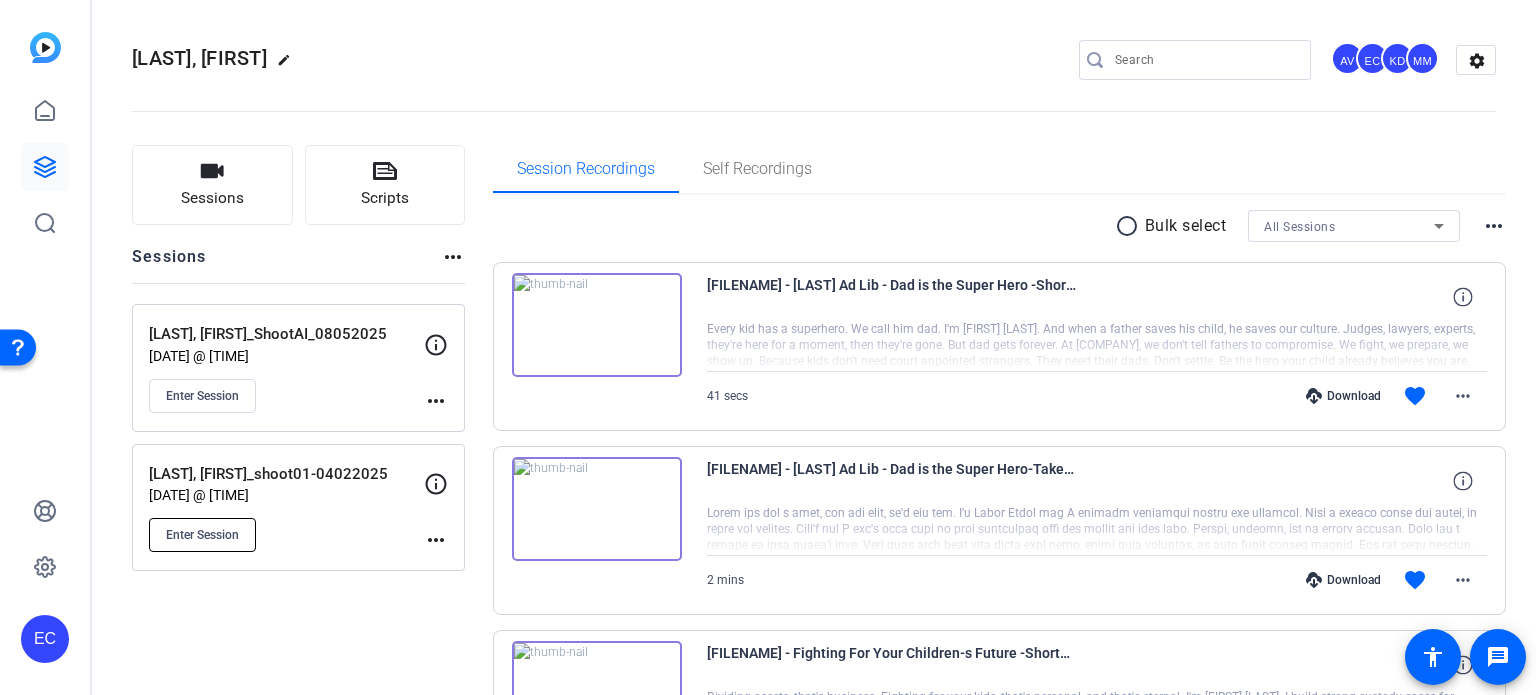 click on "Enter Session" 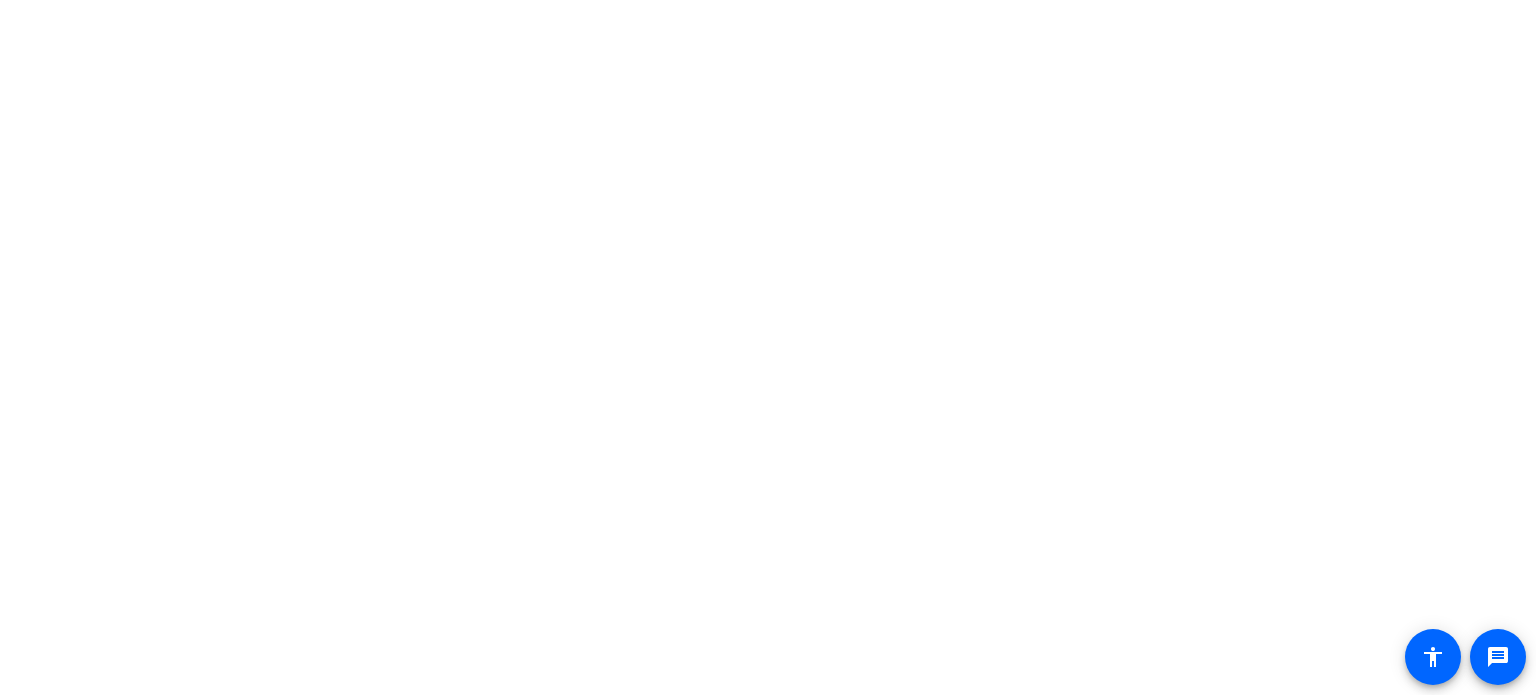 scroll, scrollTop: 0, scrollLeft: 0, axis: both 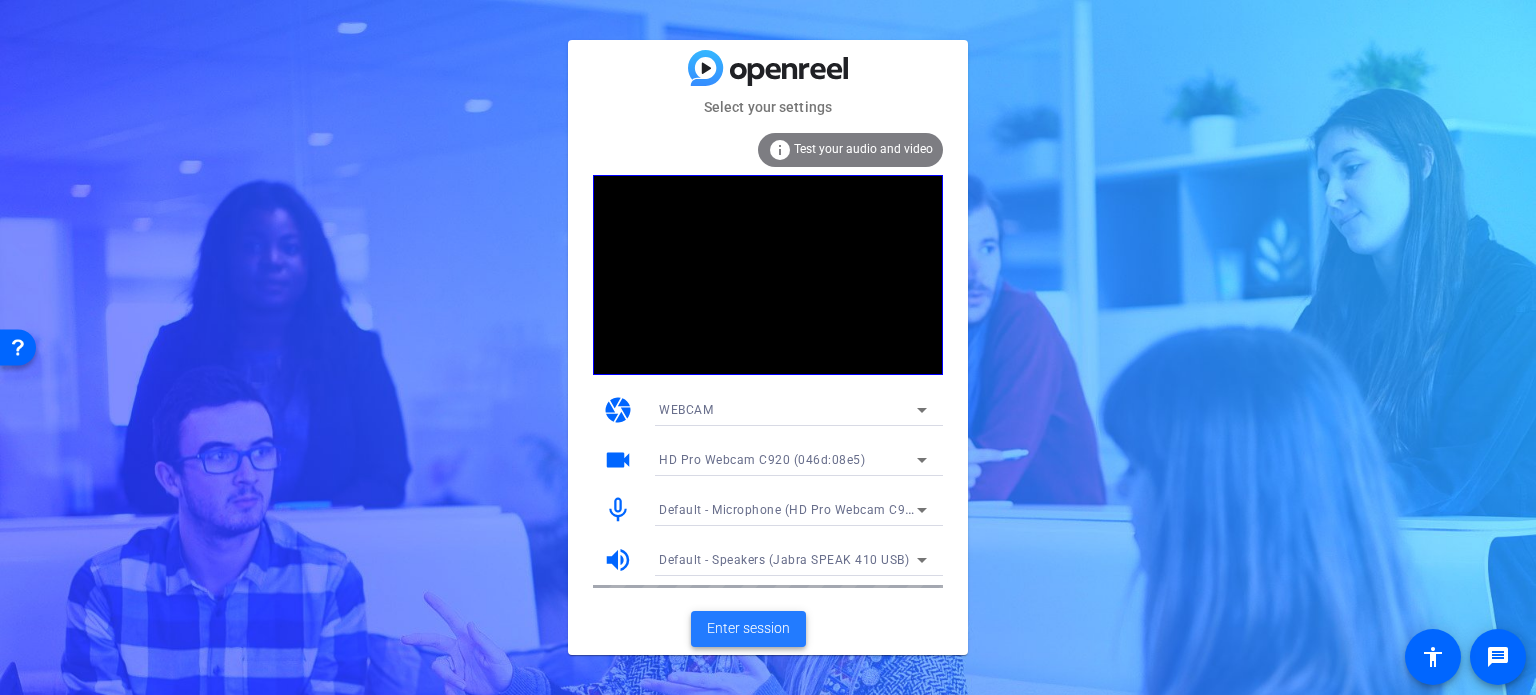 click on "Enter session" 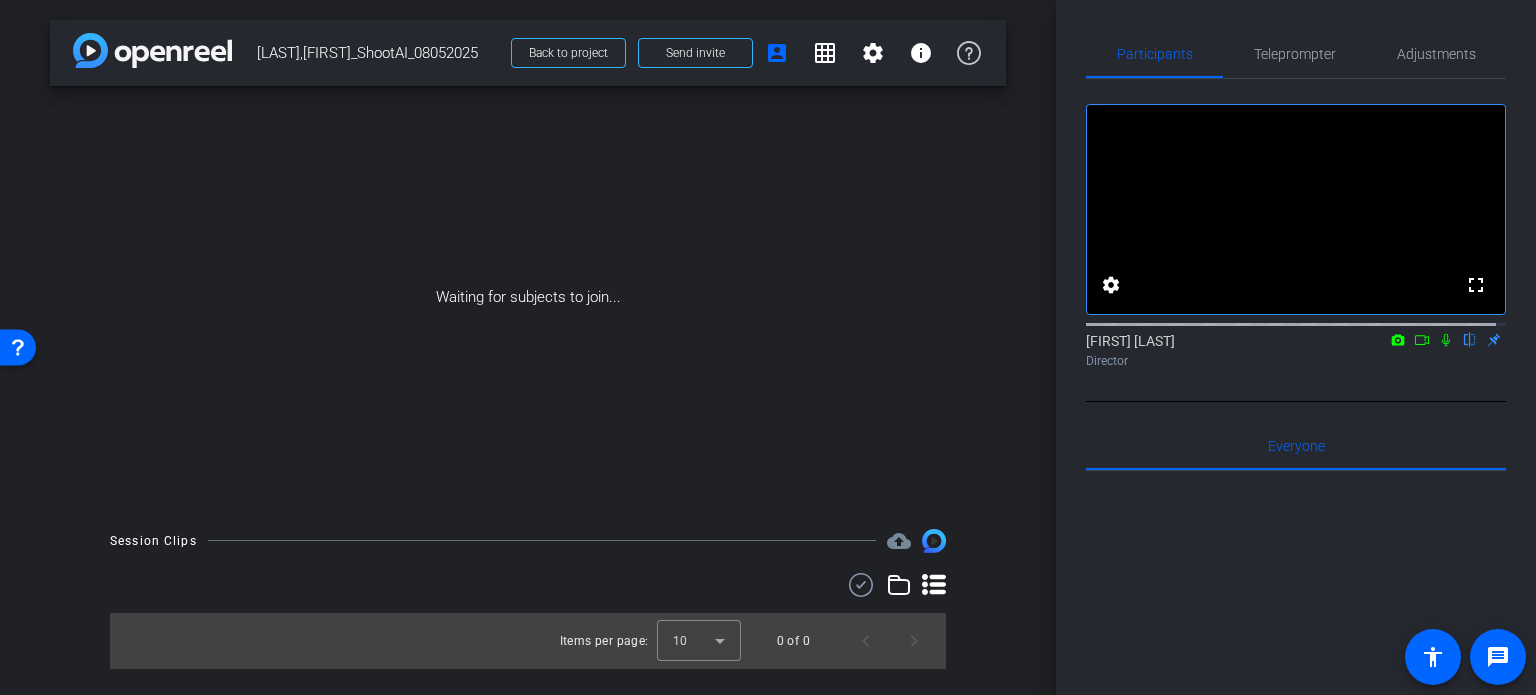 click 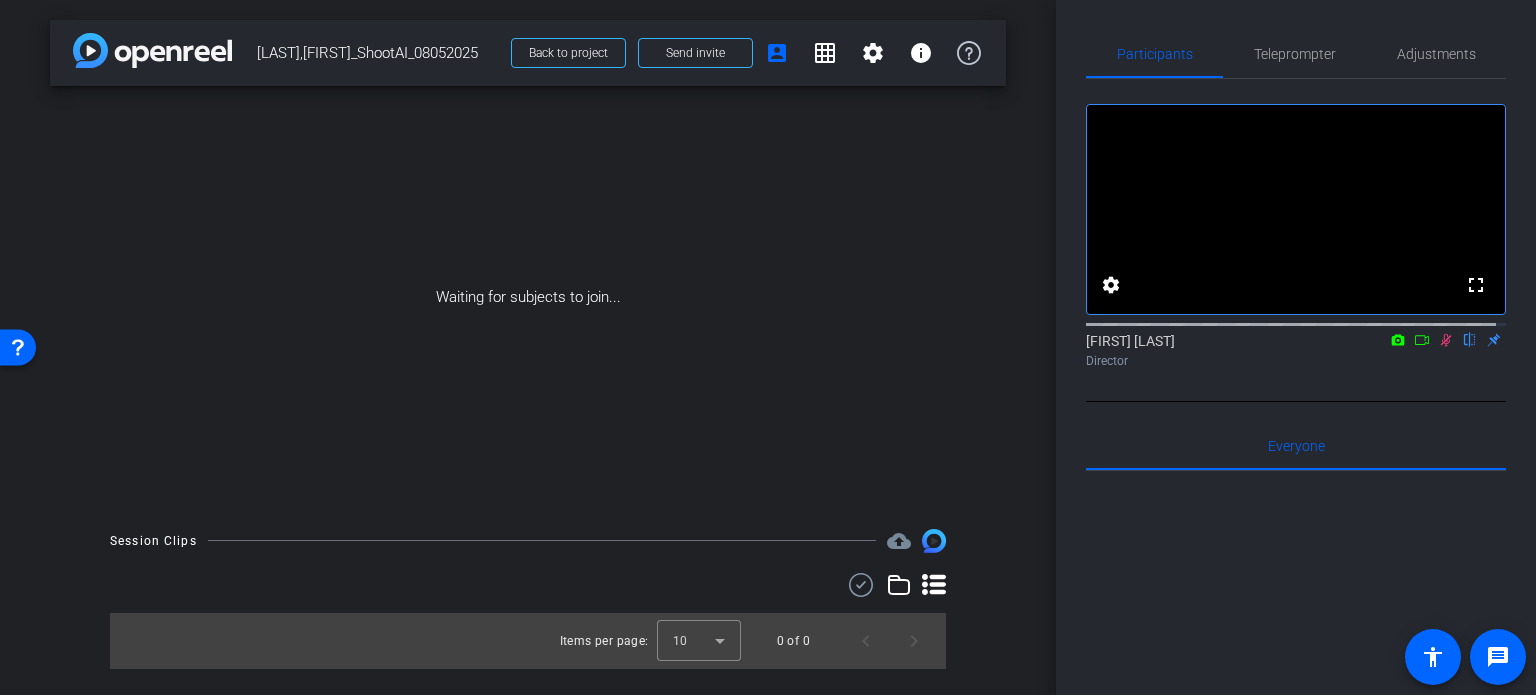 click 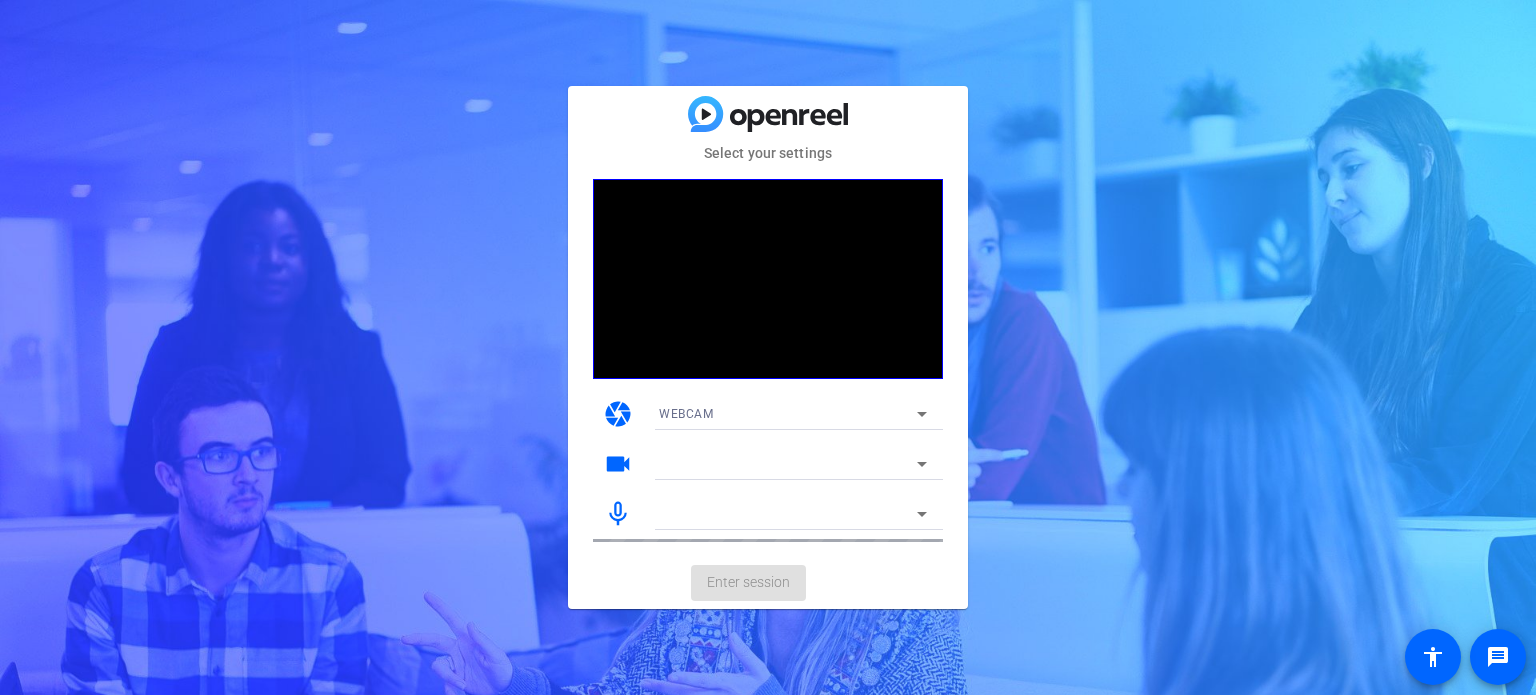 scroll, scrollTop: 0, scrollLeft: 0, axis: both 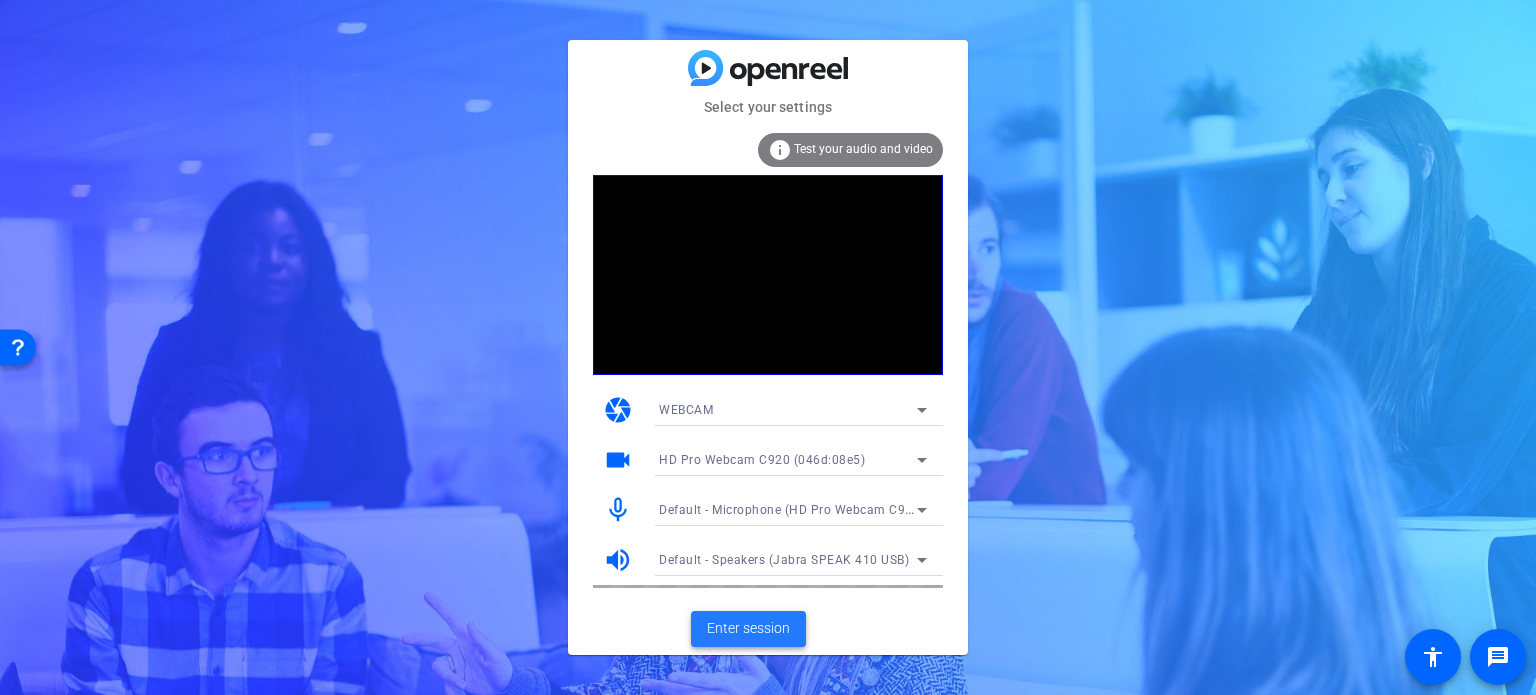 click on "Enter session" 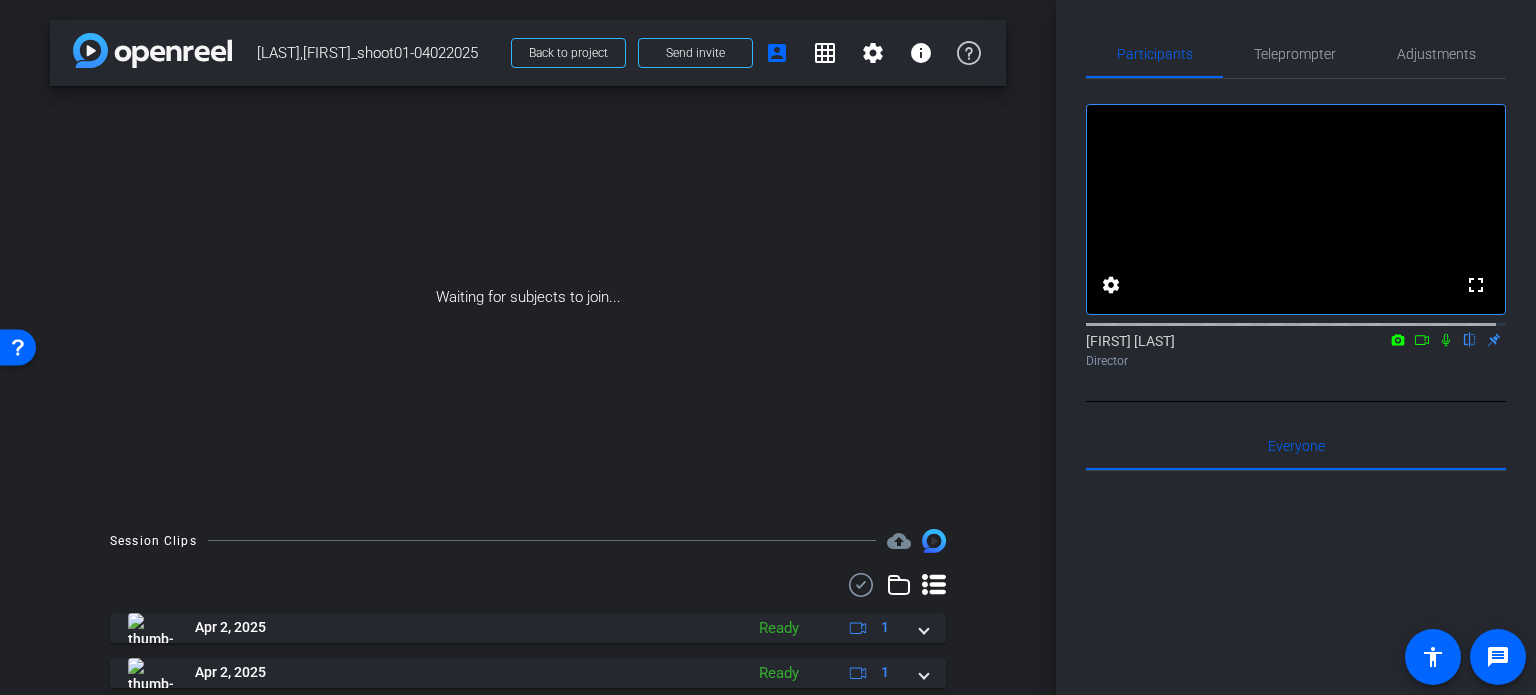 click 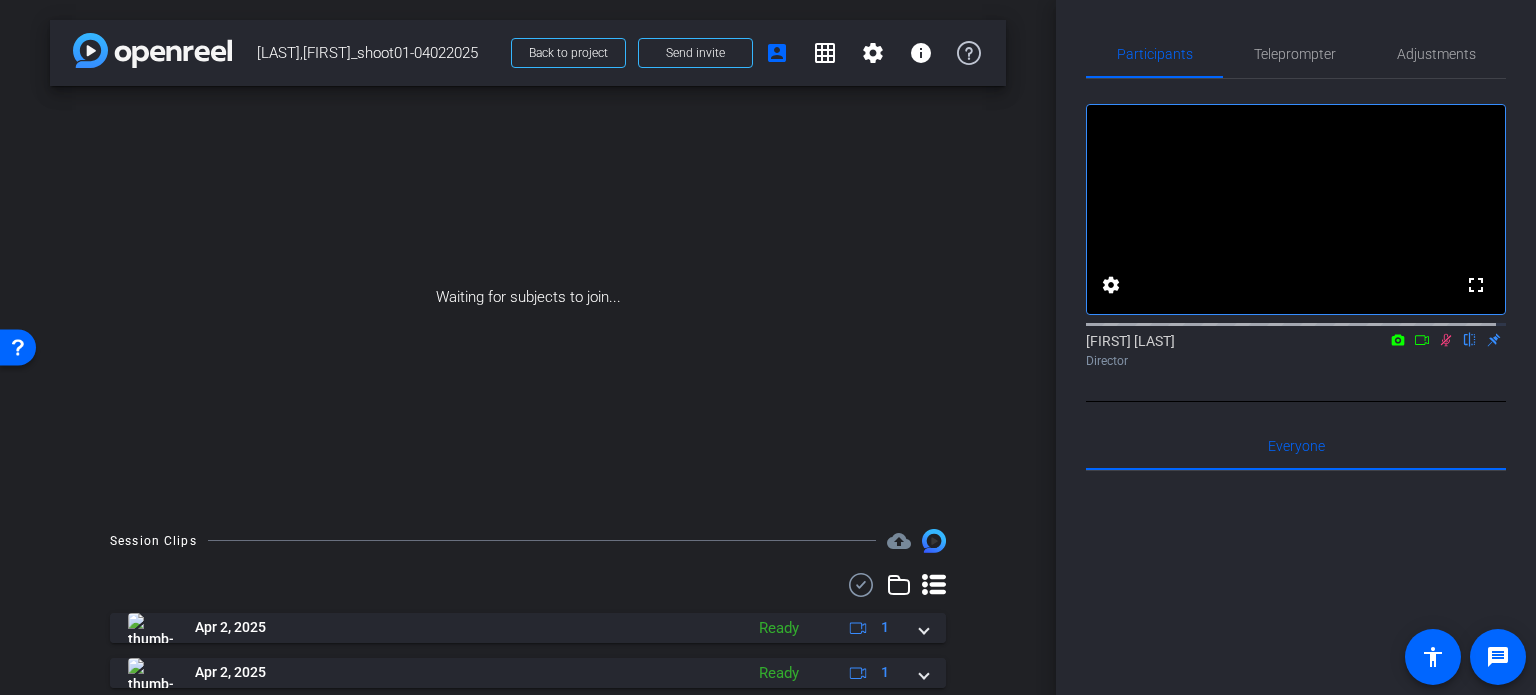 click 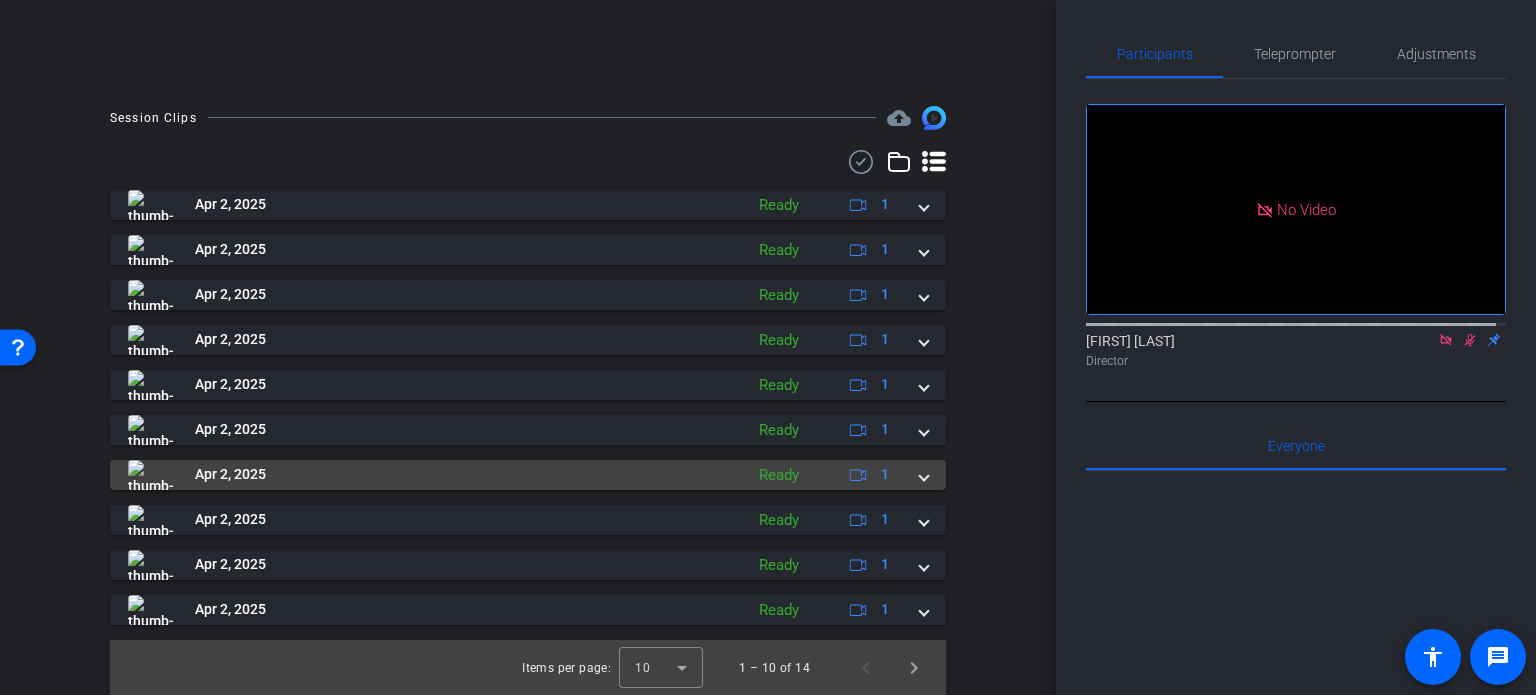 scroll, scrollTop: 0, scrollLeft: 0, axis: both 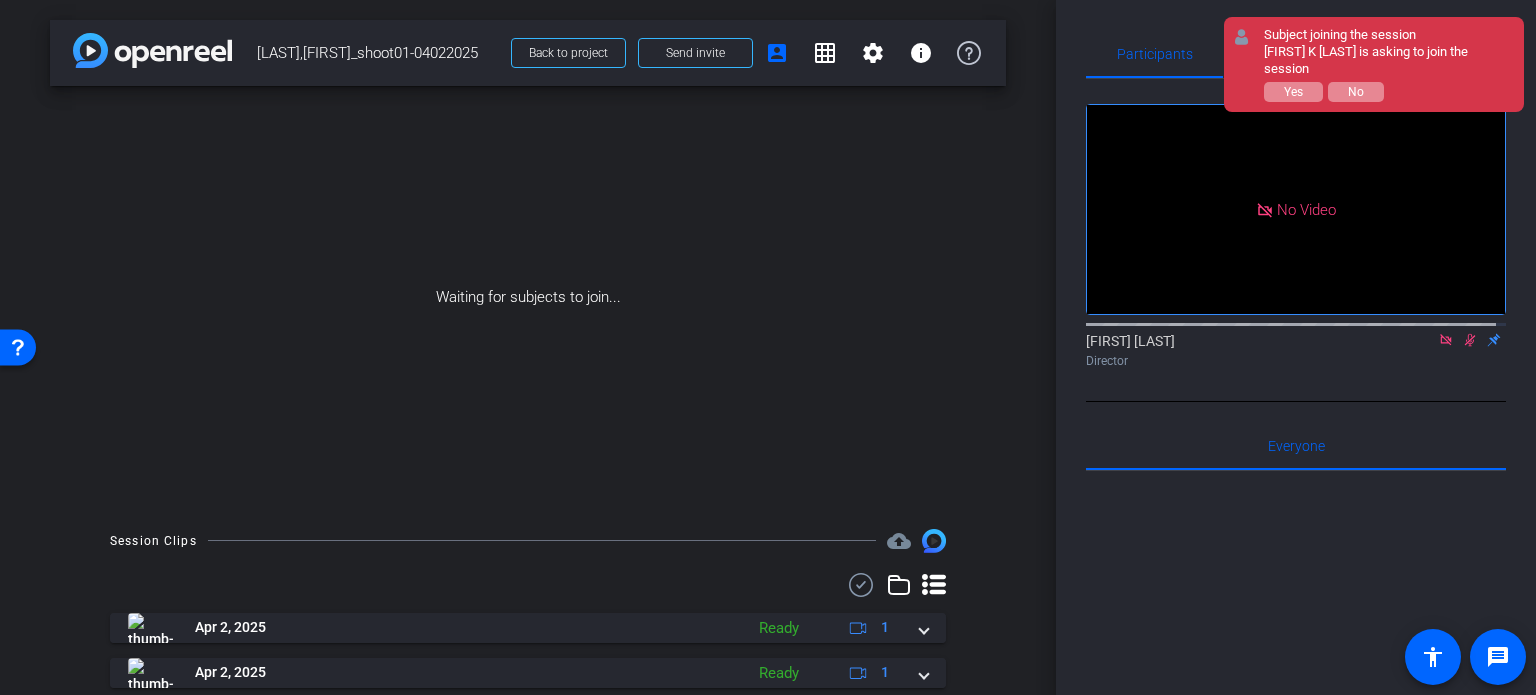click 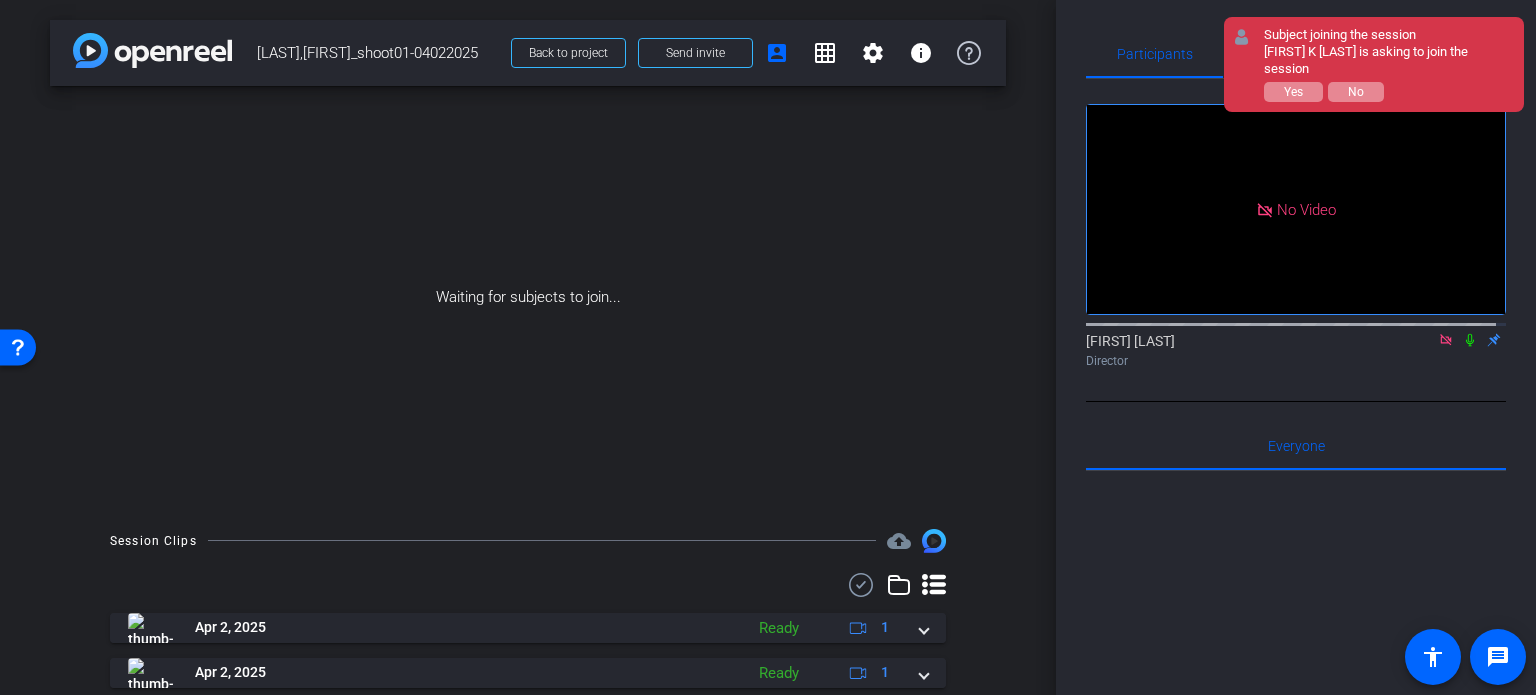 click 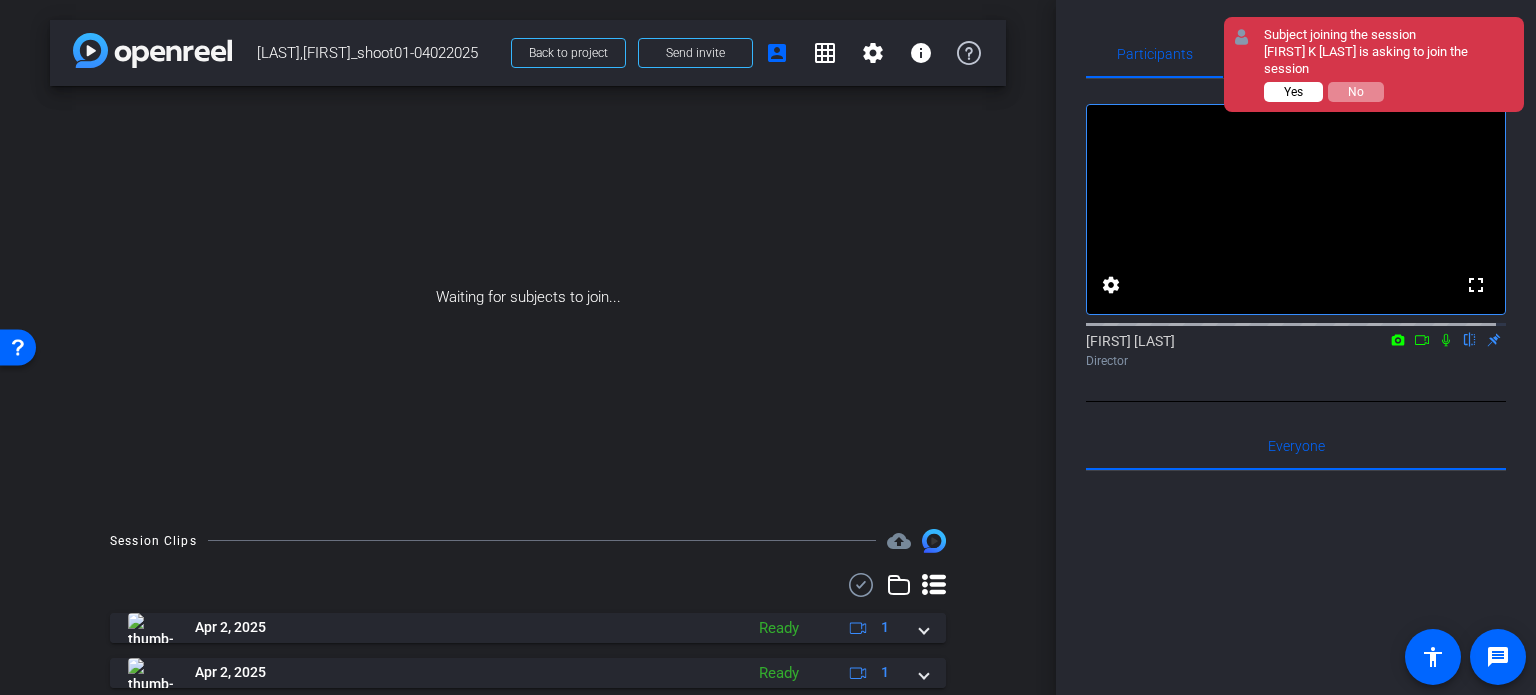 click on "Yes" at bounding box center [1293, 92] 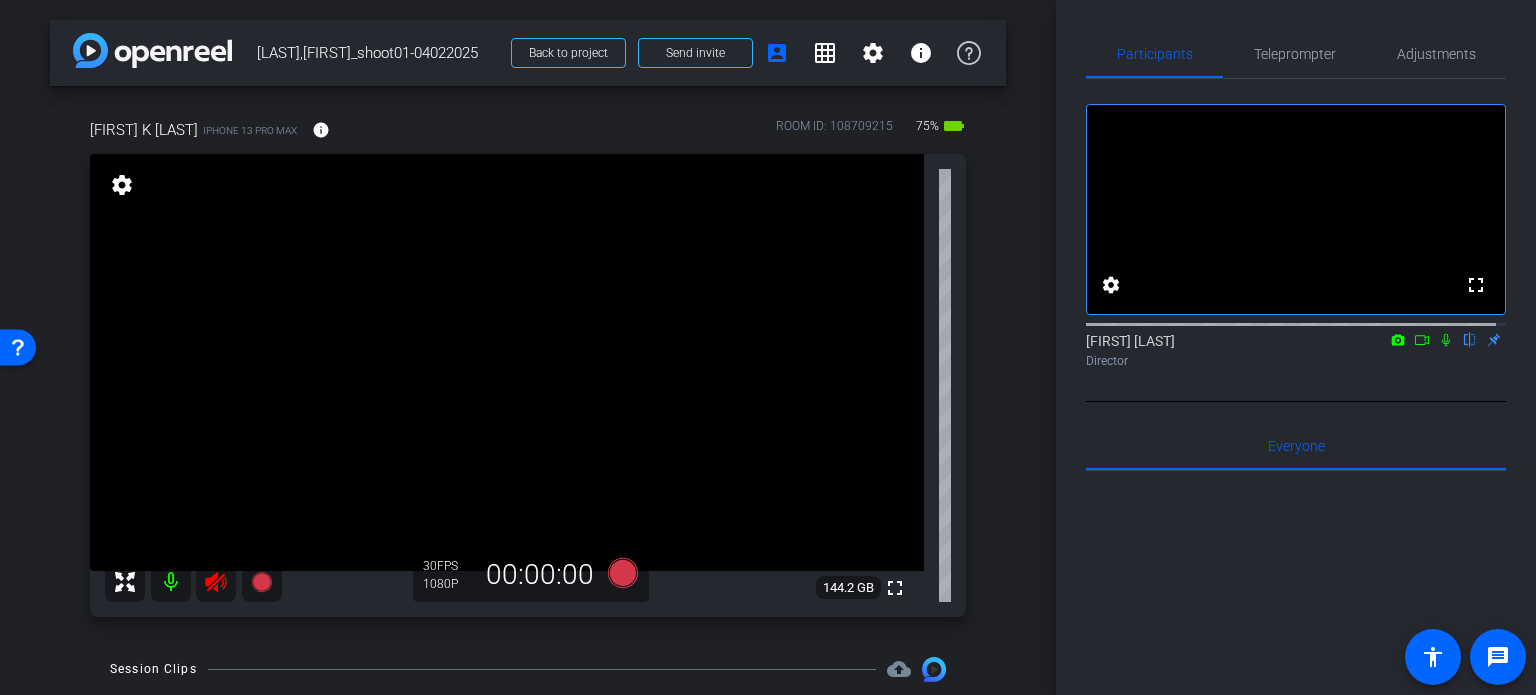 click 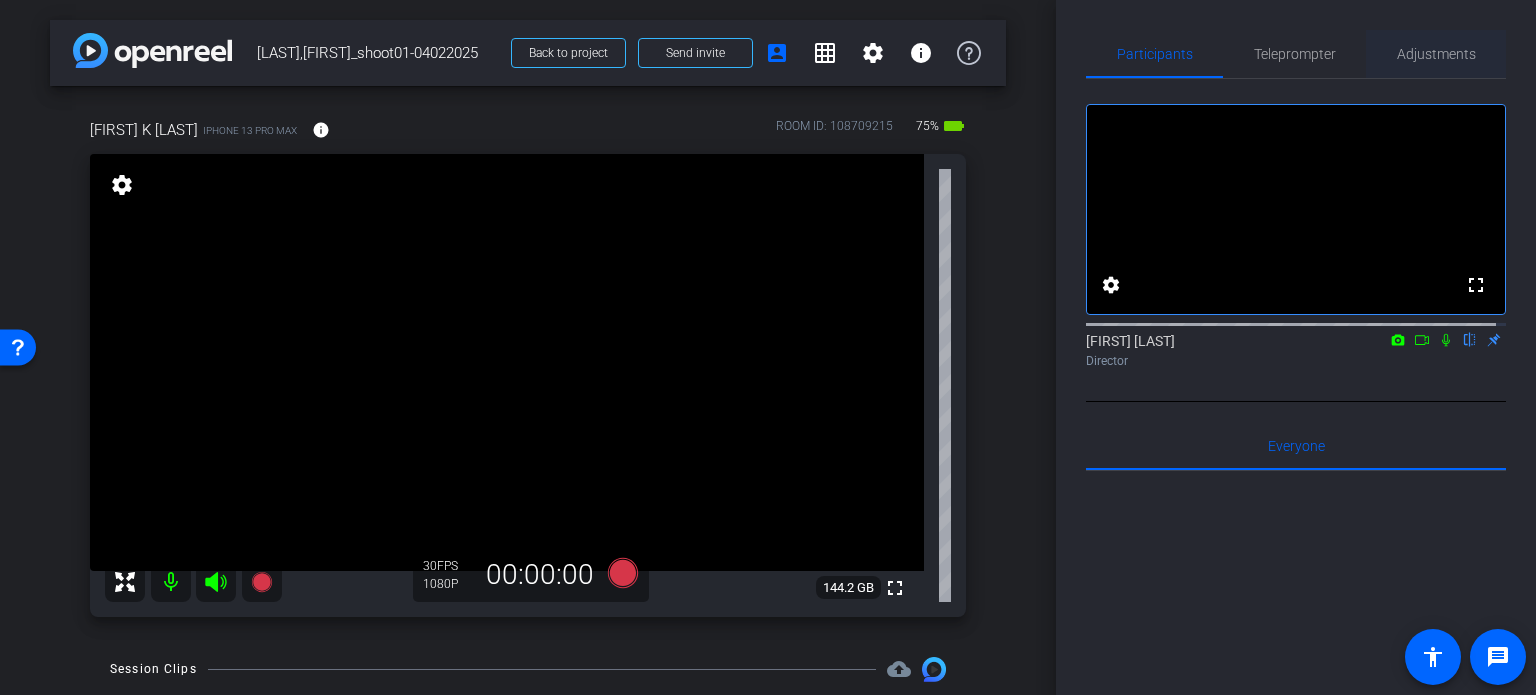 click on "Adjustments" at bounding box center [1436, 54] 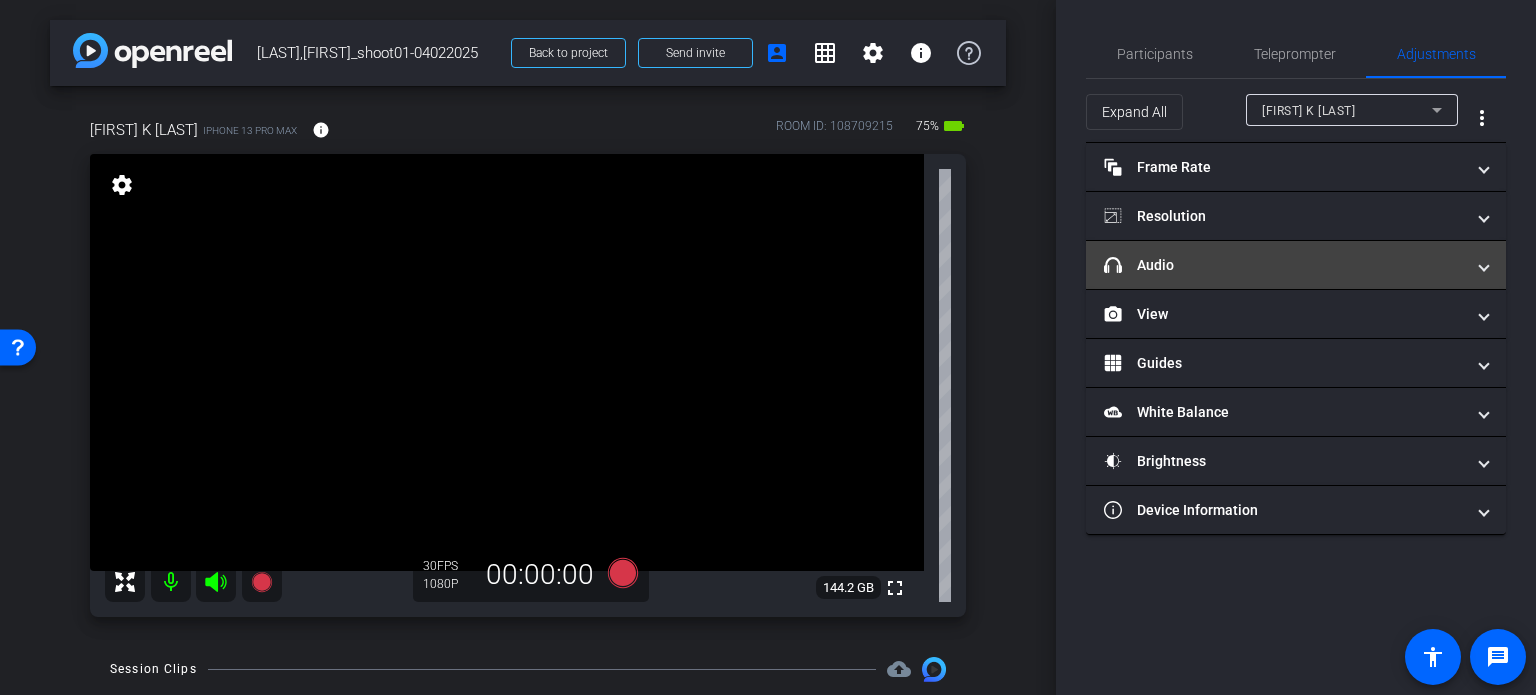 click on "headphone icon
Audio" at bounding box center [1284, 265] 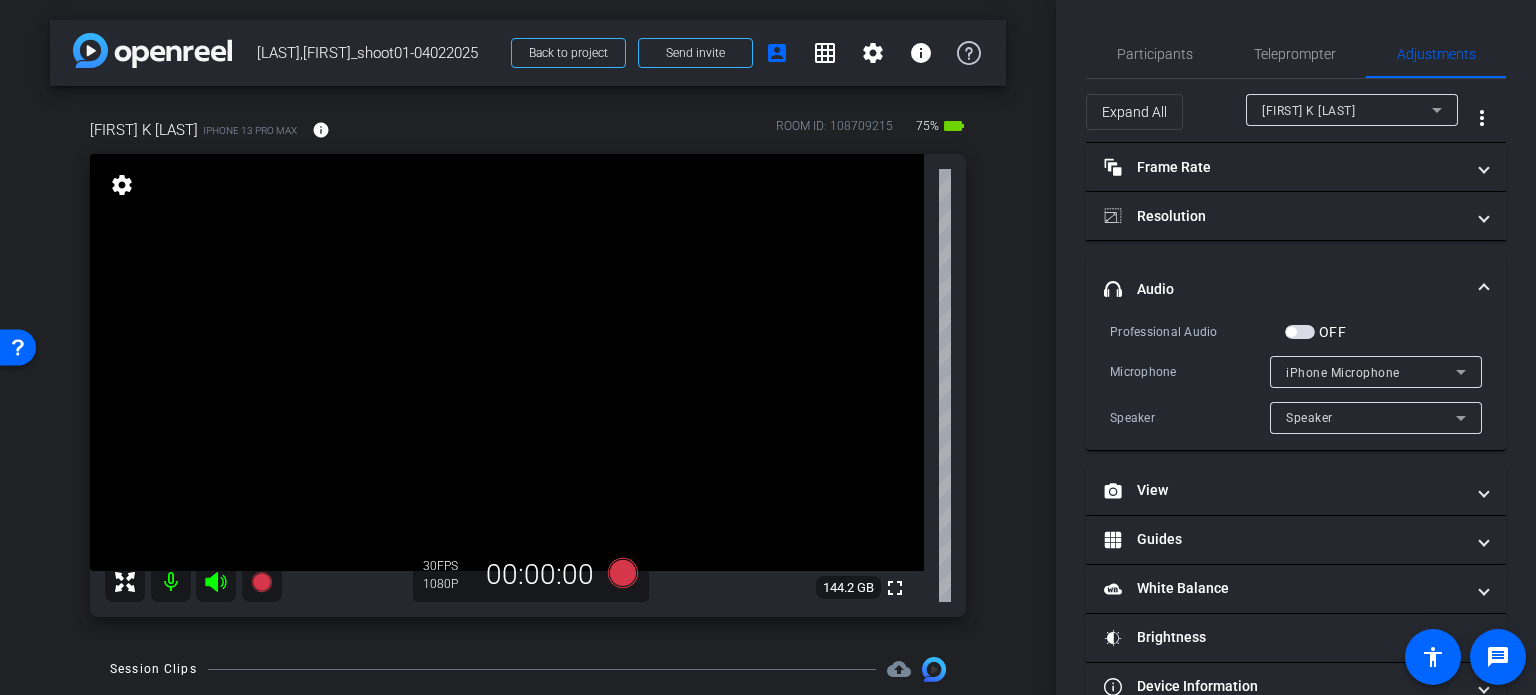 click at bounding box center (1300, 332) 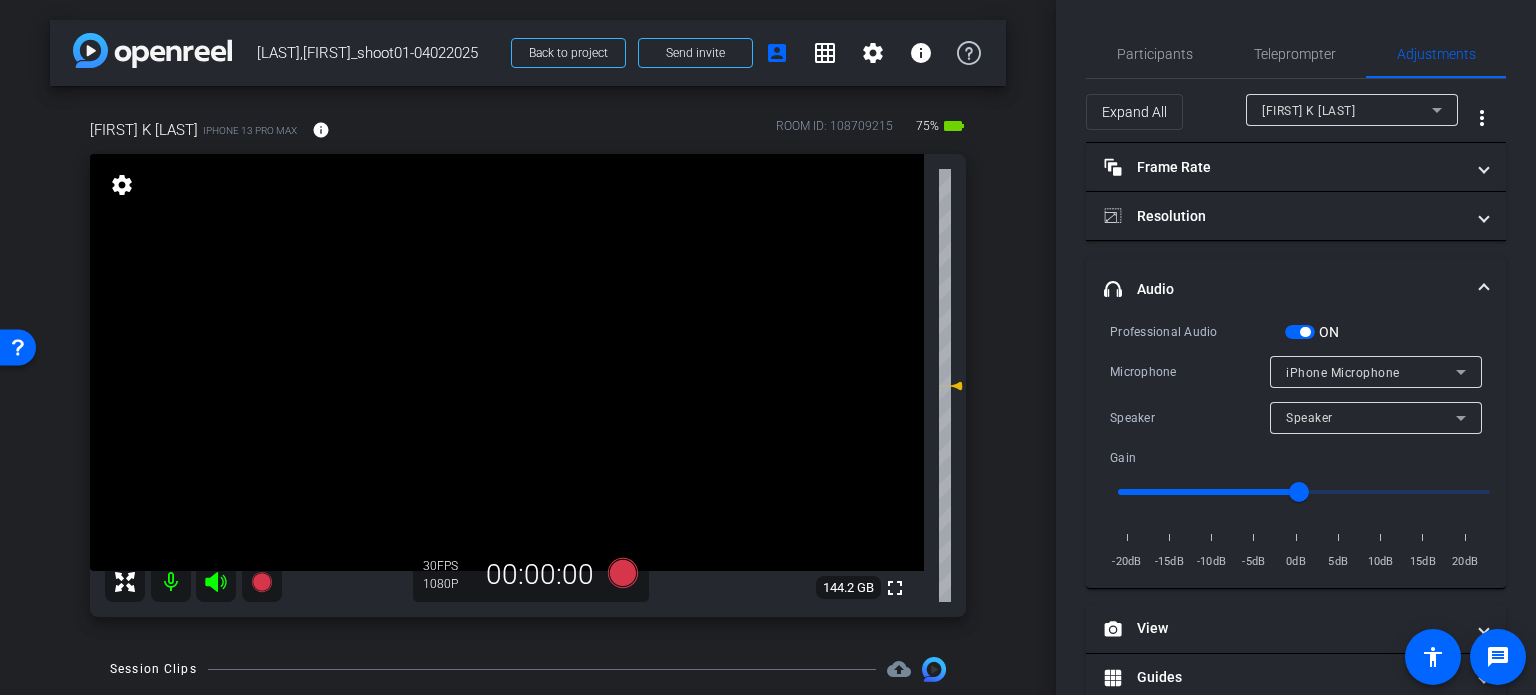 click on "iPhone Microphone" at bounding box center (1343, 373) 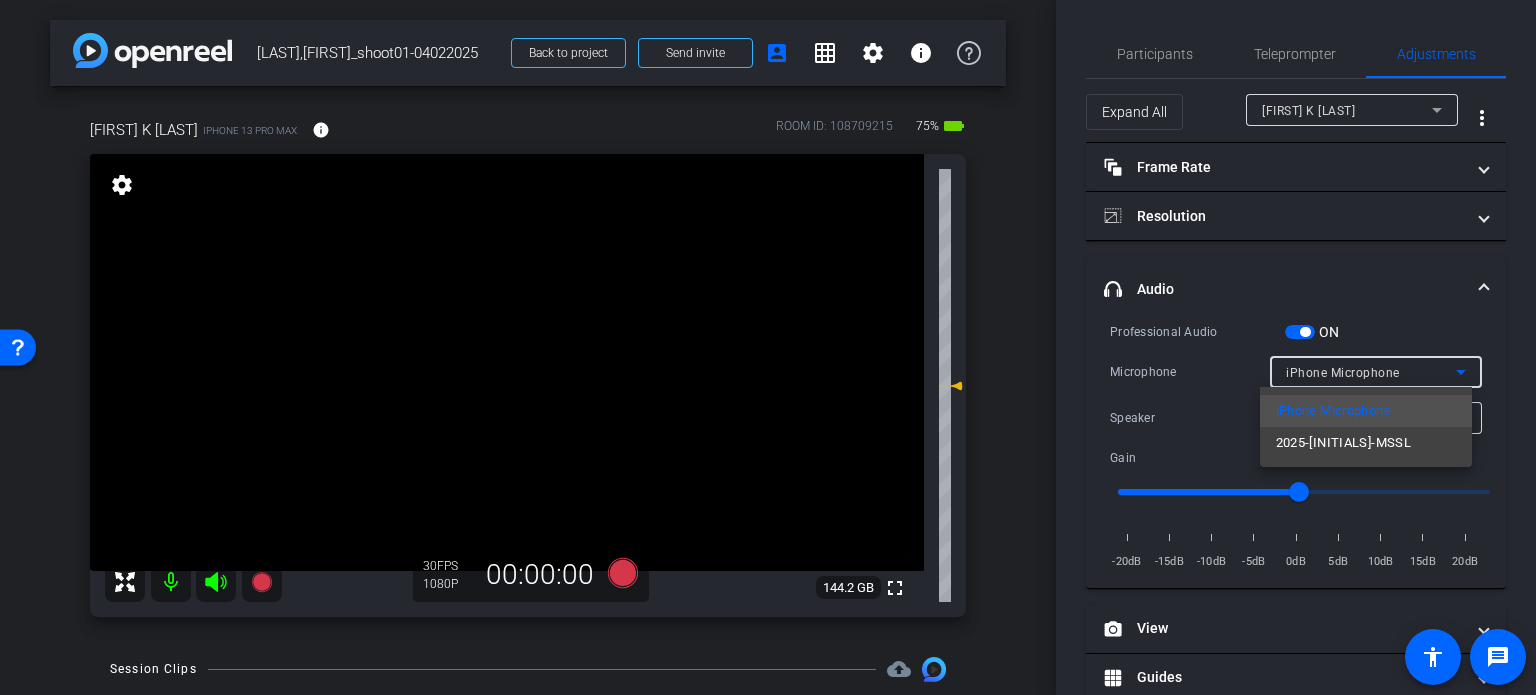 click at bounding box center [768, 347] 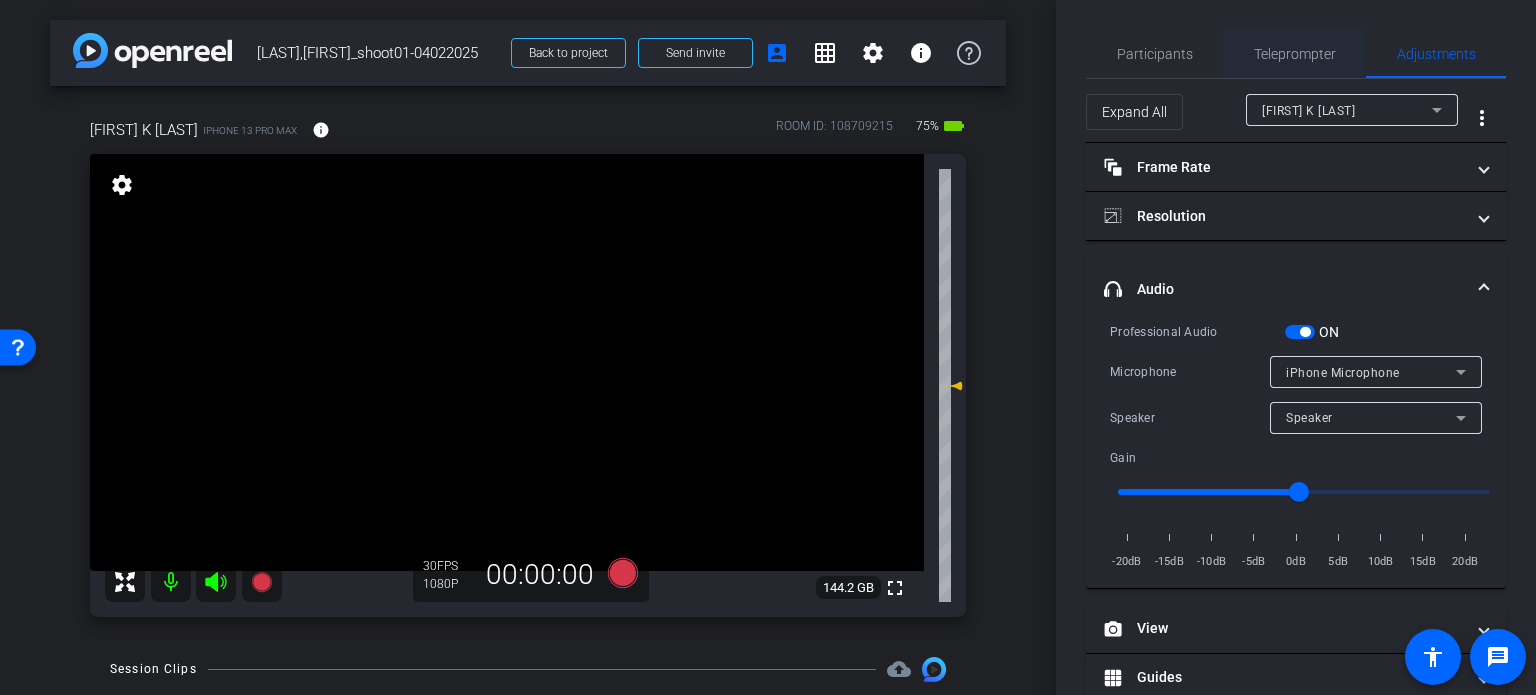 click on "Teleprompter" at bounding box center (1295, 54) 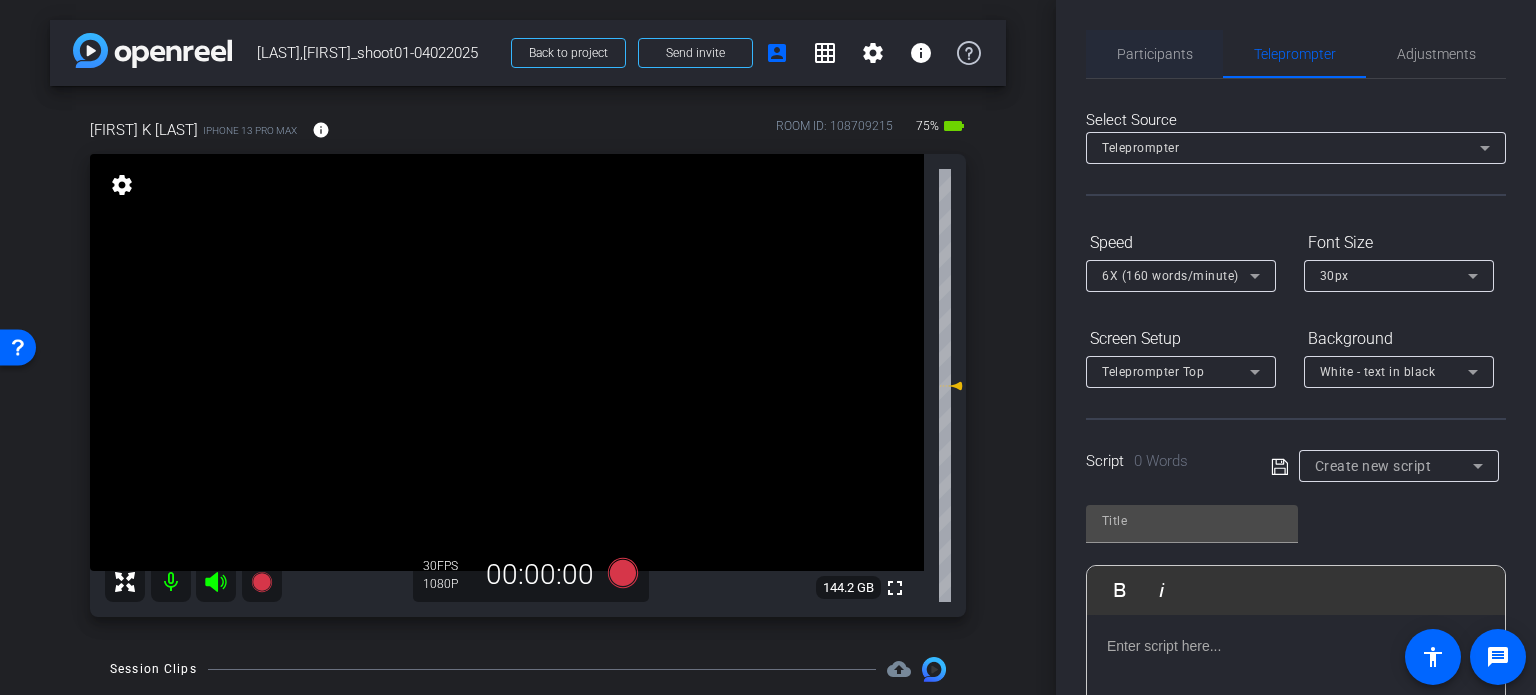 click on "Participants" at bounding box center (1155, 54) 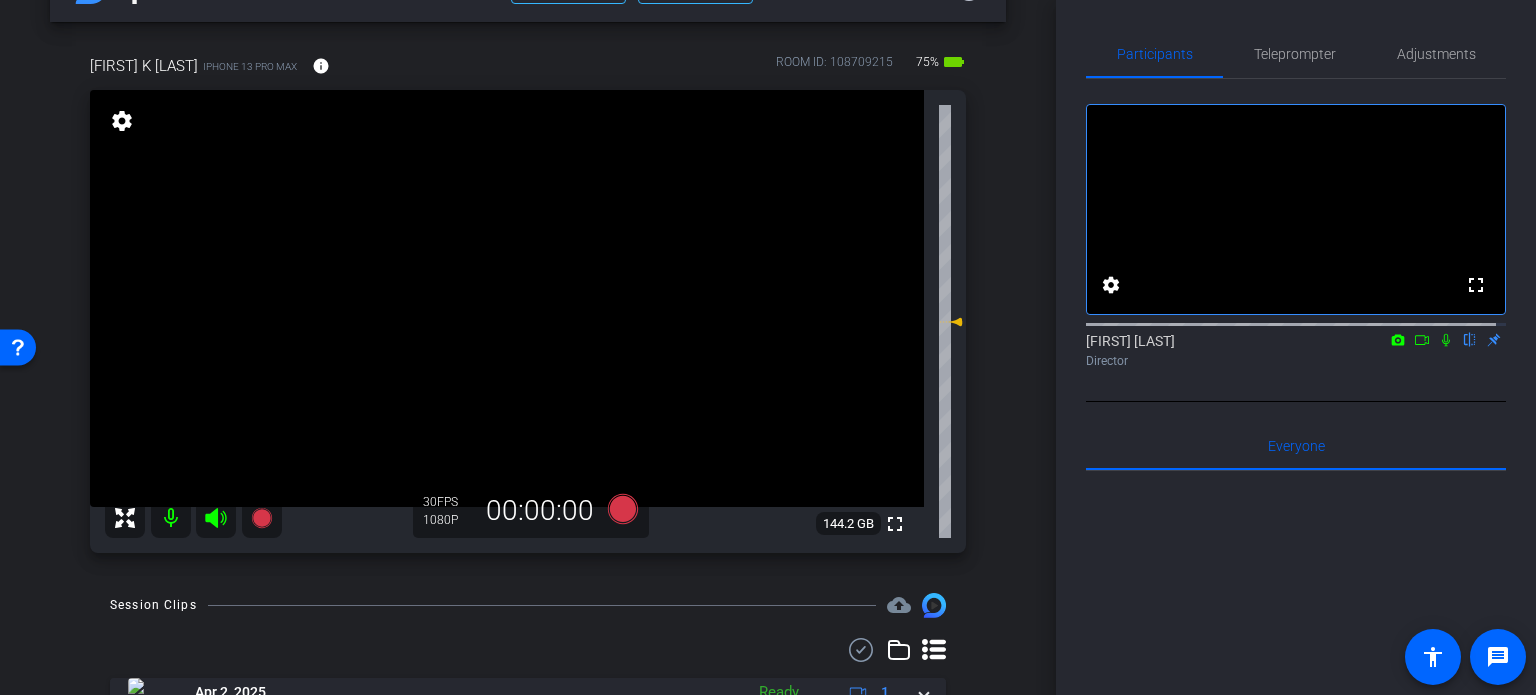 scroll, scrollTop: 100, scrollLeft: 0, axis: vertical 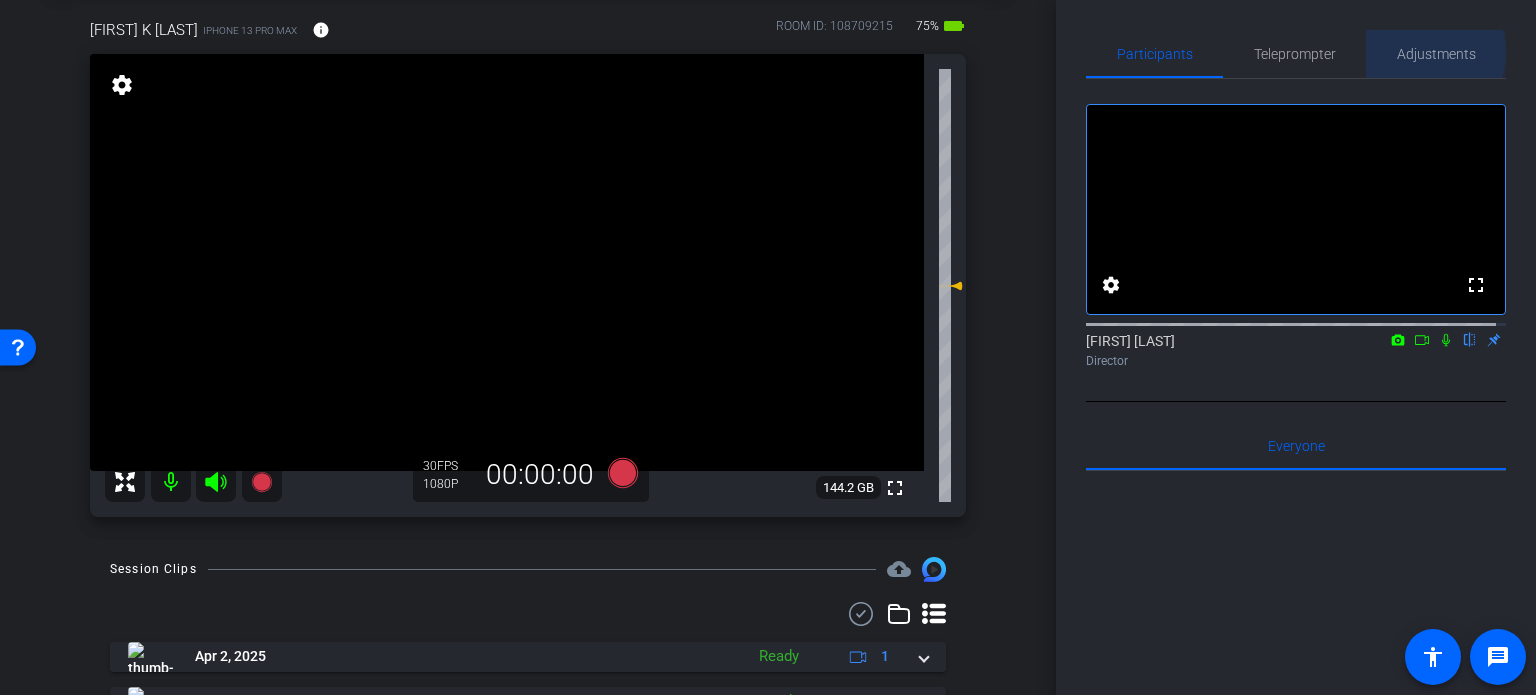 click on "Adjustments" at bounding box center (1436, 54) 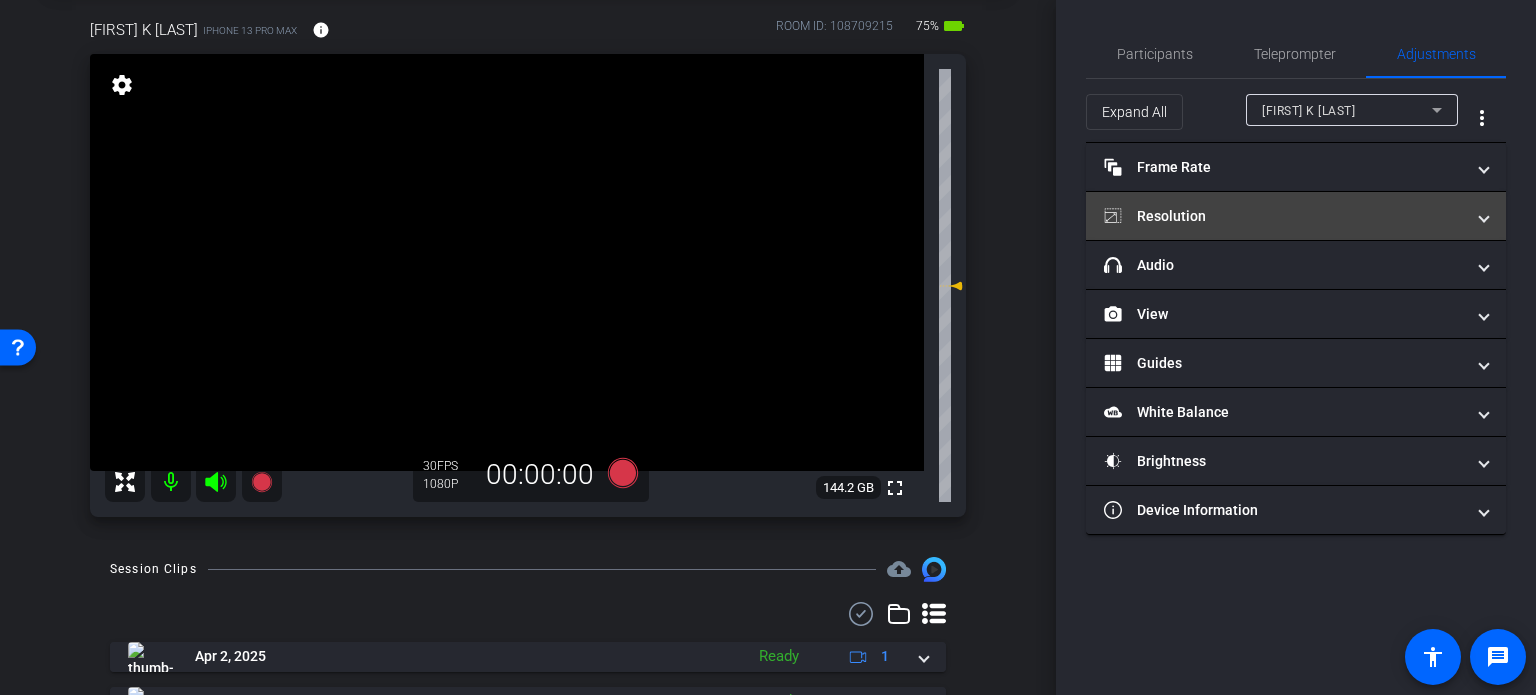 click on "Resolution" at bounding box center (1284, 216) 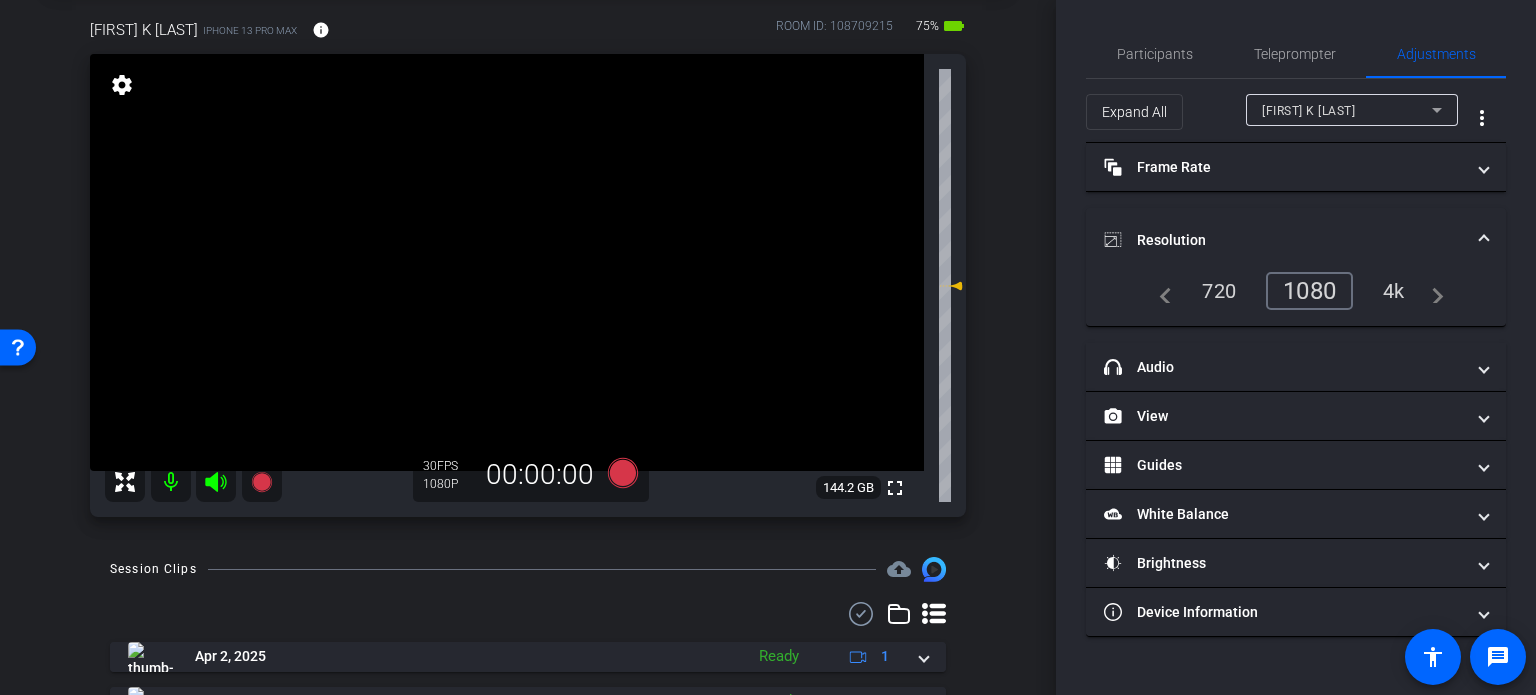 click on "4k" at bounding box center [1394, 291] 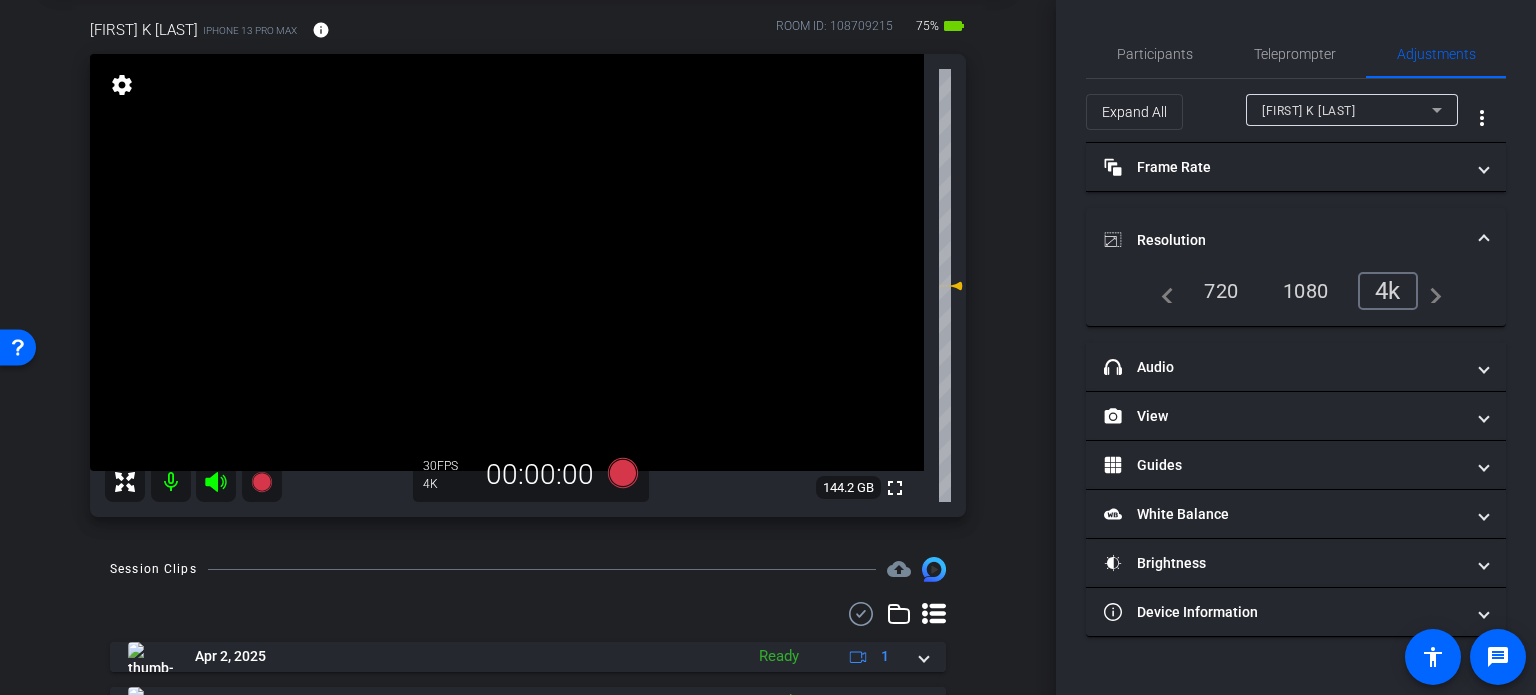 click at bounding box center [1484, 240] 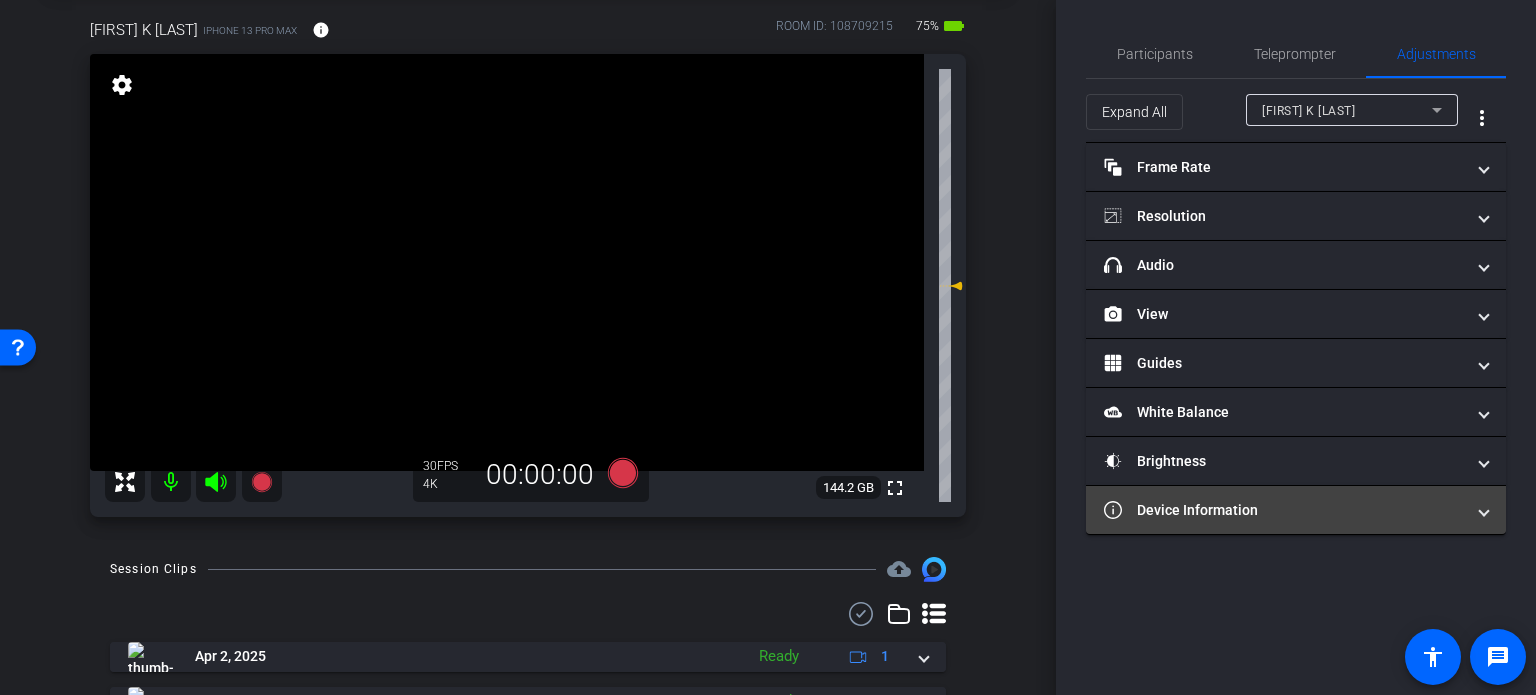 click on "Device Information" at bounding box center (1296, 510) 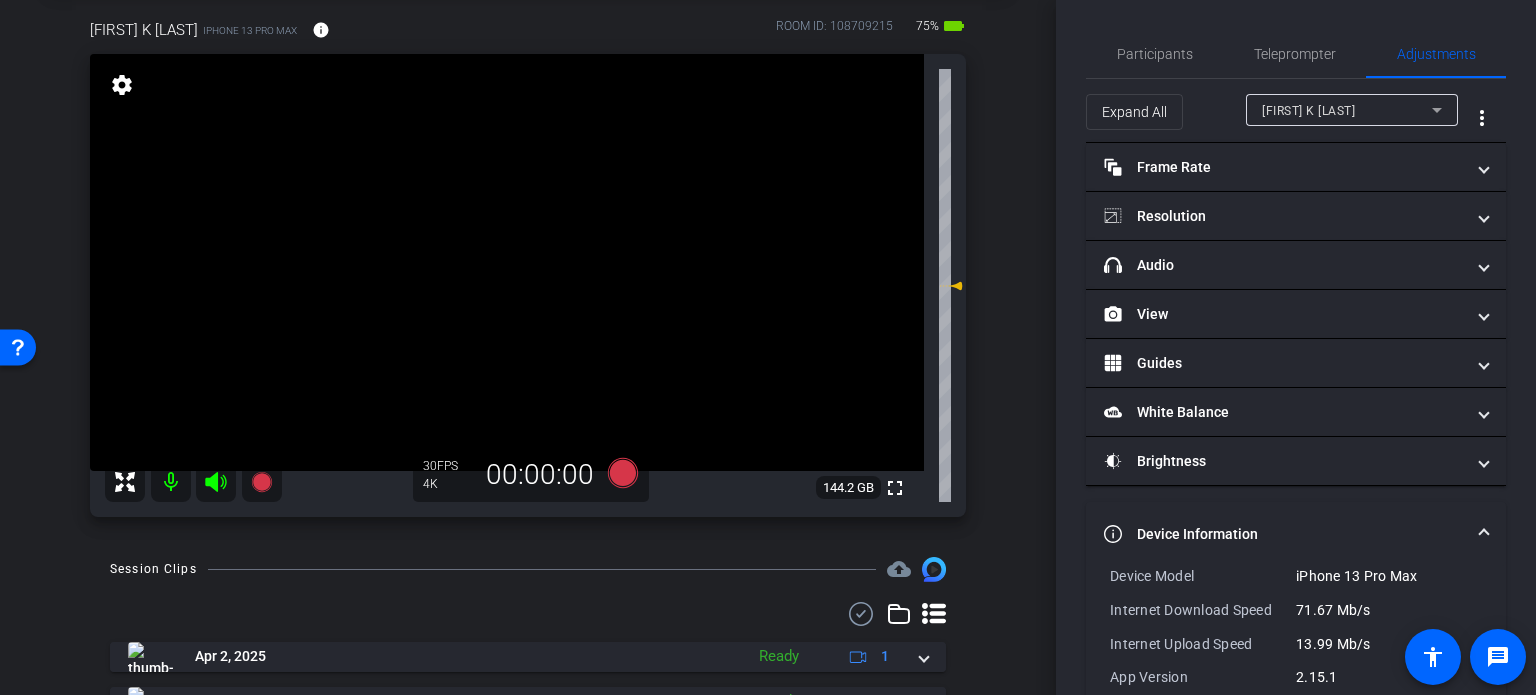 scroll, scrollTop: 100, scrollLeft: 0, axis: vertical 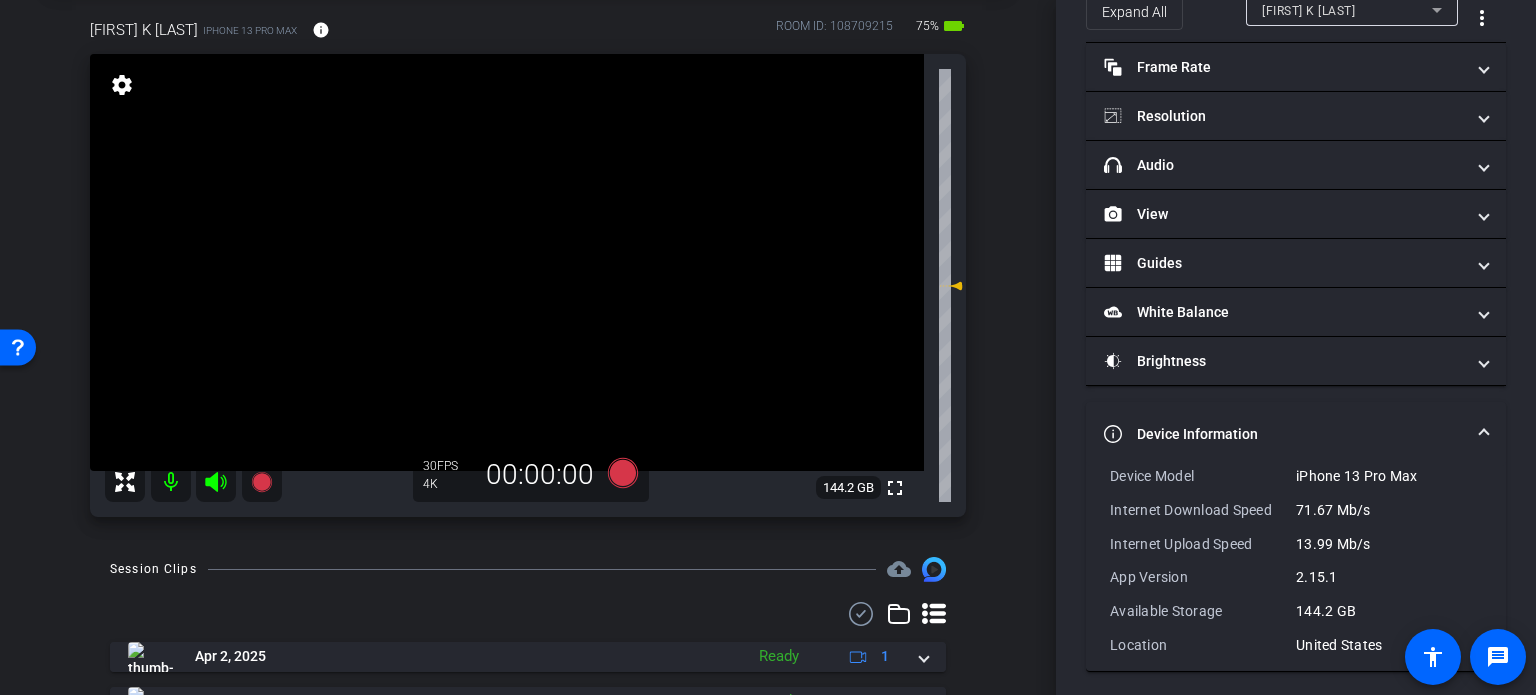 click at bounding box center (1484, 434) 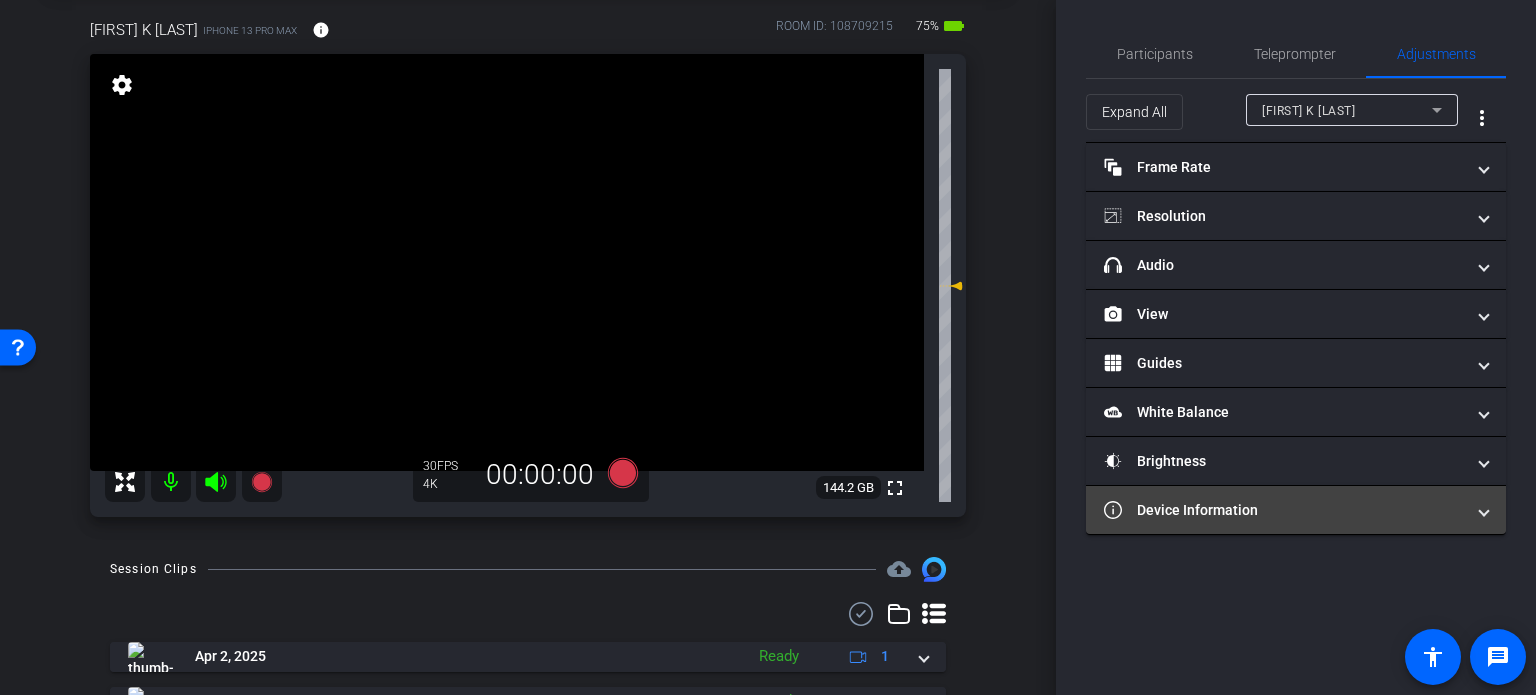 scroll, scrollTop: 0, scrollLeft: 0, axis: both 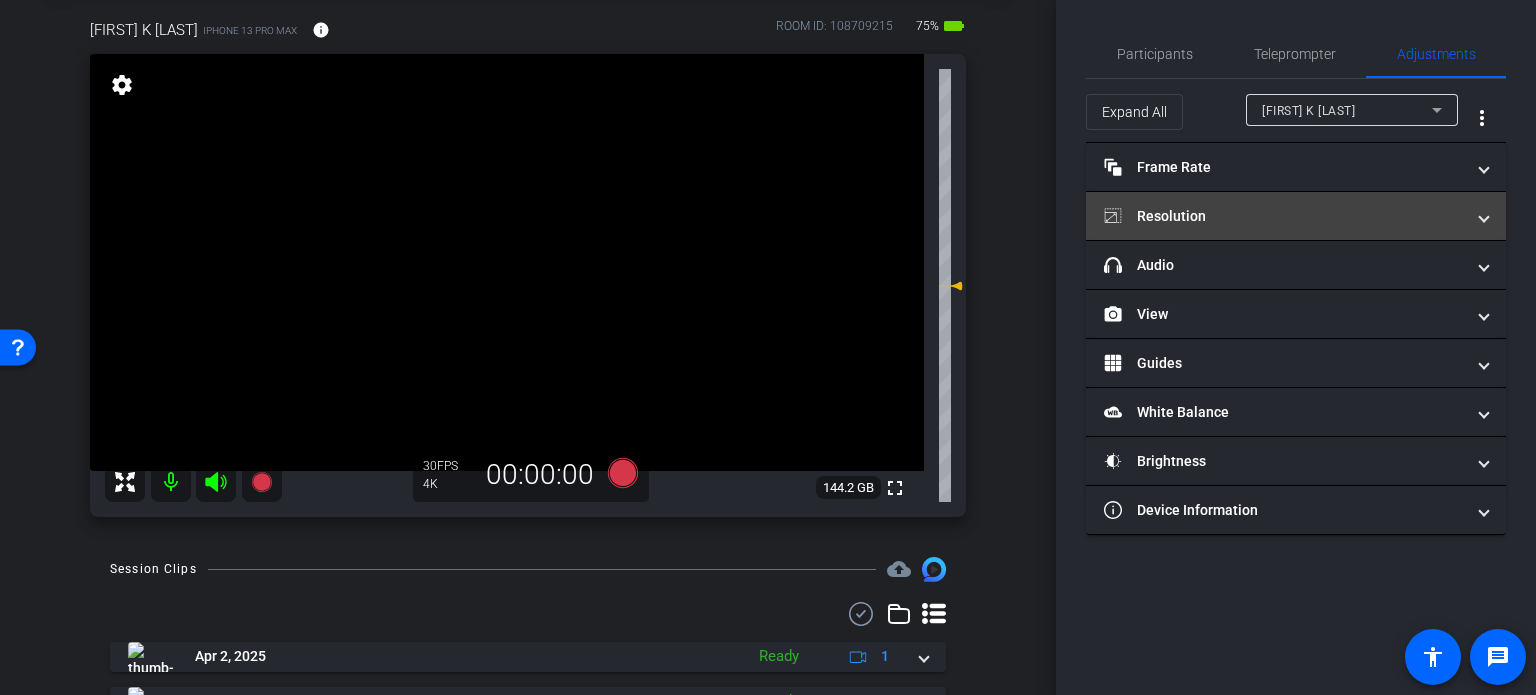 click on "Resolution" at bounding box center (1284, 216) 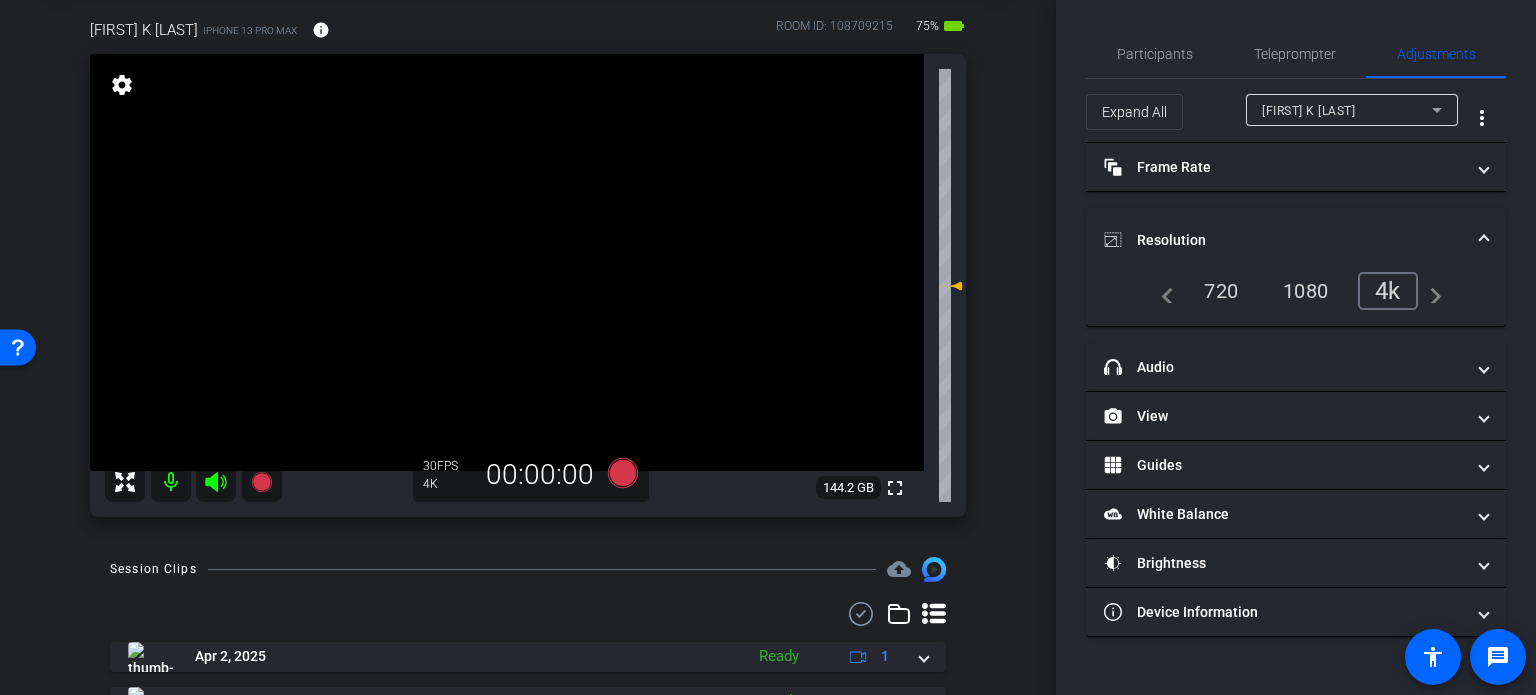 click on "1080" at bounding box center (1305, 291) 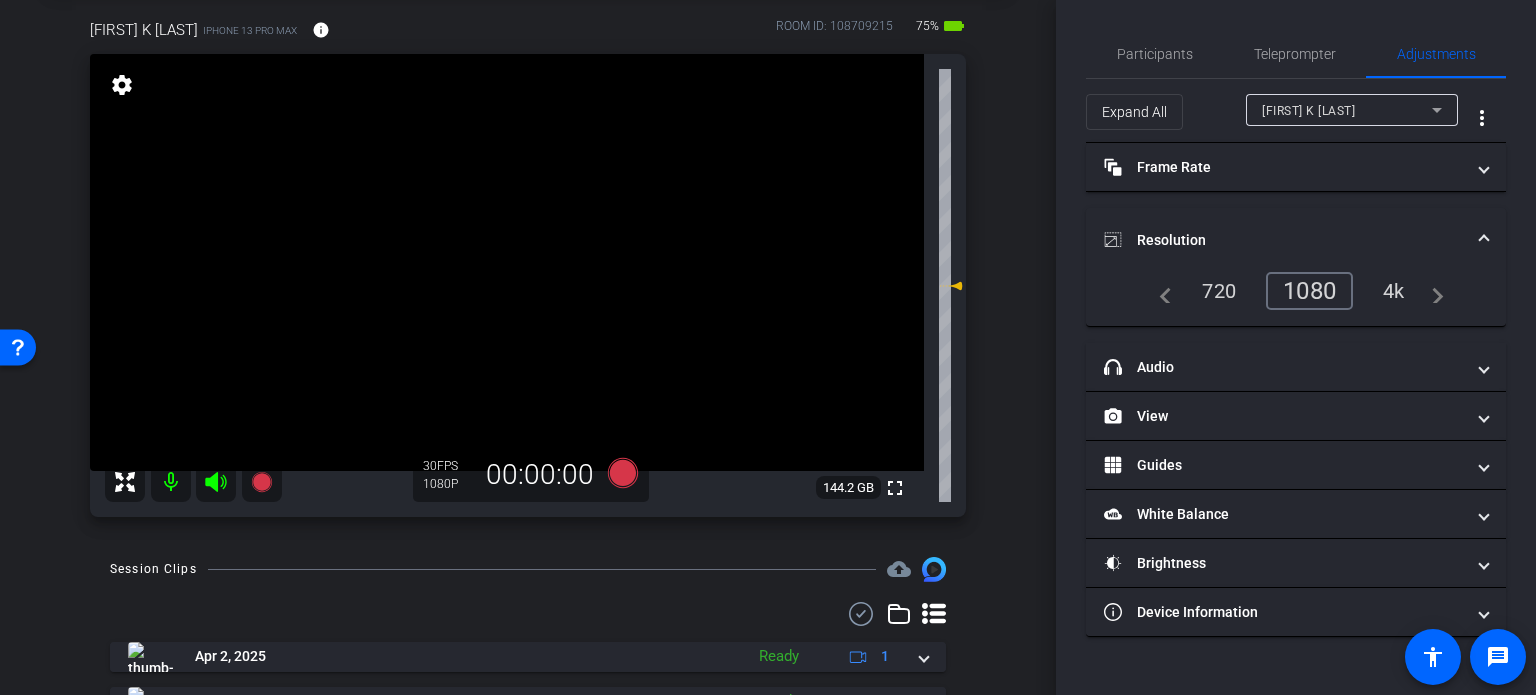 click on "Resolution" at bounding box center [1292, 240] 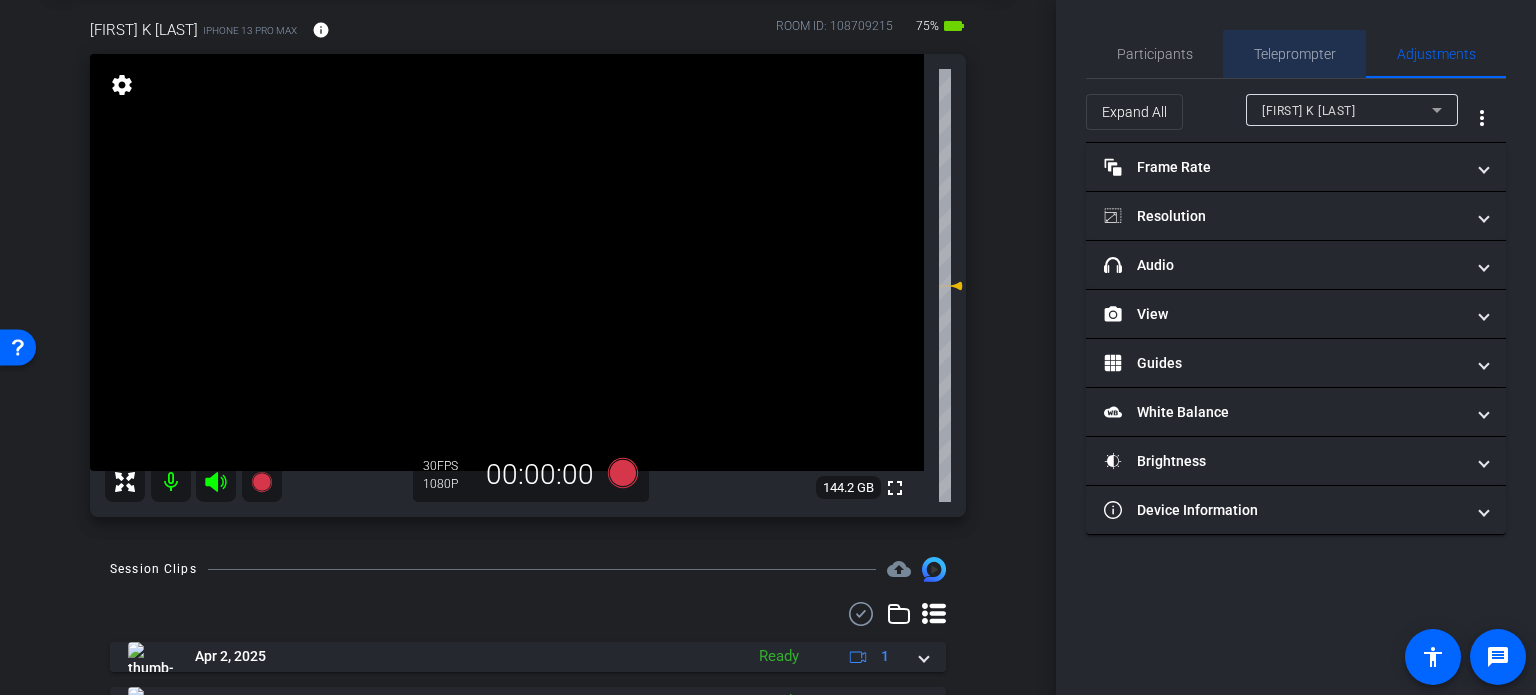 click on "Teleprompter" at bounding box center (1295, 54) 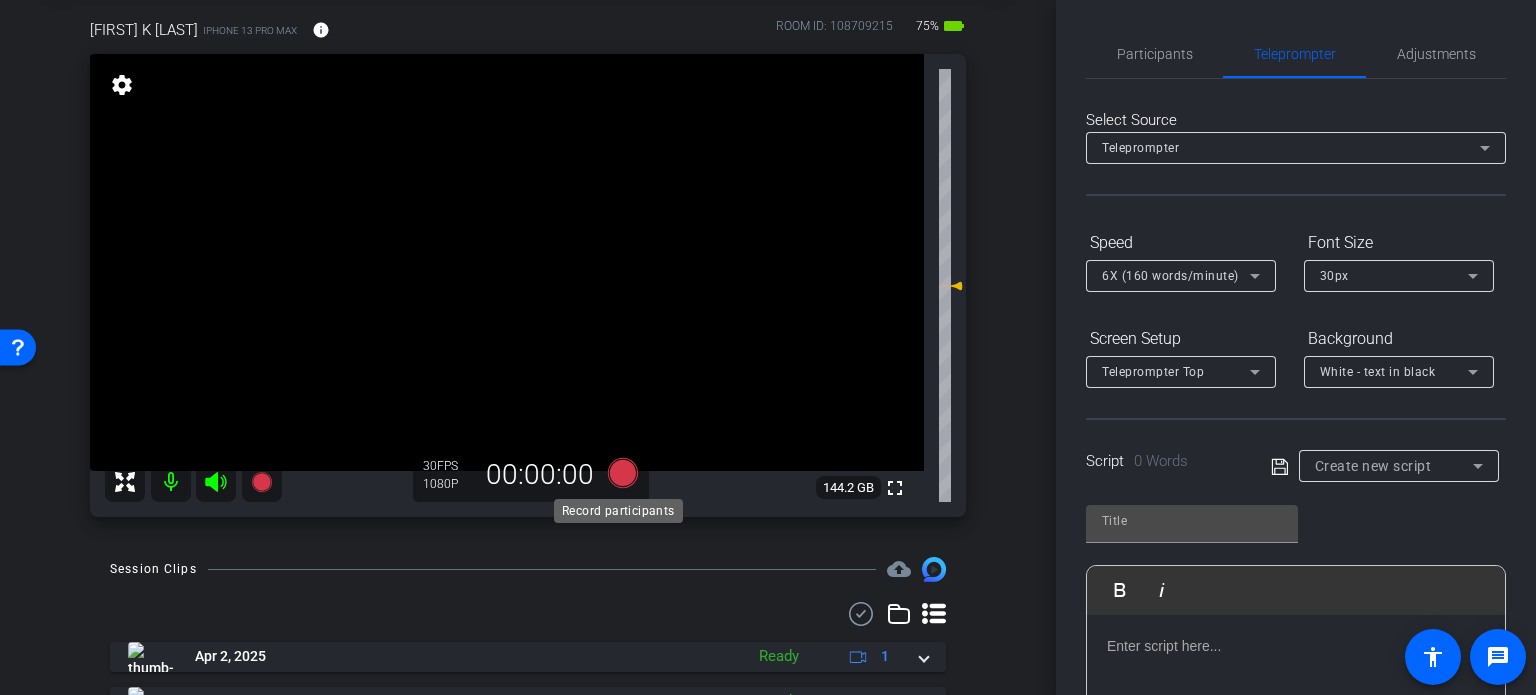 click 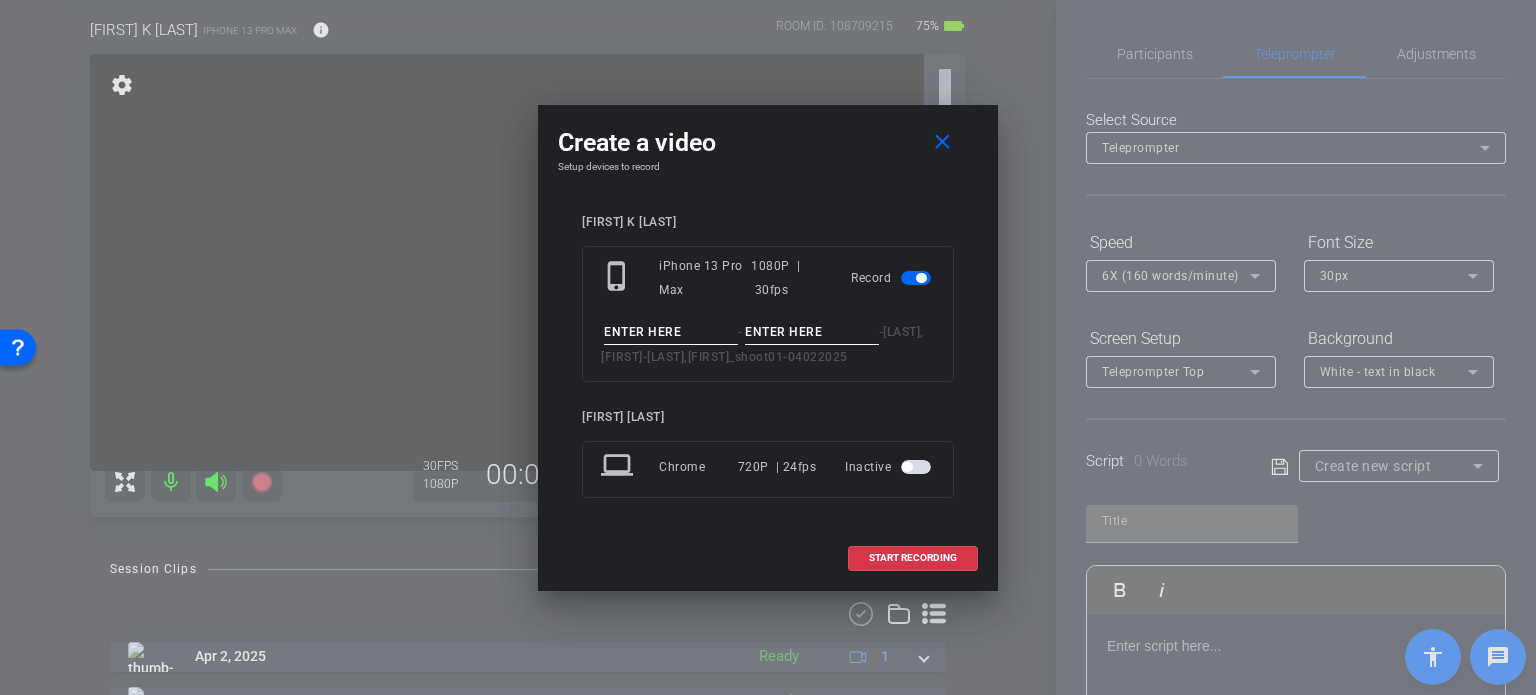 click at bounding box center [671, 332] 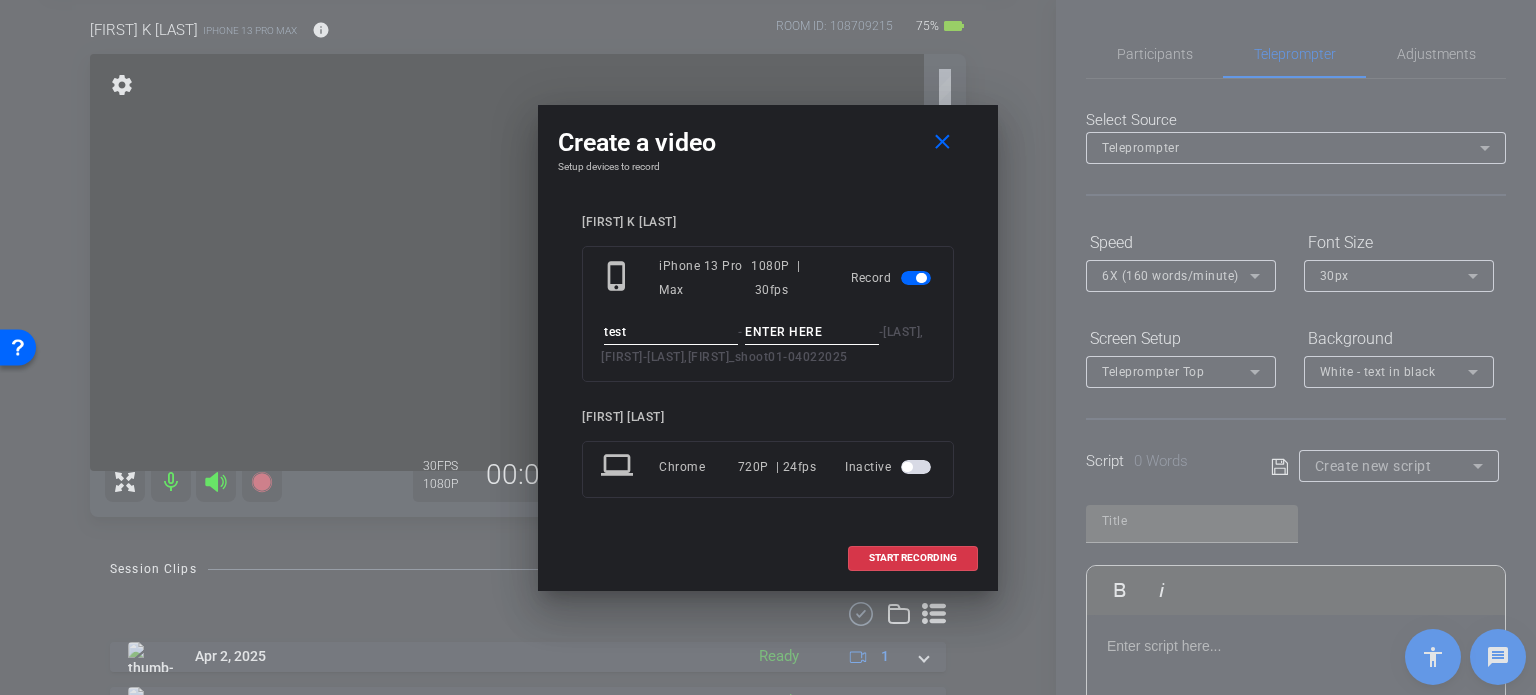 type on "test" 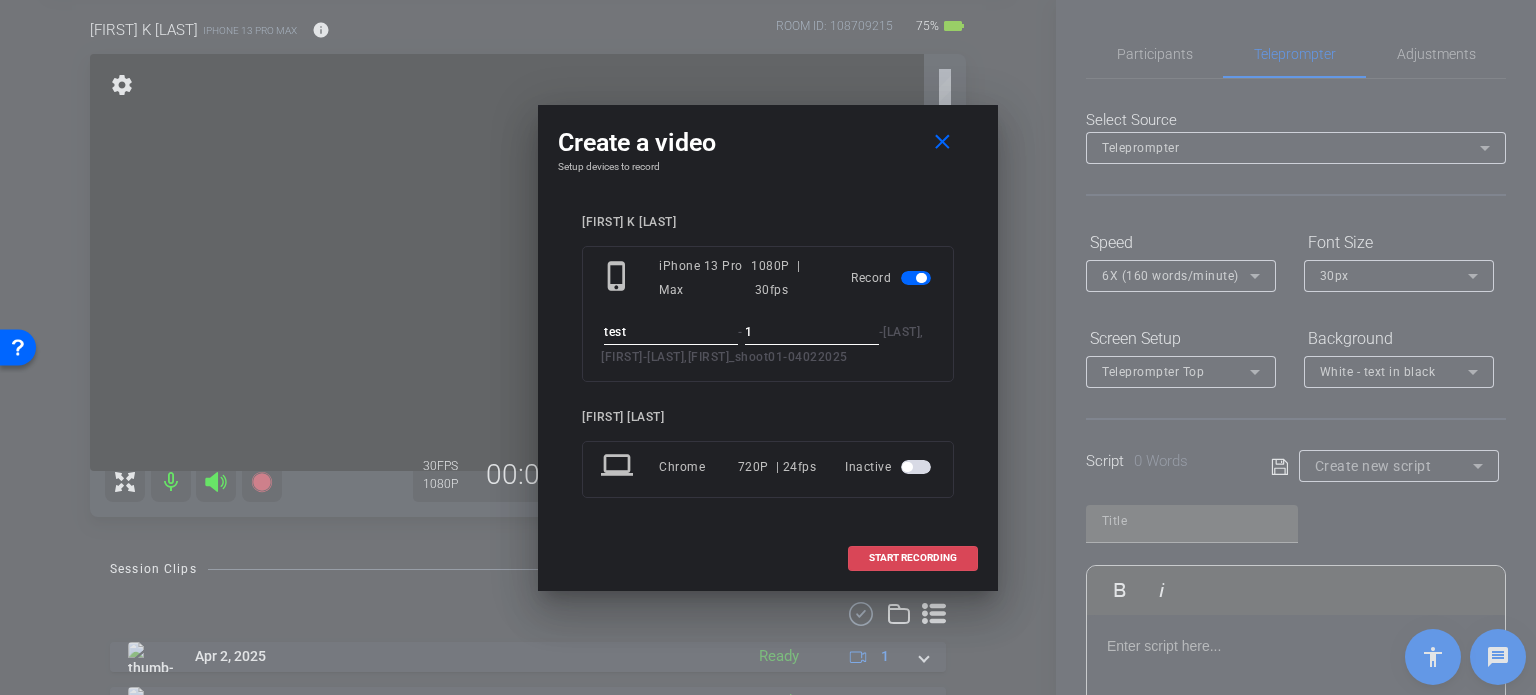 type on "1" 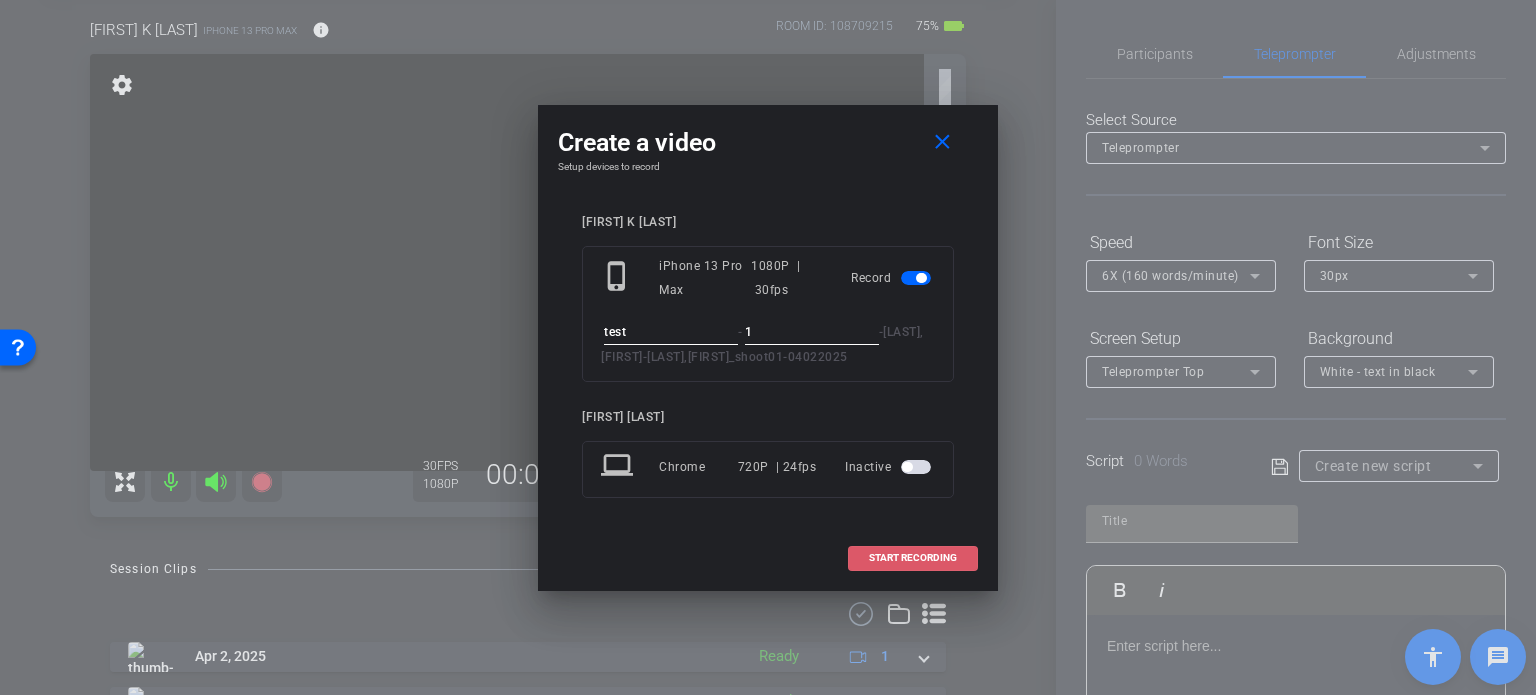 click on "START RECORDING" at bounding box center (913, 558) 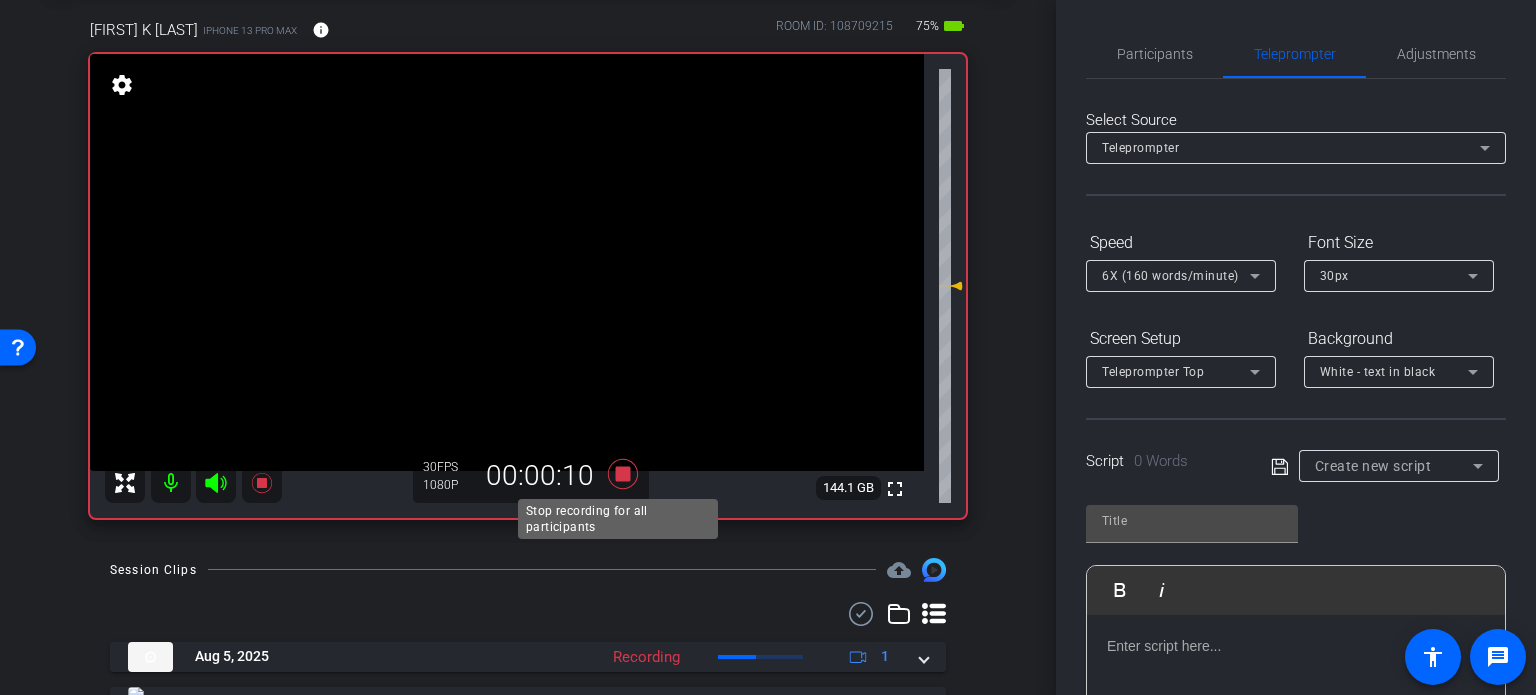 click 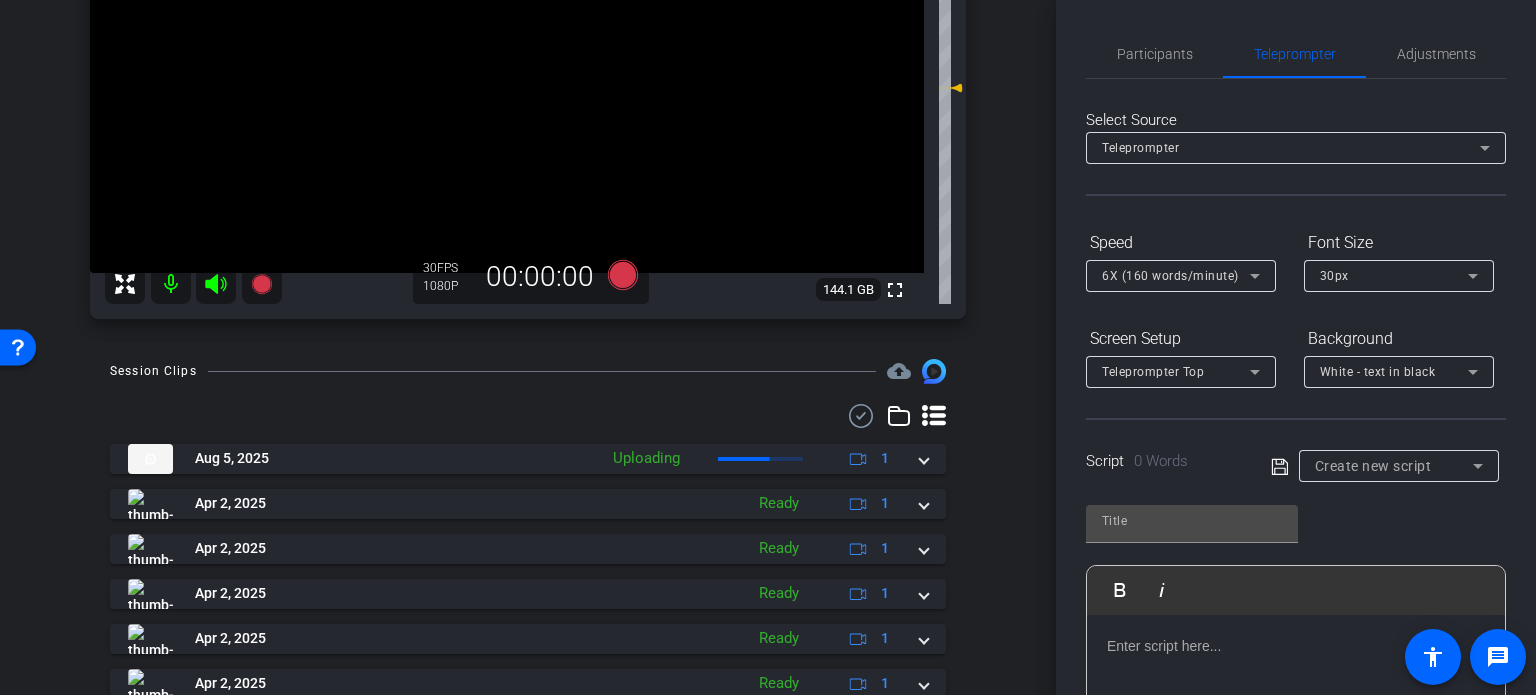 scroll, scrollTop: 300, scrollLeft: 0, axis: vertical 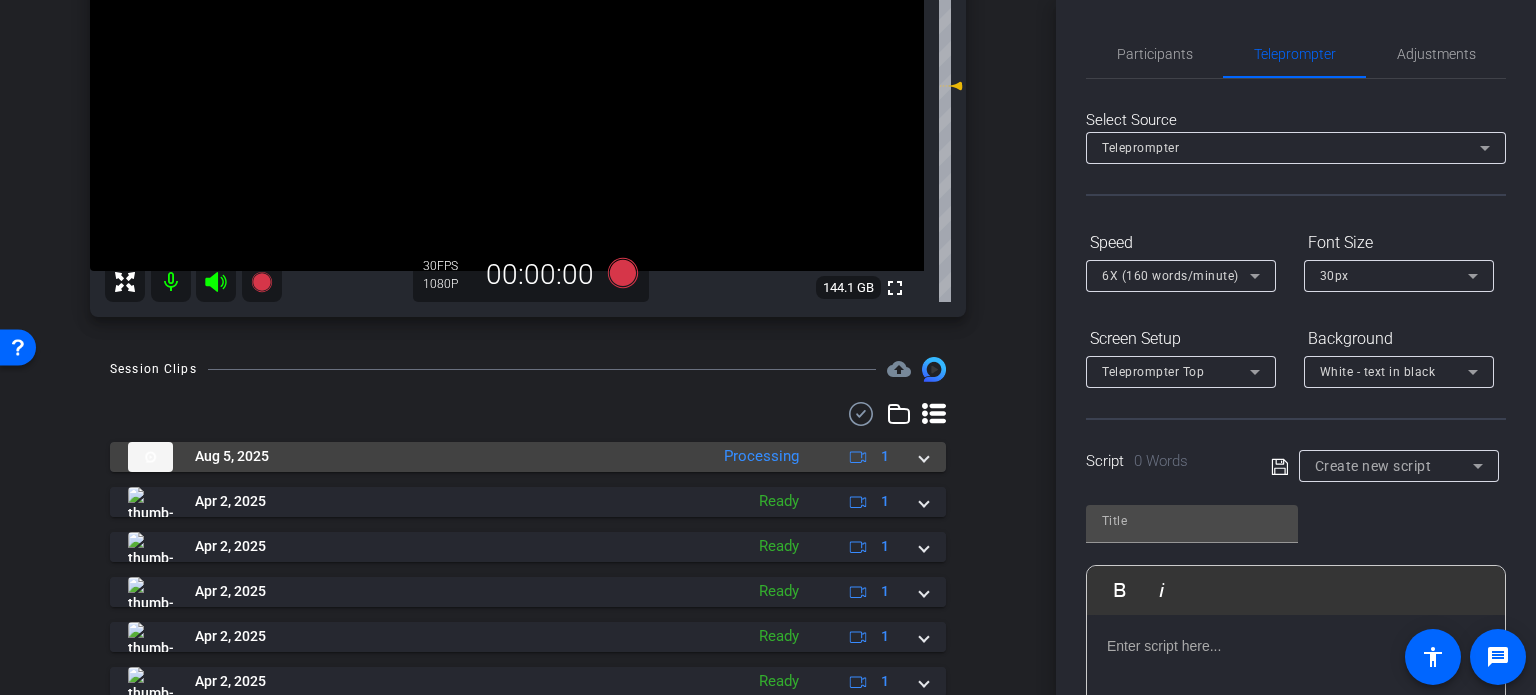 click at bounding box center (924, 456) 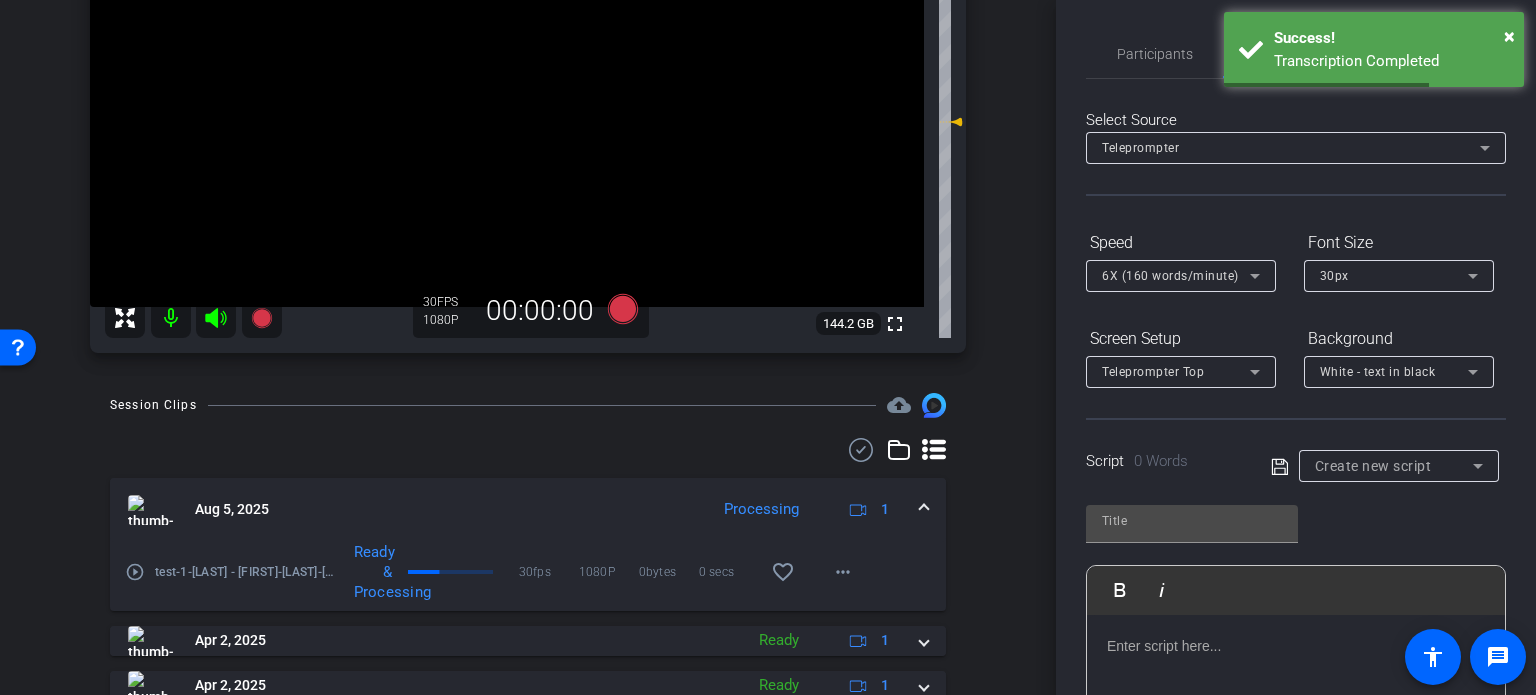 scroll, scrollTop: 300, scrollLeft: 0, axis: vertical 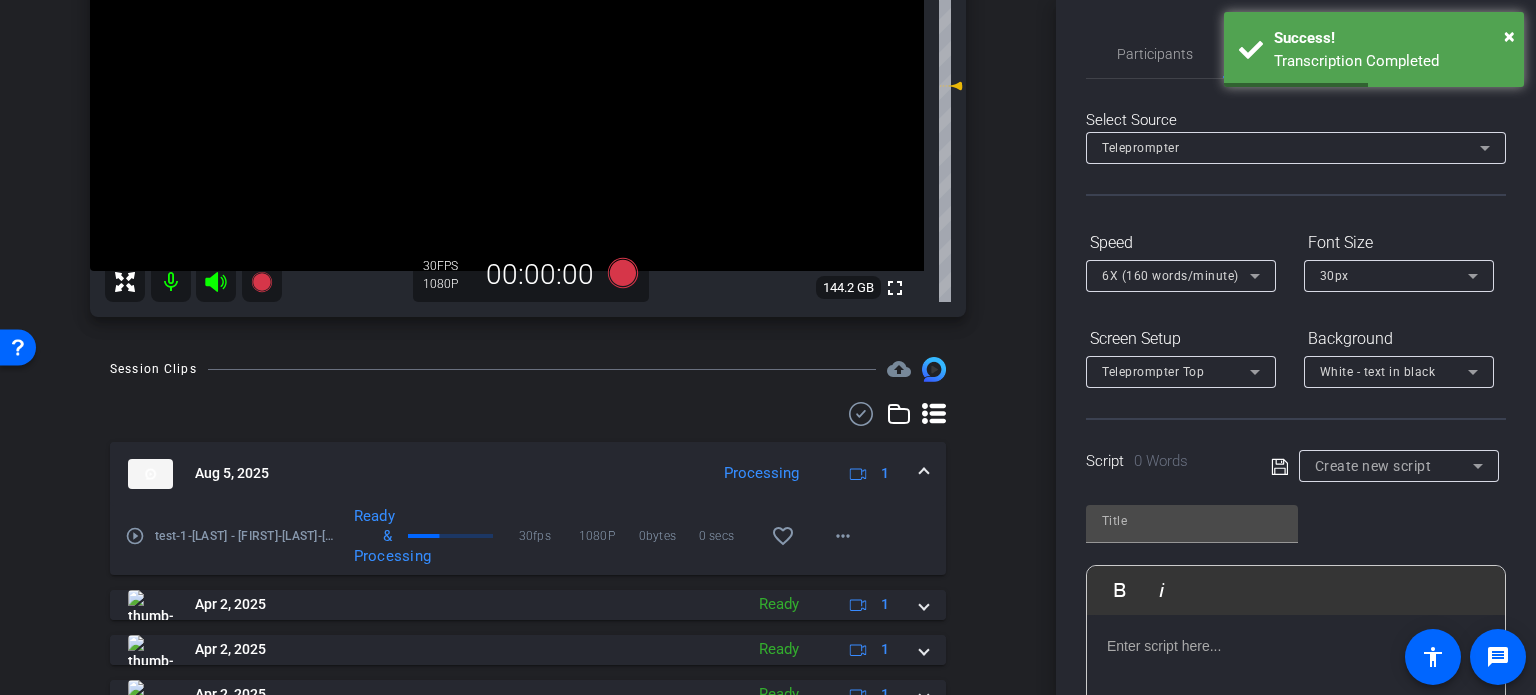 click on "play_circle_outline" at bounding box center (135, 536) 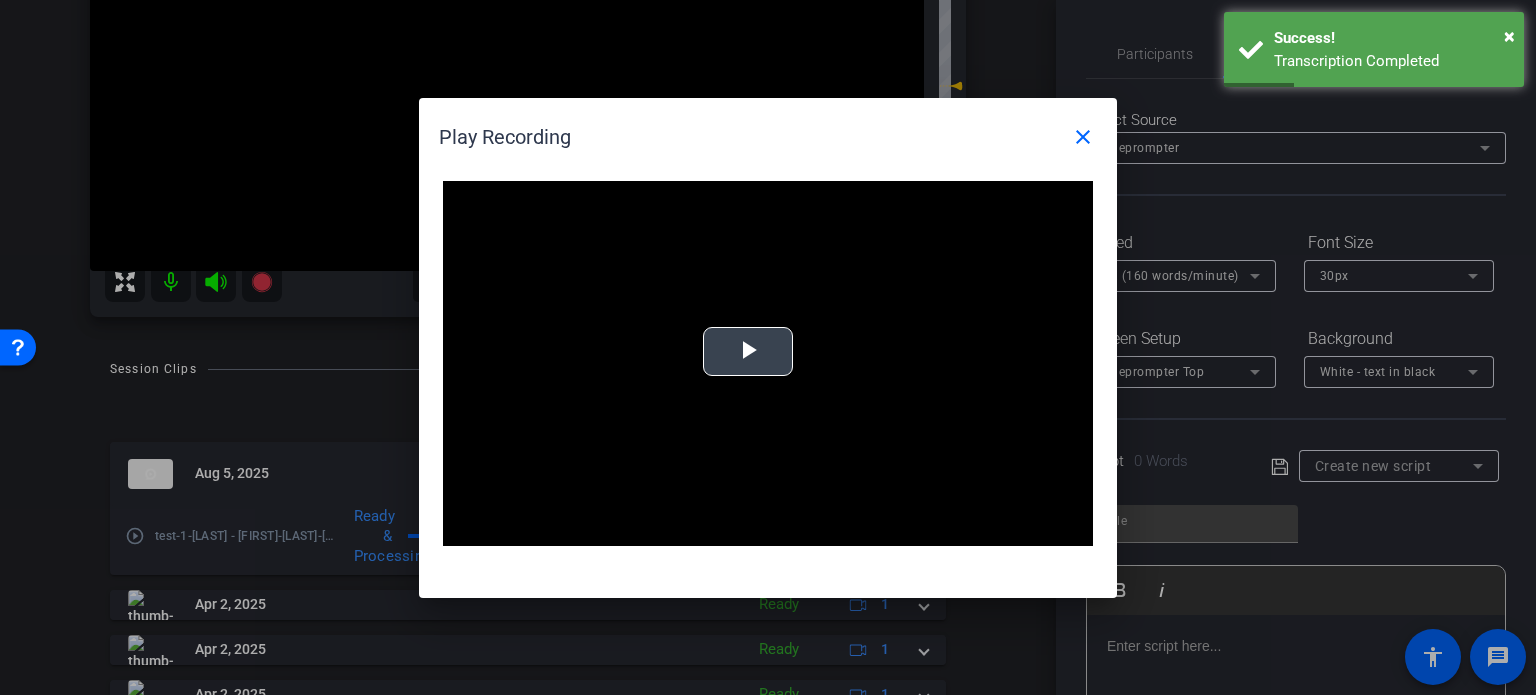 click at bounding box center [748, 351] 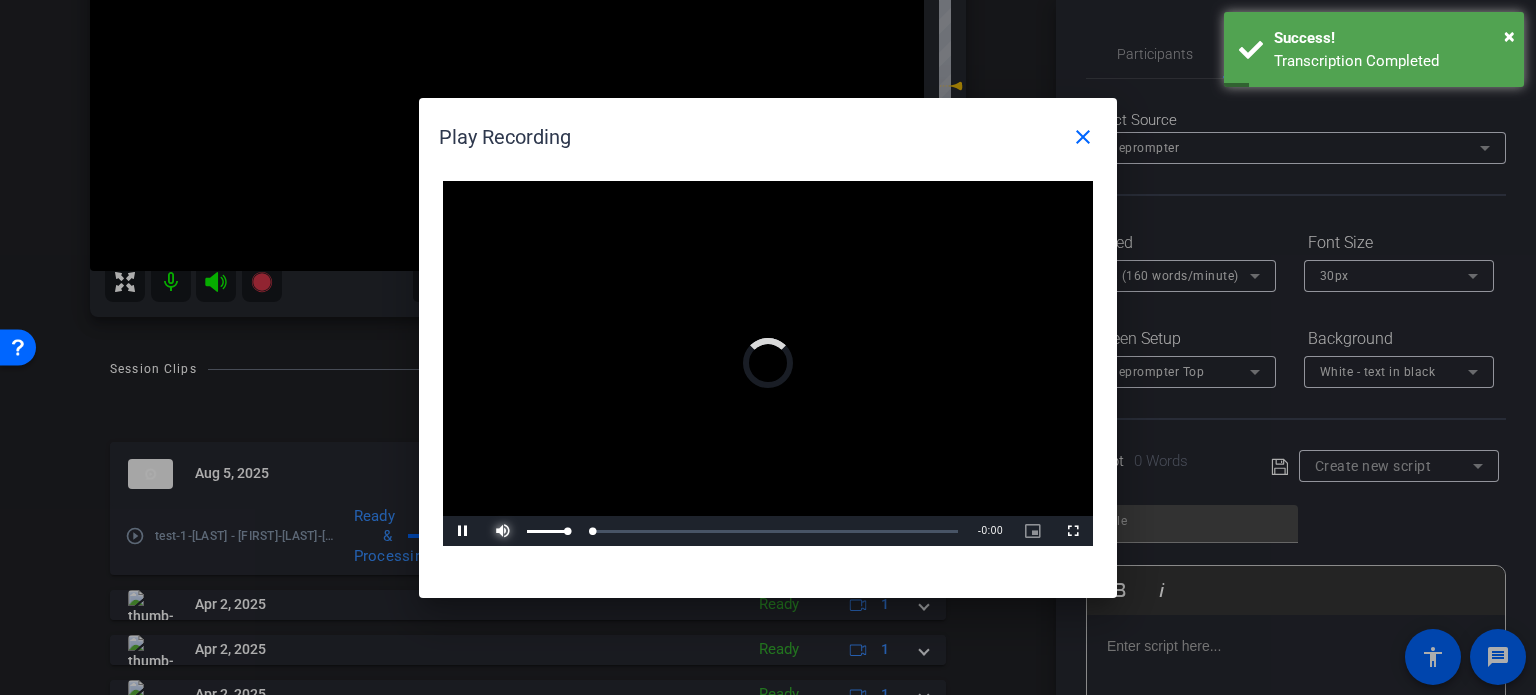 click at bounding box center (503, 531) 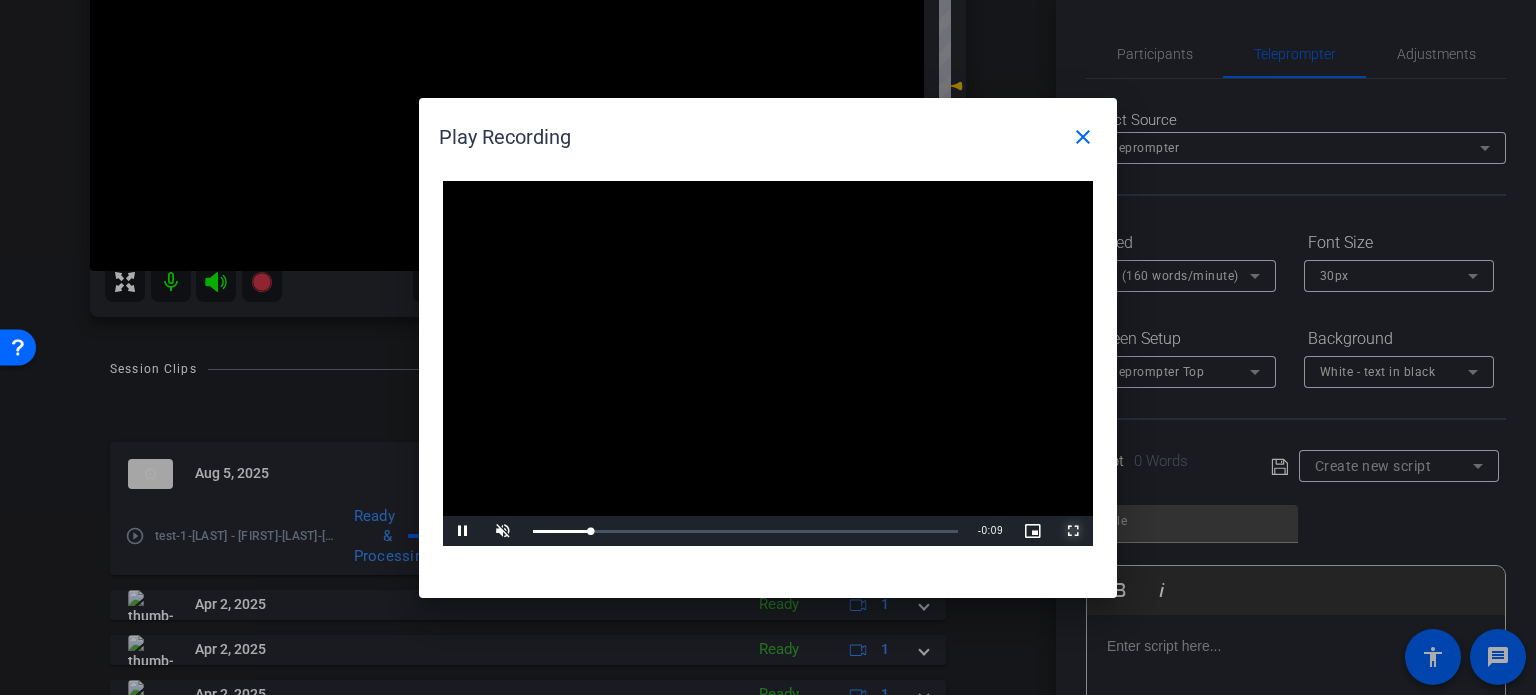 click at bounding box center (1073, 531) 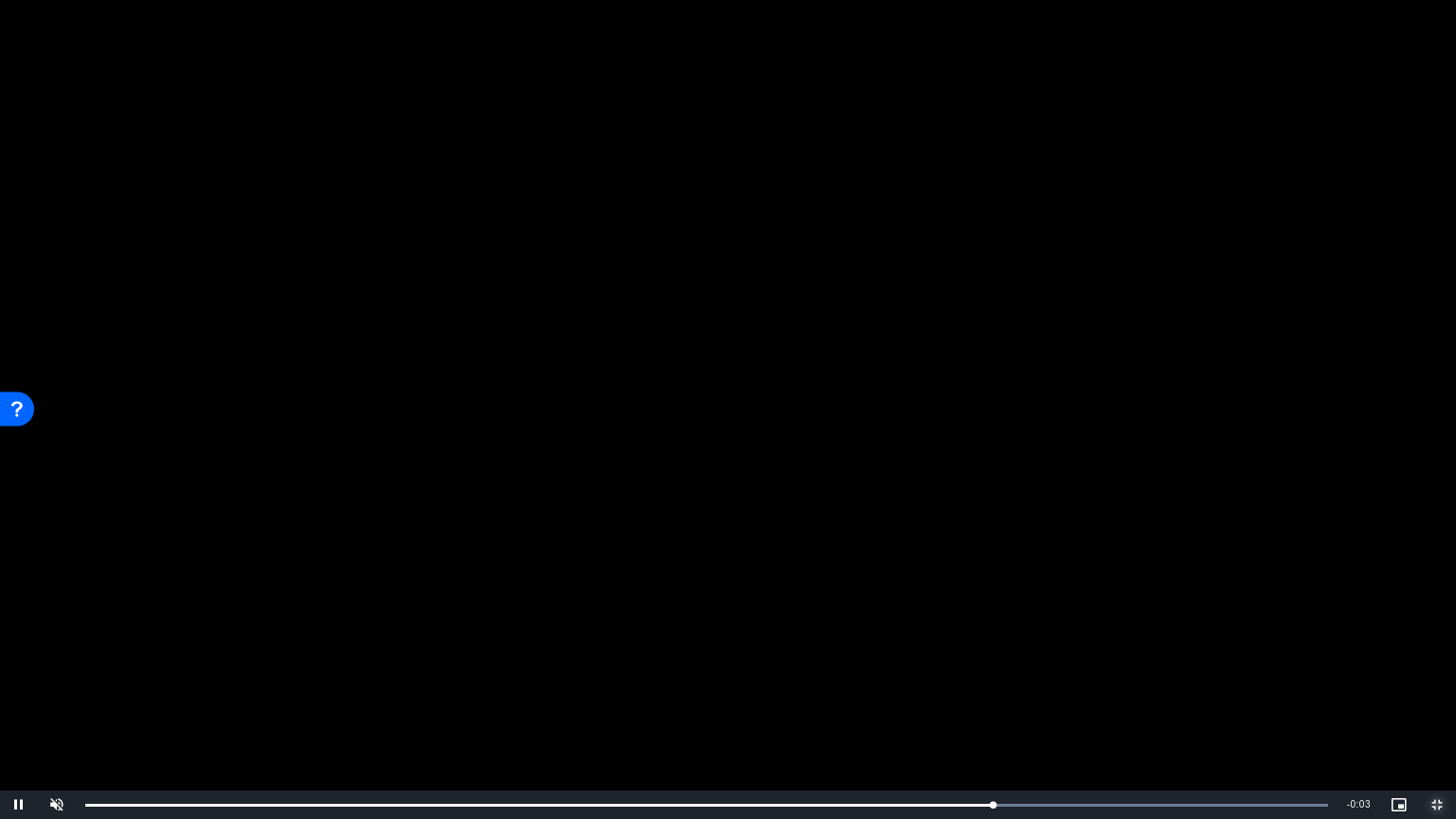 click at bounding box center (1437, 805) 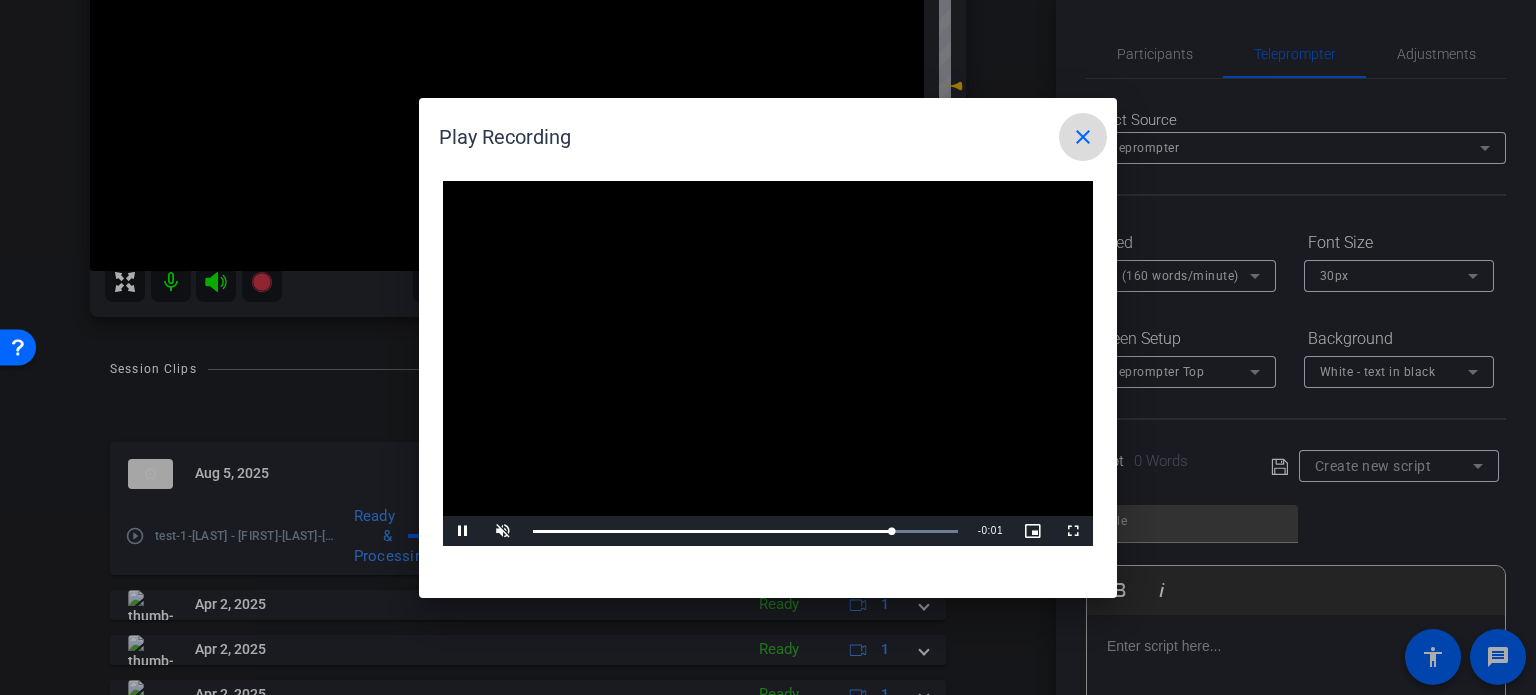 click on "close" at bounding box center (1083, 137) 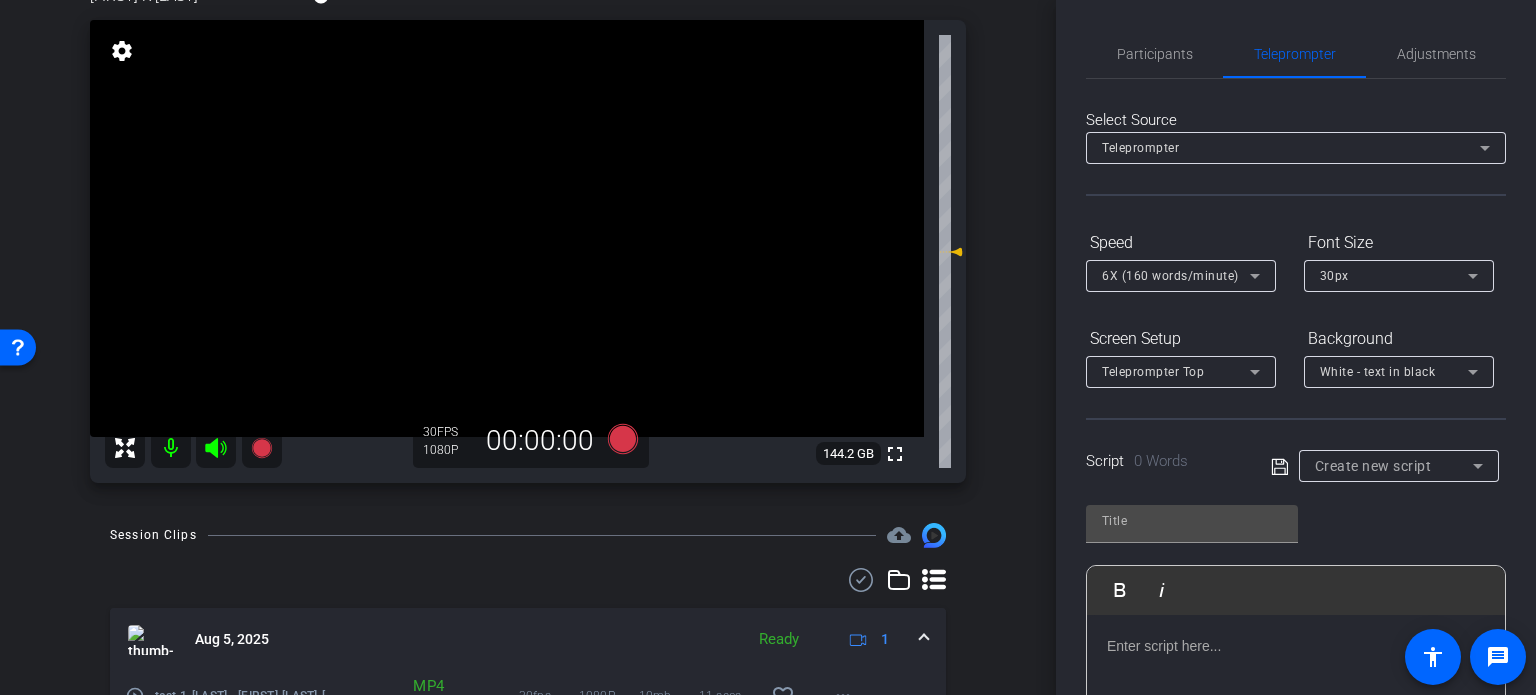 scroll, scrollTop: 100, scrollLeft: 0, axis: vertical 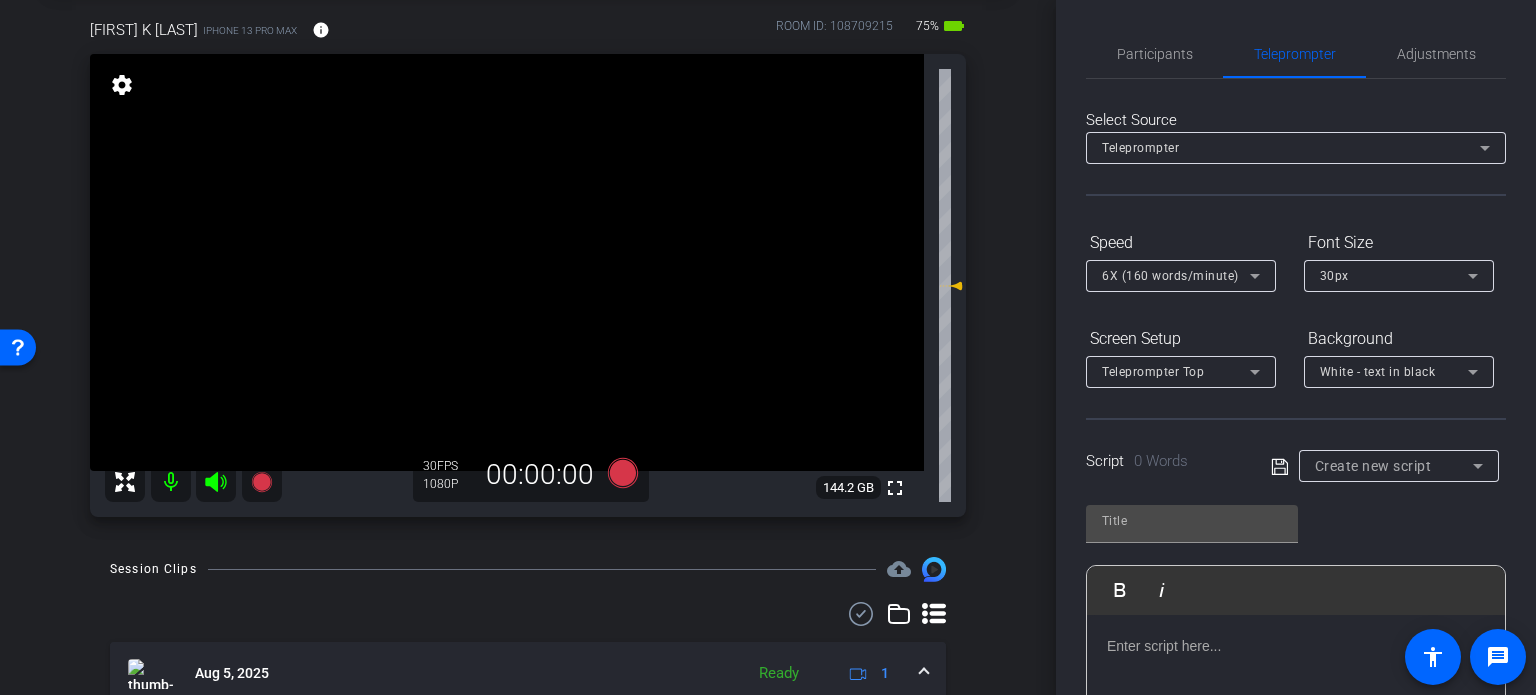 click on "Aug 5, 2025   Ready
1" at bounding box center [524, 674] 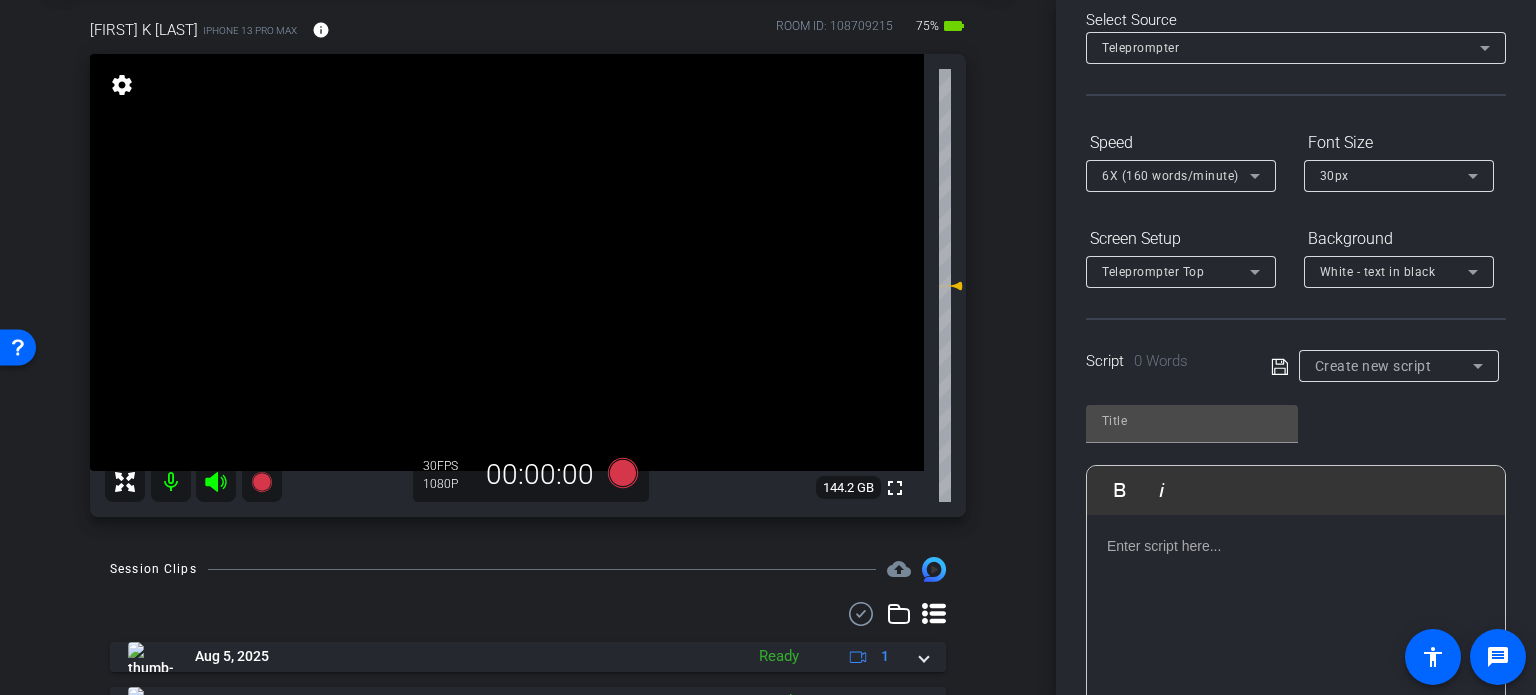 scroll, scrollTop: 200, scrollLeft: 0, axis: vertical 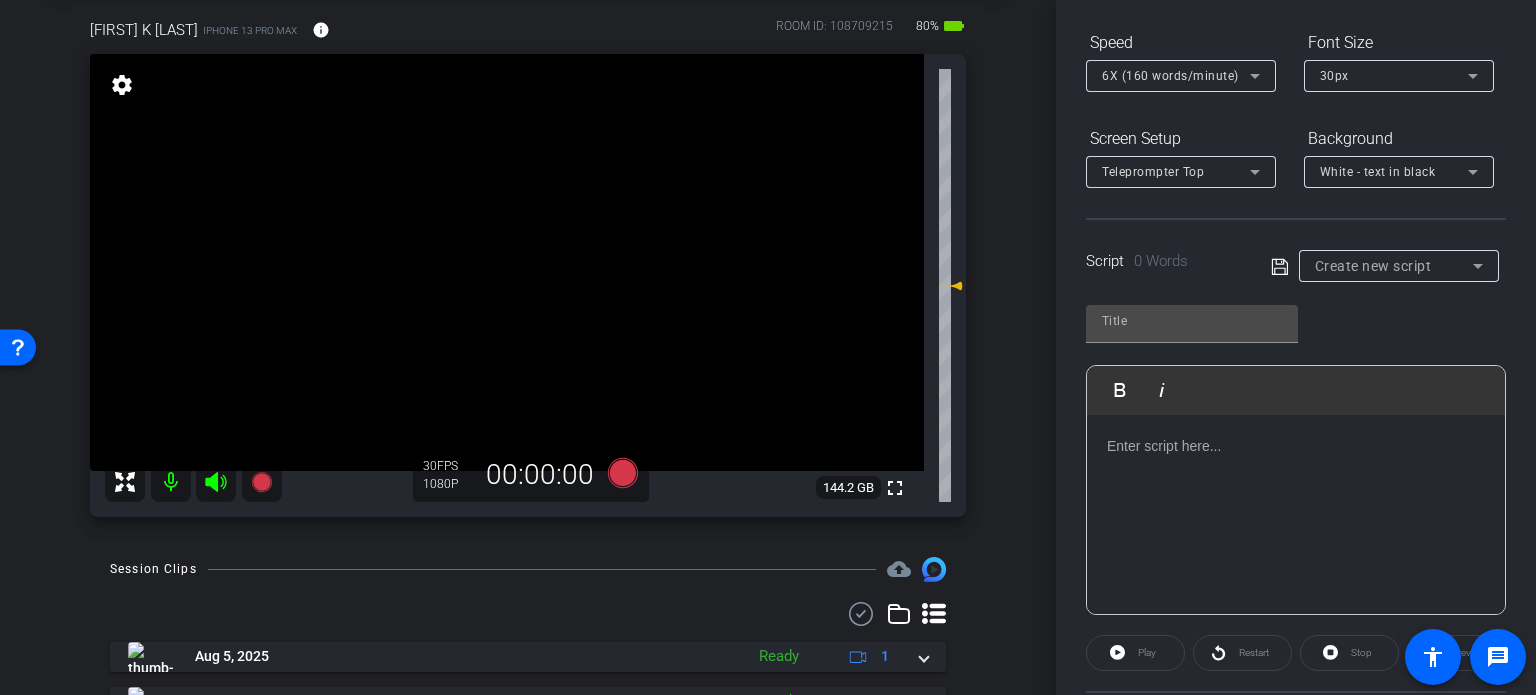 click on "Create new script" at bounding box center [1394, 266] 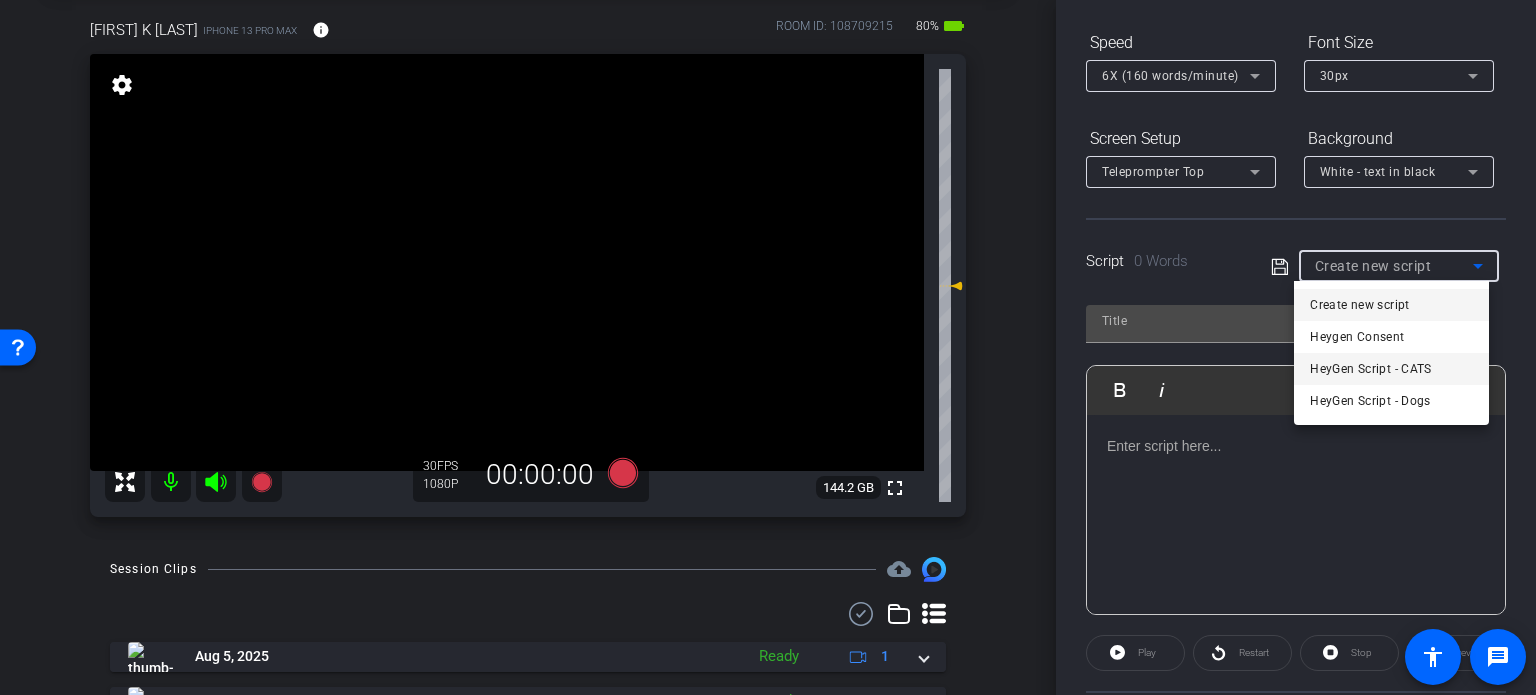 click on "HeyGen Script - CATS" at bounding box center (1371, 369) 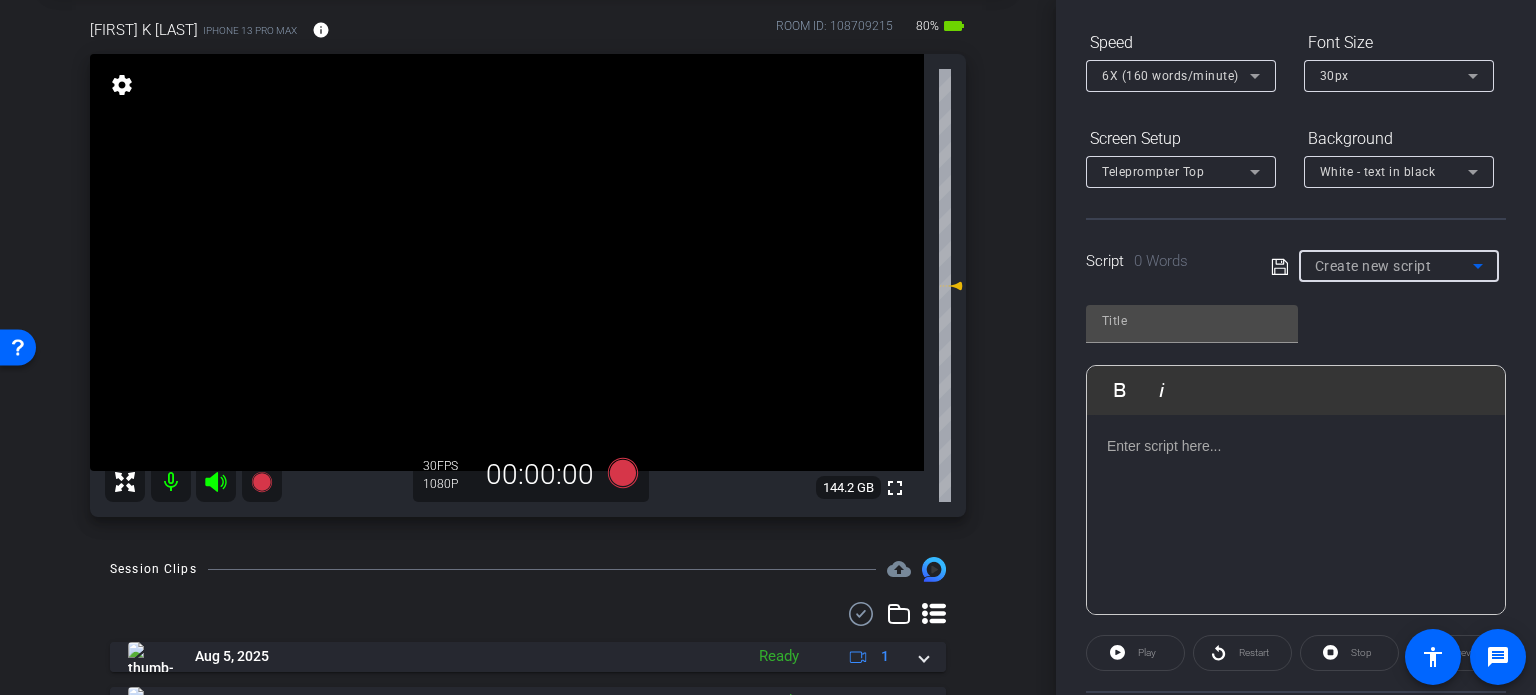 type on "HeyGen Script - CATS" 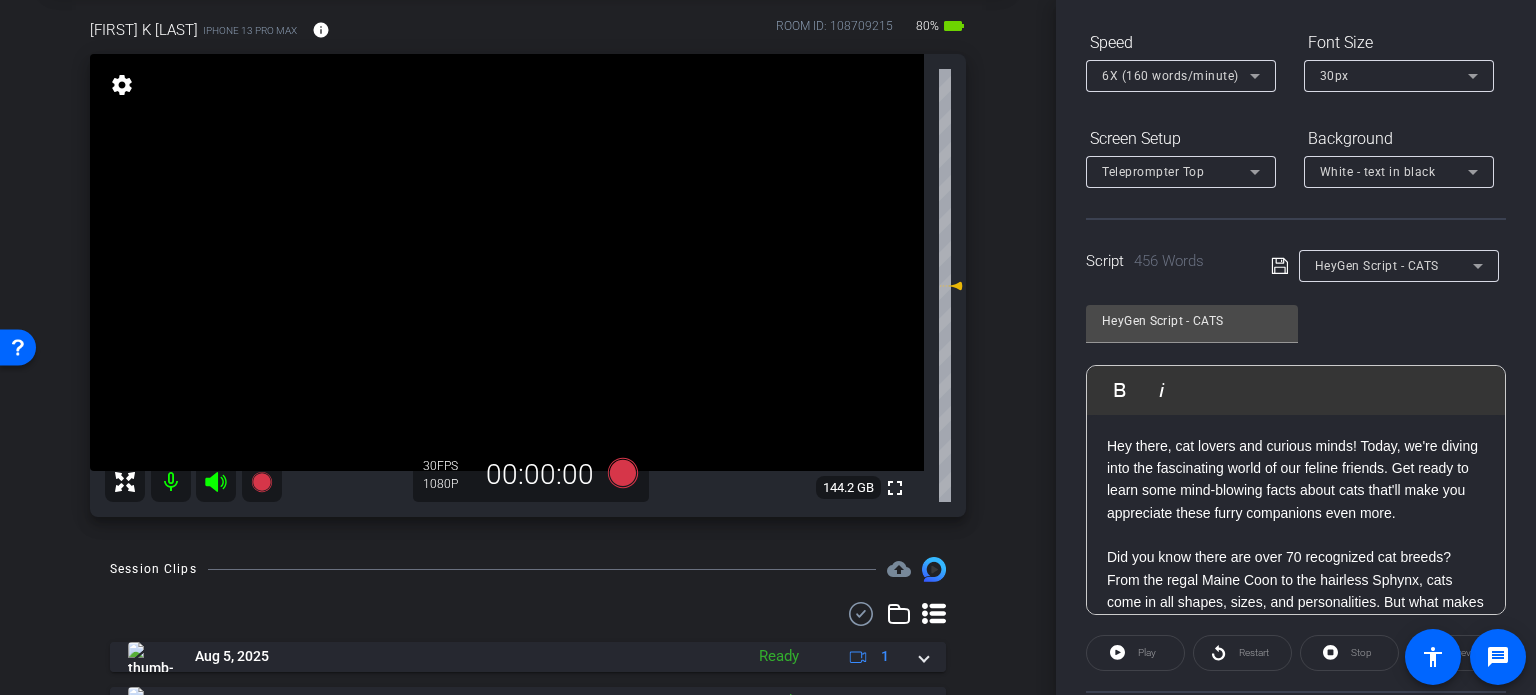 click on "Participants Teleprompter Adjustments settings  Erika Centeno
flip
Director   Everyone  0 Mark all read To: Everyone Mark all read Select Source Teleprompter Speed 6X (160 words/minute) Font Size 30px Screen Setup Teleprompter Top Background White - text in black  Script  456 Words
HeyGen Script - CATS HeyGen Script - CATS               Play        Play from this location               Play Selected        Play and display the selected text only Bold Italic Hey there, cat lovers and curious minds! Today, we're diving into the fascinating world of our feline friends. Get ready to learn some mind-blowing facts about cats that'll make you appreciate these furry companions even more. First up, sleep. Cats are the Olympic champions of napping, spending up to 16 hours a day catching Z's. But don't be fooled – when they're awake, they're on high alert." 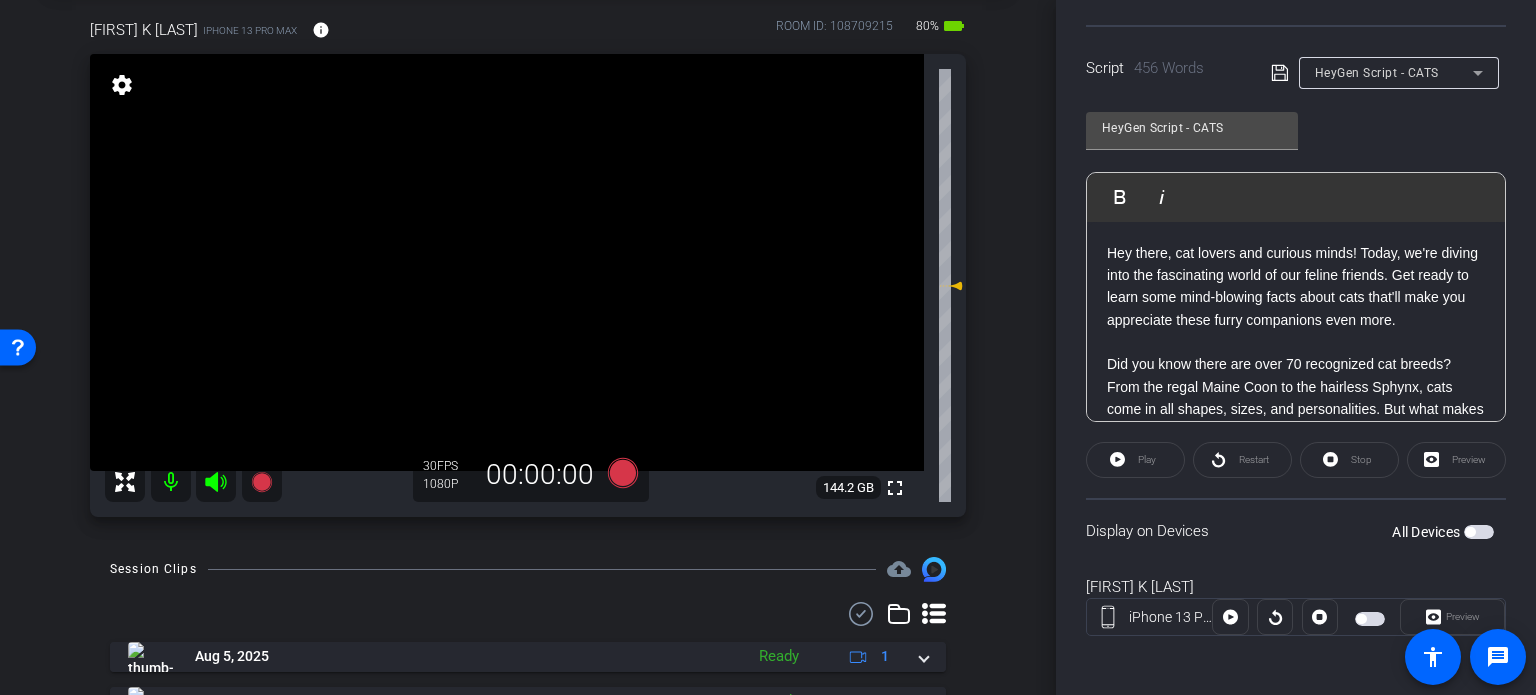 scroll, scrollTop: 396, scrollLeft: 0, axis: vertical 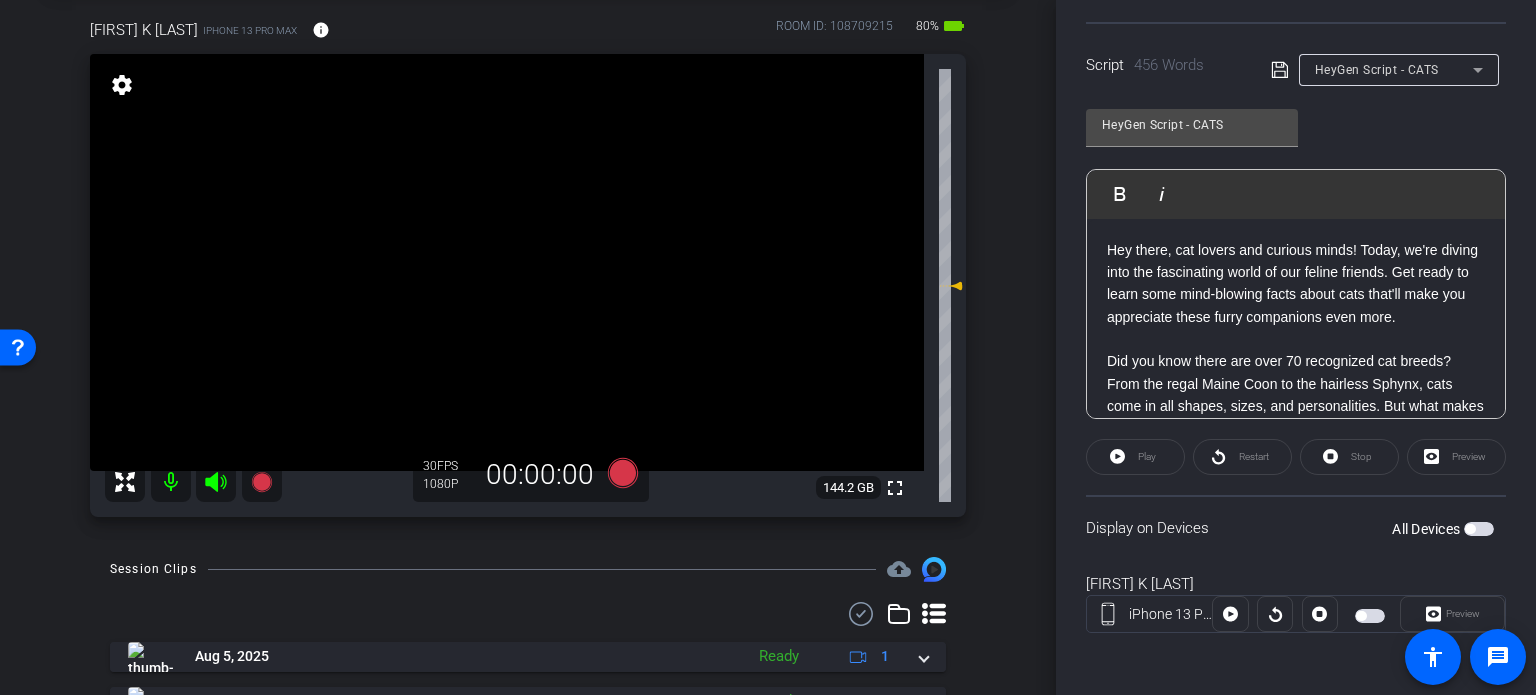click at bounding box center (1479, 529) 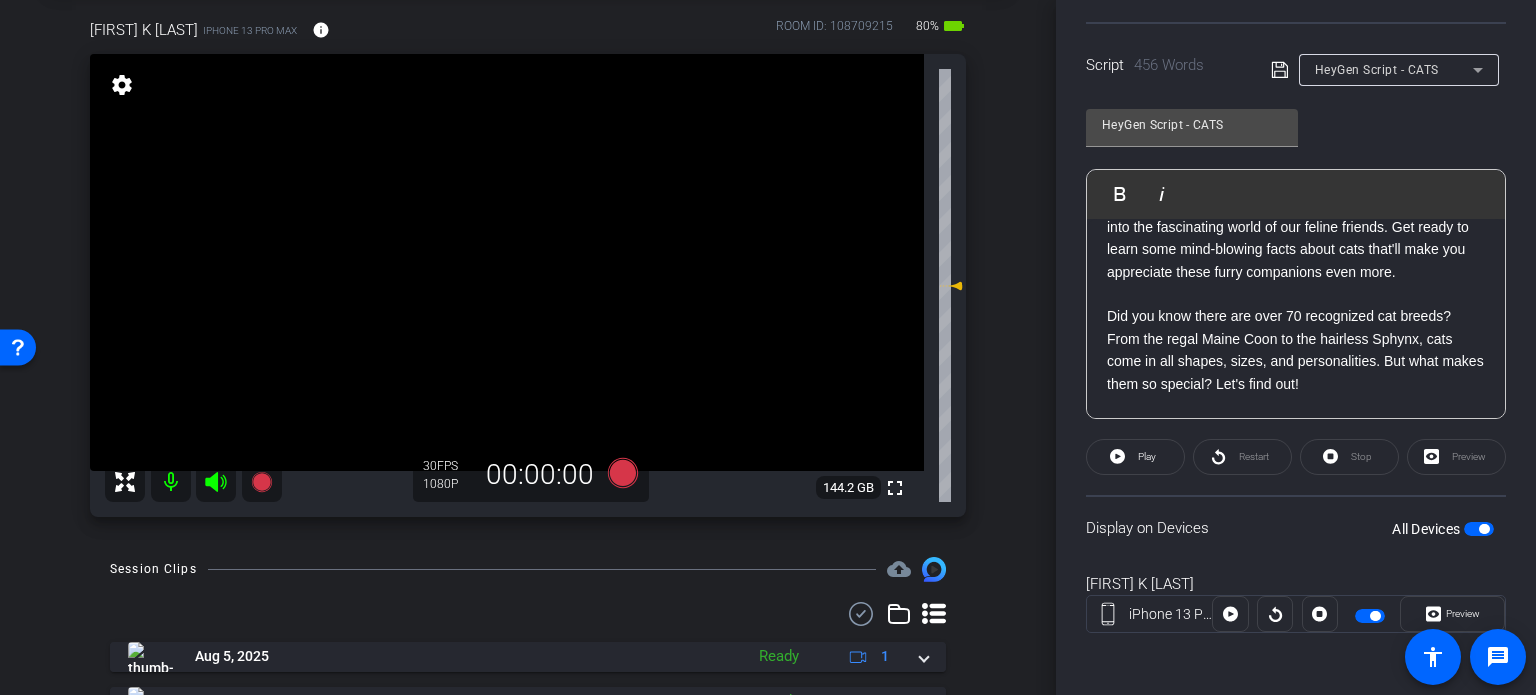 scroll, scrollTop: 0, scrollLeft: 0, axis: both 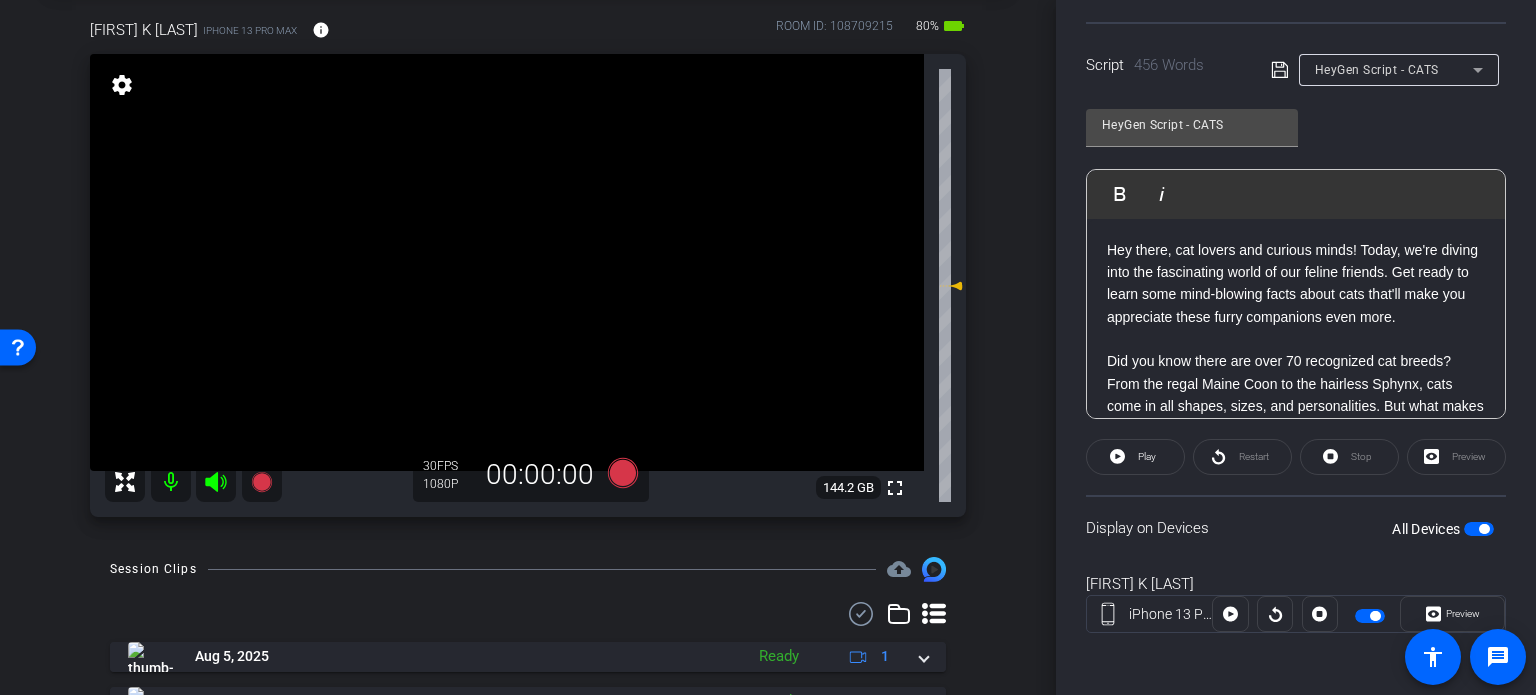 click on "HeyGen Script - CATS               Play        Play from this location               Play Selected        Play and display the selected text only Bold Italic Hey there, cat lovers and curious minds! Today, we're diving into the fascinating world of our feline friends. Get ready to learn some mind-blowing facts about cats that'll make you appreciate these furry companions even more. Did you know there are over 70 recognized cat breeds? From the regal Maine Coon to the hairless Sphynx, cats come in all shapes, sizes, and personalities. But what makes them so special? Let's find out! First up, sleep. Cats are the Olympic champions of napping, spending up to 16 hours a day catching Z's. But don't be fooled – when they're awake, they're on high alert. Speaking of alert, check out those eyes! A cat's night vision is six times better than ours. They also have a wider field of view – about 200 degrees compared to our 180. No wonder they always seem to know what's going on! Enter script here..." 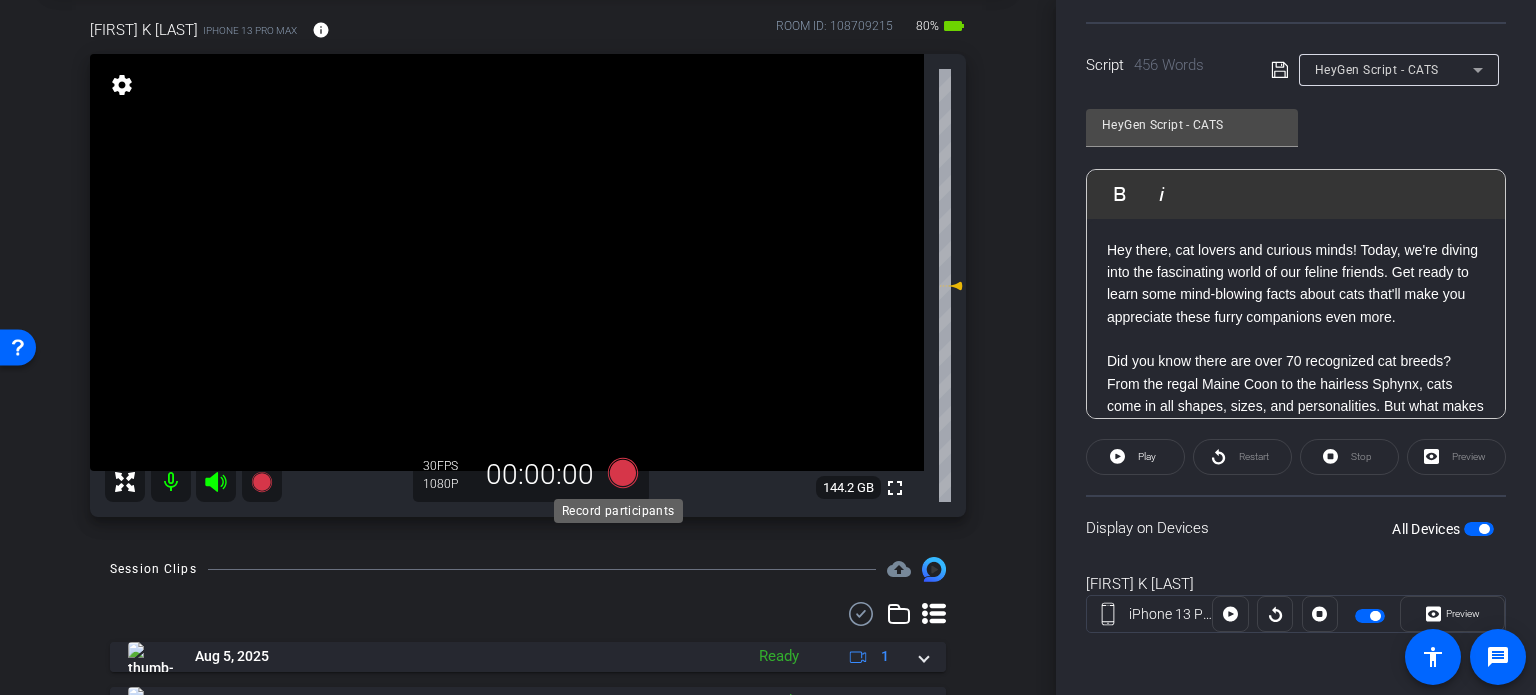 click 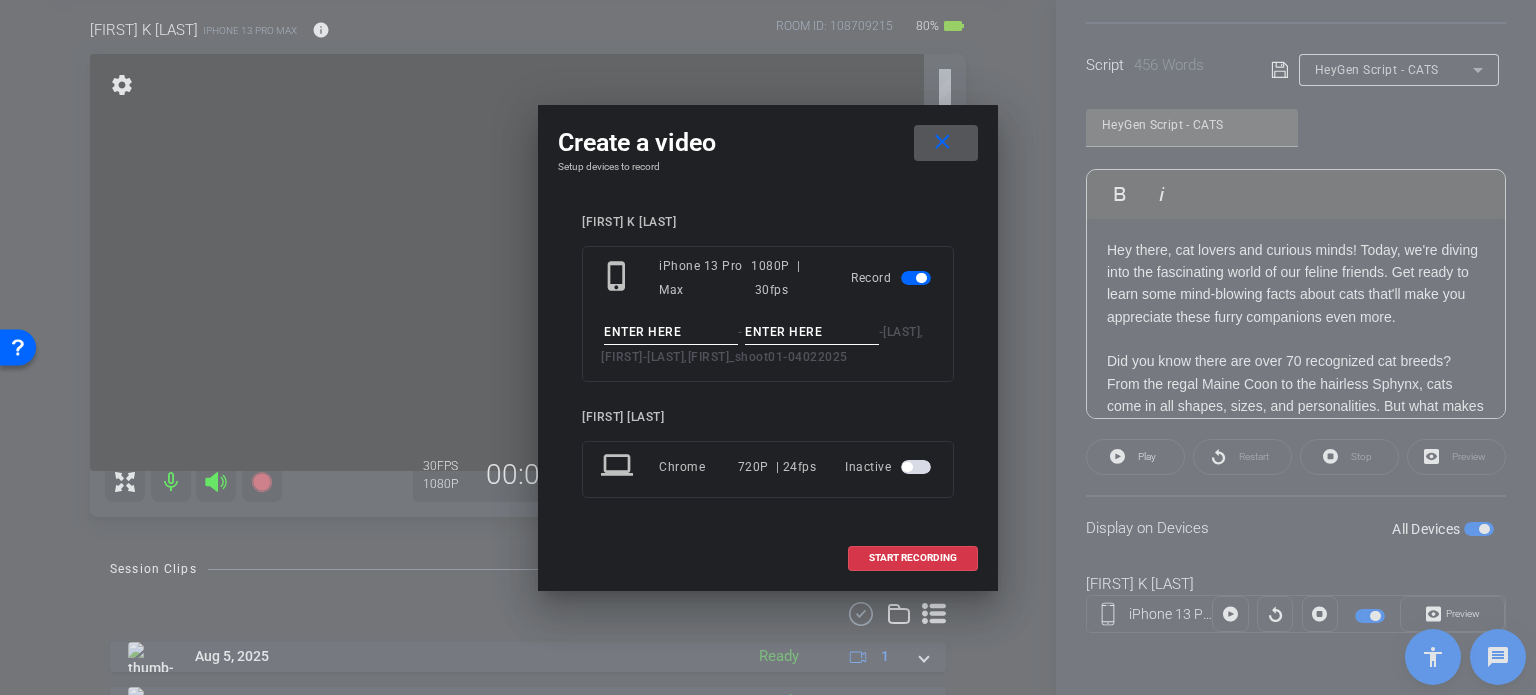 click at bounding box center (671, 332) 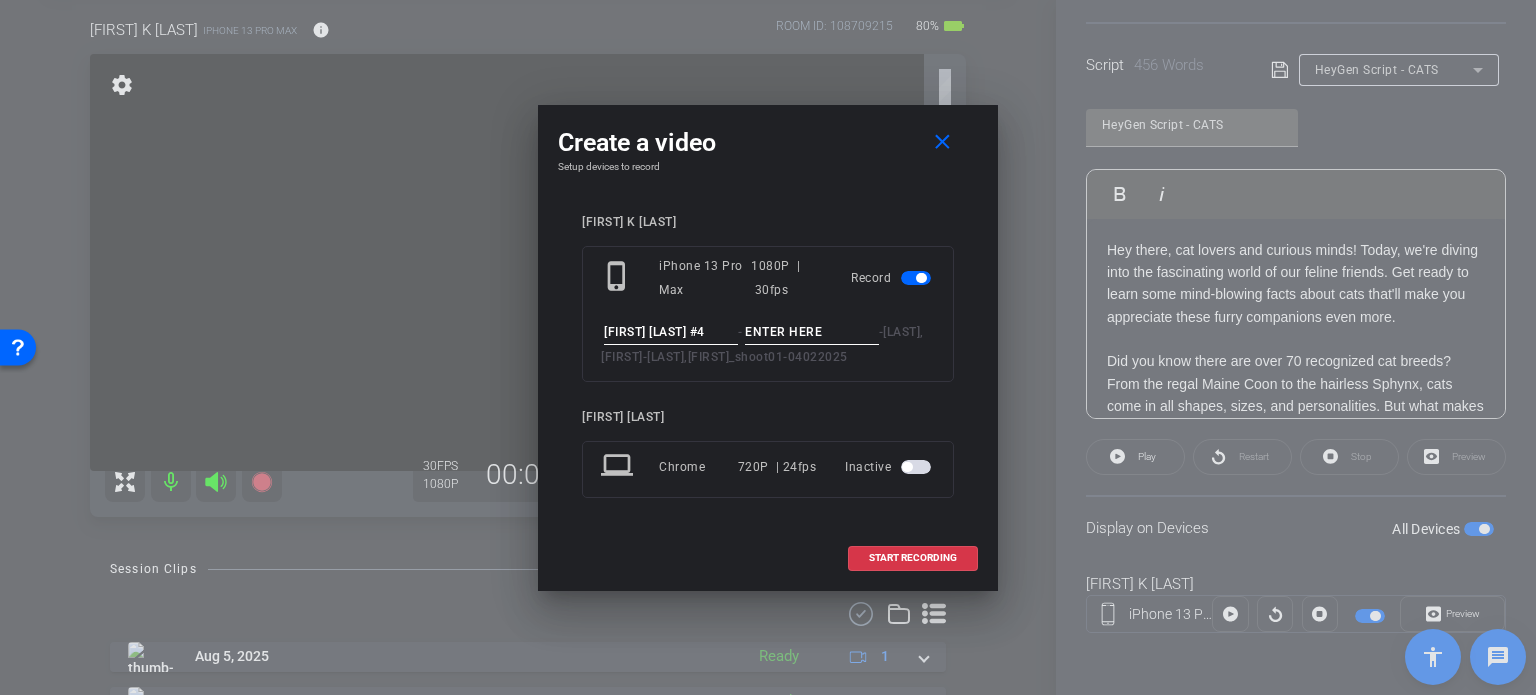 type on "Scott Avatar #4" 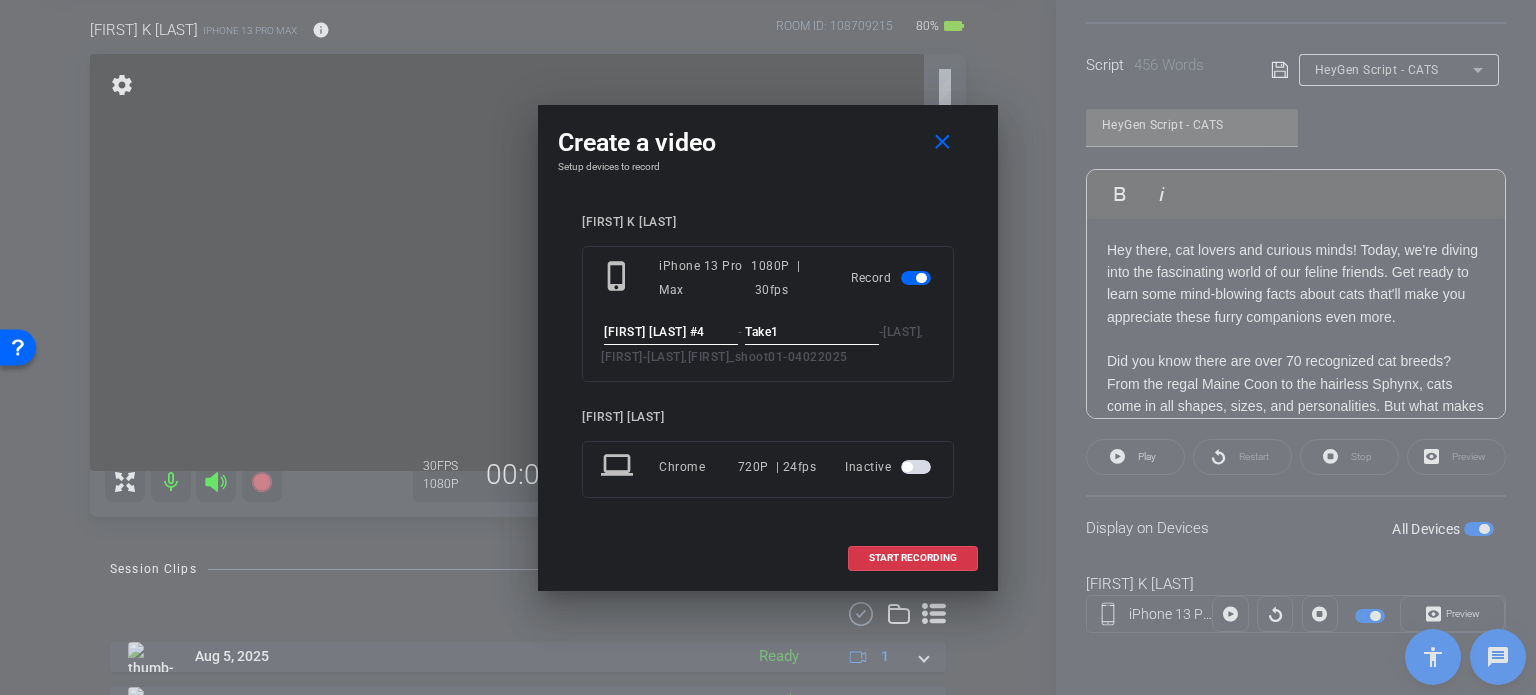 type on "Take1" 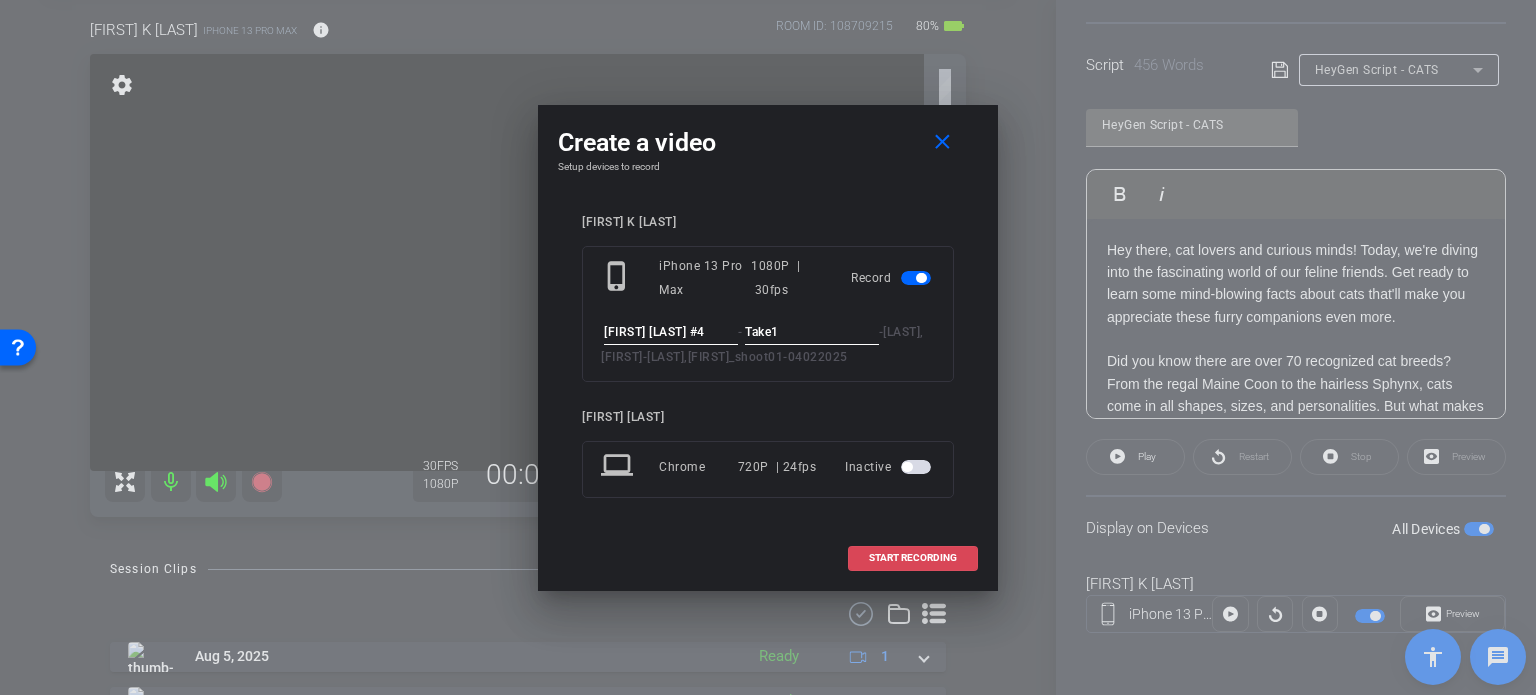click on "START RECORDING" at bounding box center (913, 558) 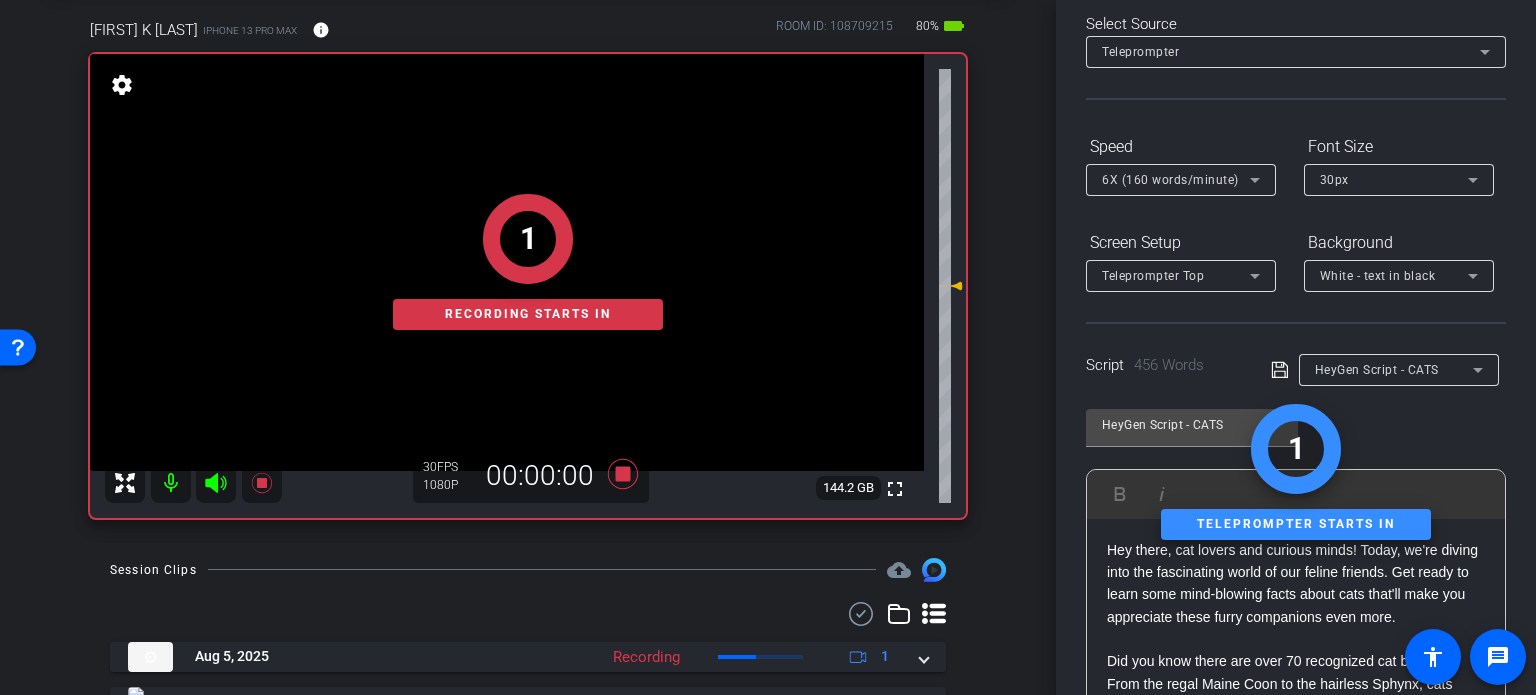 scroll, scrollTop: 0, scrollLeft: 0, axis: both 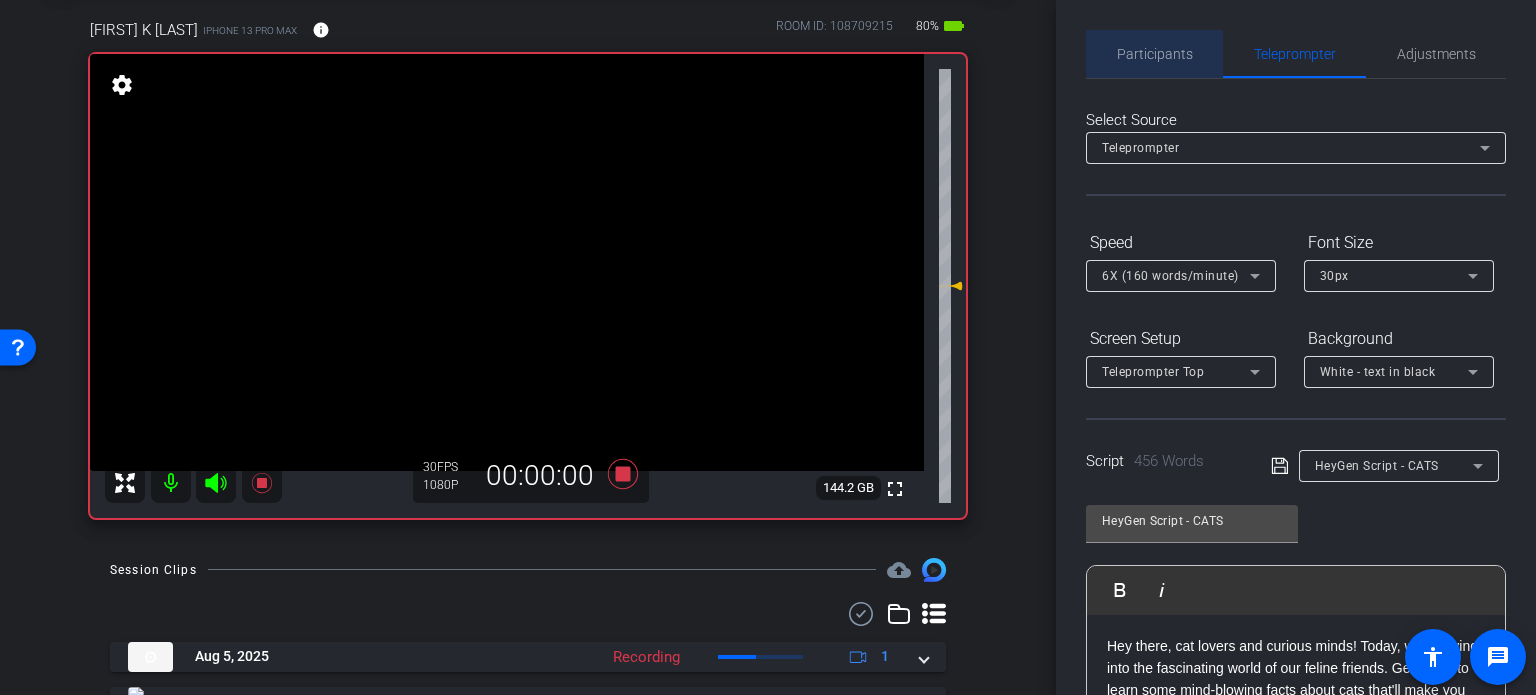 click on "Participants" at bounding box center [1155, 54] 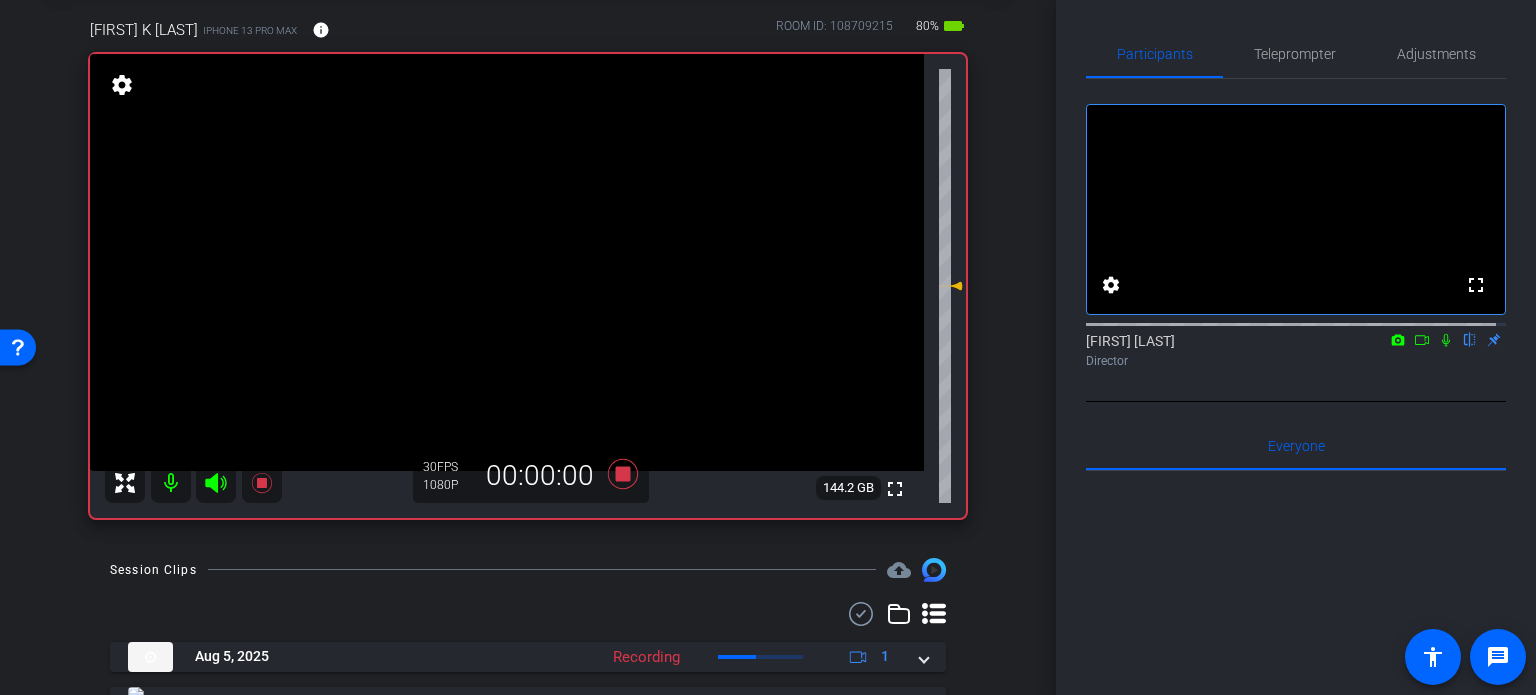 click 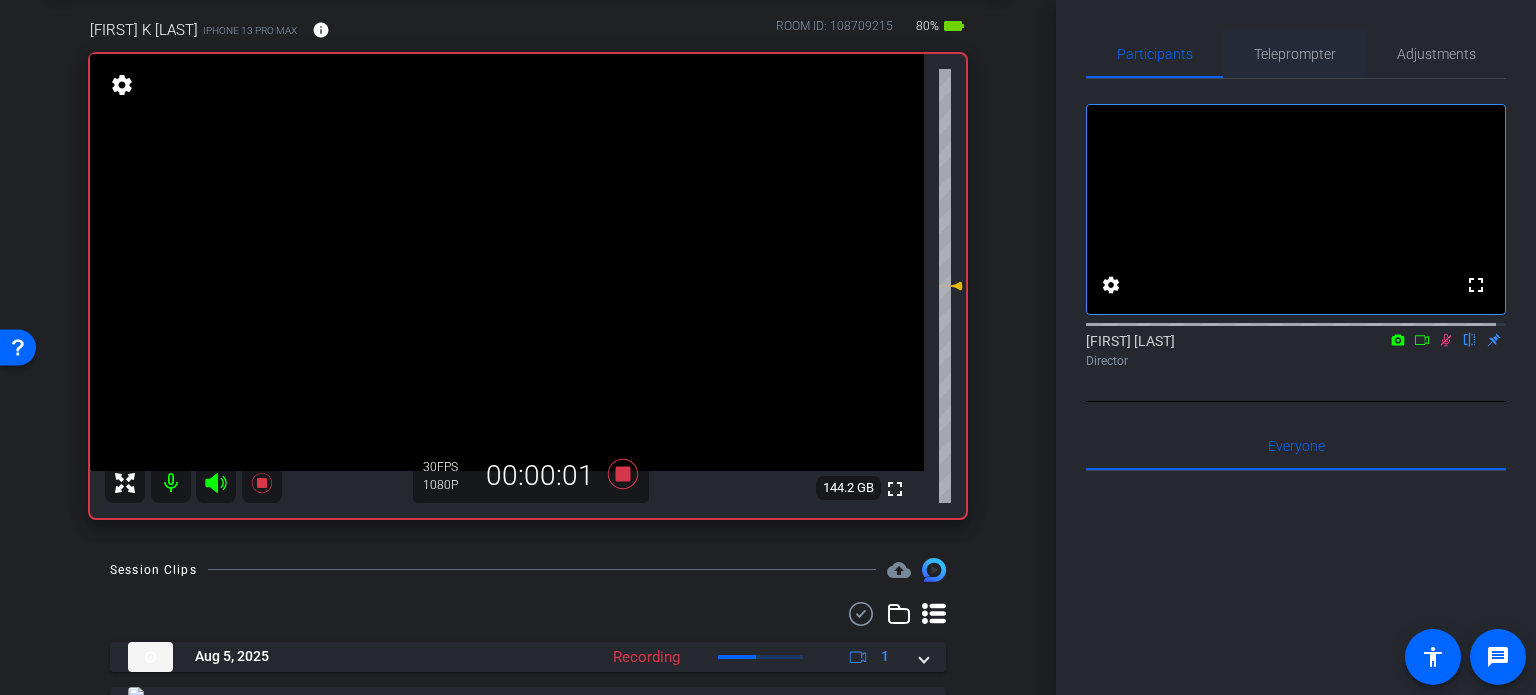 click on "Teleprompter" at bounding box center (1295, 54) 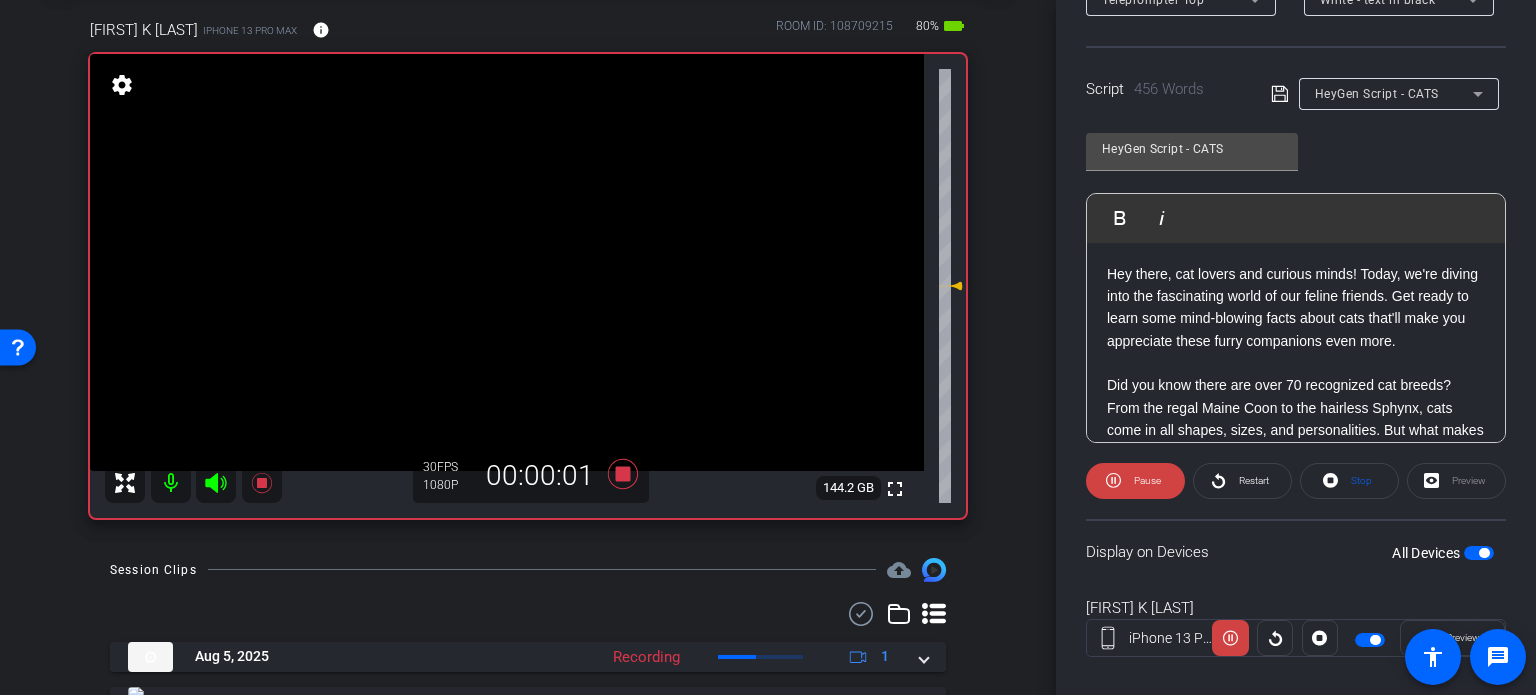 scroll, scrollTop: 396, scrollLeft: 0, axis: vertical 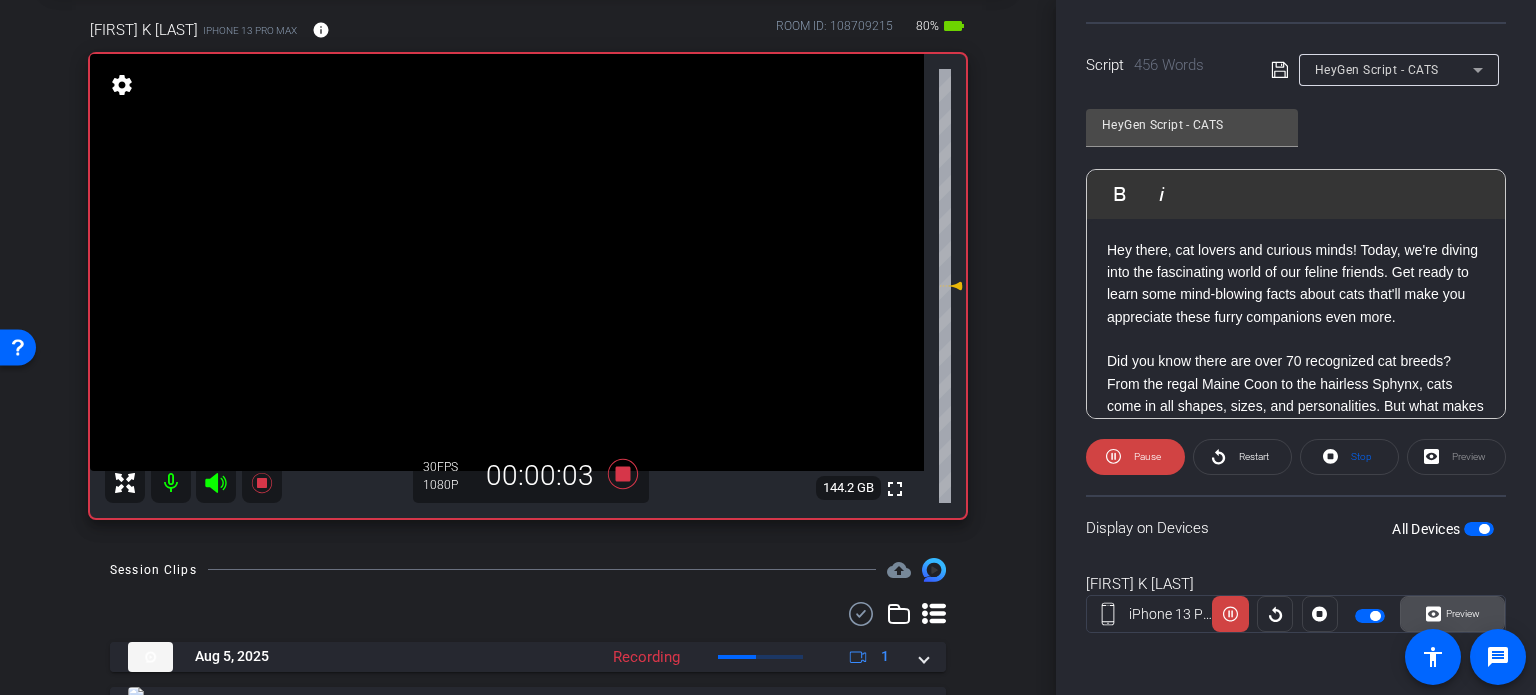 click 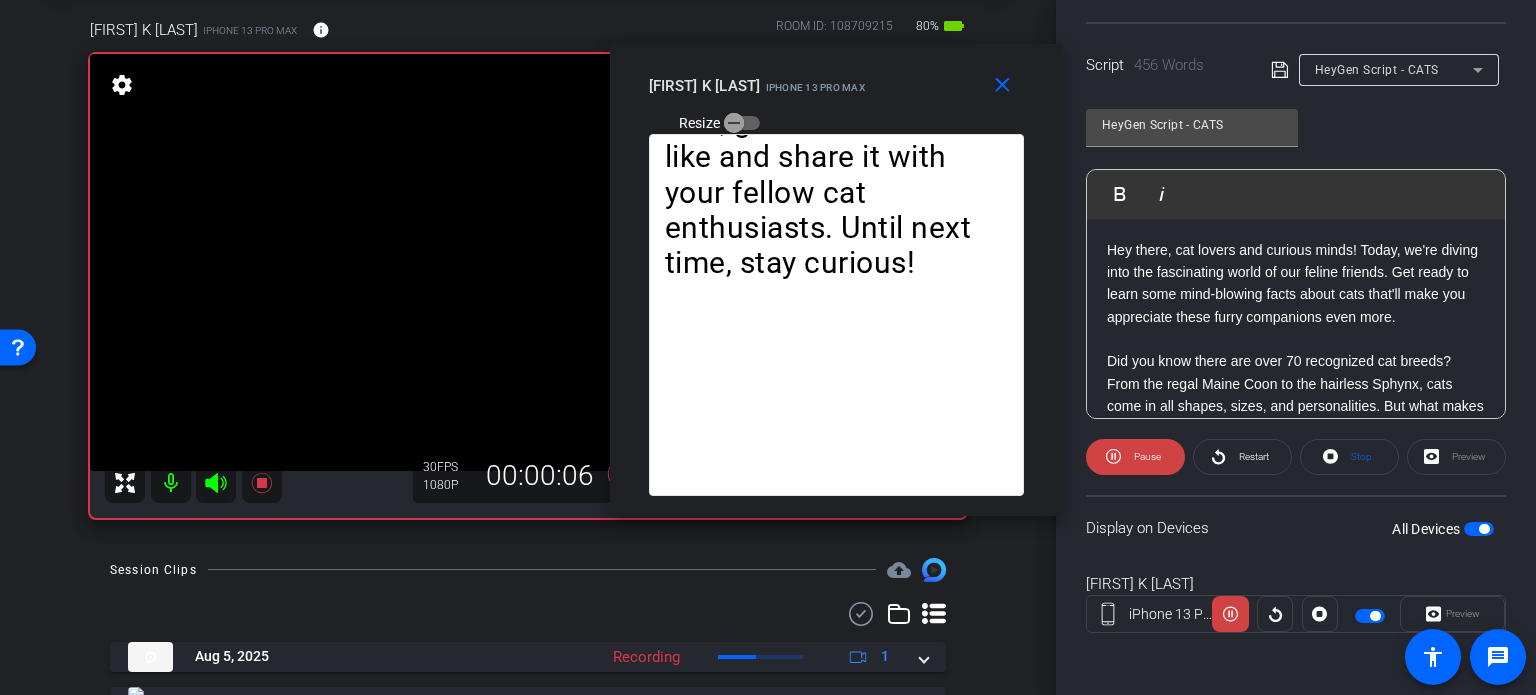 drag, startPoint x: 836, startPoint y: 178, endPoint x: 900, endPoint y: 111, distance: 92.65527 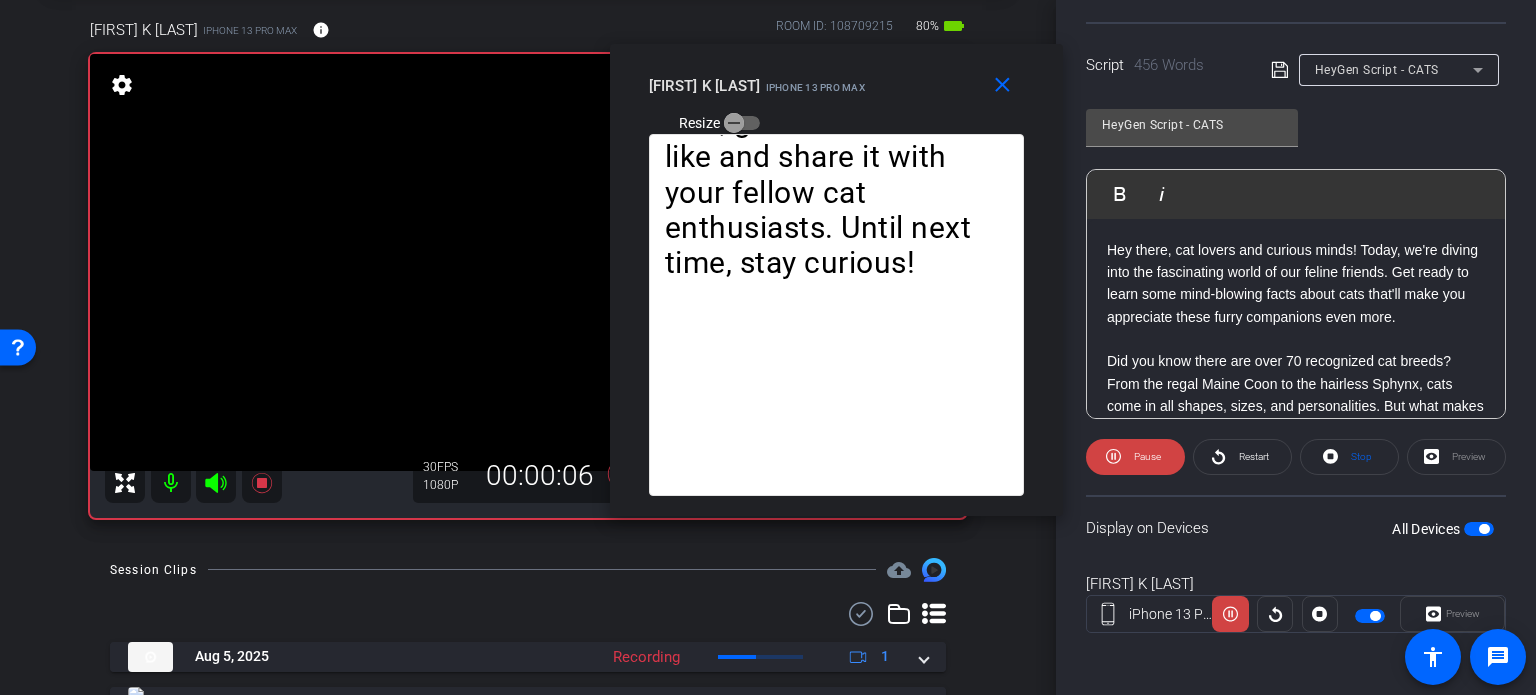 click on "Scott K Boates iPhone 13 Pro Max Resize" at bounding box center [844, 103] 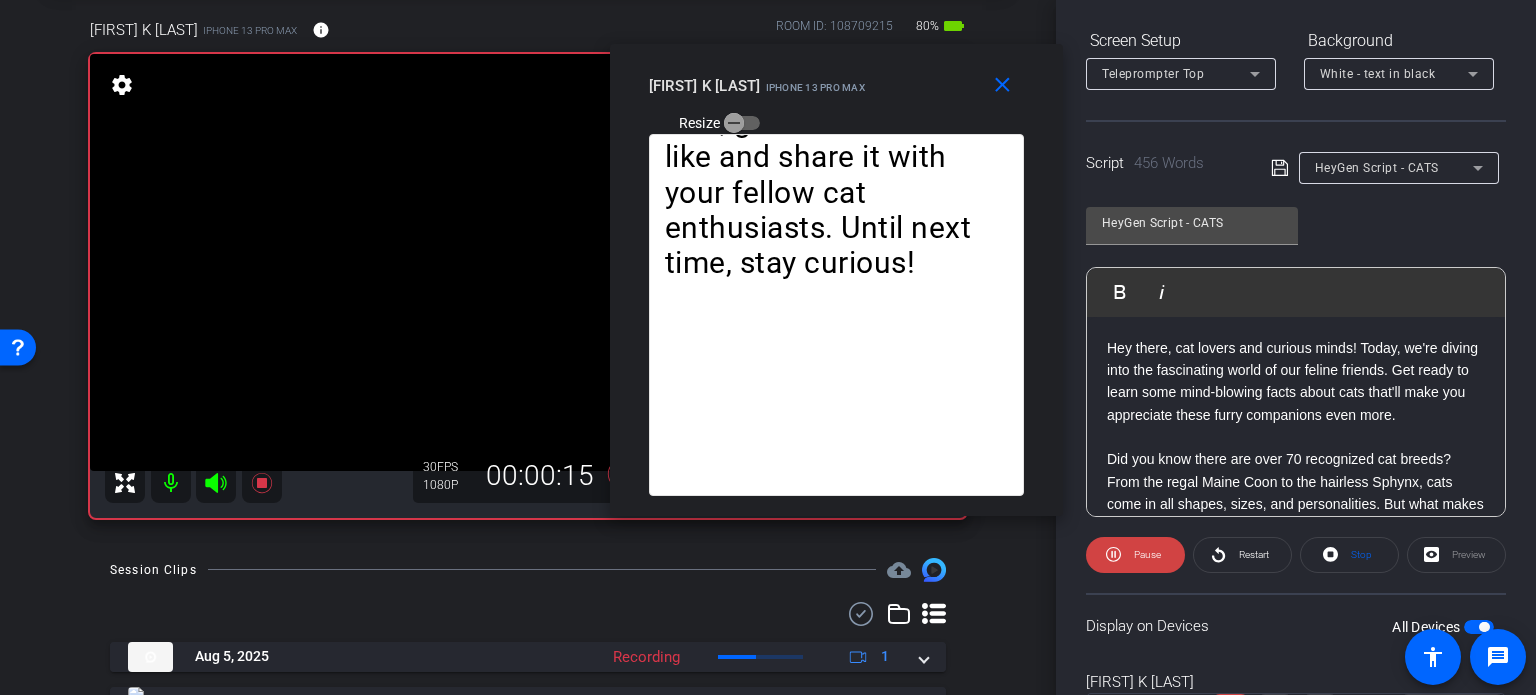 scroll, scrollTop: 196, scrollLeft: 0, axis: vertical 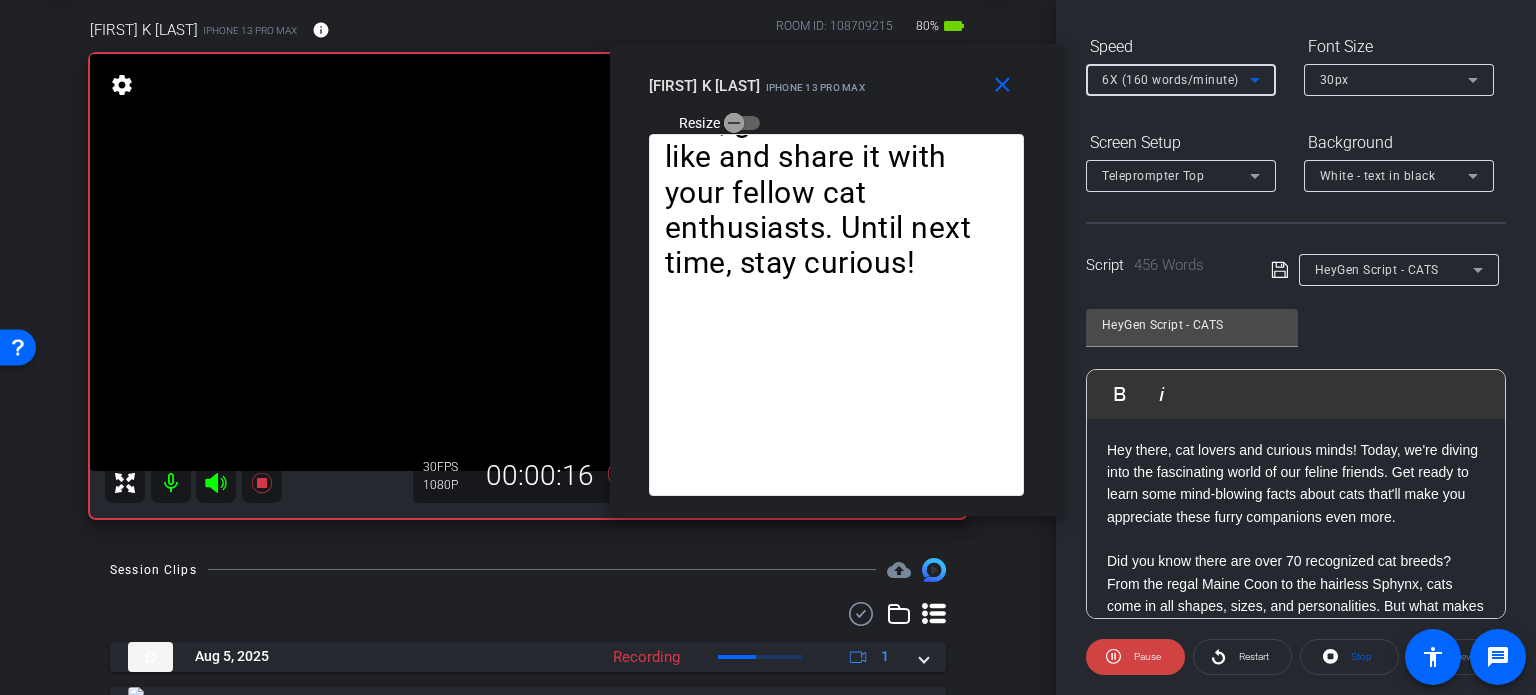 click on "6X (160 words/minute)" at bounding box center (1176, 79) 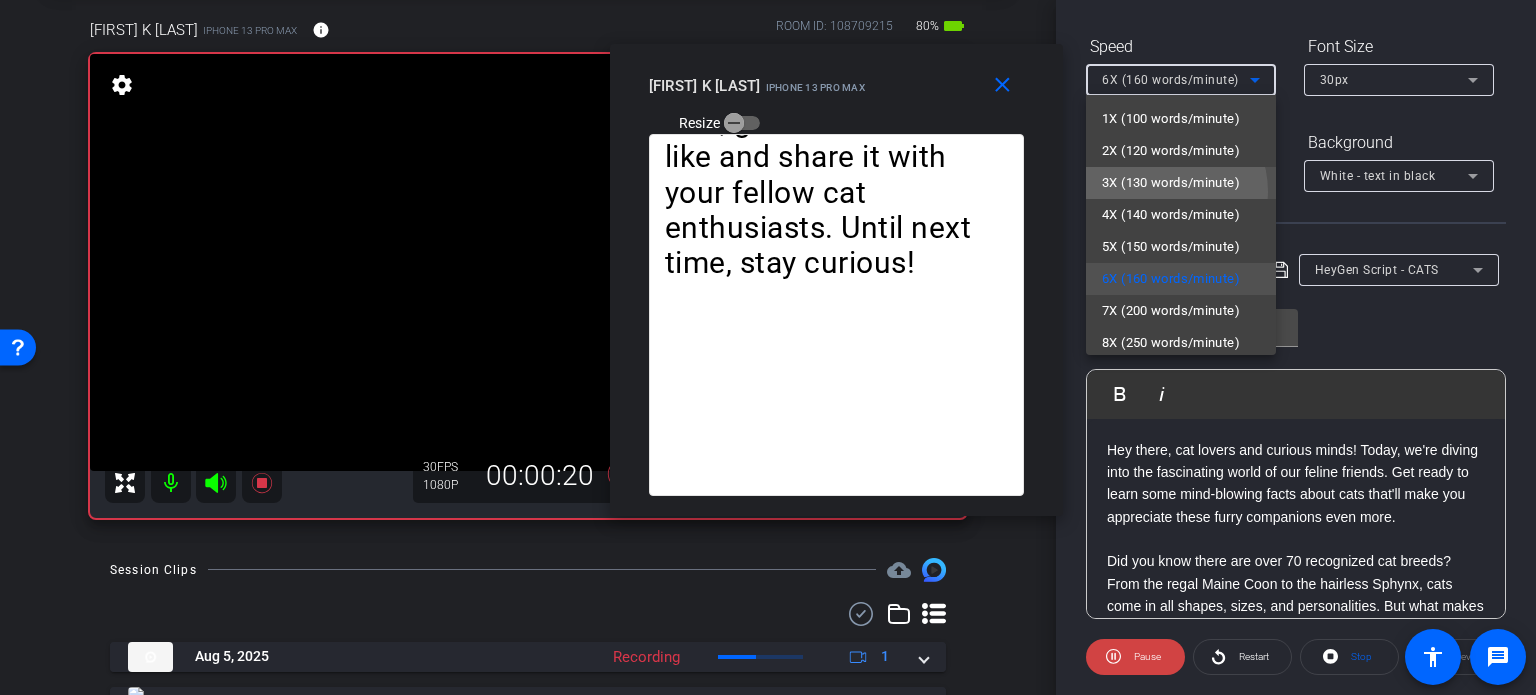 click on "3X (130 words/minute)" at bounding box center [1171, 183] 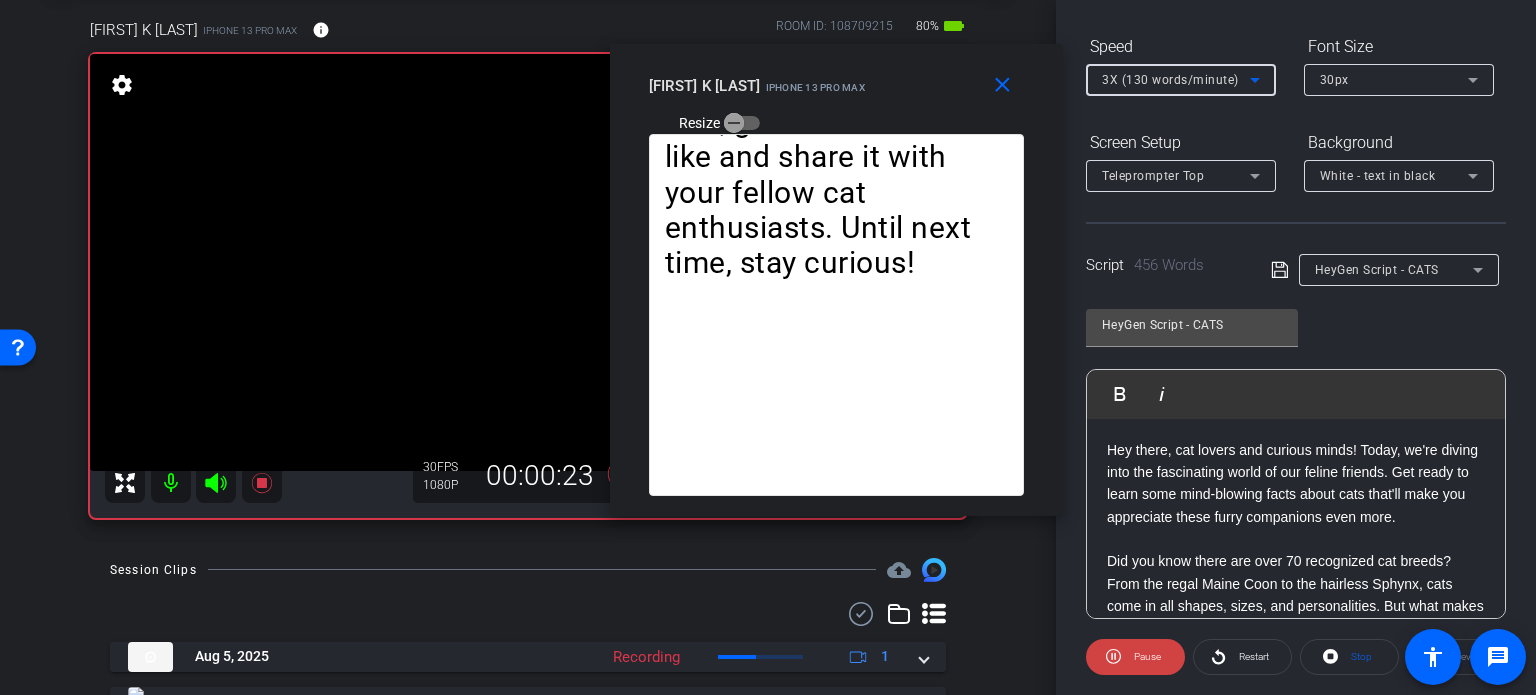 click on "3X (130 words/minute)" at bounding box center (1176, 79) 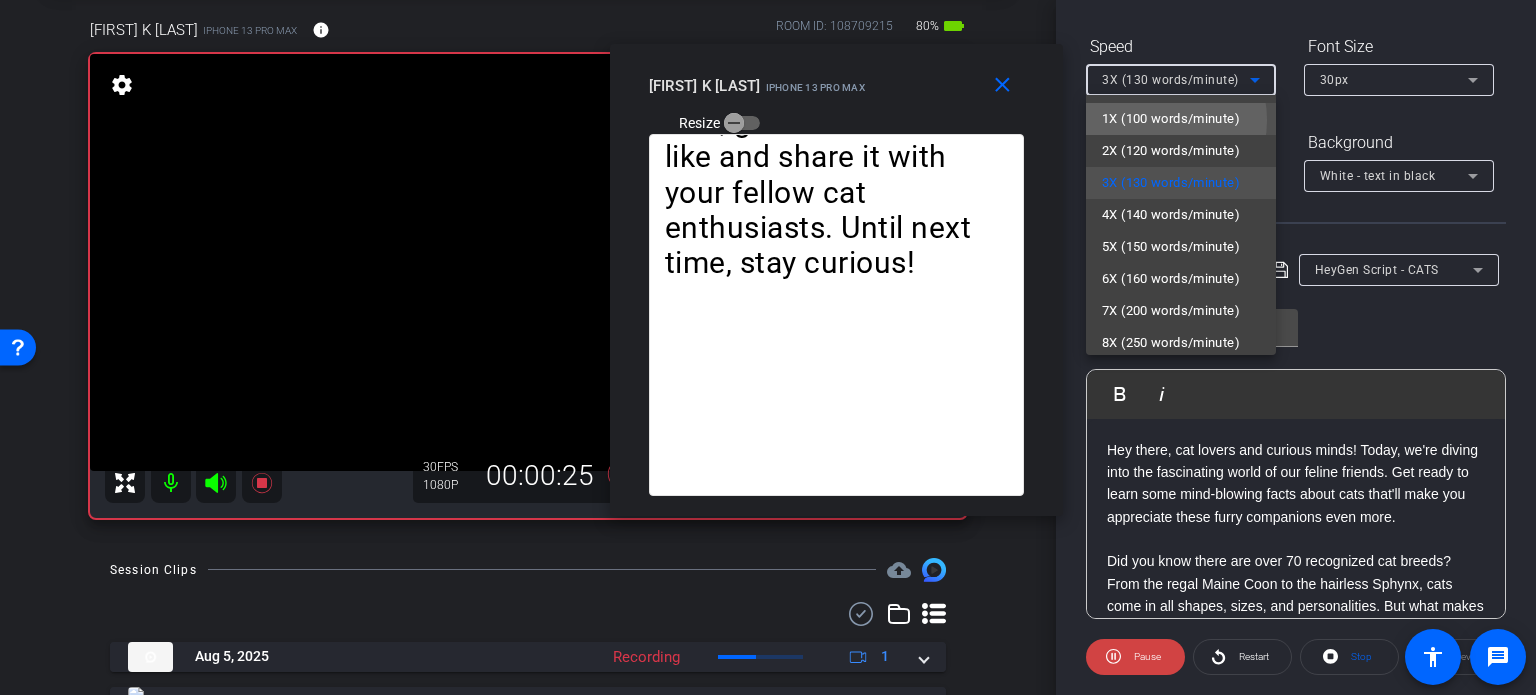 click on "1X (100 words/minute)" at bounding box center (1171, 119) 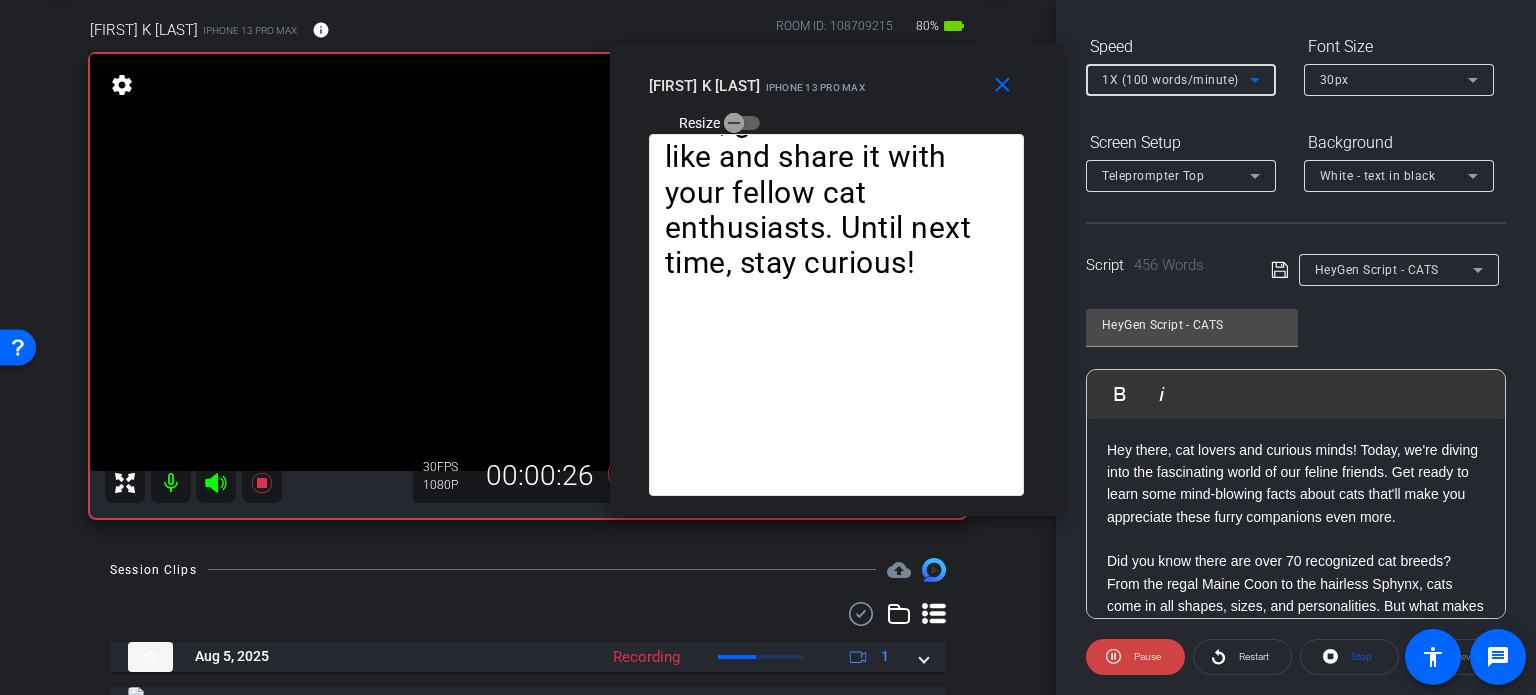click on "1X (100 words/minute)" at bounding box center (1170, 80) 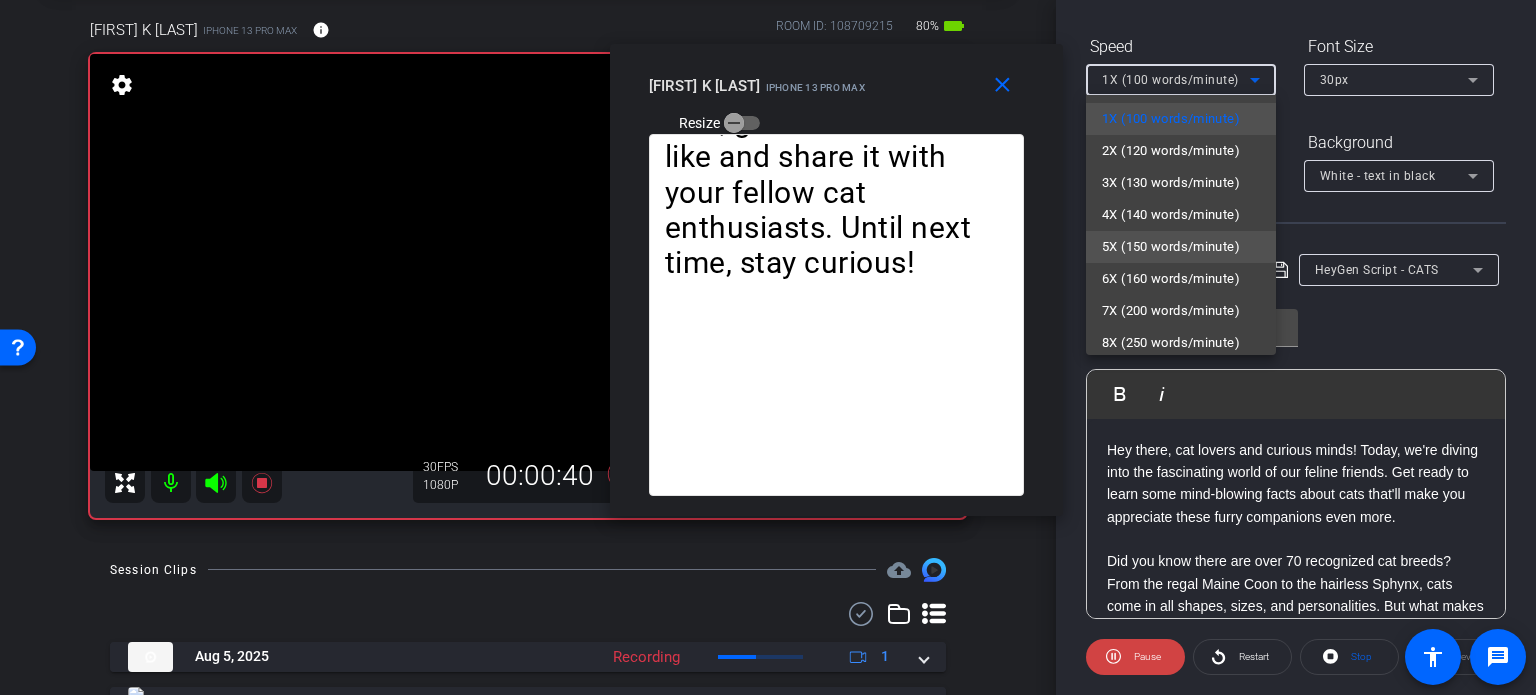 click on "5X (150 words/minute)" at bounding box center (1171, 247) 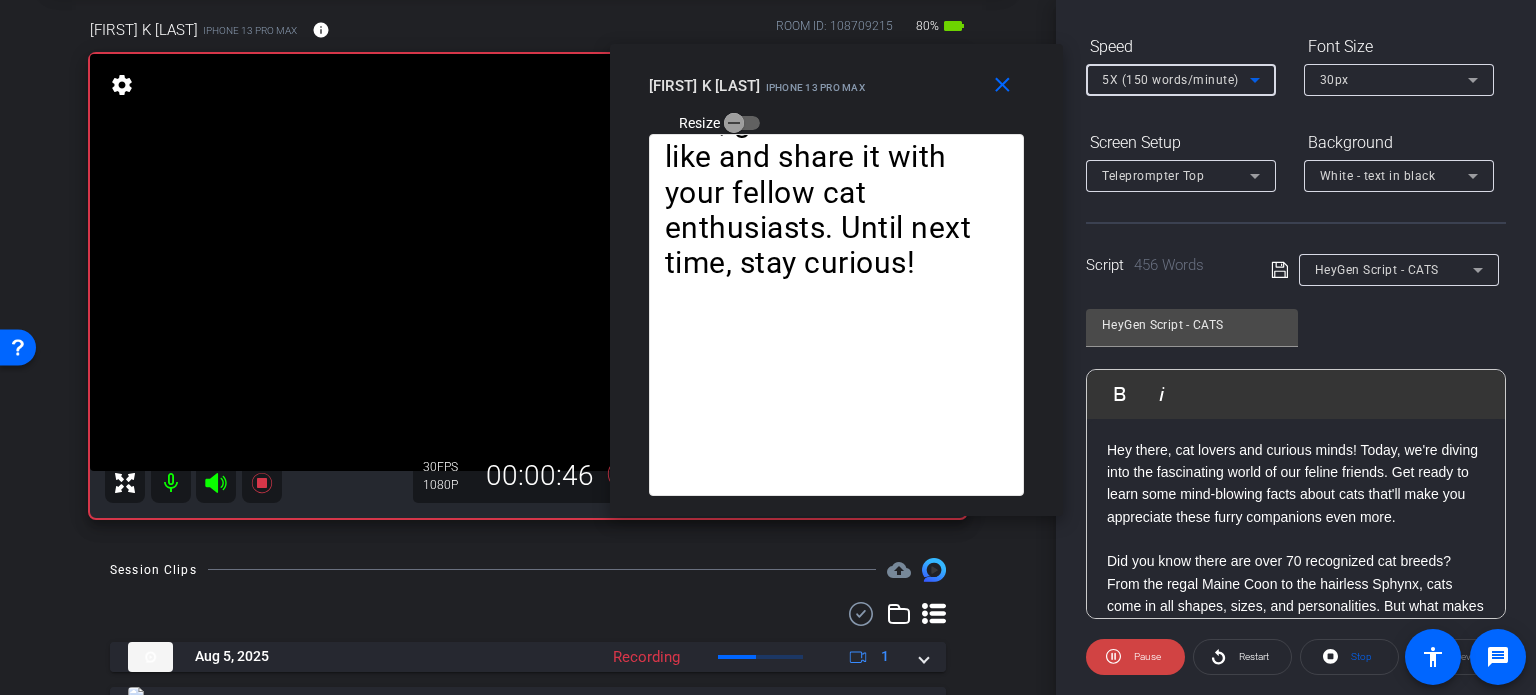 click on "5X (150 words/minute)" at bounding box center [1176, 79] 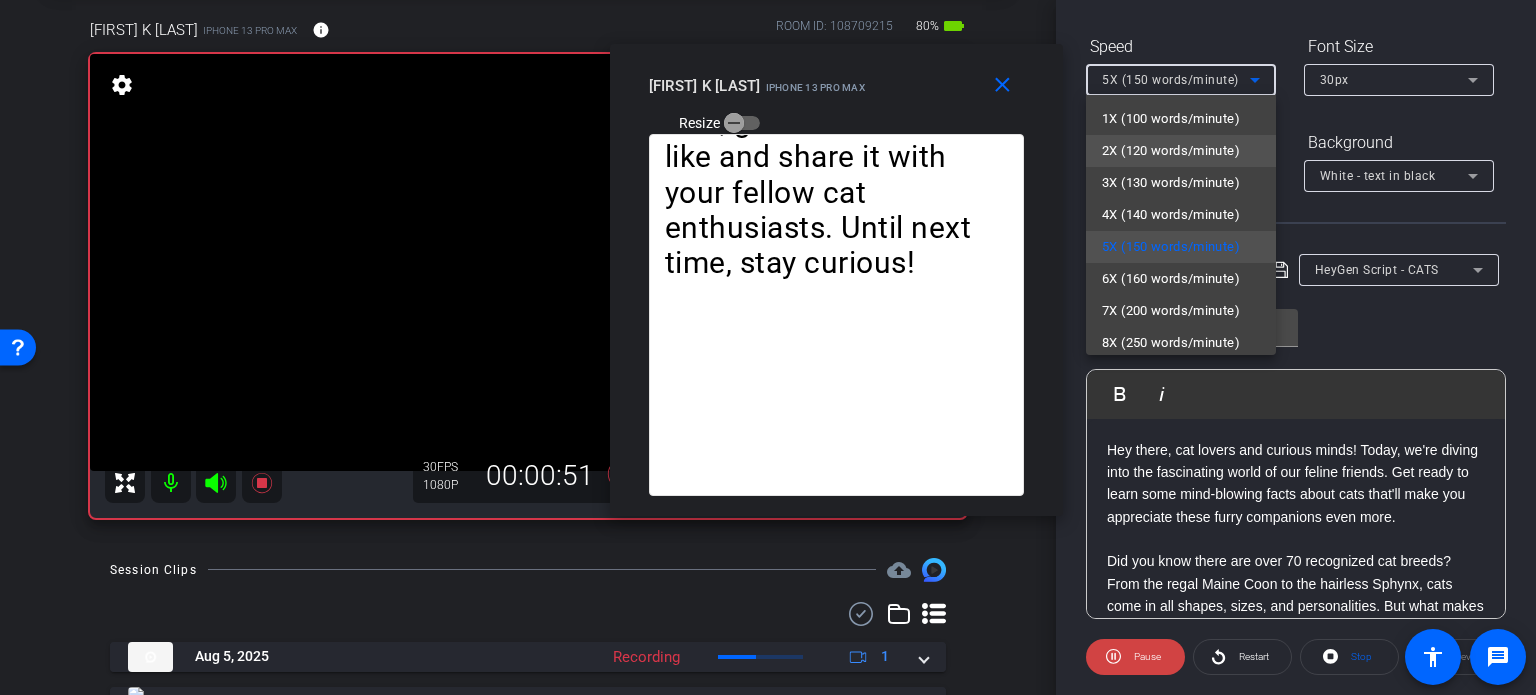 click on "2X (120 words/minute)" at bounding box center (1171, 151) 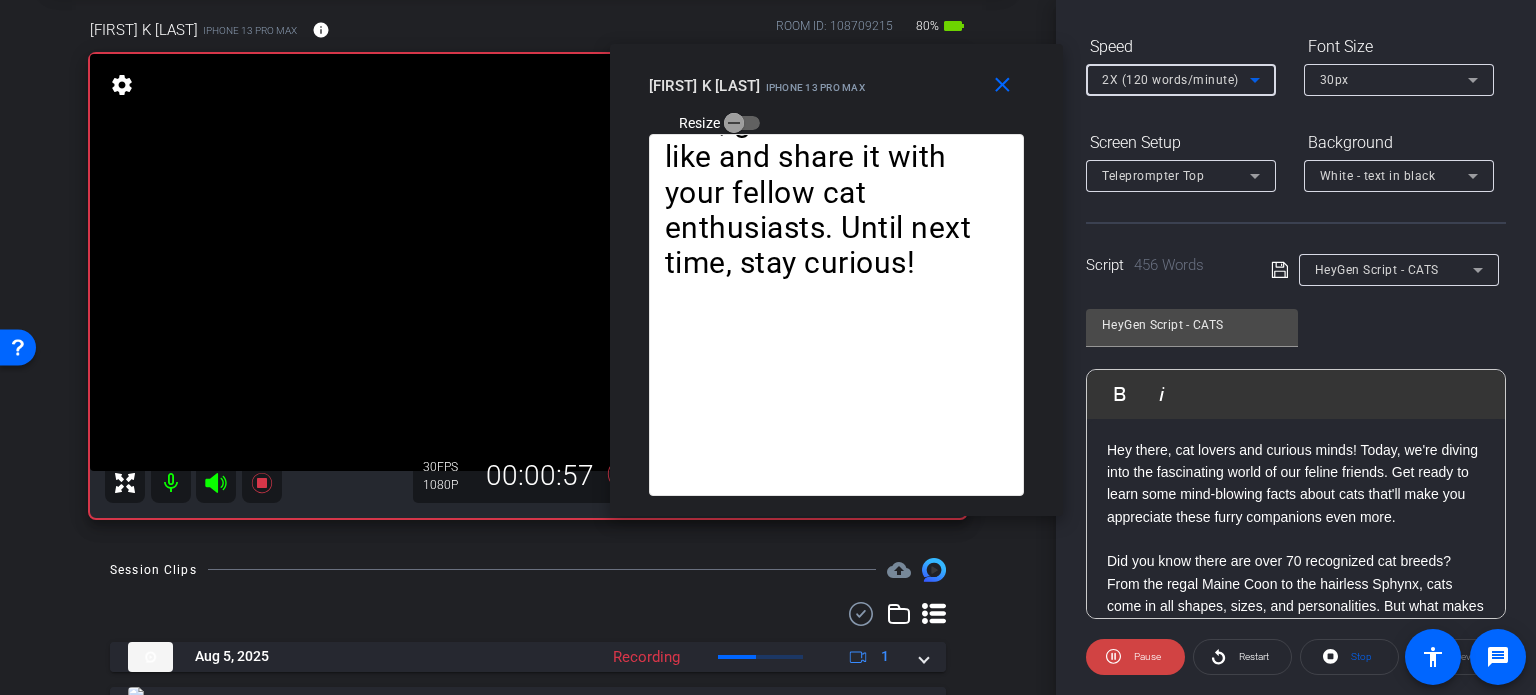 click on "2X (120 words/minute)" at bounding box center (1170, 80) 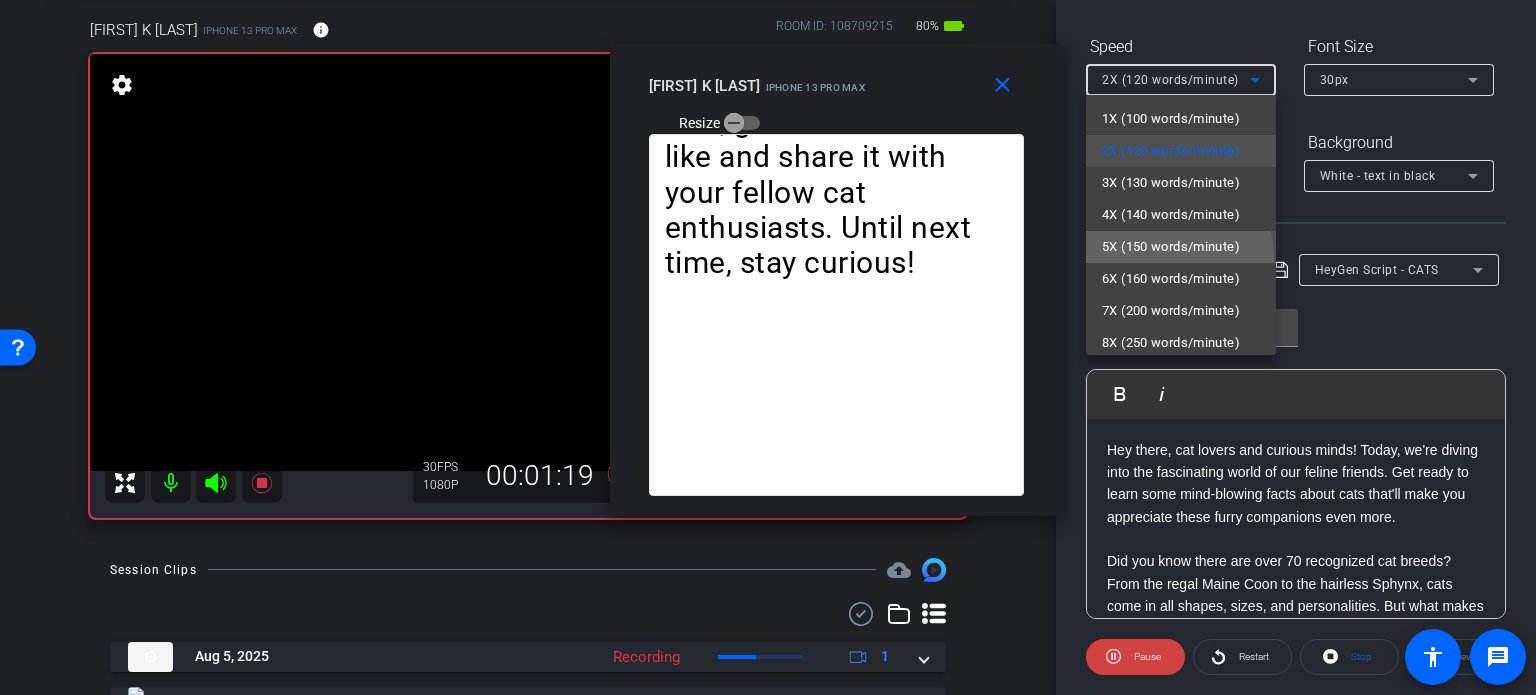click on "5X (150 words/minute)" at bounding box center [1171, 247] 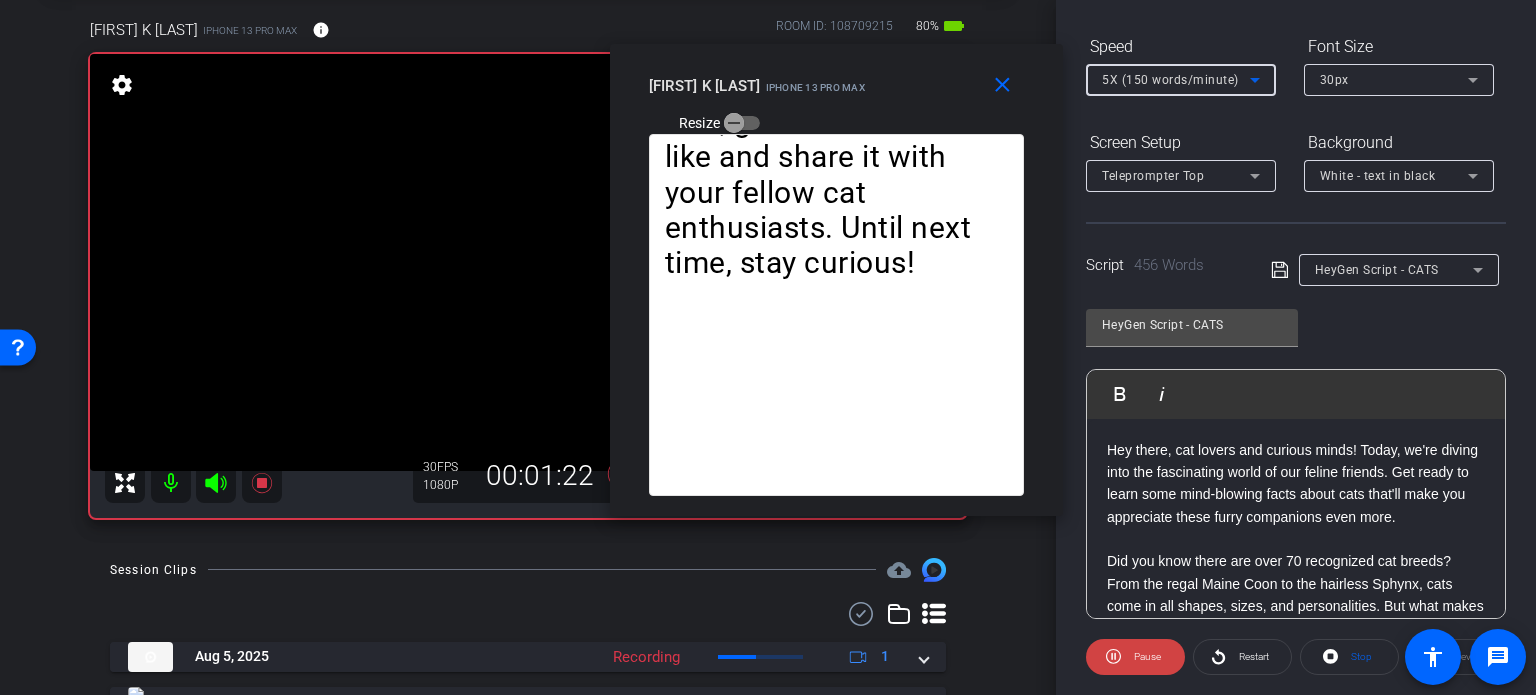 click on "5X (150 words/minute)" at bounding box center (1170, 80) 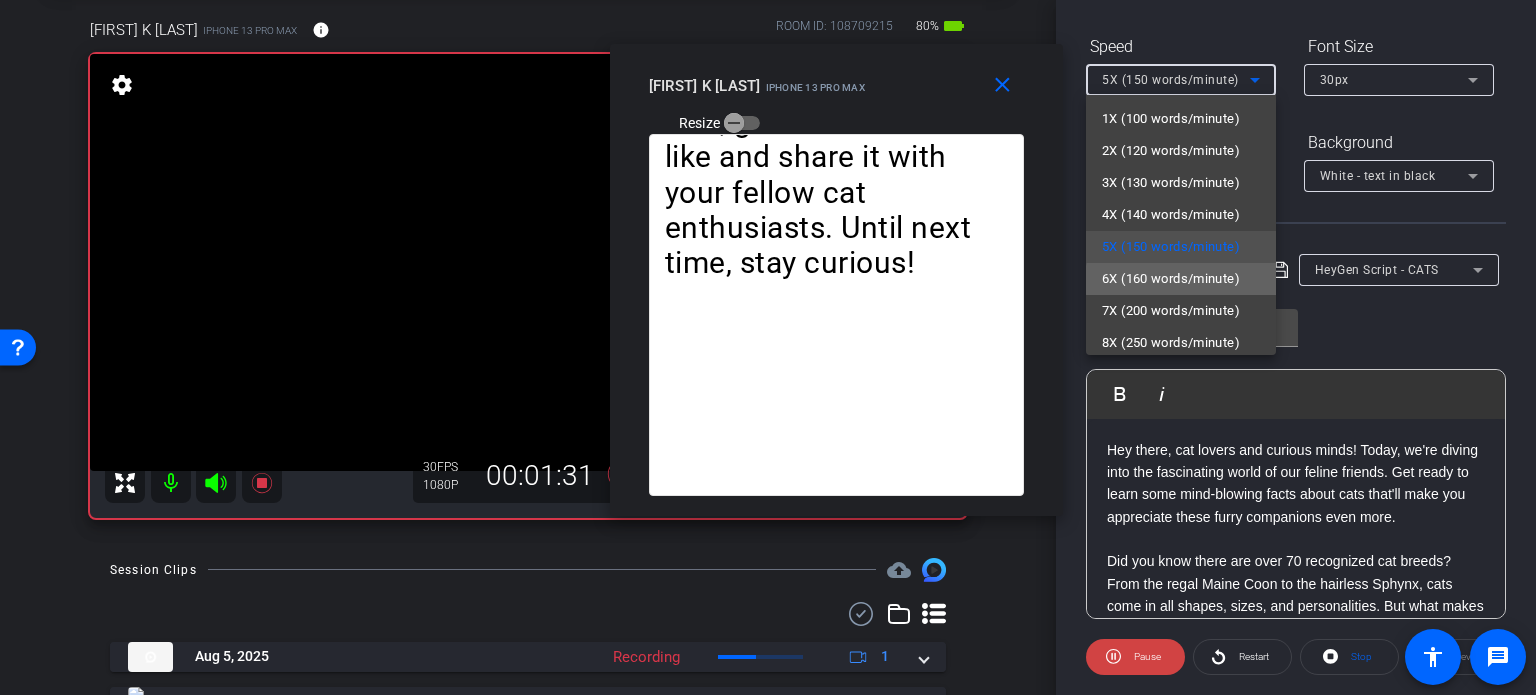 click on "6X (160 words/minute)" at bounding box center (1171, 279) 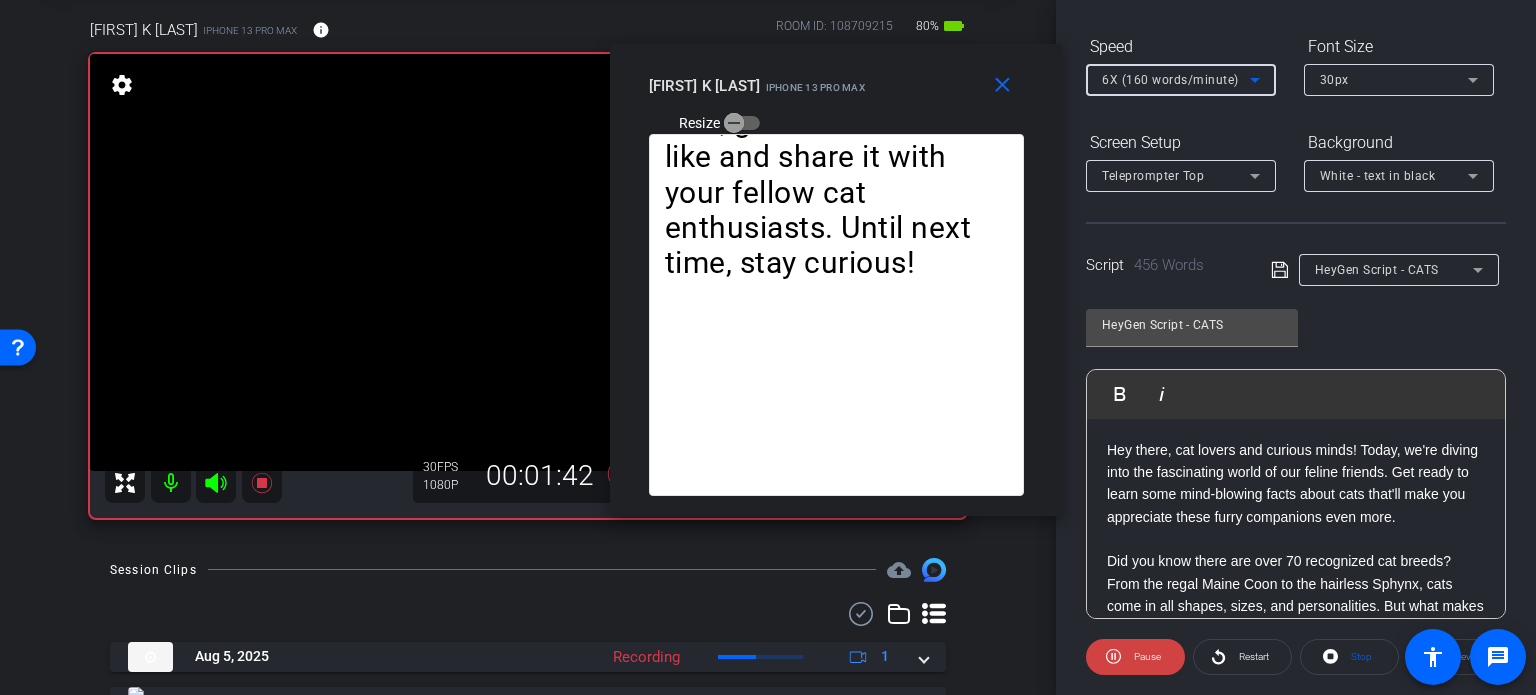 click on "6X (160 words/minute)" at bounding box center (1170, 80) 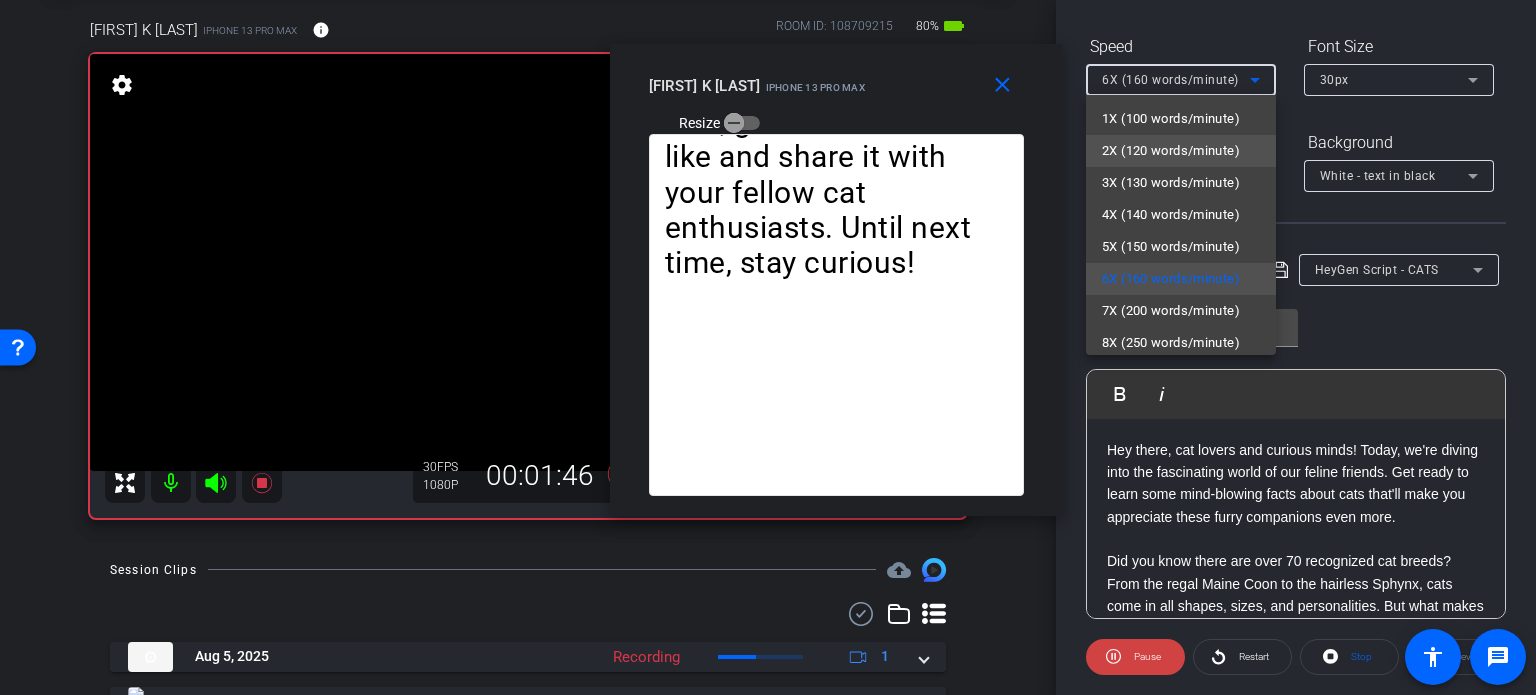 click on "2X (120 words/minute)" at bounding box center [1171, 151] 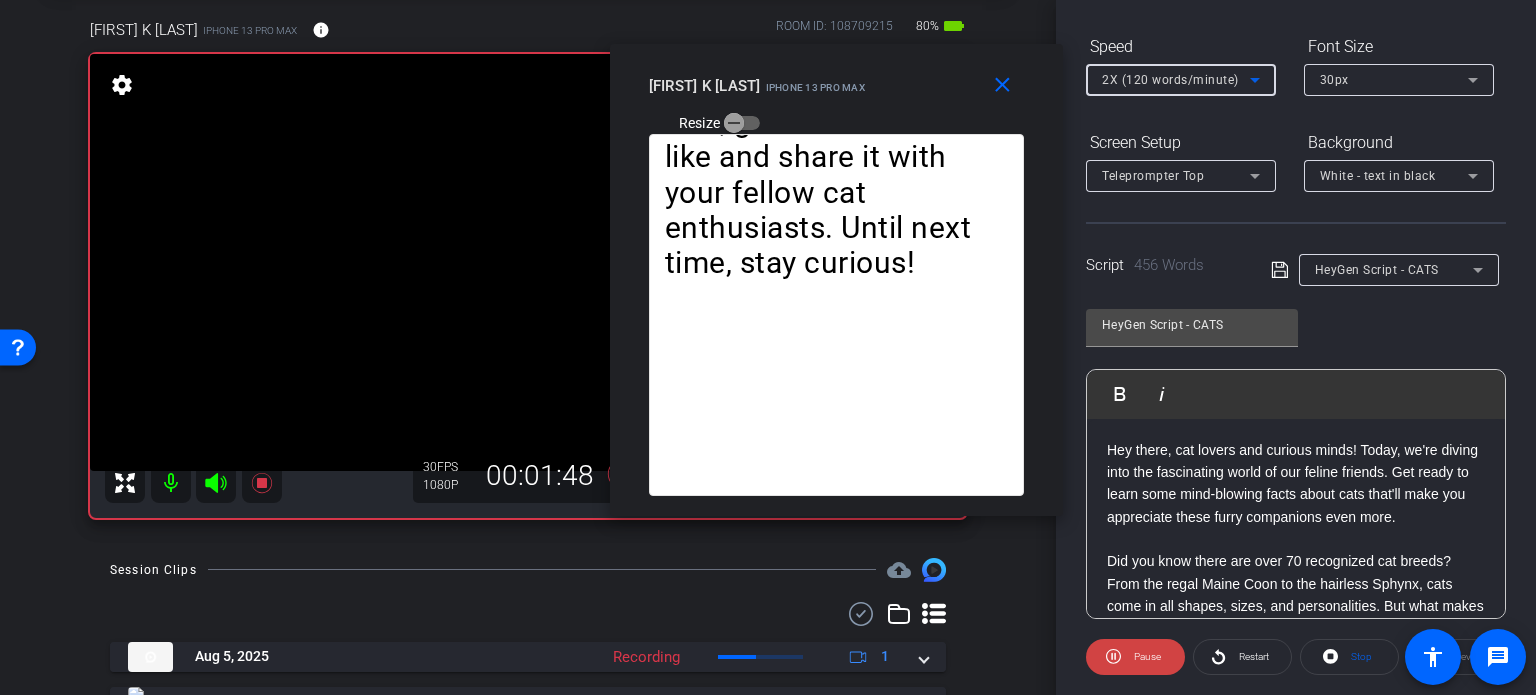 click on "2X (120 words/minute)" at bounding box center (1170, 80) 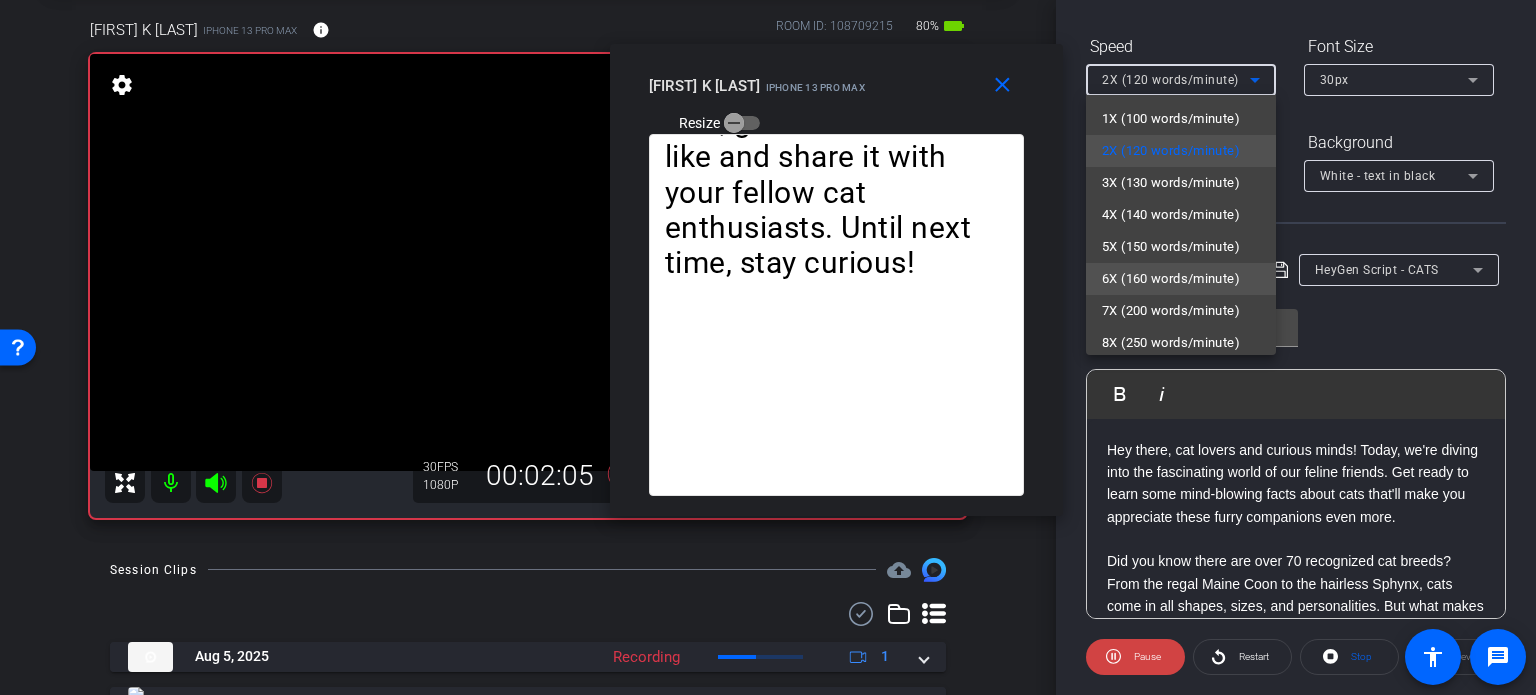 click on "6X (160 words/minute)" at bounding box center [1171, 279] 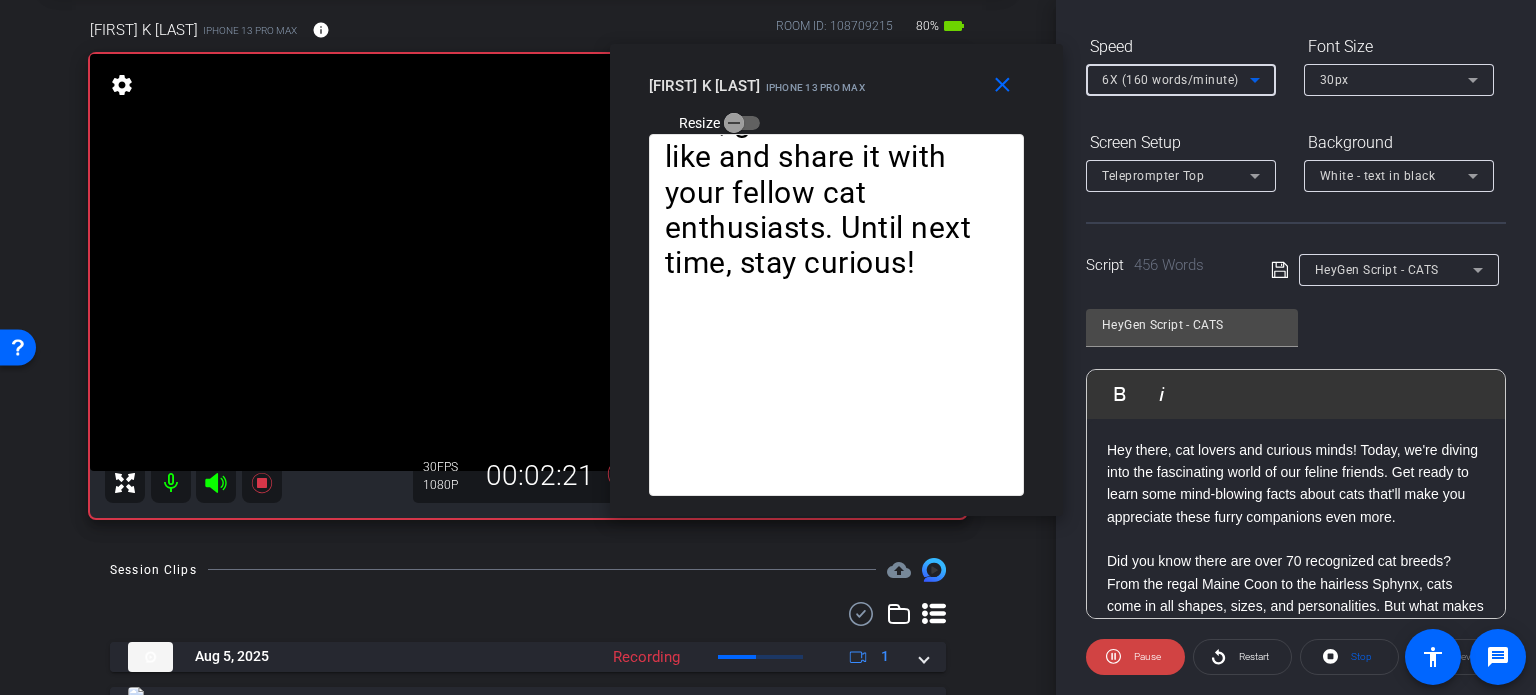 click on "6X (160 words/minute)" at bounding box center [1176, 79] 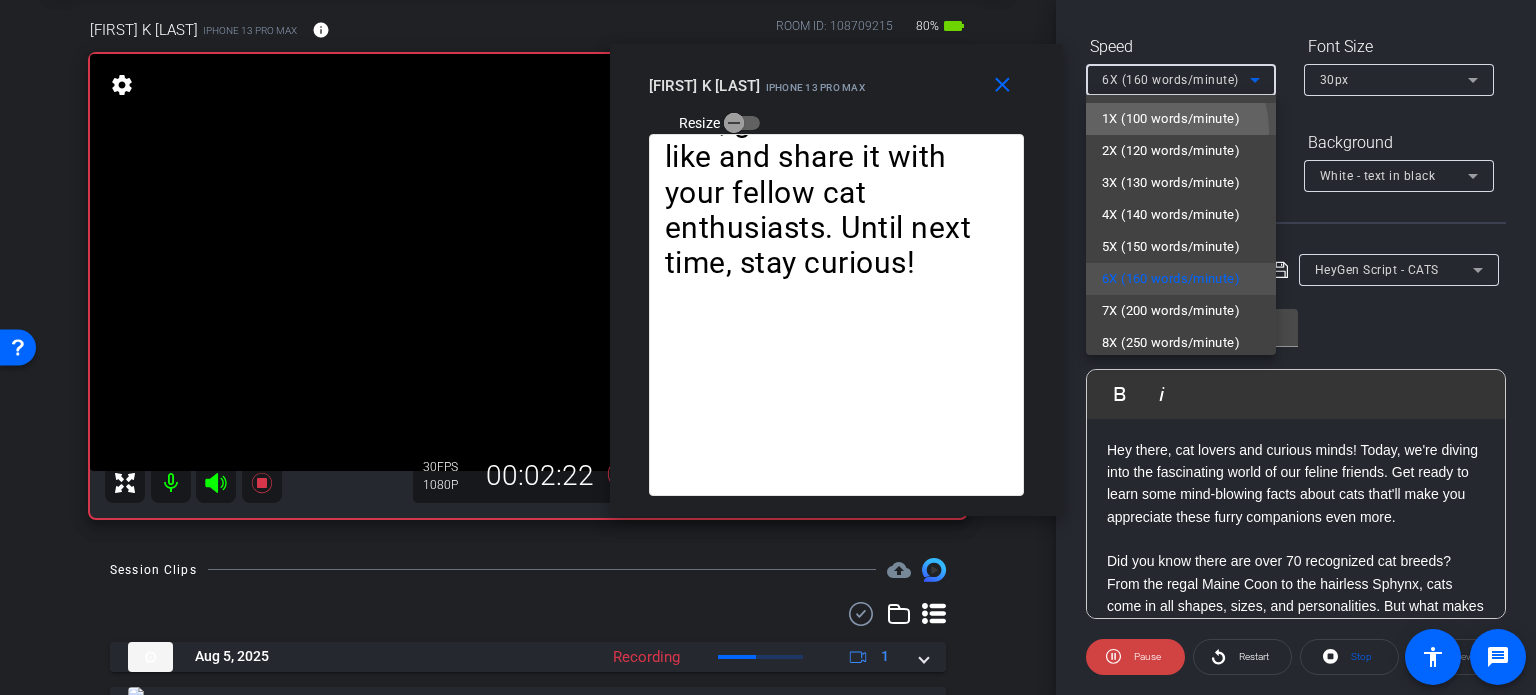 click on "1X (100 words/minute)" at bounding box center (1181, 119) 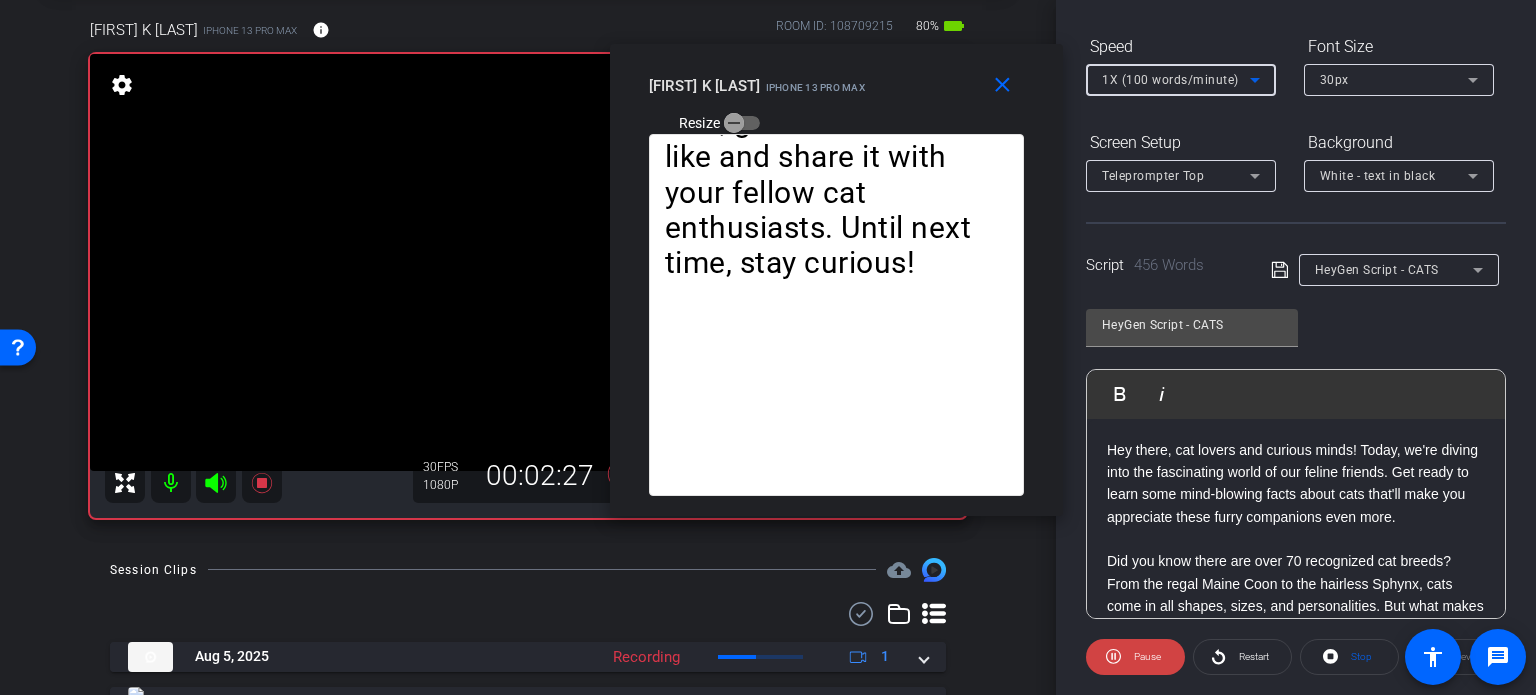 click on "1X (100 words/minute)" at bounding box center (1170, 80) 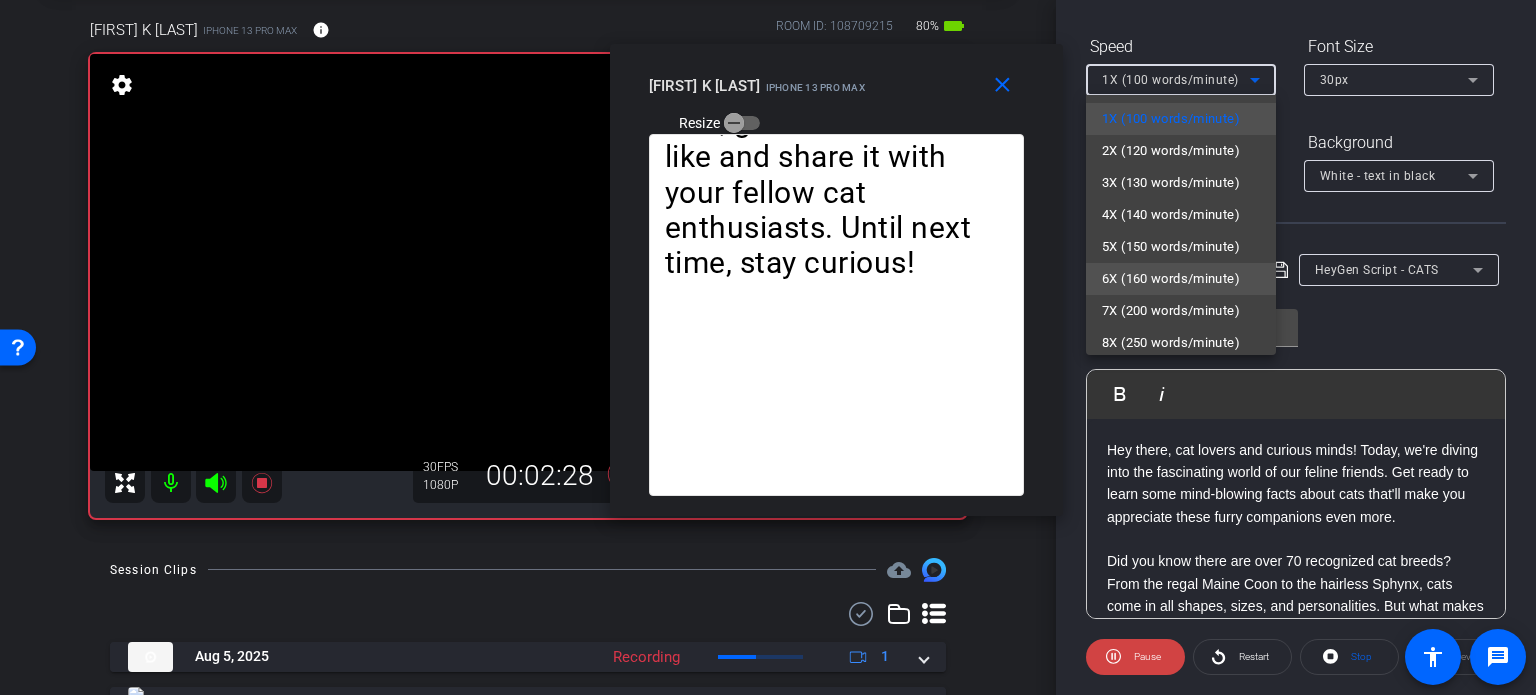 click on "6X (160 words/minute)" at bounding box center [1171, 279] 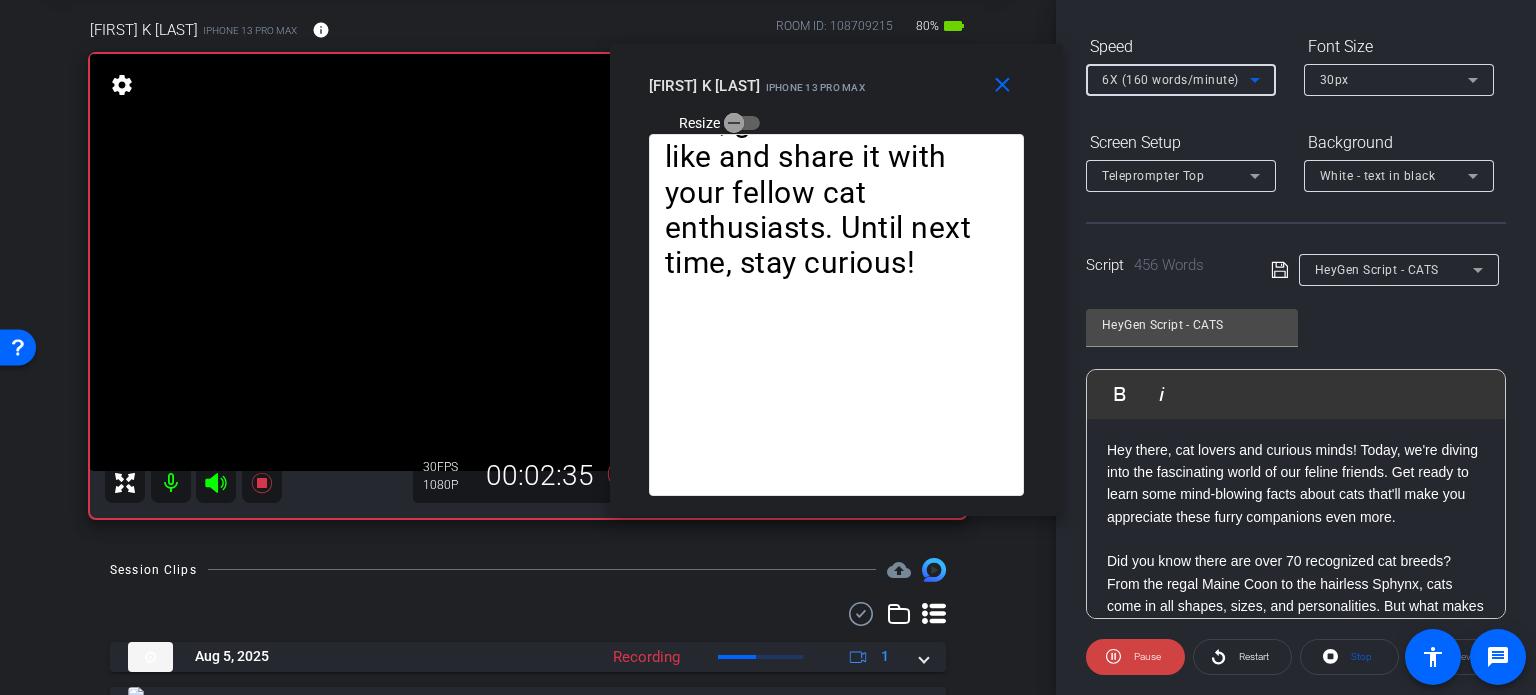 click on "6X (160 words/minute)" at bounding box center (1170, 80) 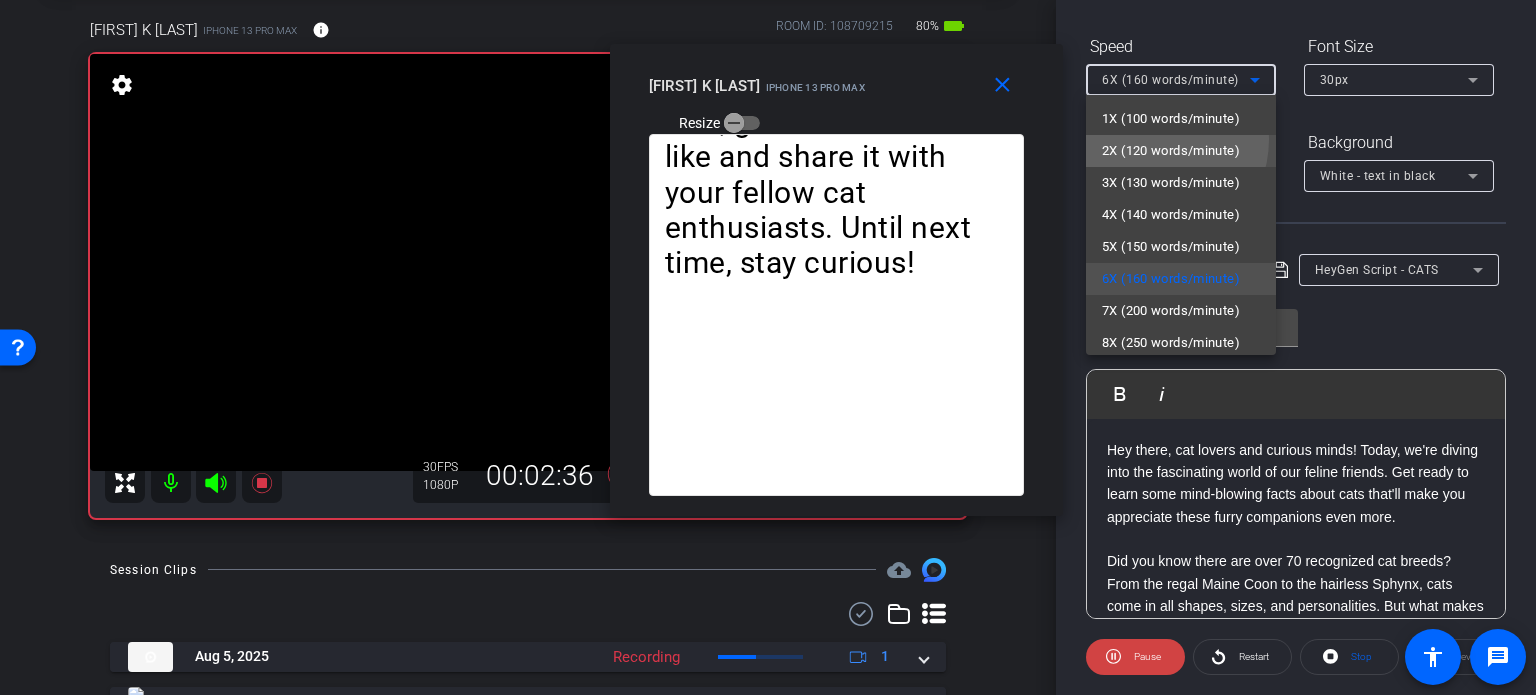 click on "2X (120 words/minute)" at bounding box center (1171, 151) 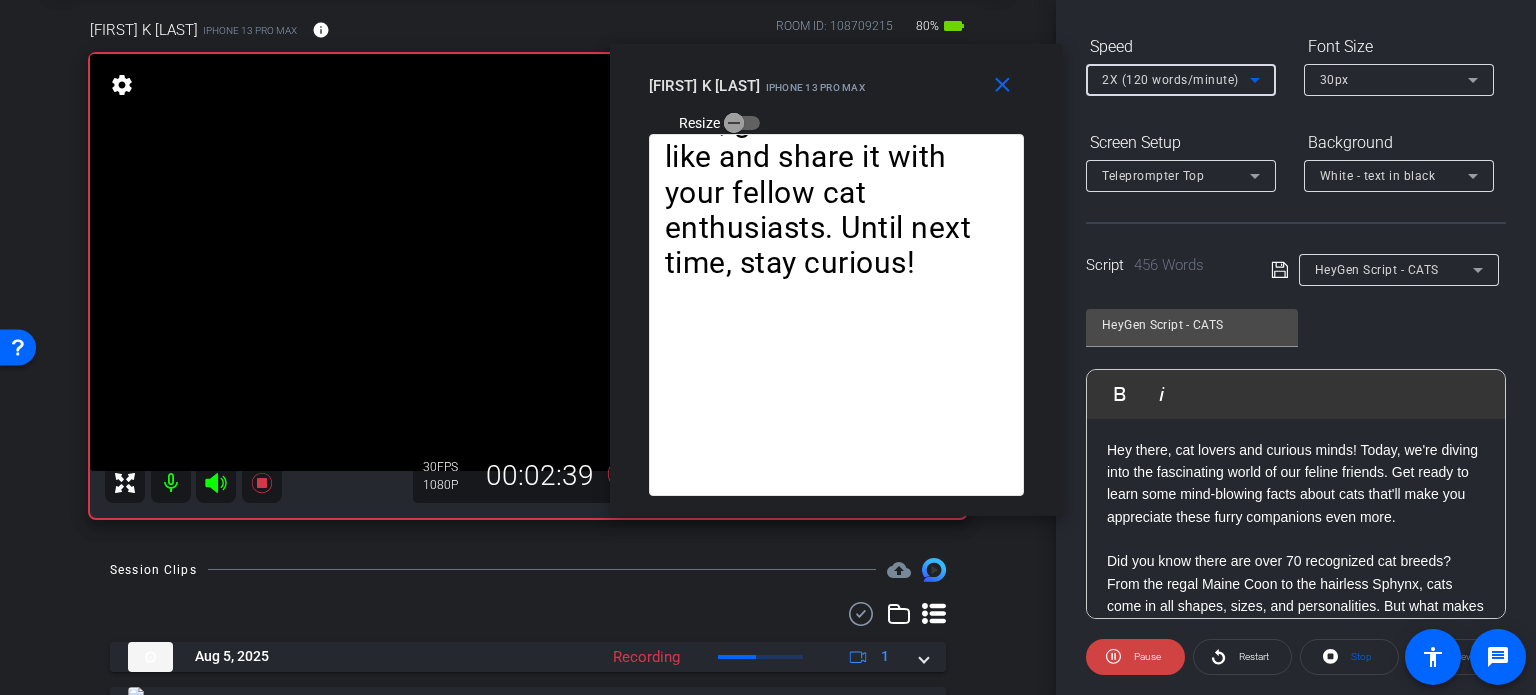 click on "2X (120 words/minute)" at bounding box center (1170, 80) 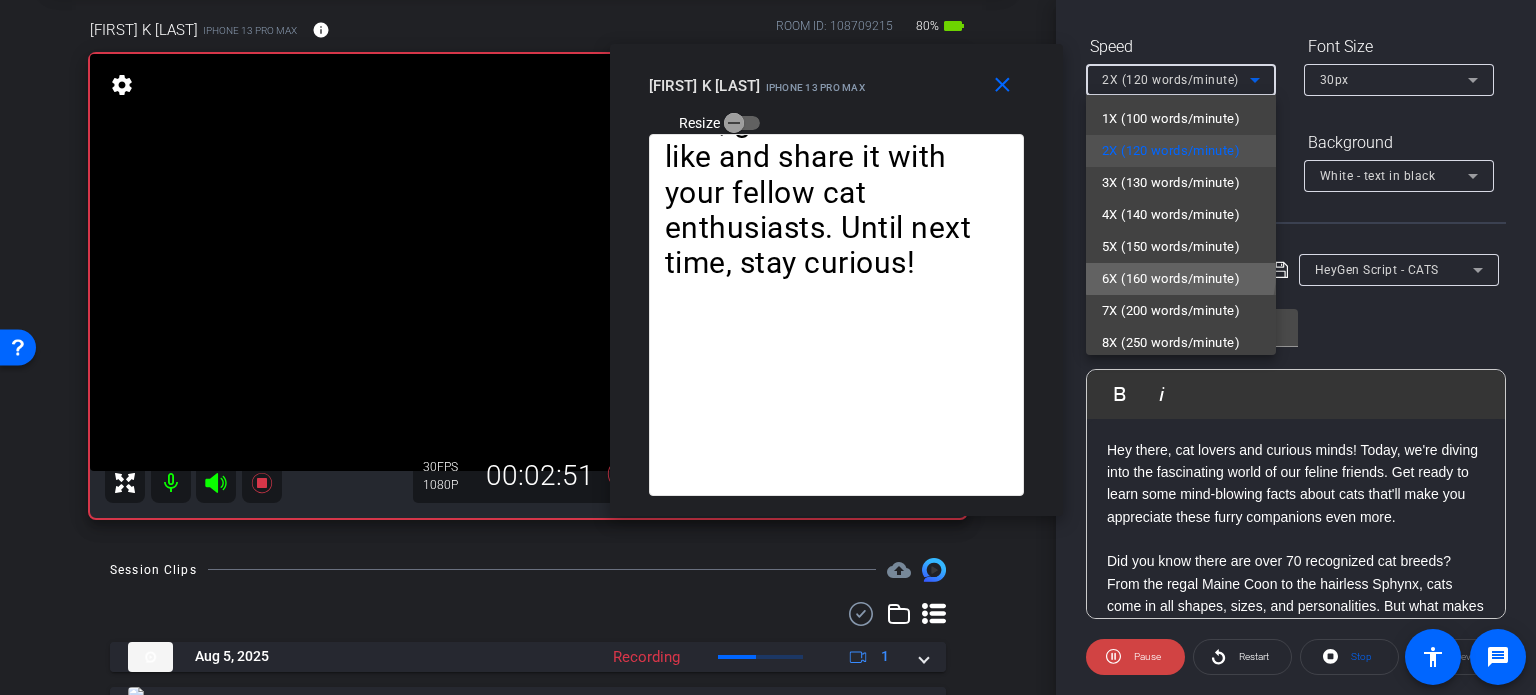 click on "6X (160 words/minute)" at bounding box center [1171, 279] 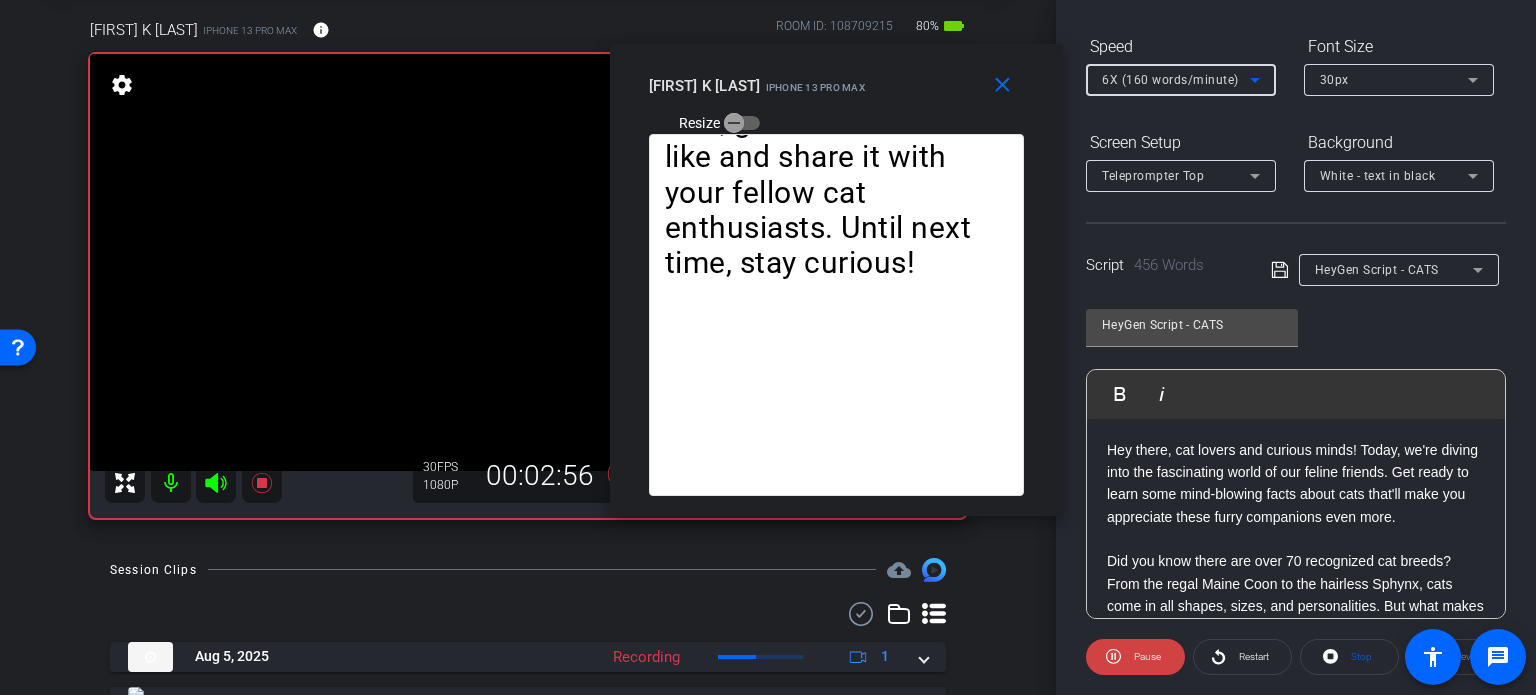 click on "6X (160 words/minute)" at bounding box center (1170, 80) 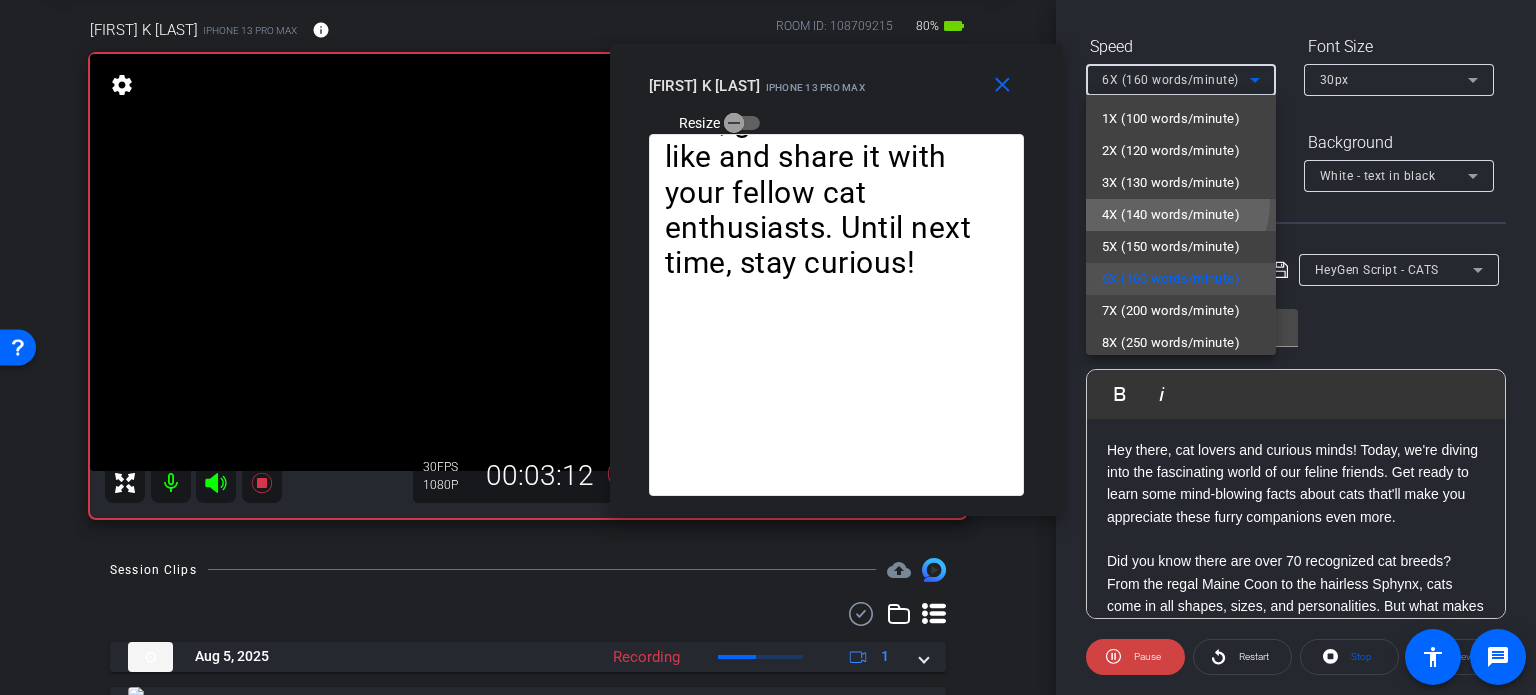 click on "4X (140 words/minute)" at bounding box center [1171, 215] 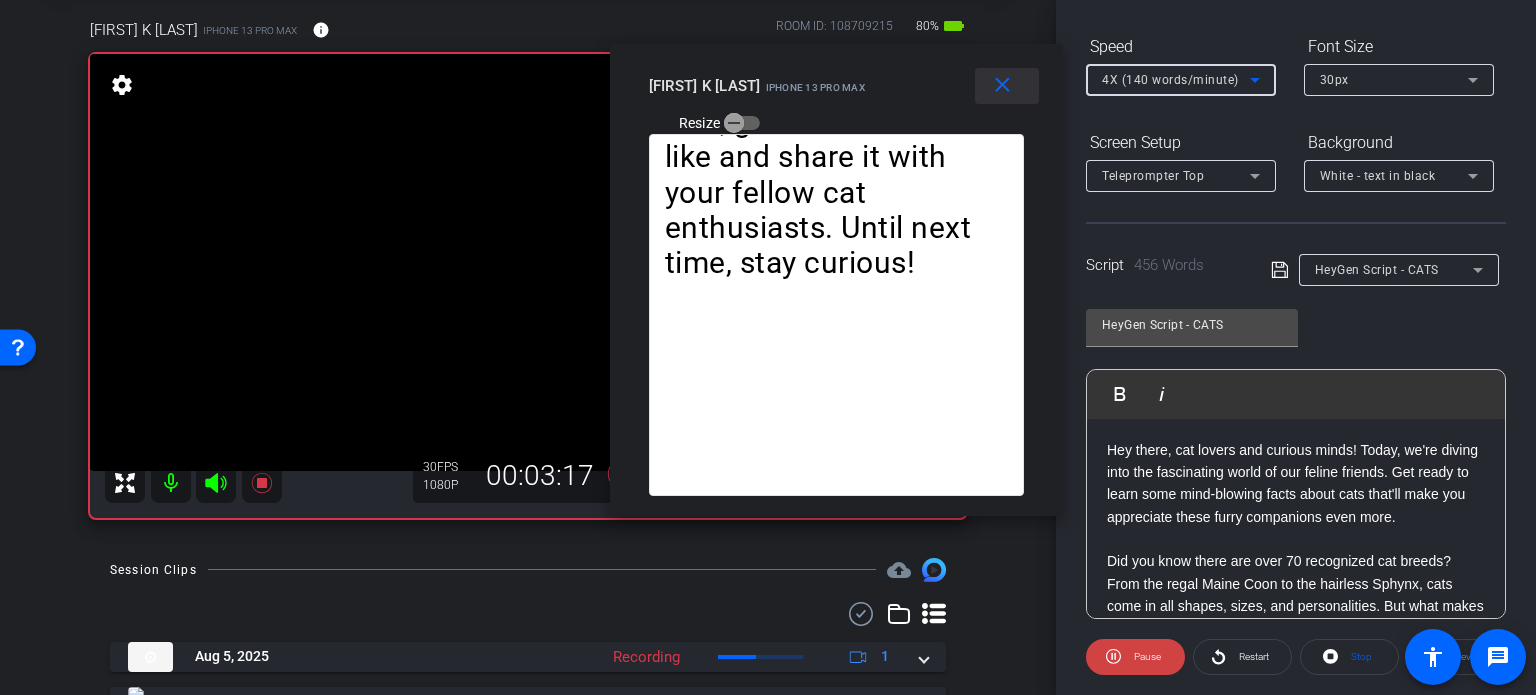 click on "close" at bounding box center [1002, 85] 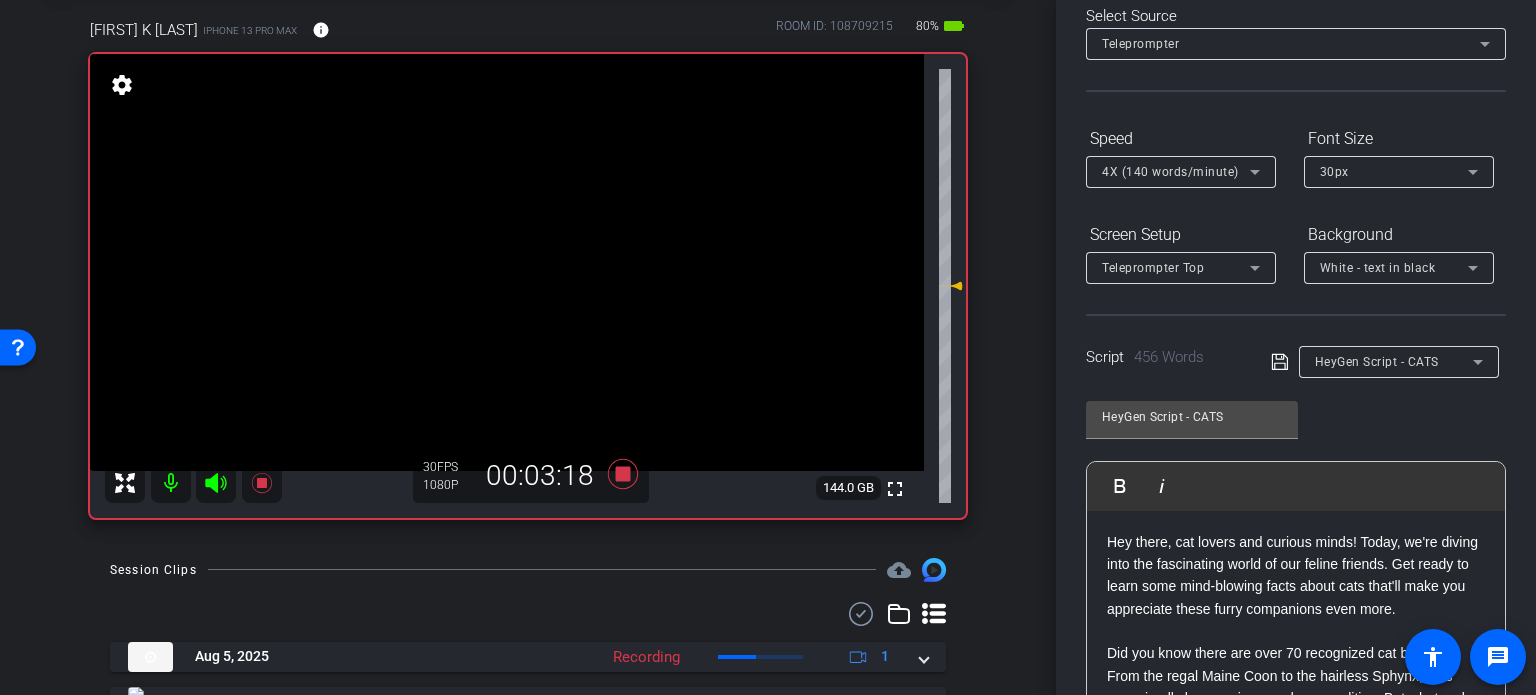 scroll, scrollTop: 0, scrollLeft: 0, axis: both 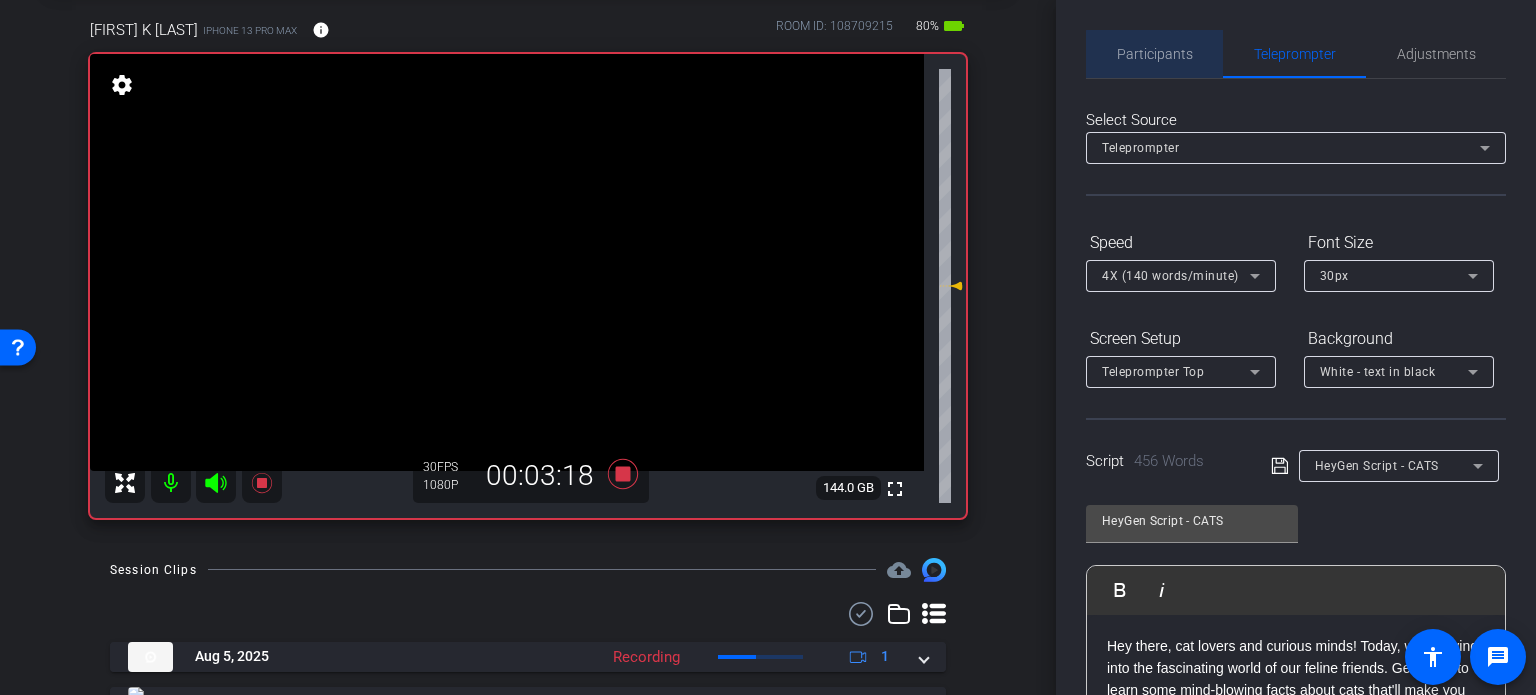 click on "Participants" at bounding box center (1155, 54) 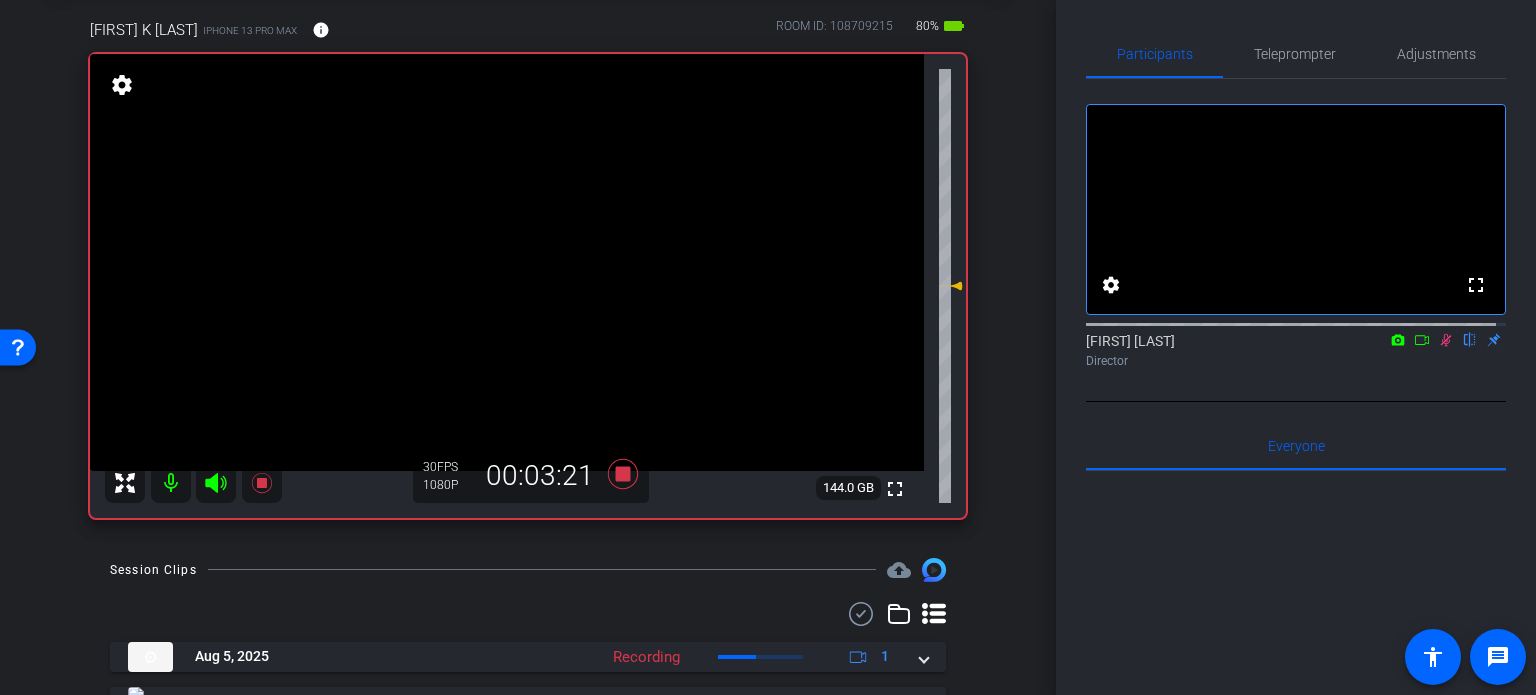 click 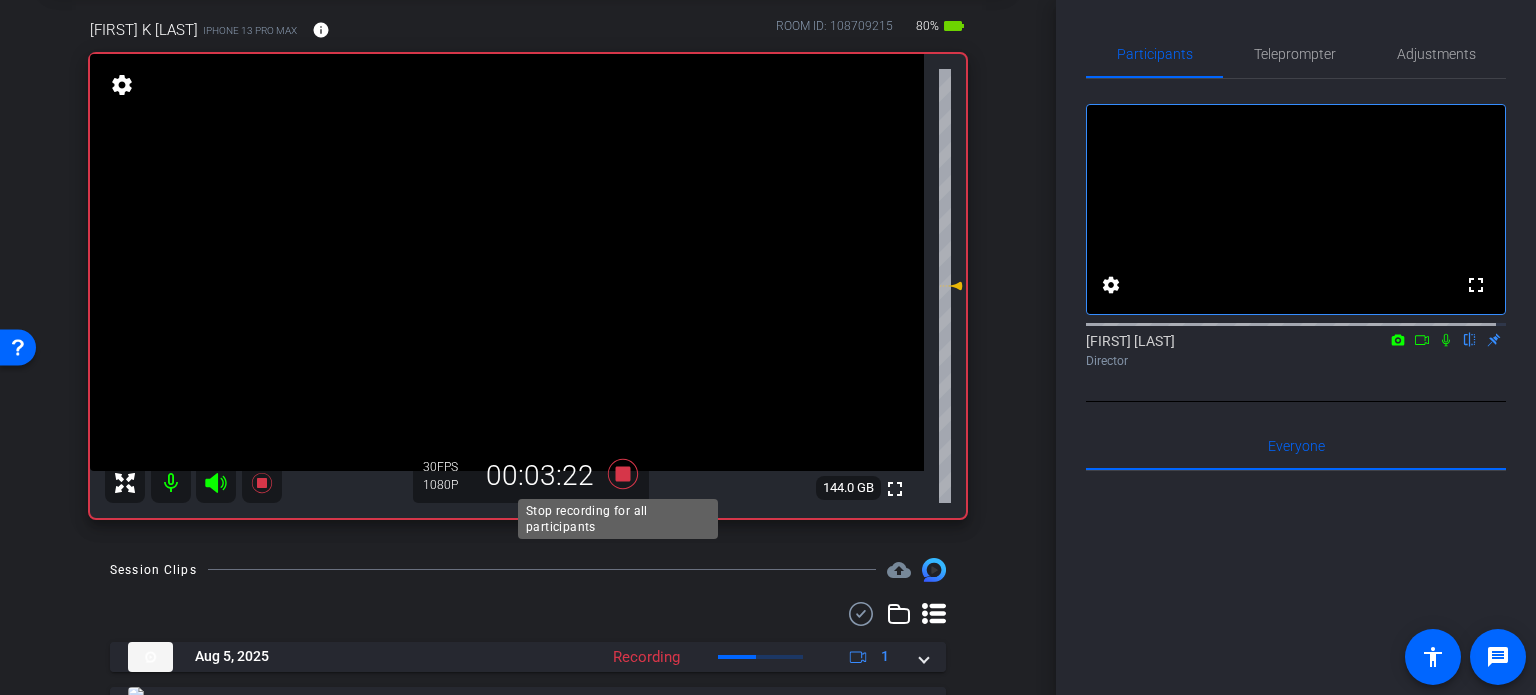 click 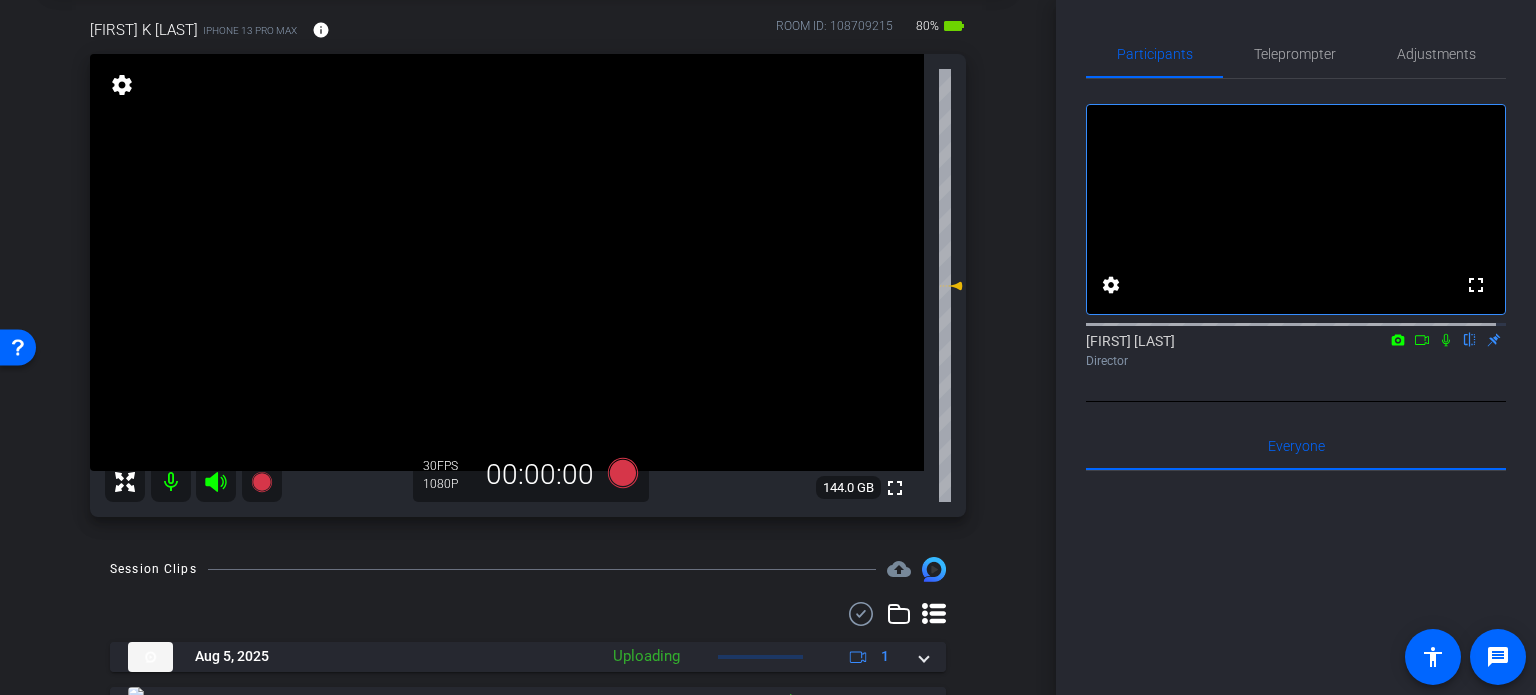 scroll, scrollTop: 300, scrollLeft: 0, axis: vertical 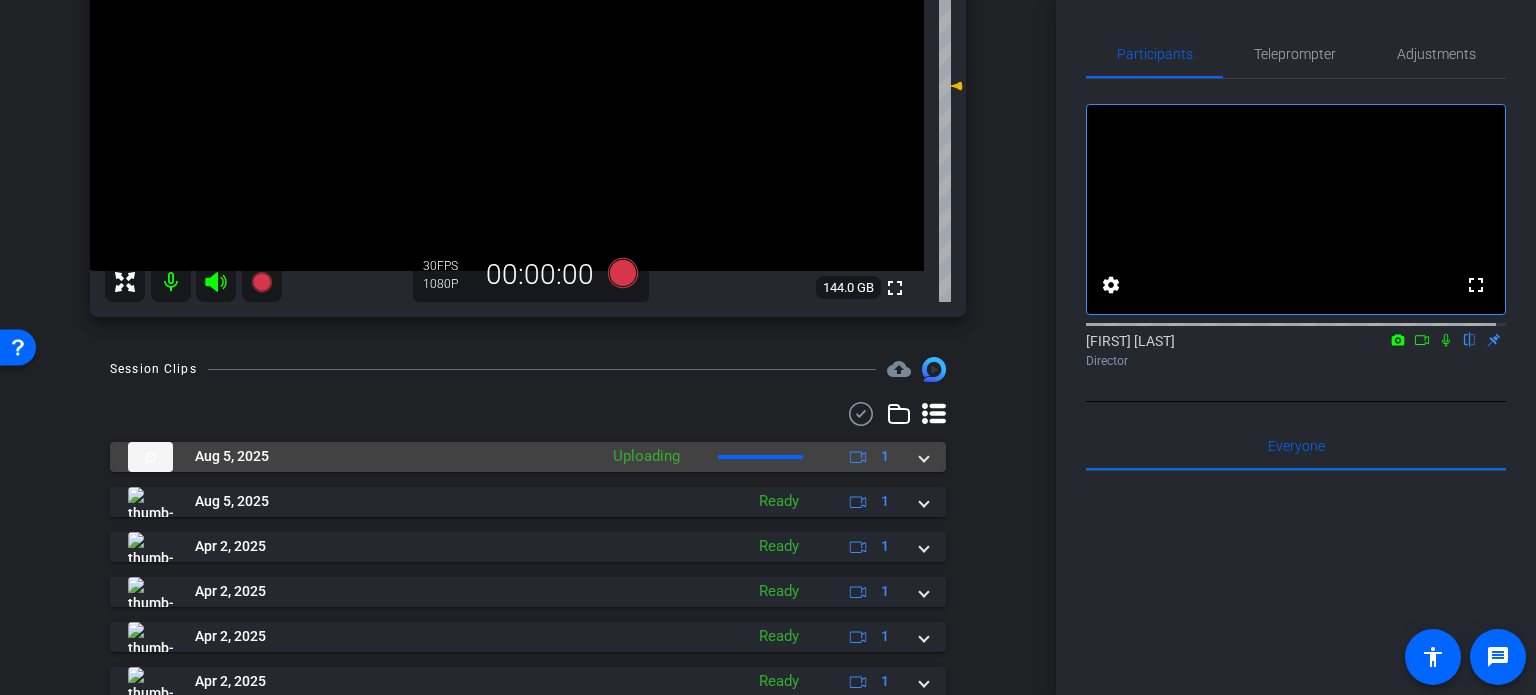 click at bounding box center (924, 456) 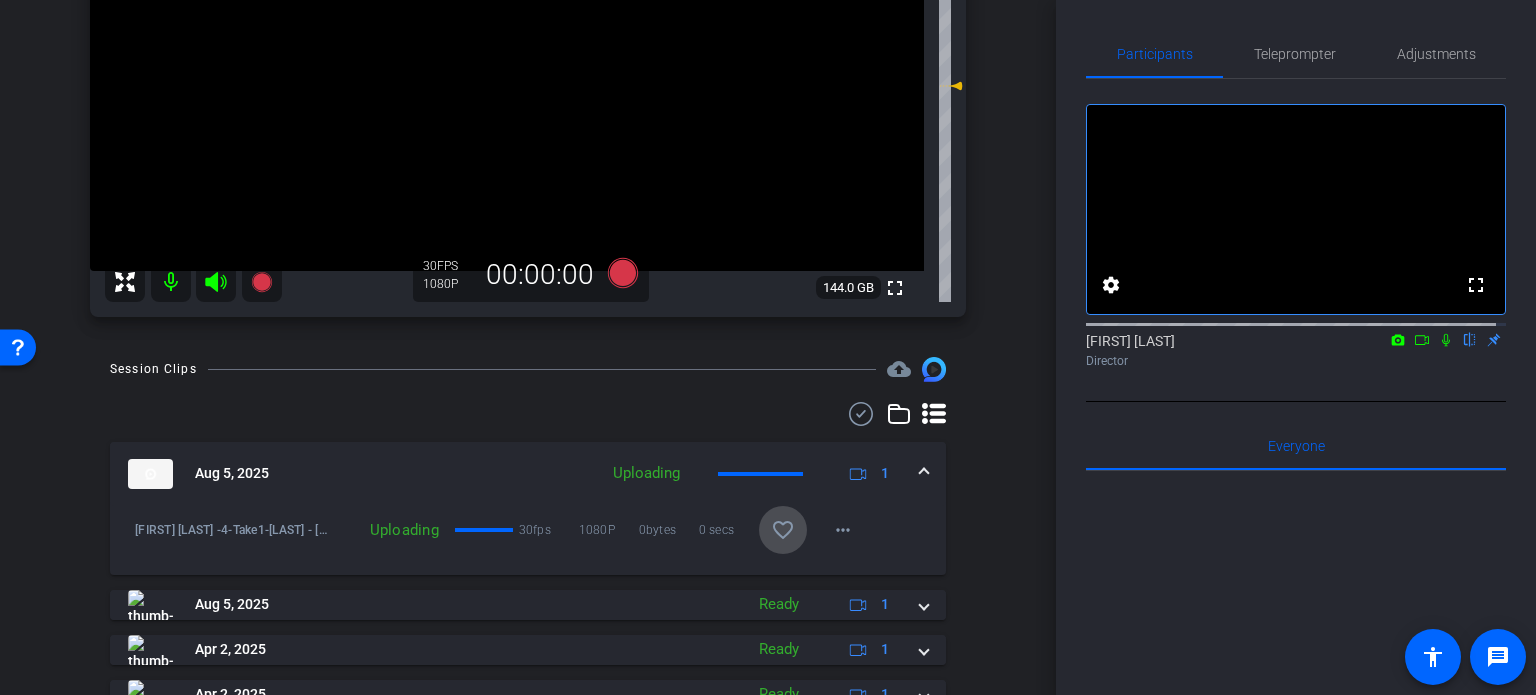 click on "favorite_border" at bounding box center (783, 530) 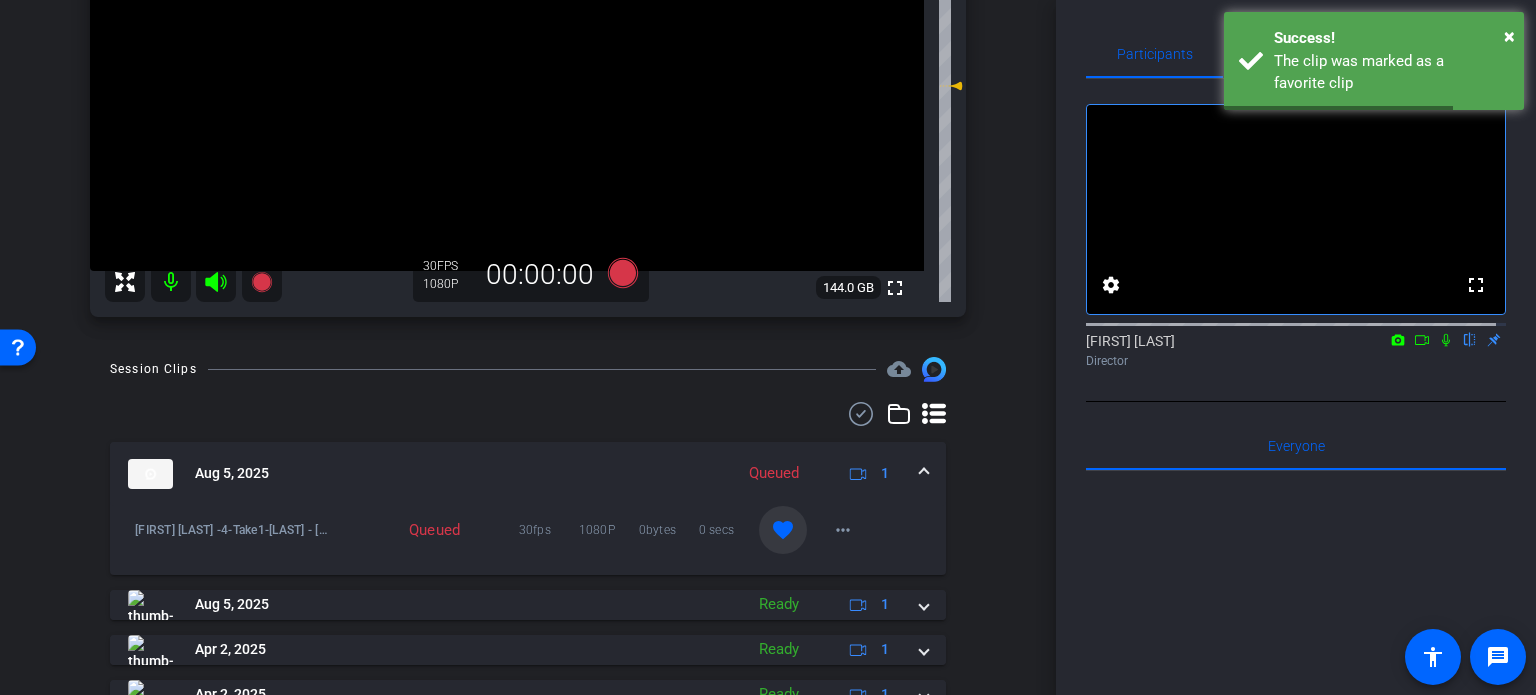 click at bounding box center (924, 473) 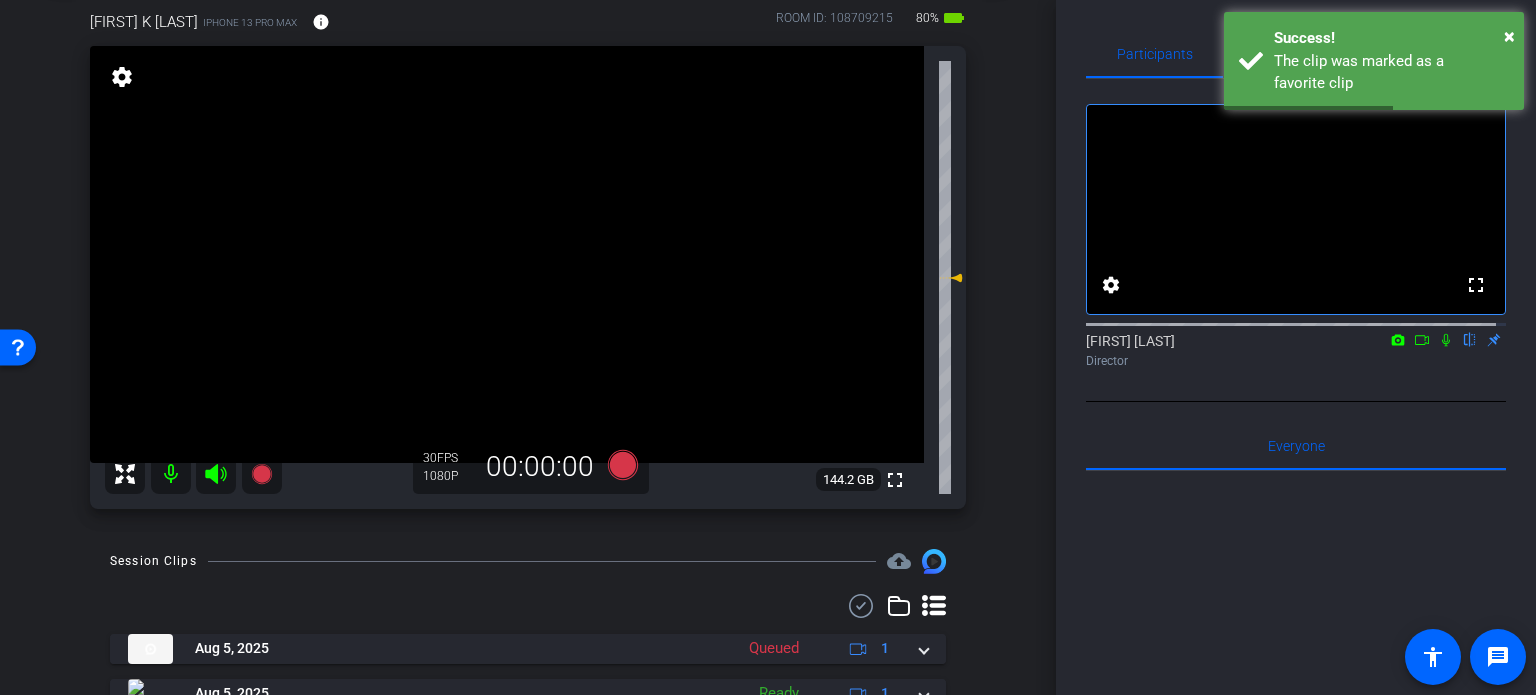 scroll, scrollTop: 100, scrollLeft: 0, axis: vertical 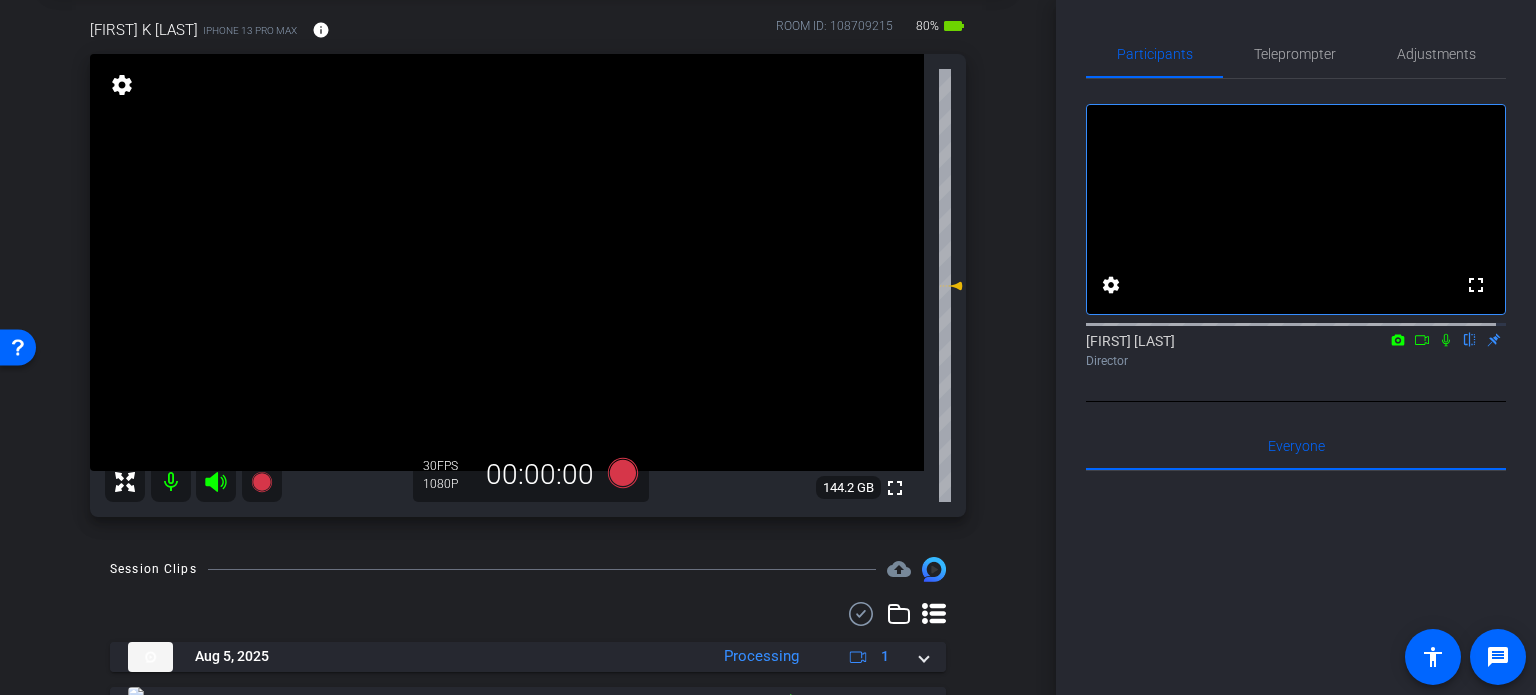 click on "arrow_back  Boates,Scott_shoot01-04022025   Back to project   Send invite  account_box grid_on settings info
Scott K Boates iPhone 13 Pro Max info ROOM ID: 108709215 80% battery_std fullscreen settings  144.2 GB
30 FPS  1080P   00:00:00
Session Clips   cloud_upload
Aug 5, 2025   Processing" at bounding box center [528, 247] 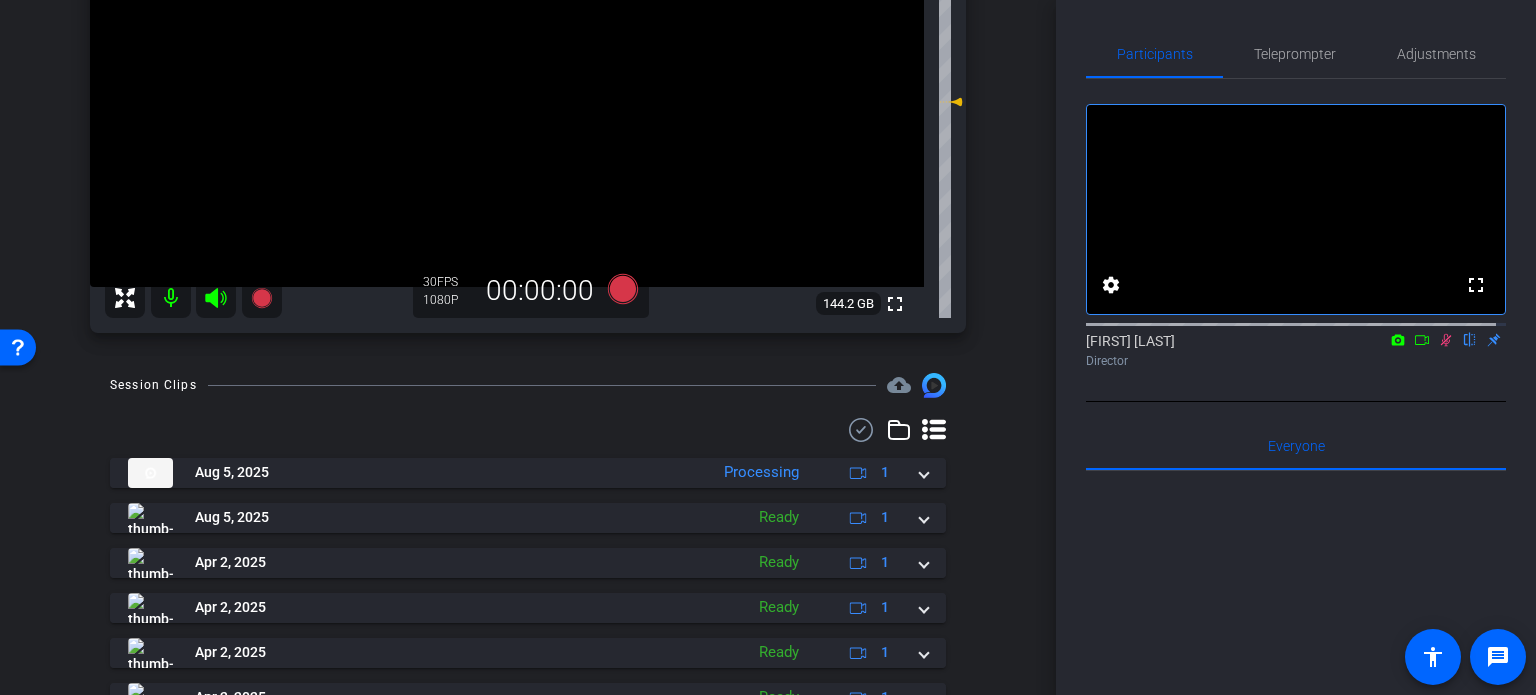 scroll, scrollTop: 300, scrollLeft: 0, axis: vertical 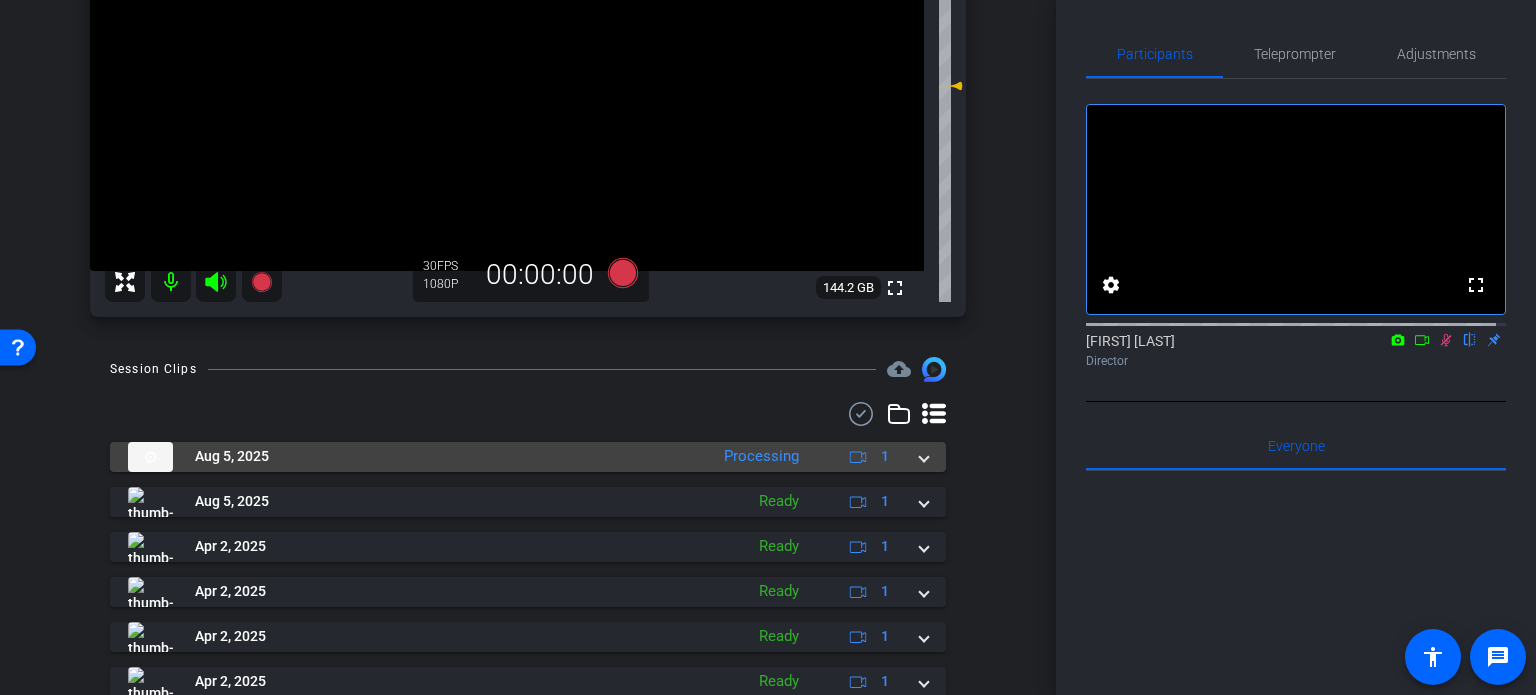 click on "Aug 5, 2025   Processing
1" at bounding box center (528, 457) 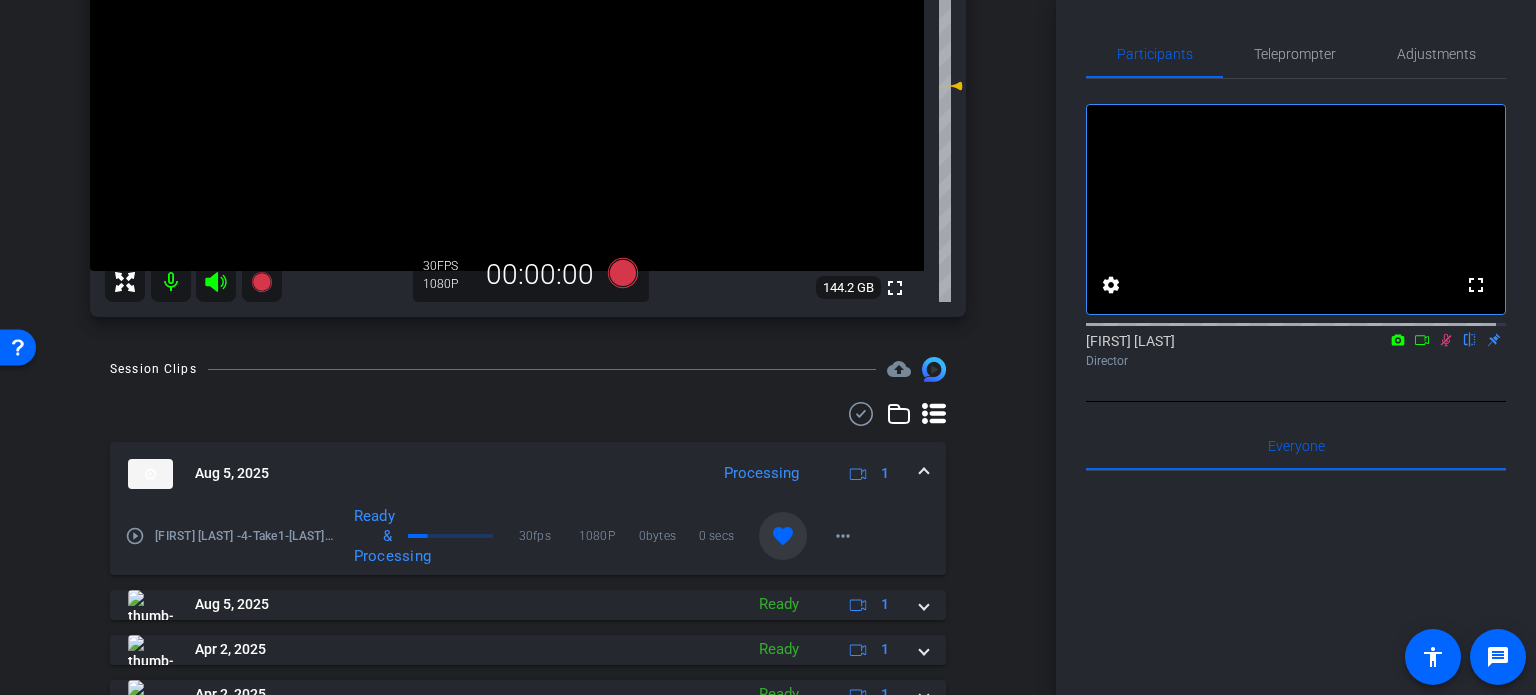 click on "play_circle_outline" at bounding box center [135, 536] 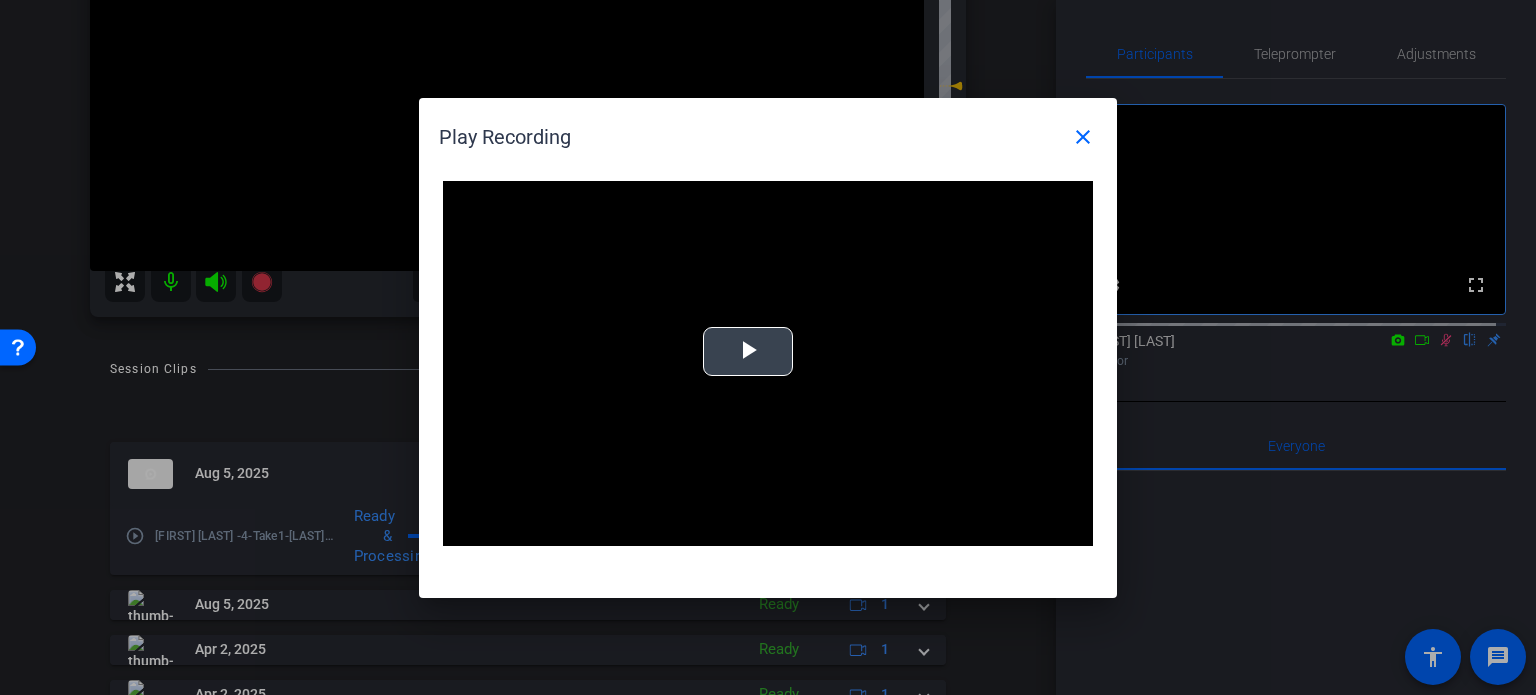 click at bounding box center (748, 351) 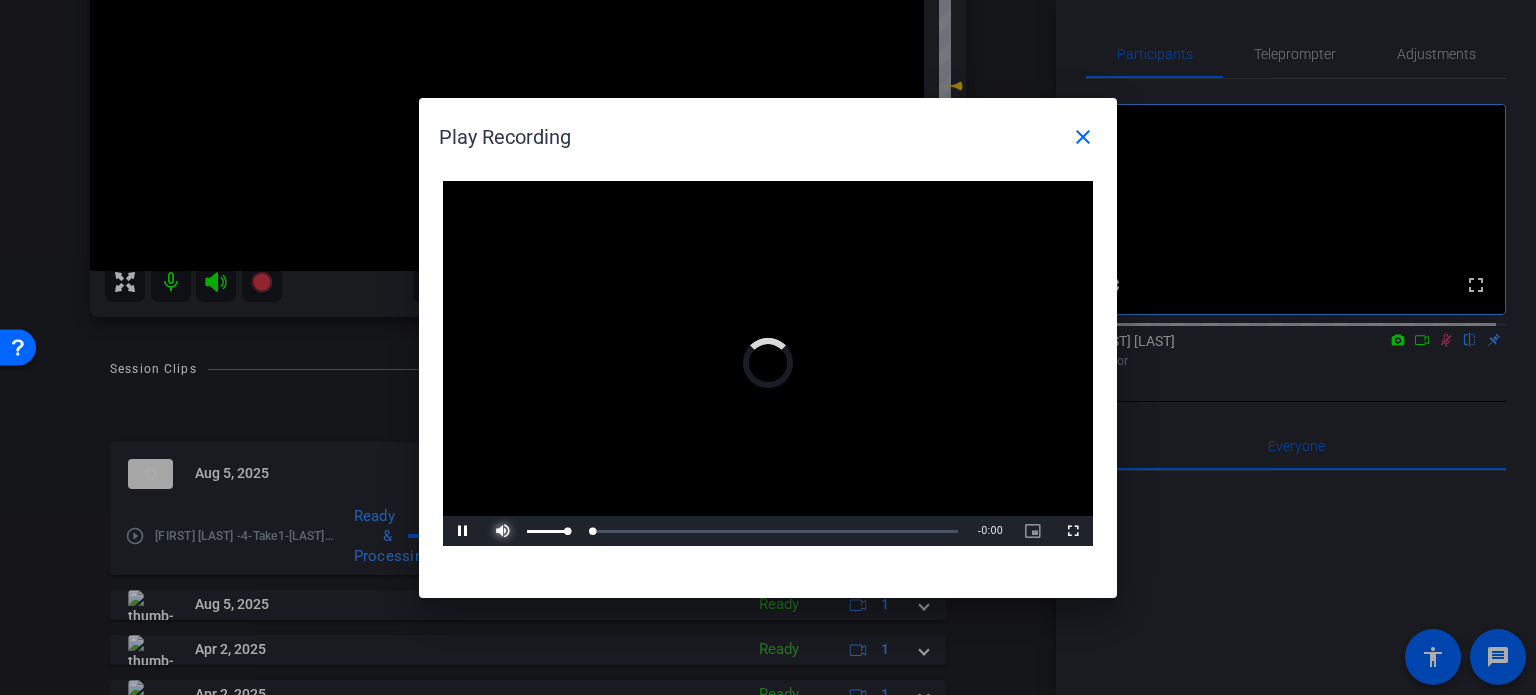 click at bounding box center (503, 531) 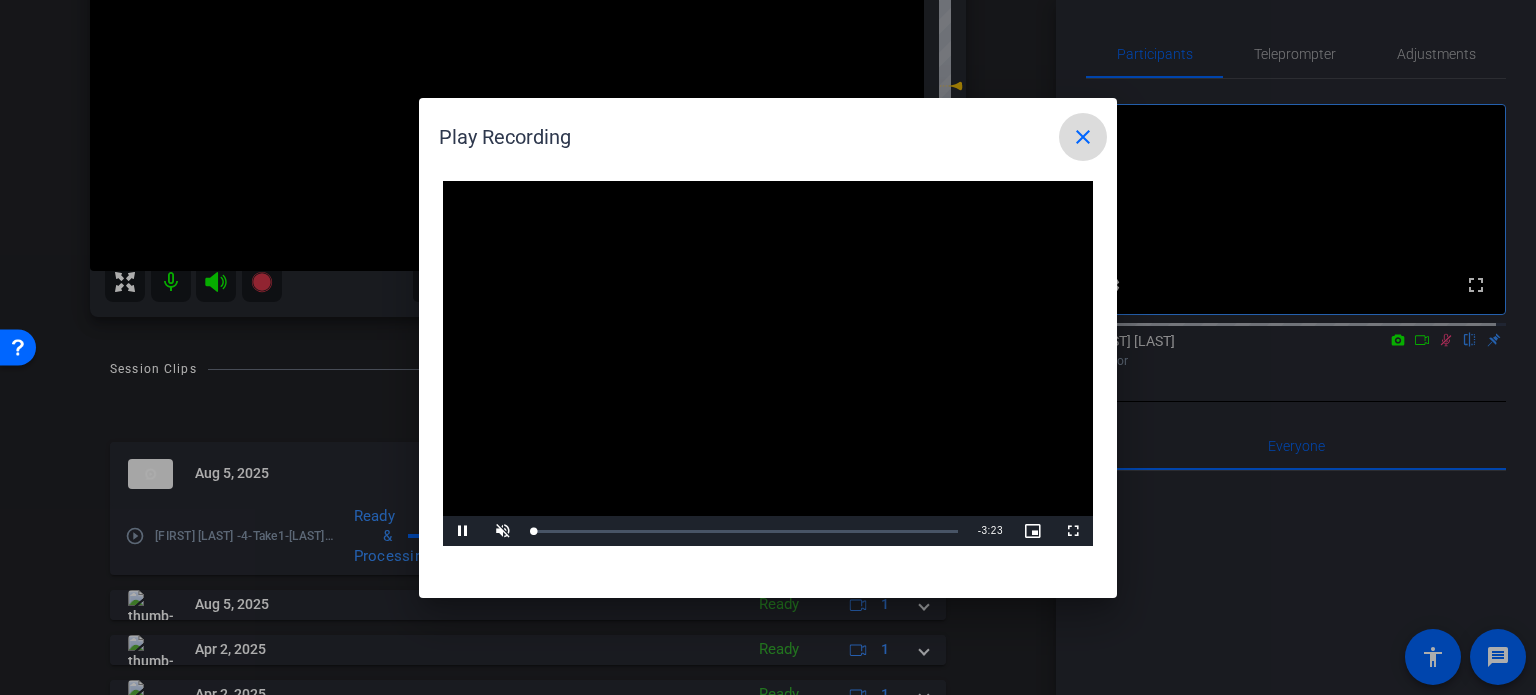 click on "close" at bounding box center [1083, 137] 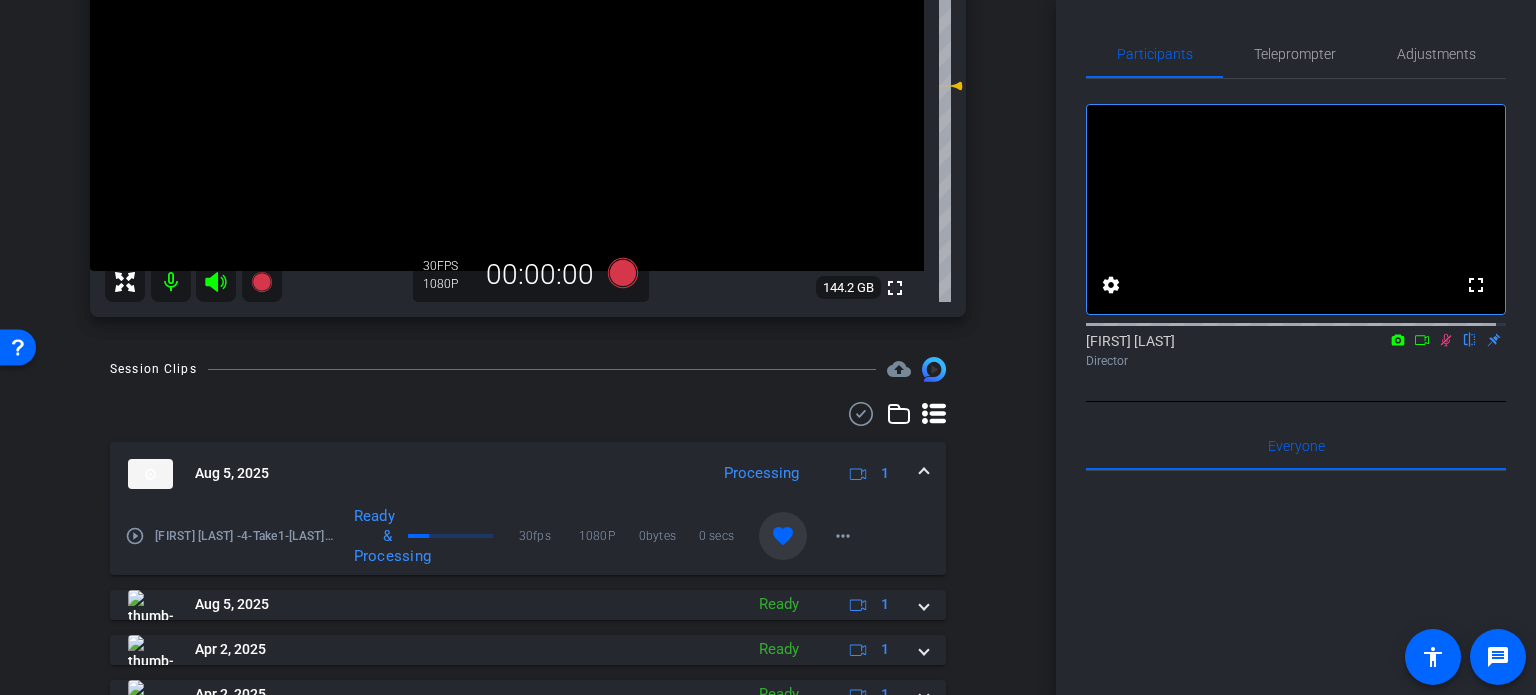 click 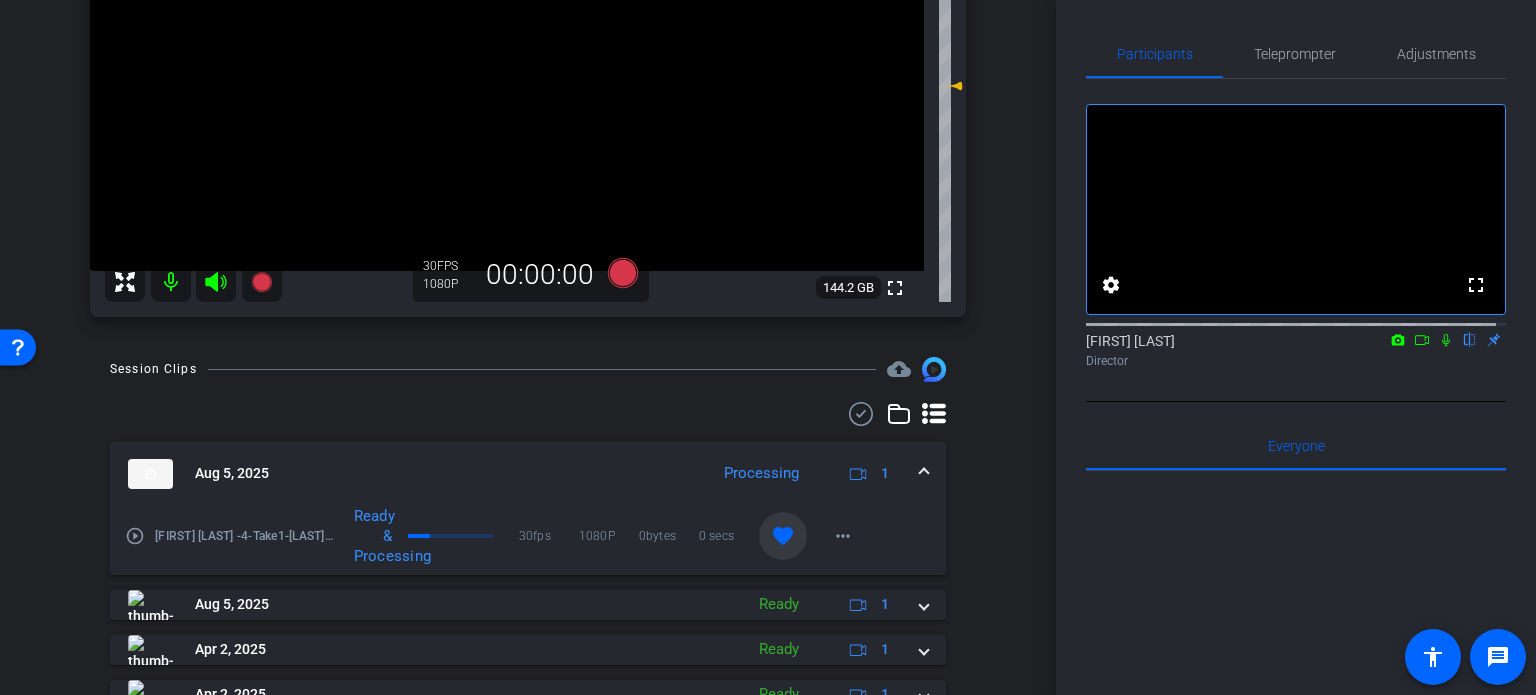 click on "Aug 5, 2025   Processing
1" at bounding box center [528, 474] 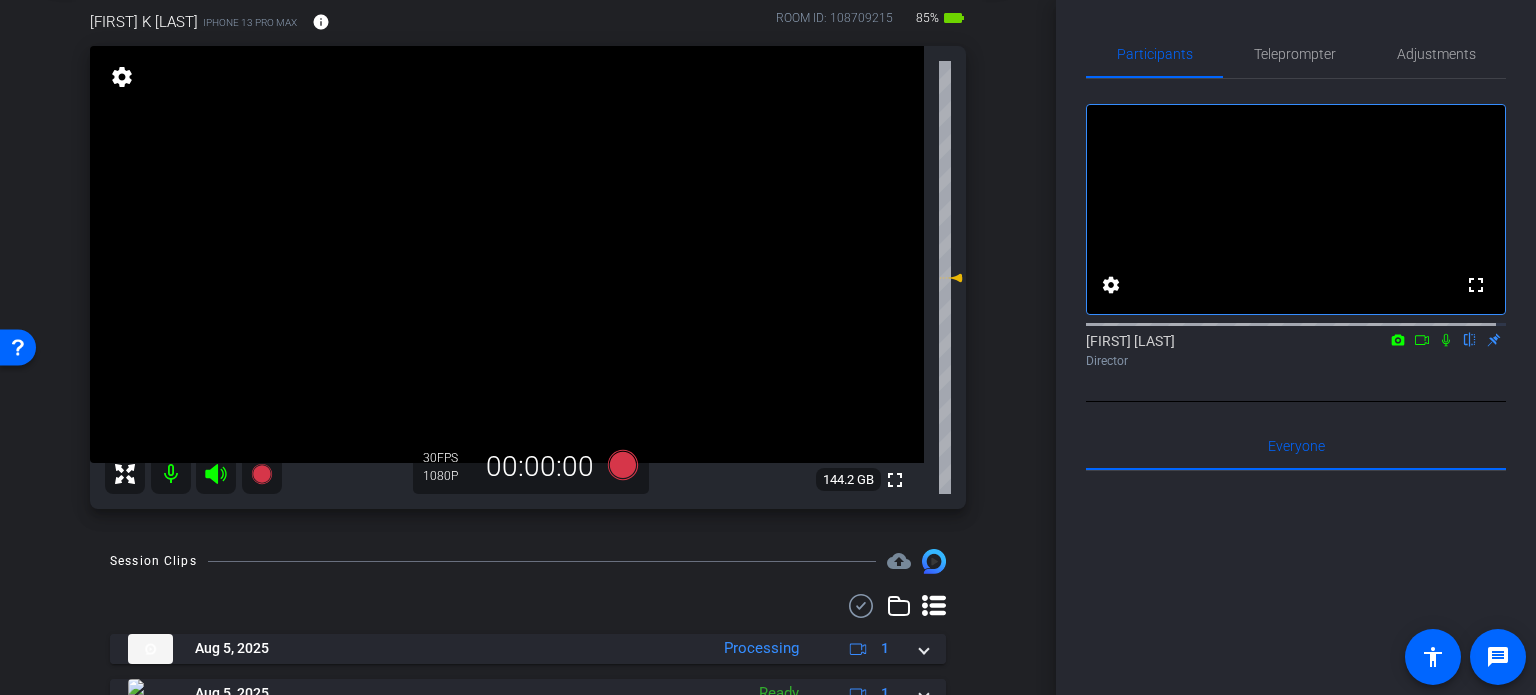 scroll, scrollTop: 100, scrollLeft: 0, axis: vertical 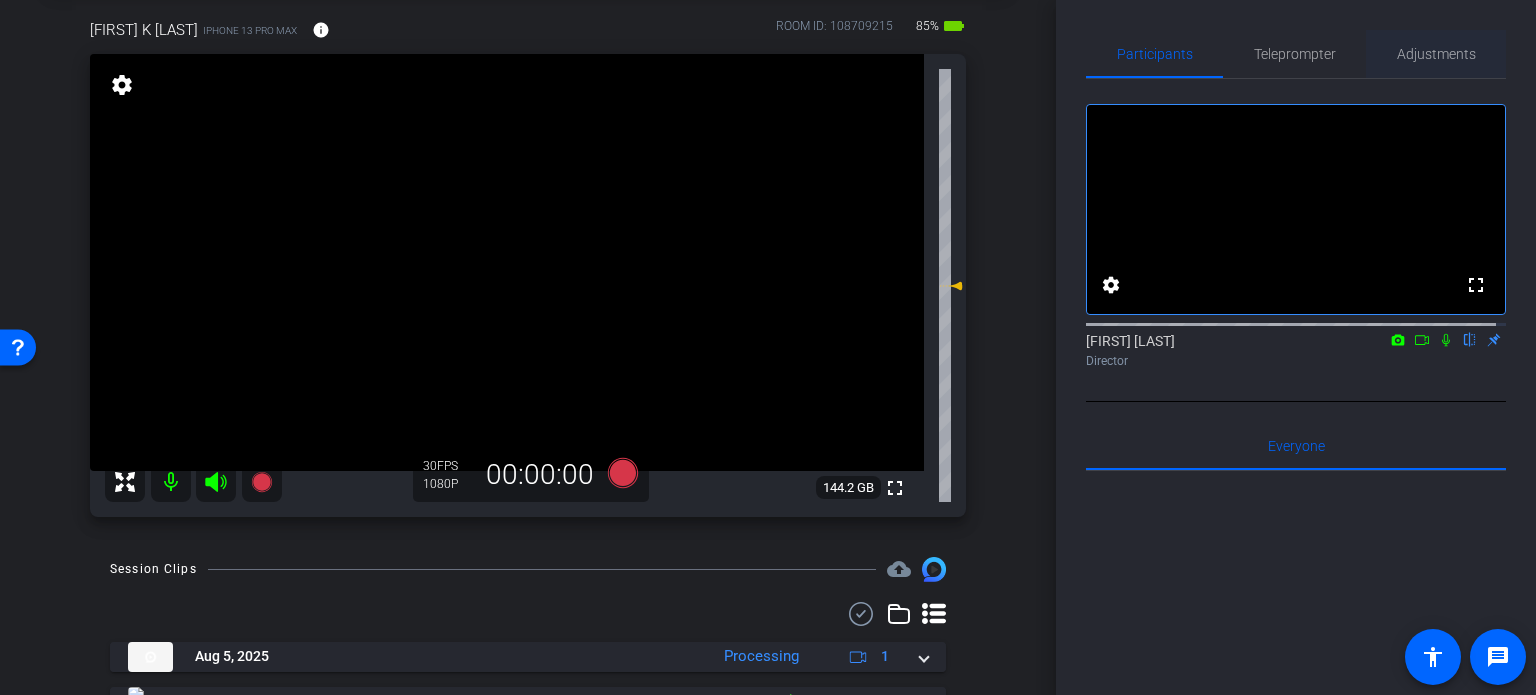 click on "Adjustments" at bounding box center [1436, 54] 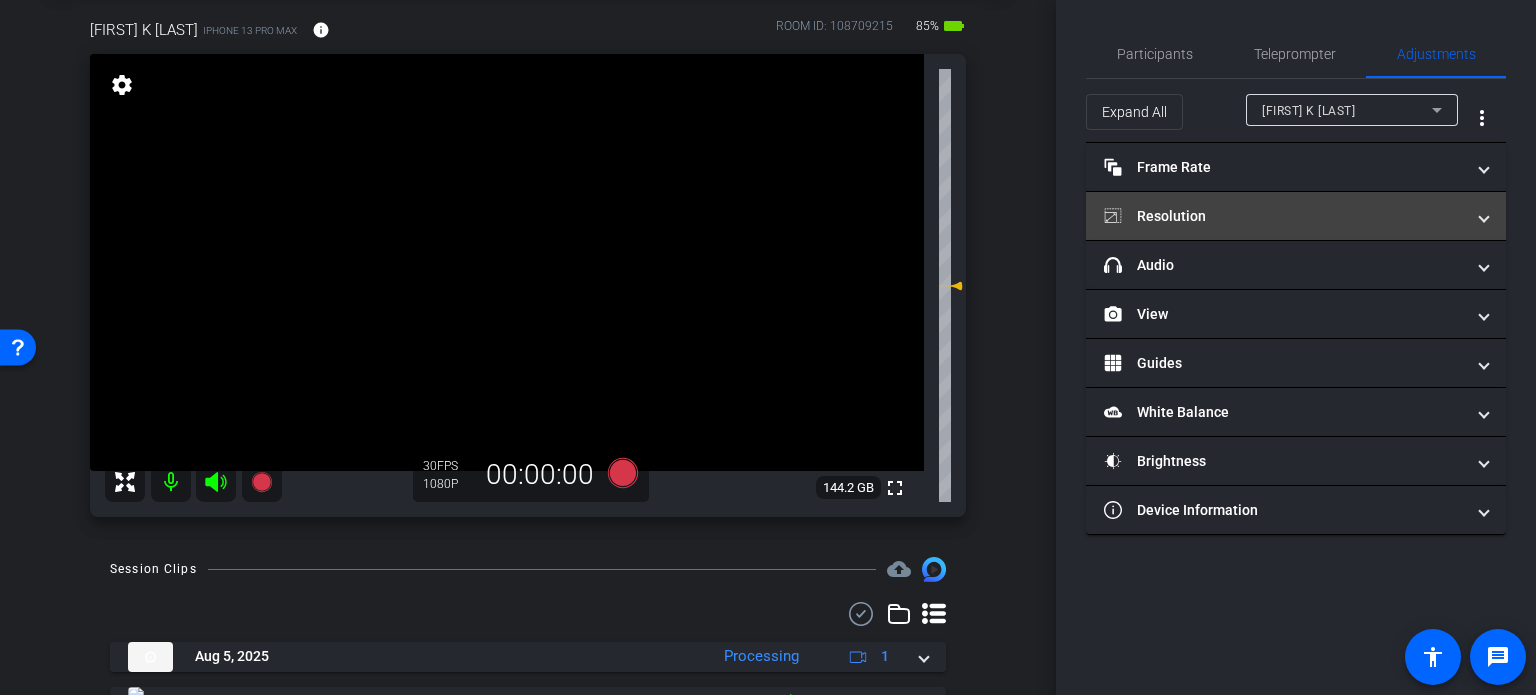 click on "Resolution" at bounding box center [1284, 216] 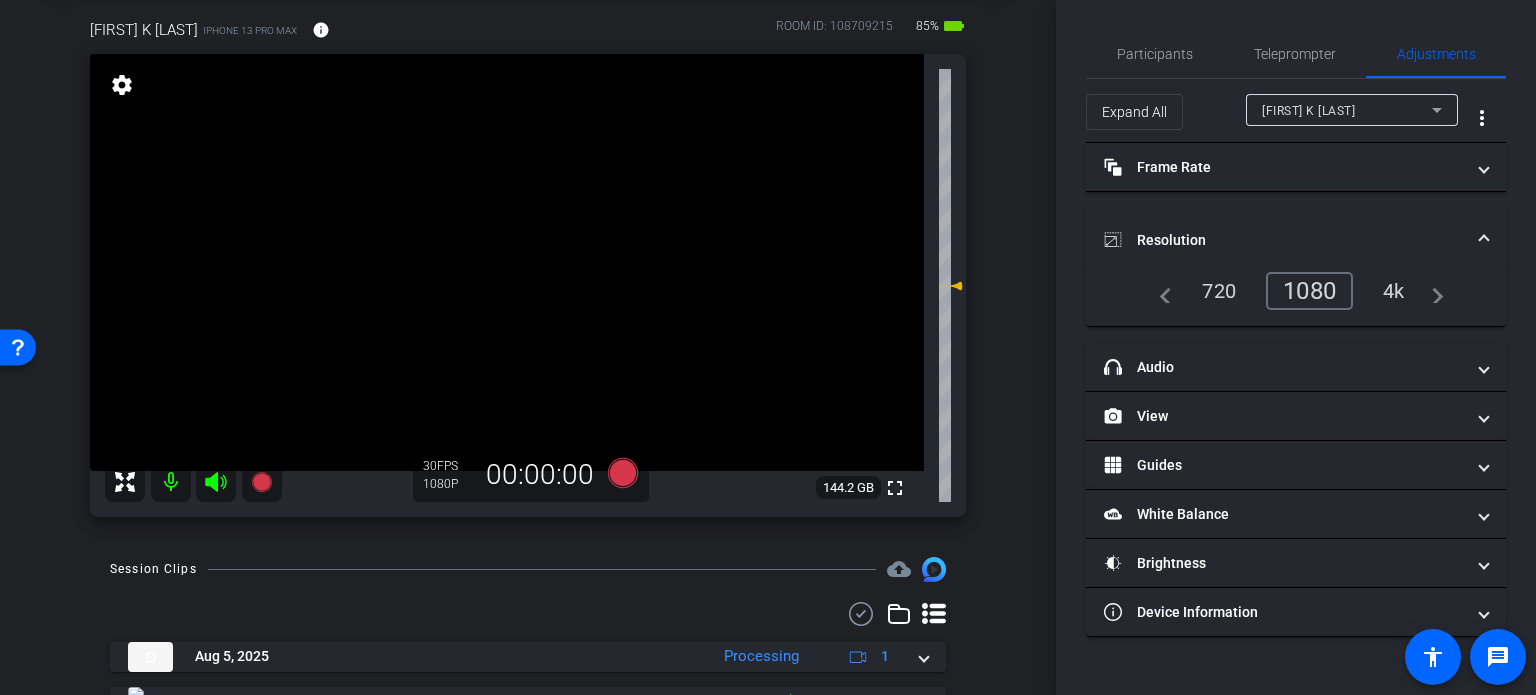 click on "Resolution" at bounding box center [1296, 240] 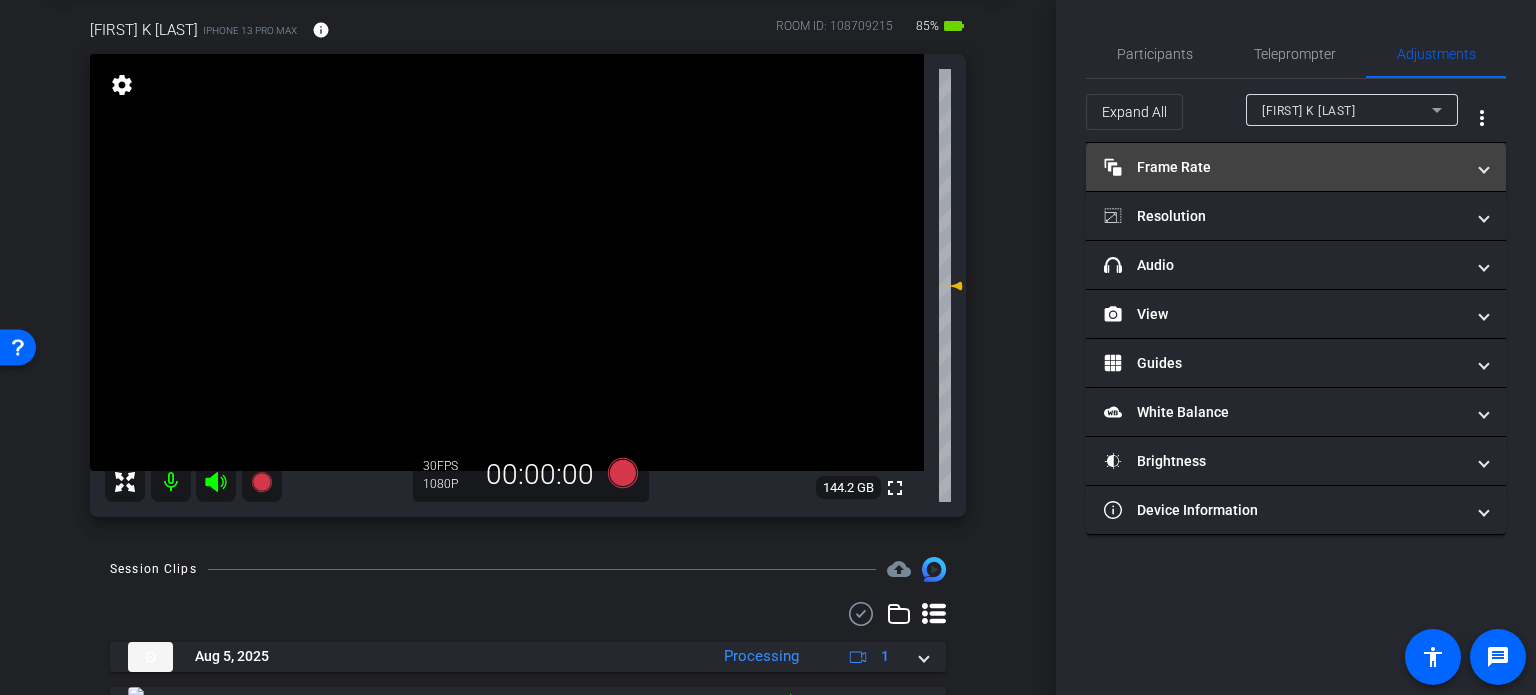 click on "Frame Rate
Frame Rate" at bounding box center [1296, 167] 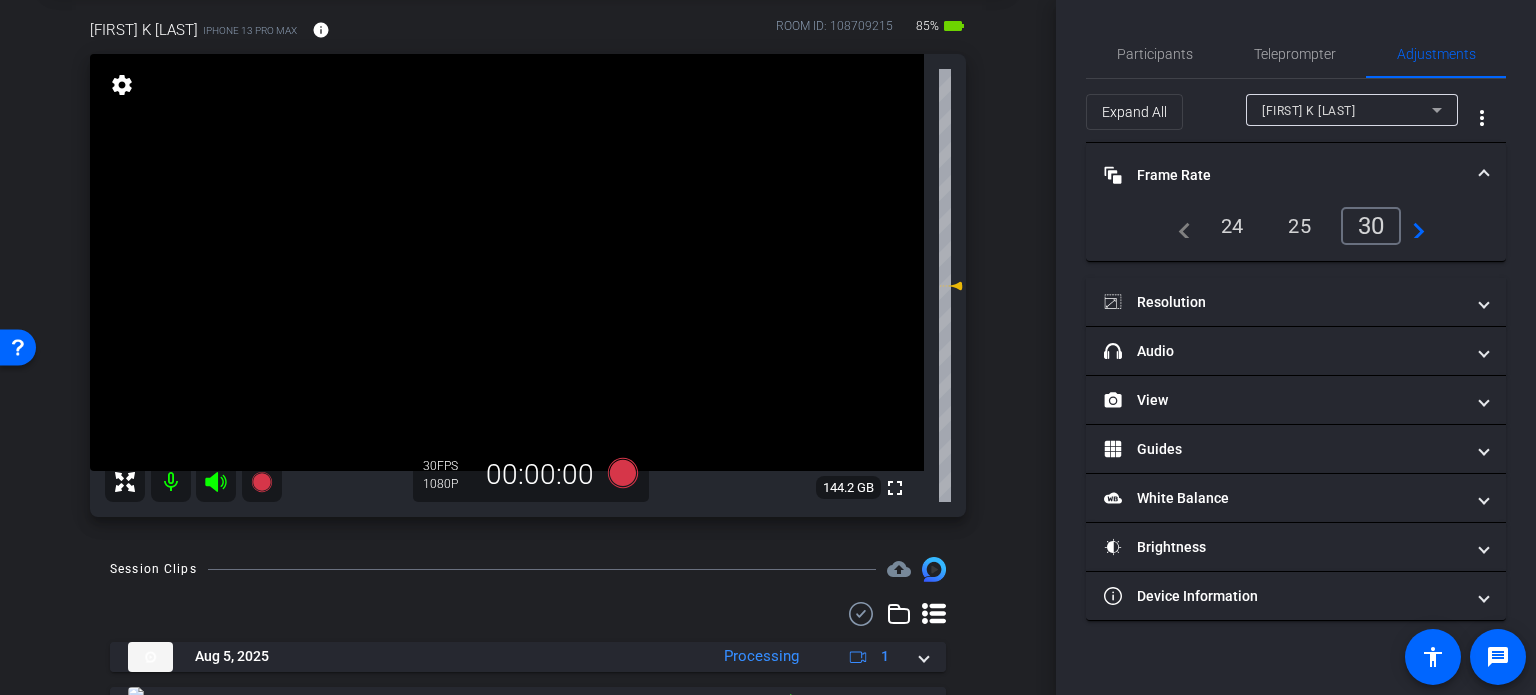 click on "Frame Rate
Frame Rate" at bounding box center [1284, 175] 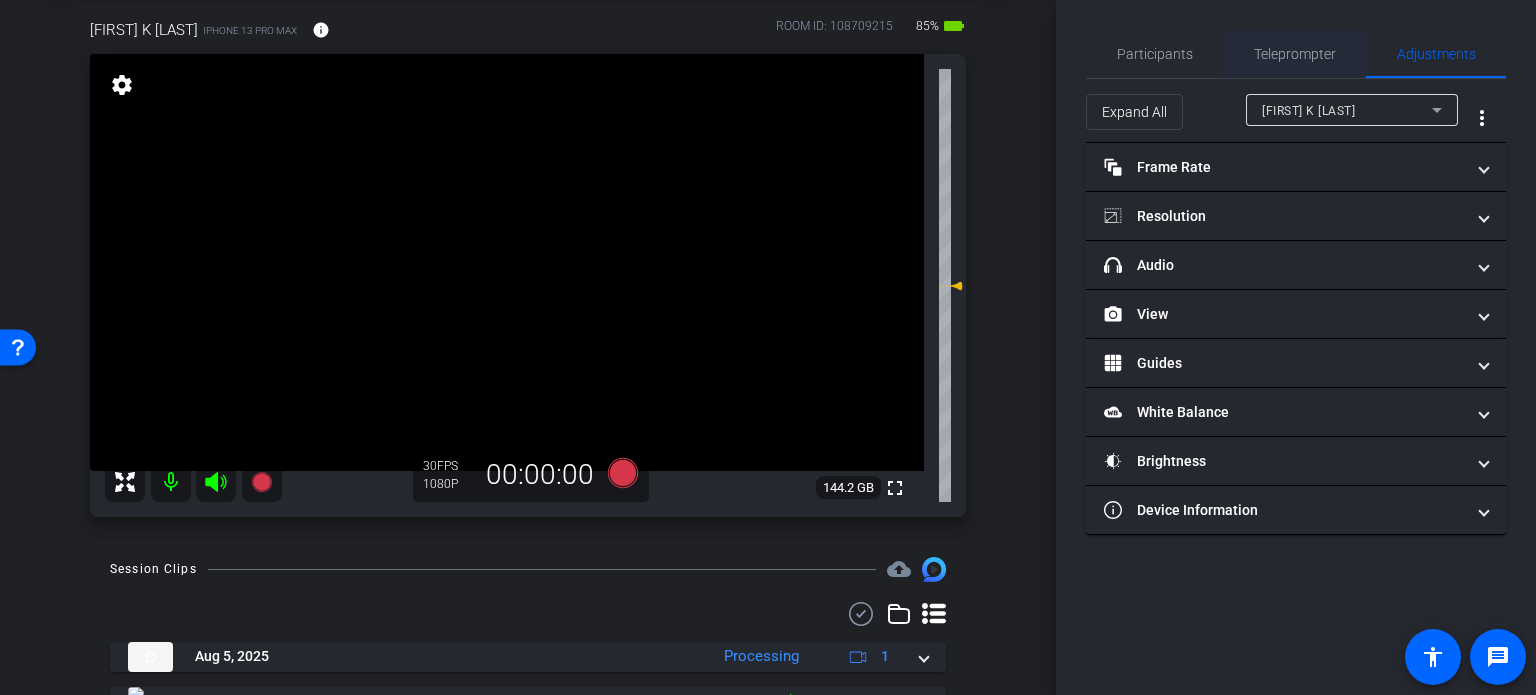 click on "Teleprompter" at bounding box center (1295, 54) 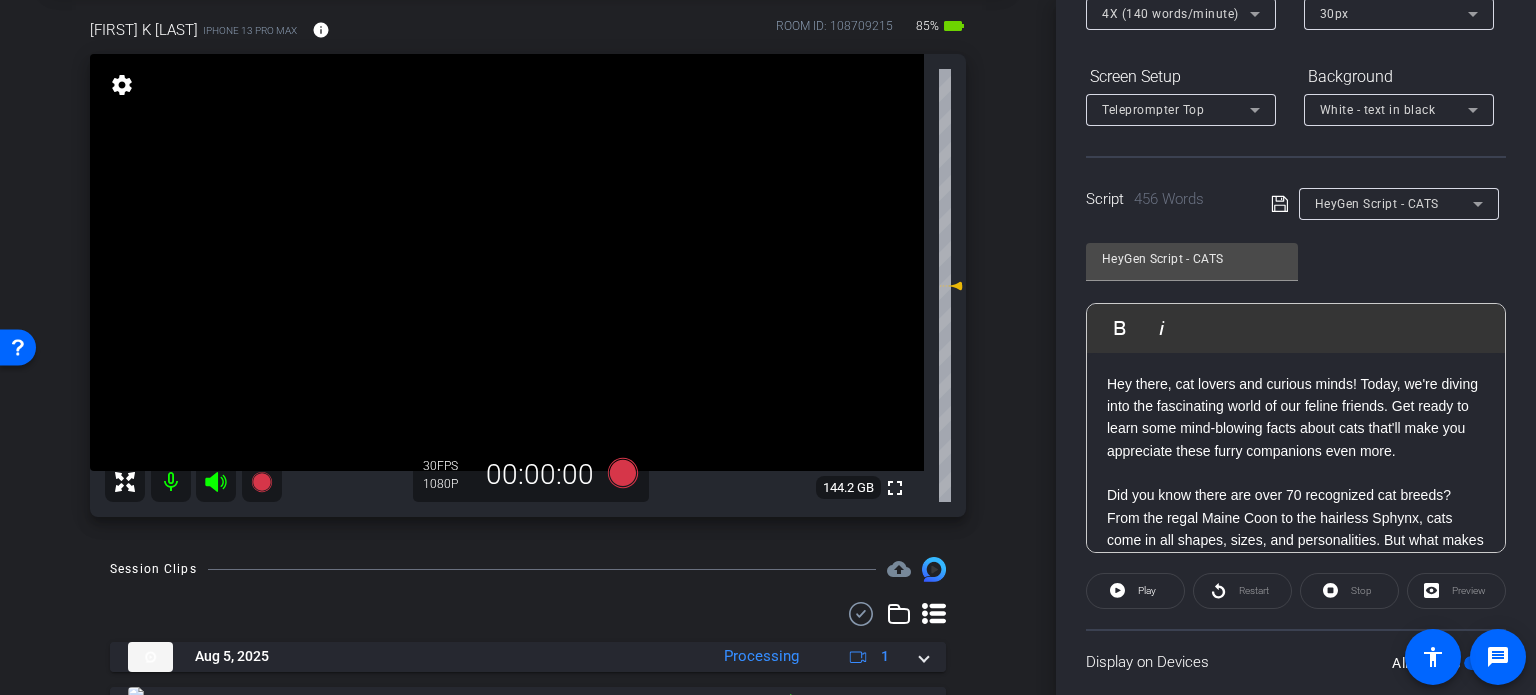 scroll, scrollTop: 300, scrollLeft: 0, axis: vertical 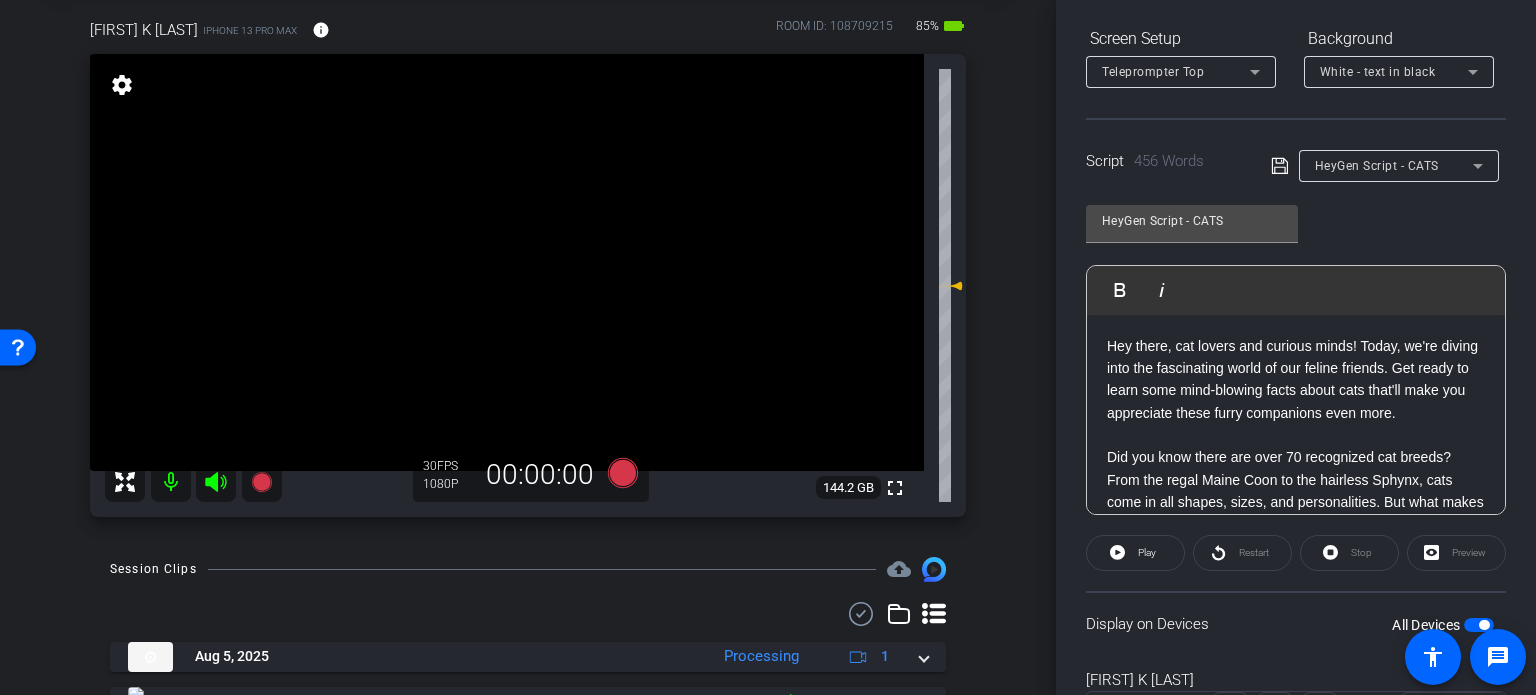 click at bounding box center (1484, 625) 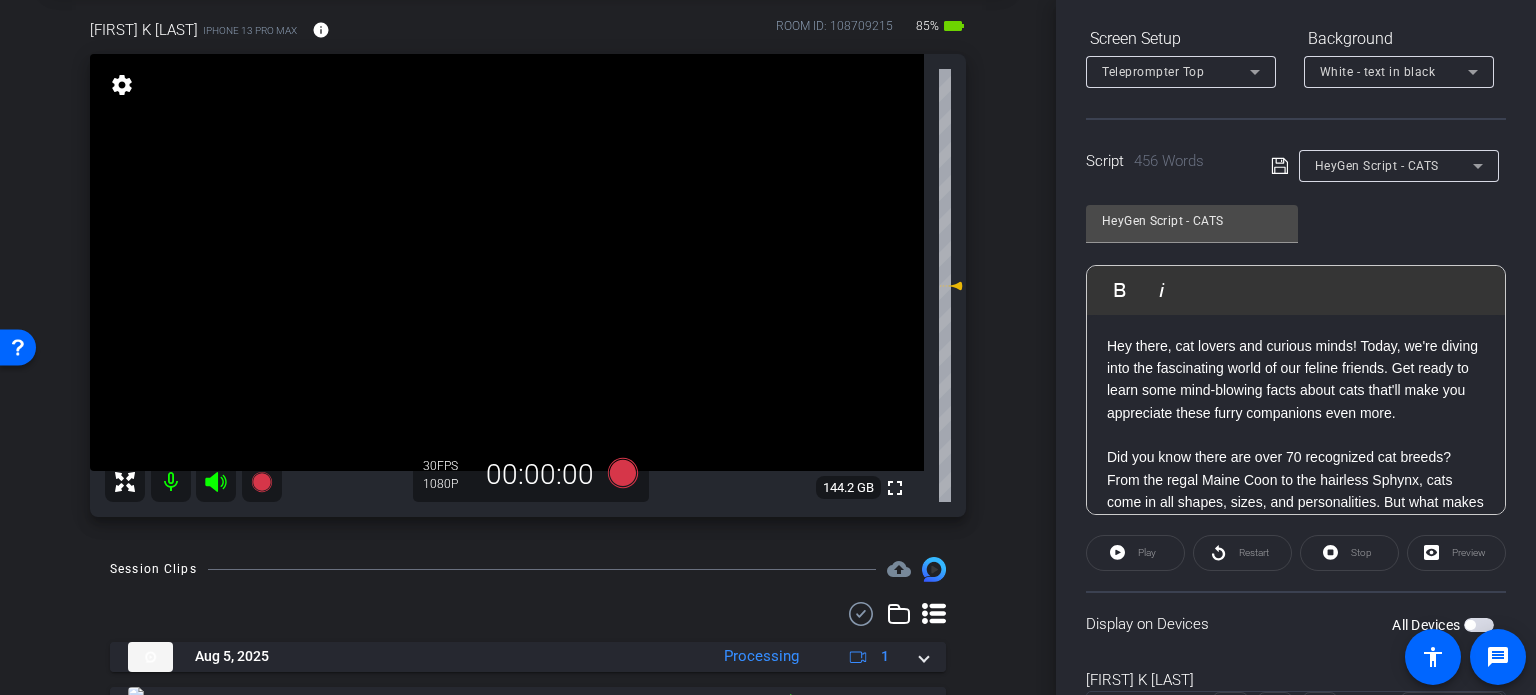 click at bounding box center (1479, 625) 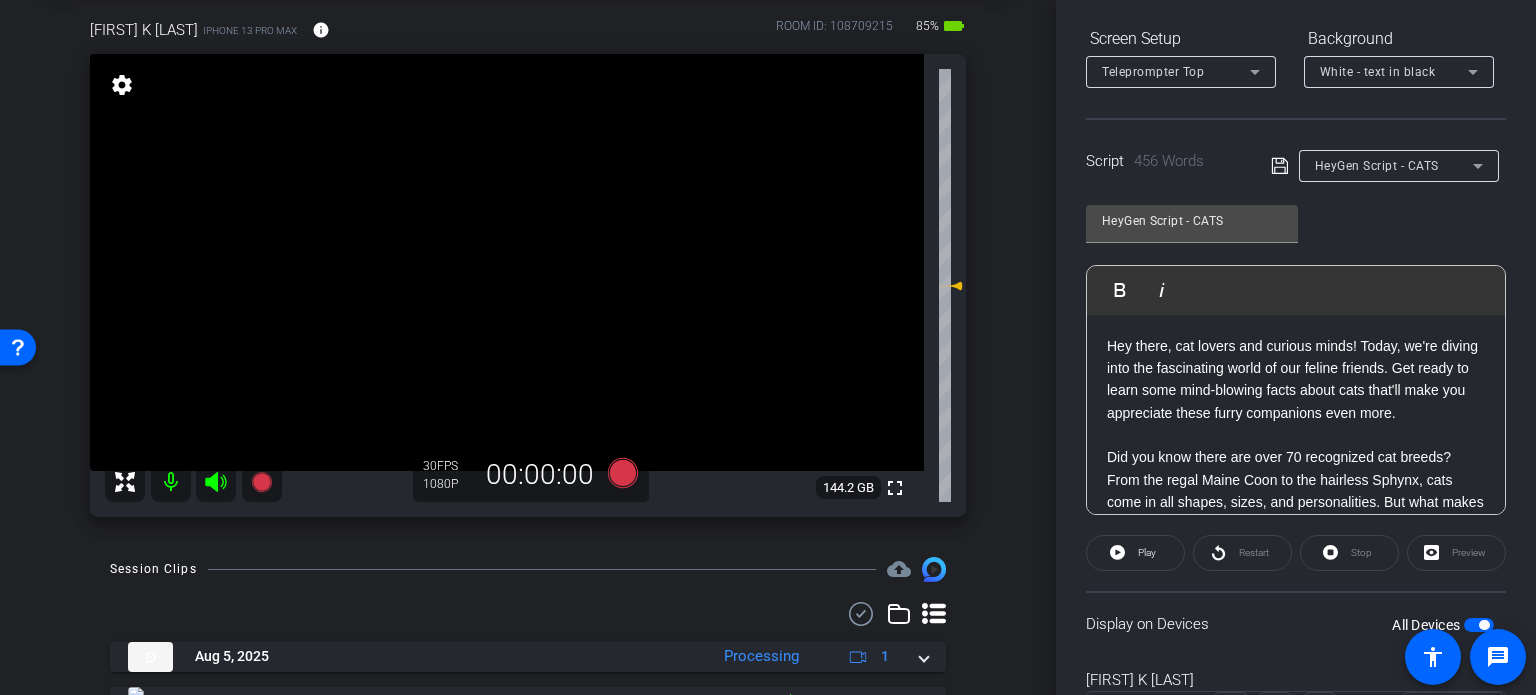 click on "Stop" 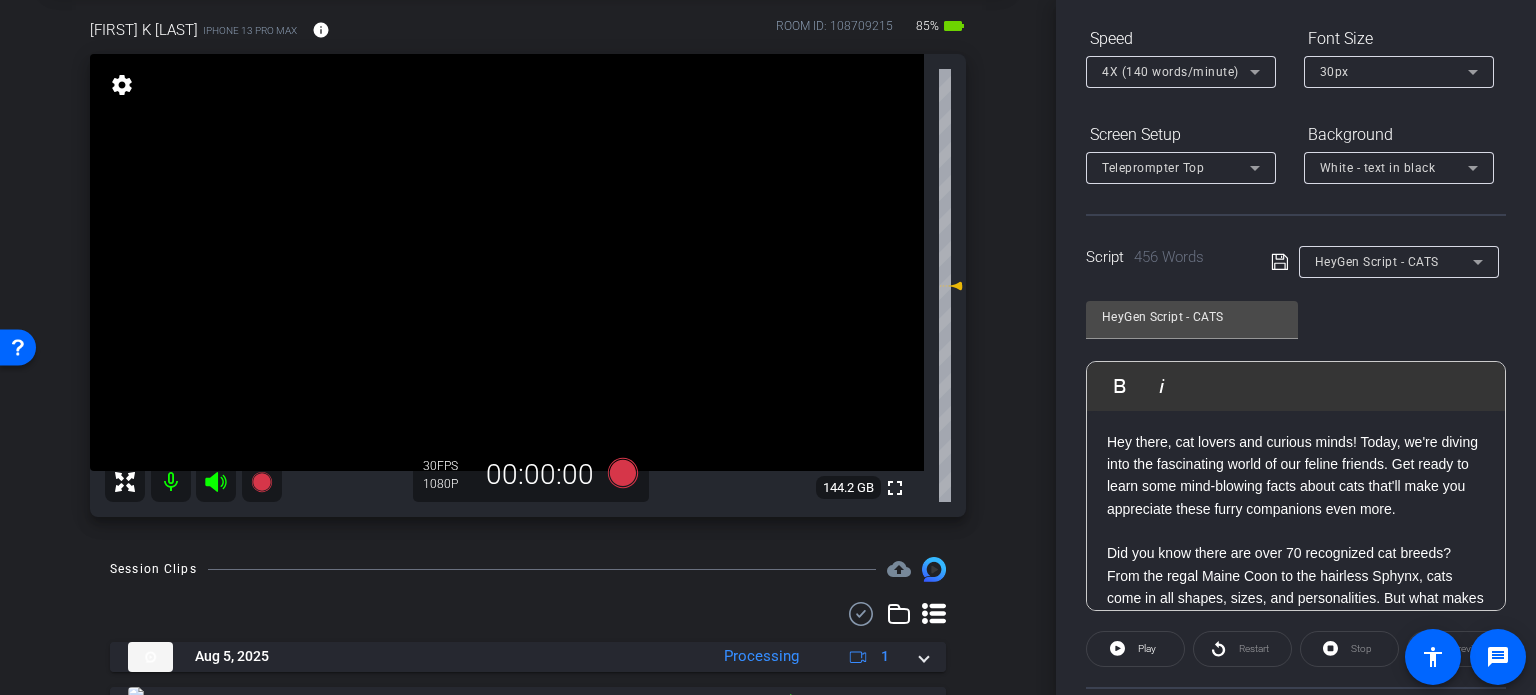 scroll, scrollTop: 100, scrollLeft: 0, axis: vertical 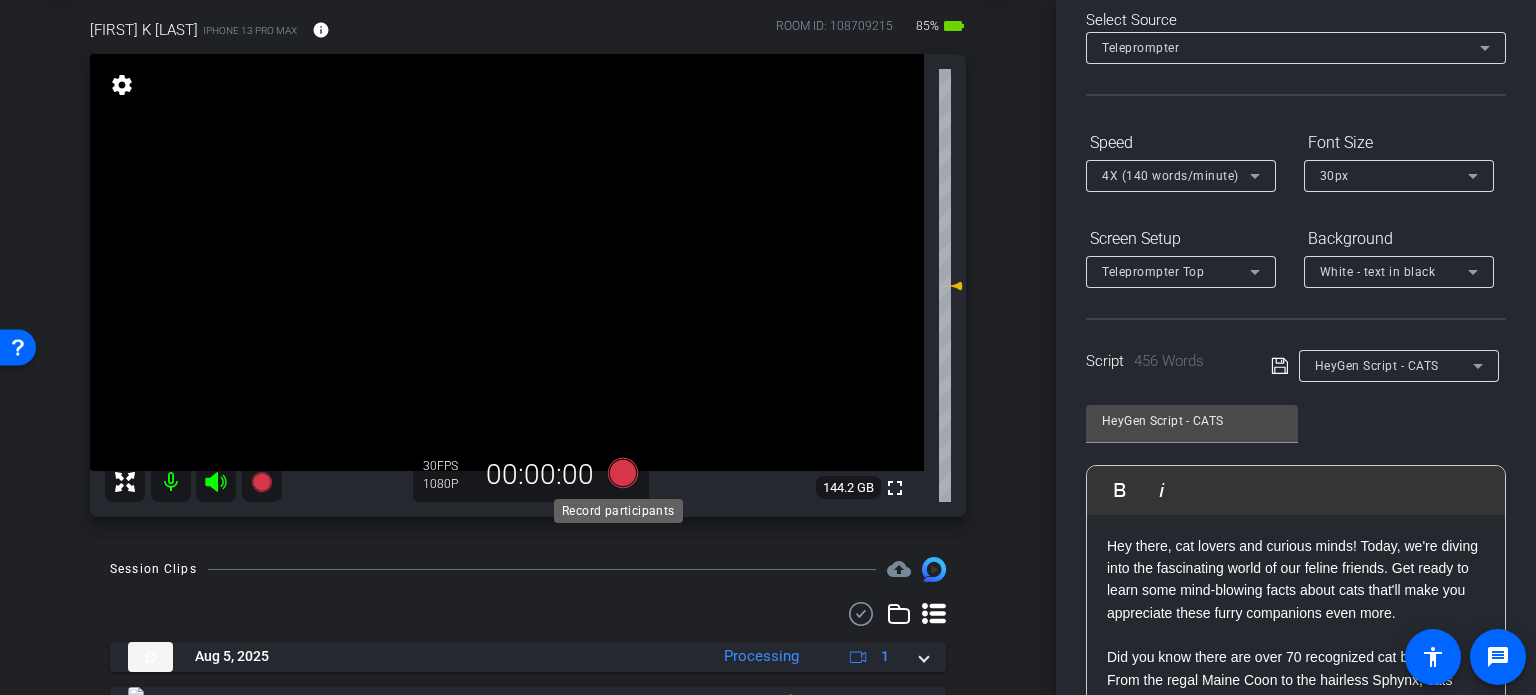click 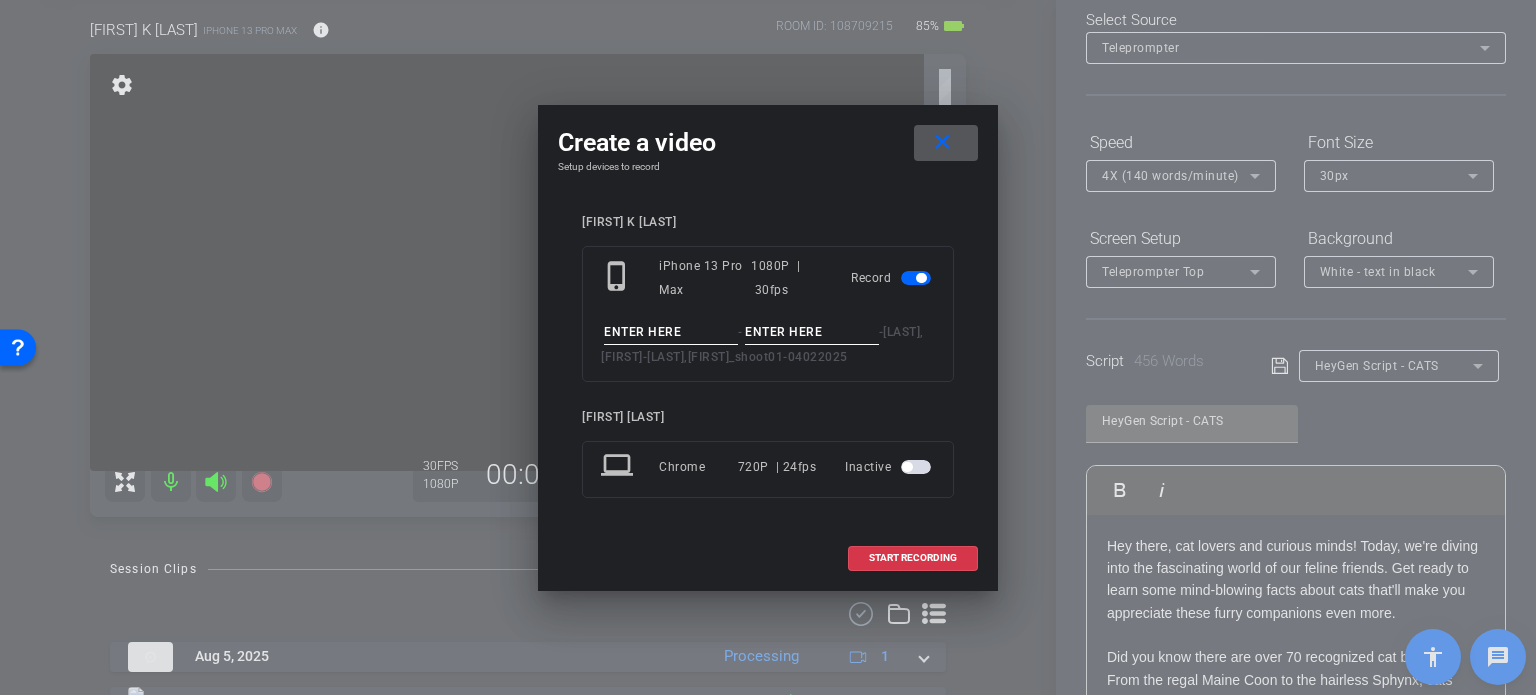click at bounding box center (671, 332) 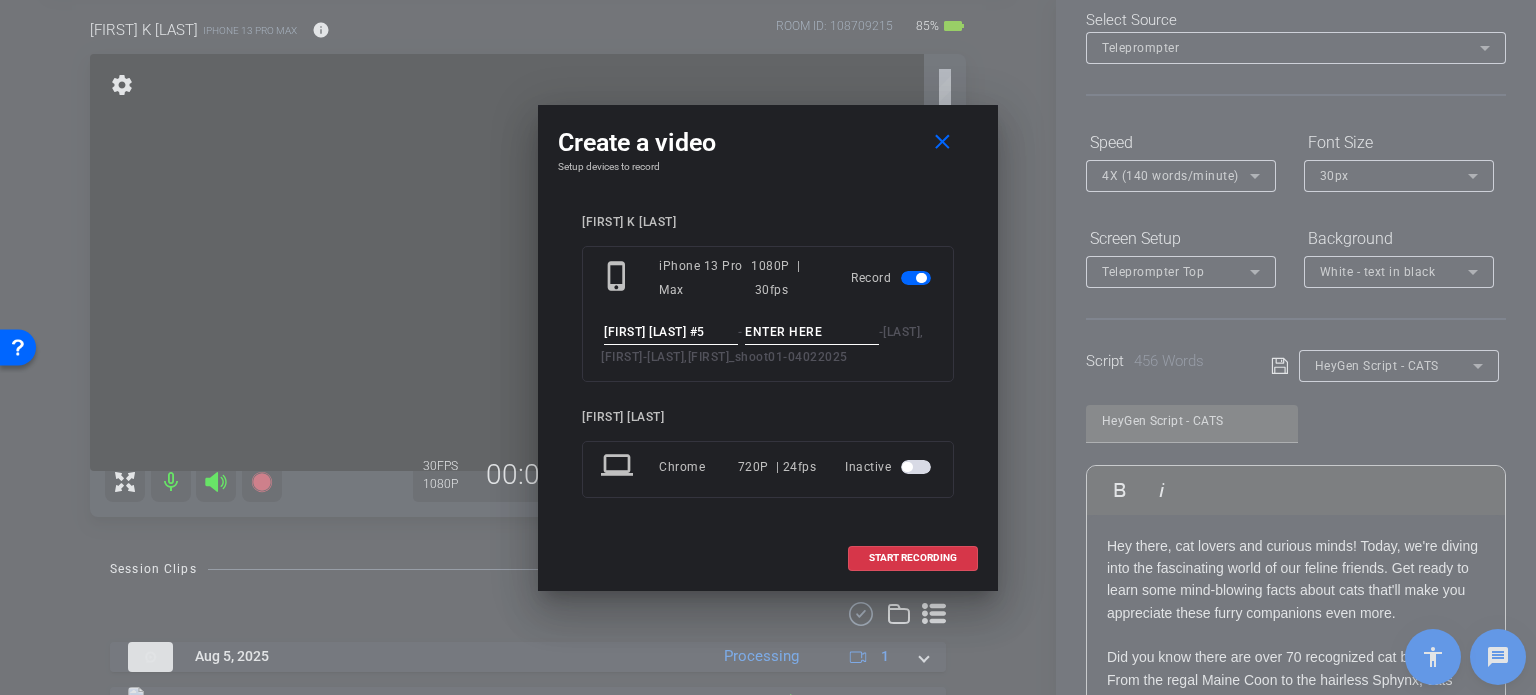 type on "Scott Avatar #5" 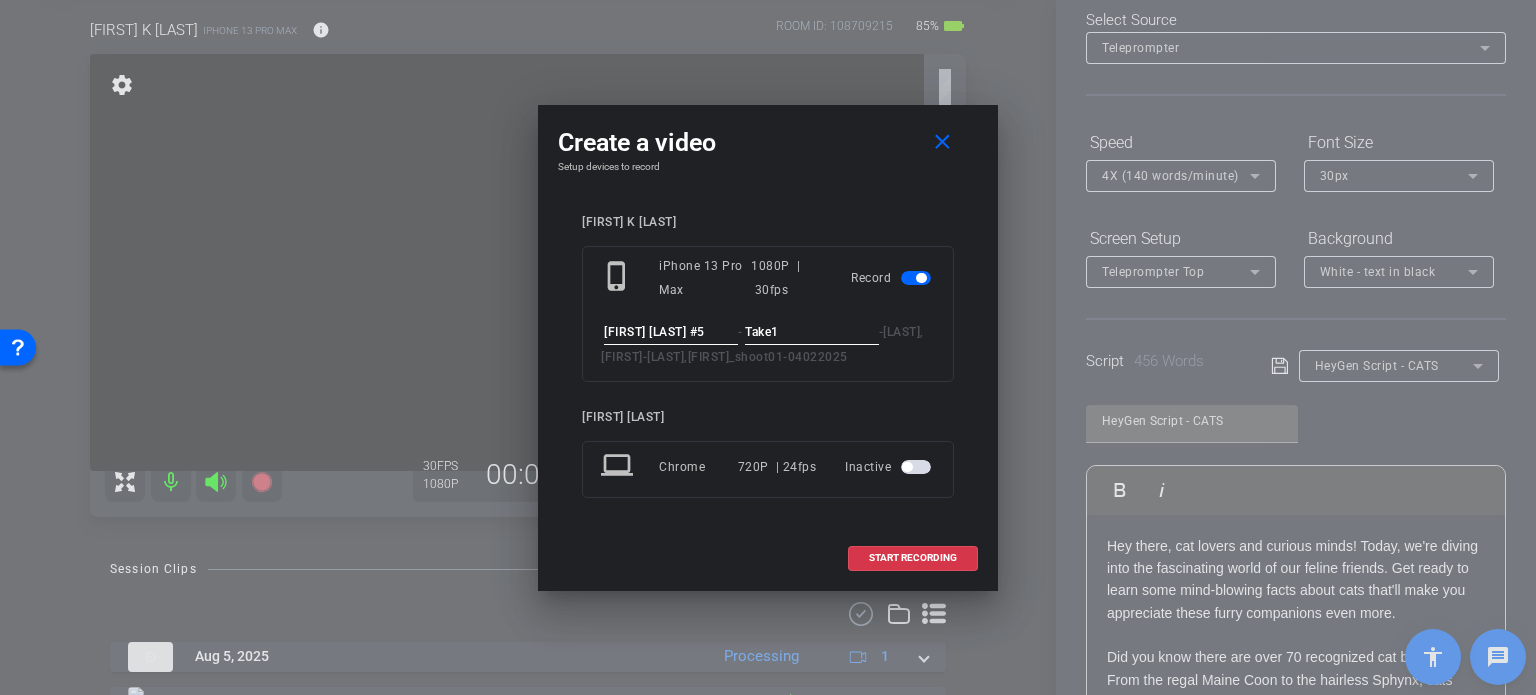 type on "Take1" 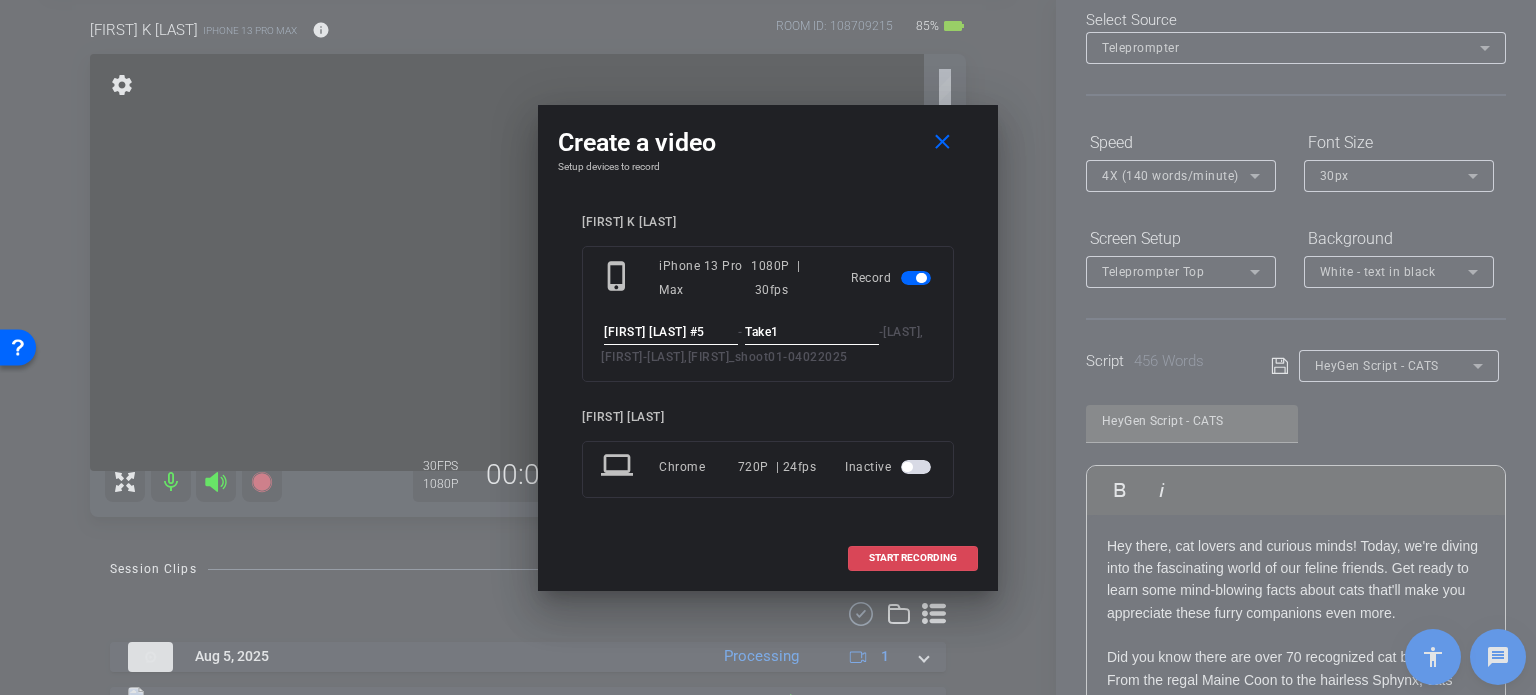 click on "START RECORDING" at bounding box center [913, 558] 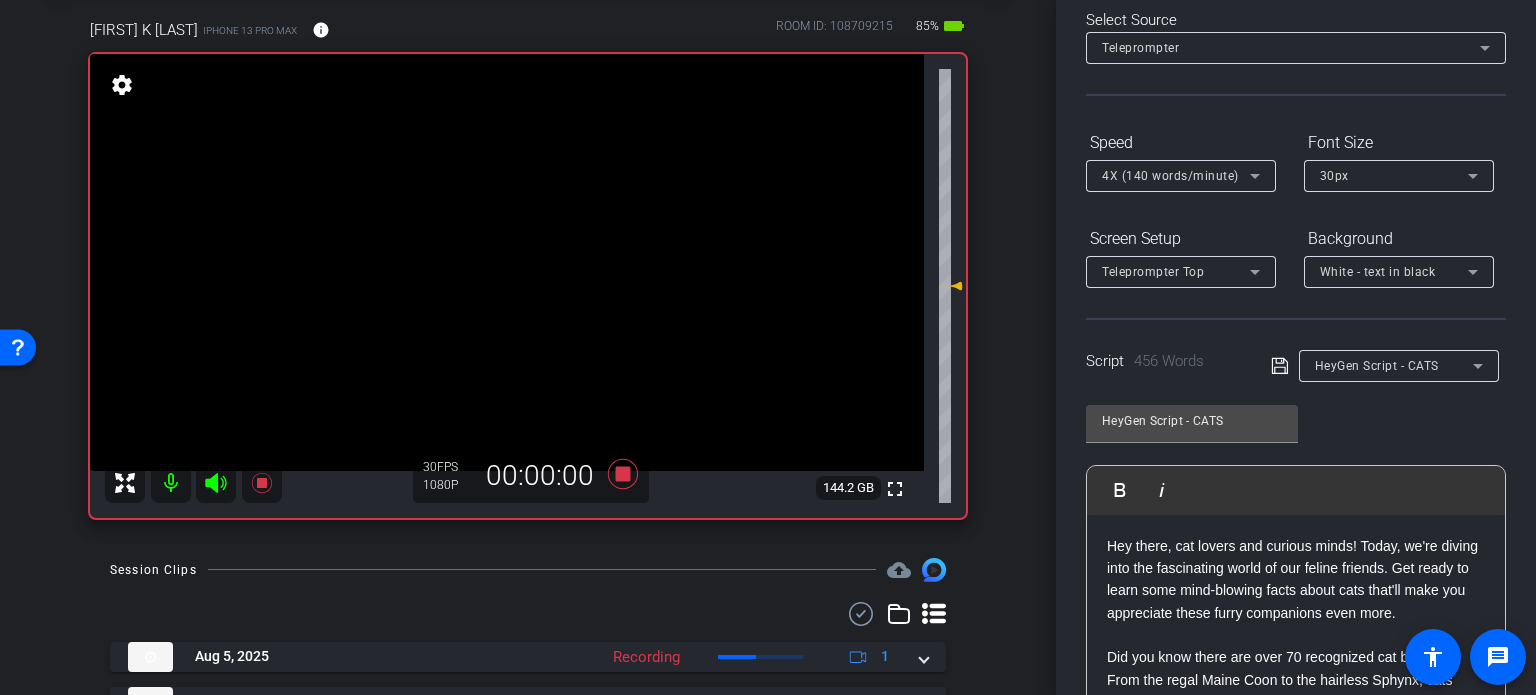 scroll, scrollTop: 0, scrollLeft: 0, axis: both 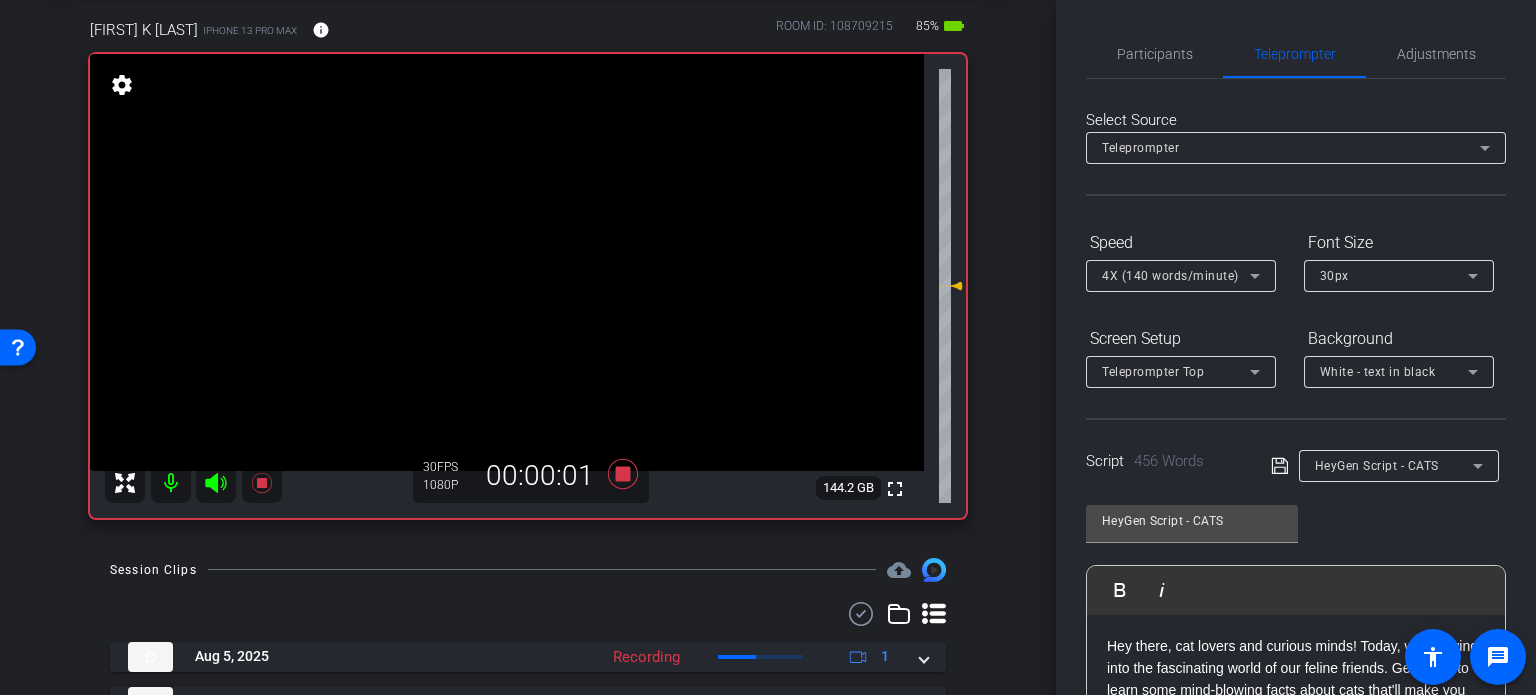 drag, startPoint x: 1130, startPoint y: 45, endPoint x: 1239, endPoint y: 92, distance: 118.70131 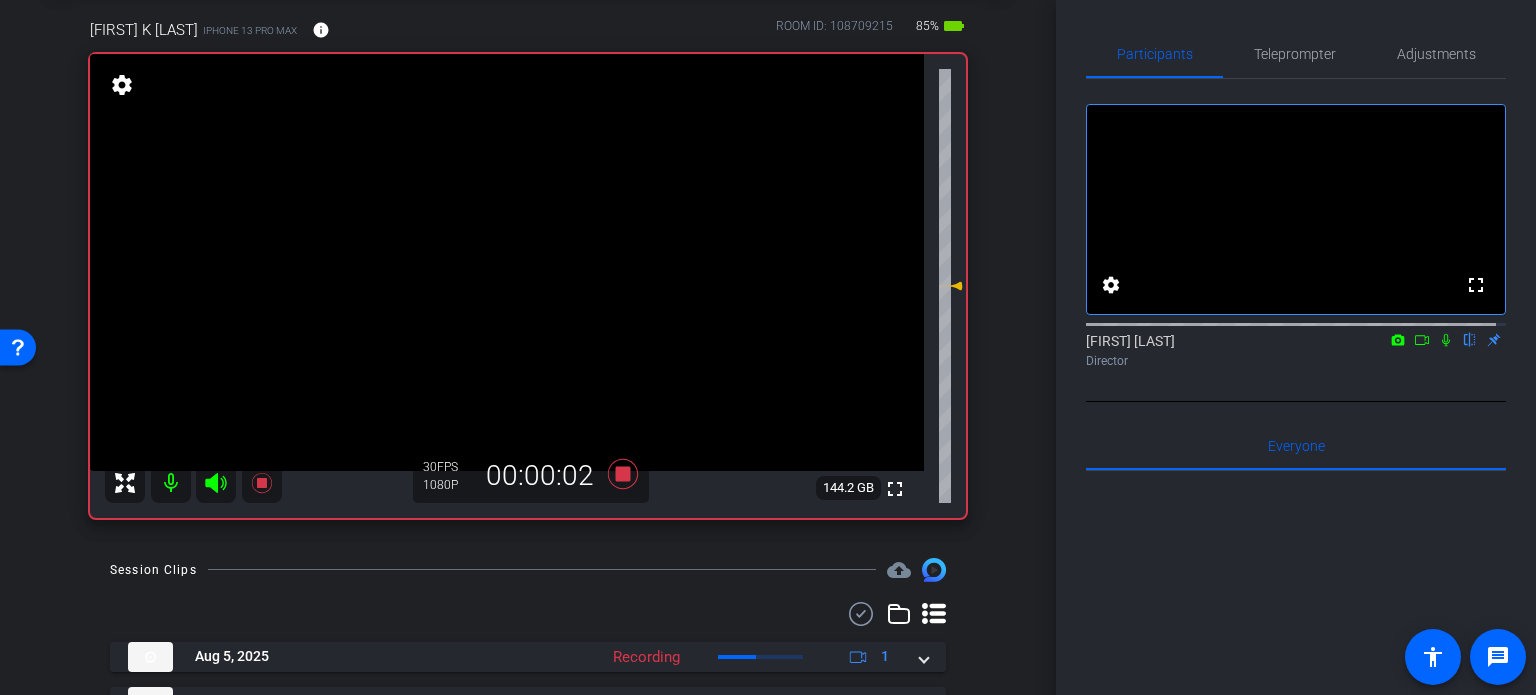 click 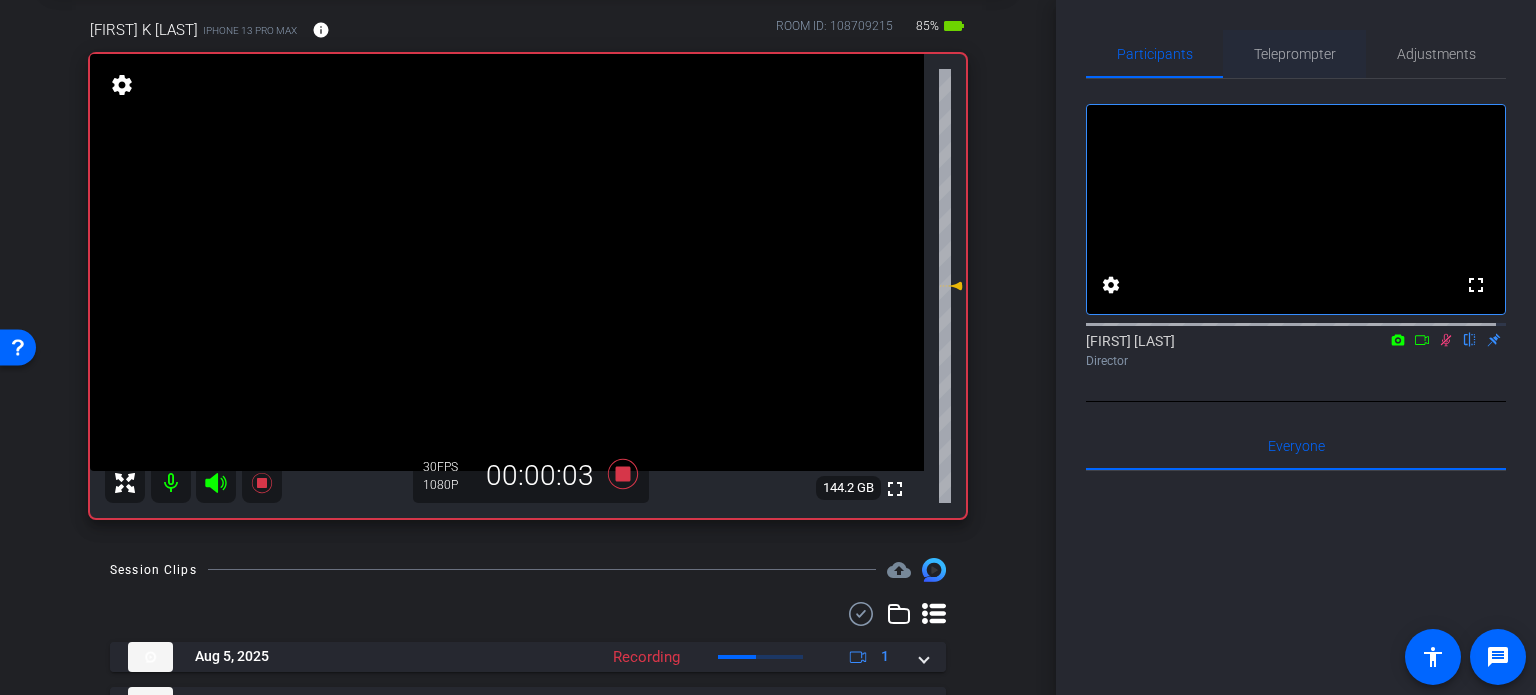 click on "Teleprompter" at bounding box center (1295, 54) 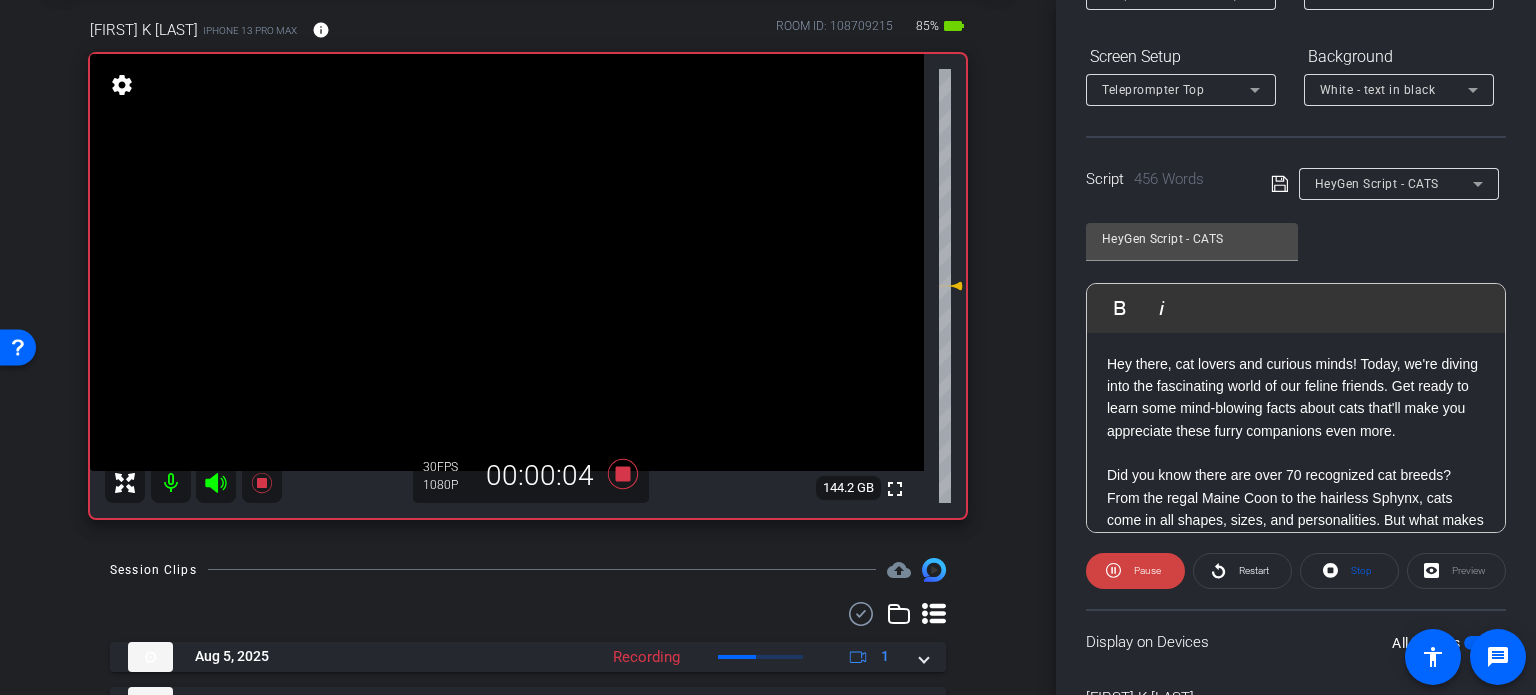 scroll, scrollTop: 396, scrollLeft: 0, axis: vertical 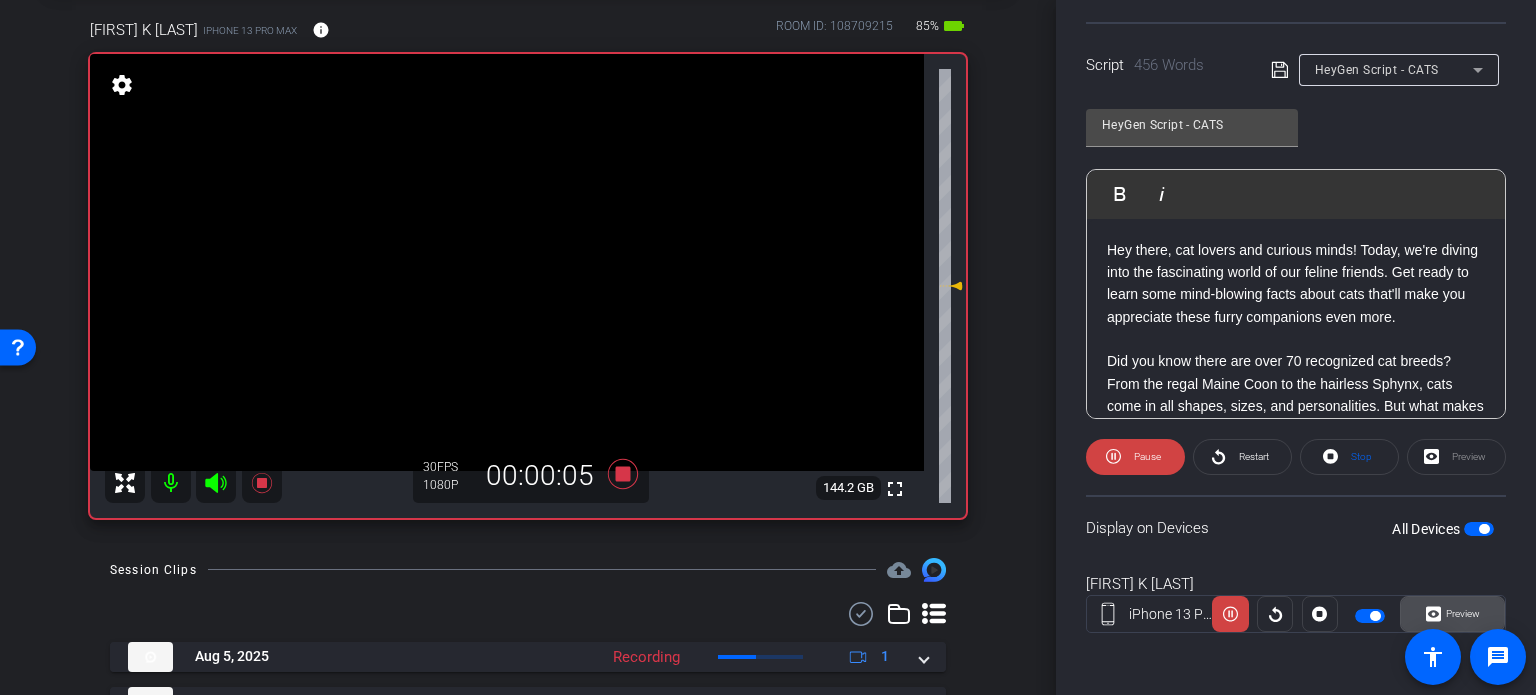 click on "Preview" 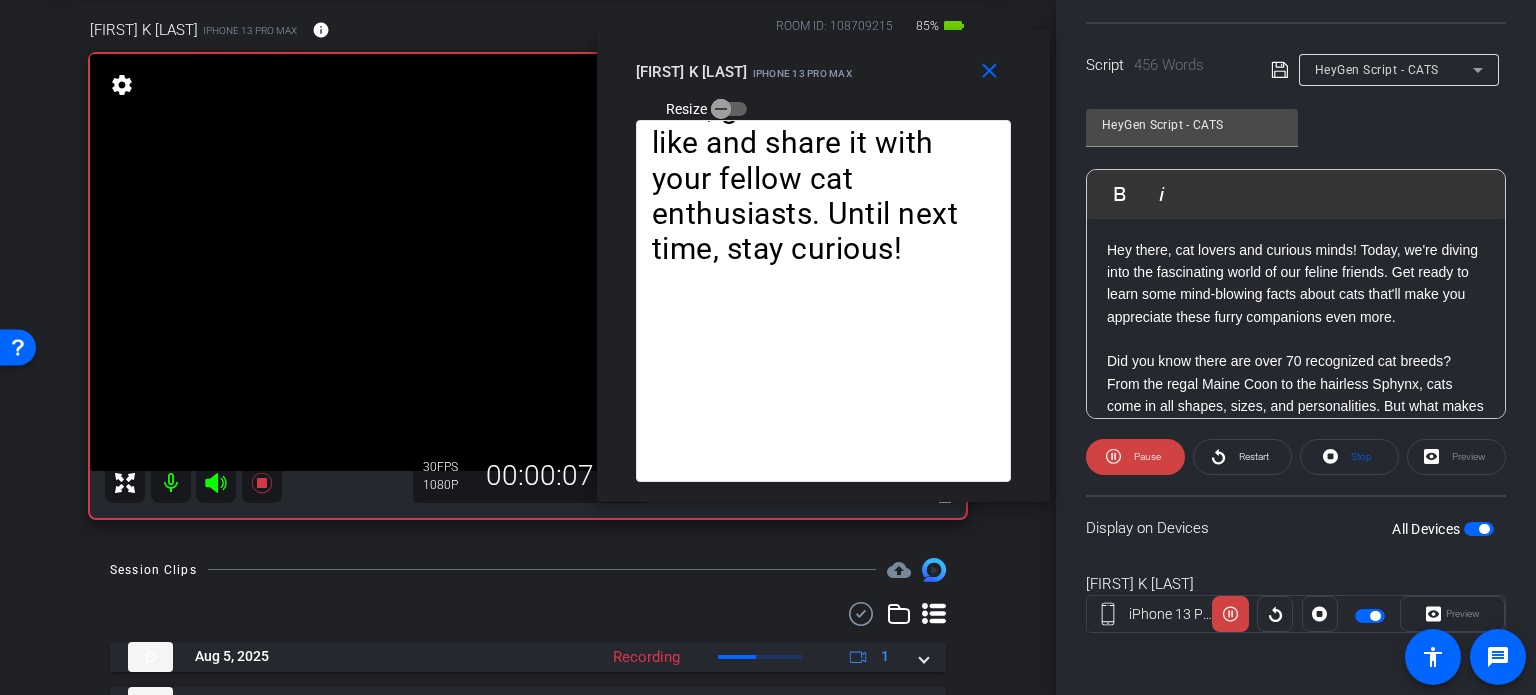 drag, startPoint x: 824, startPoint y: 164, endPoint x: 879, endPoint y: 82, distance: 98.73702 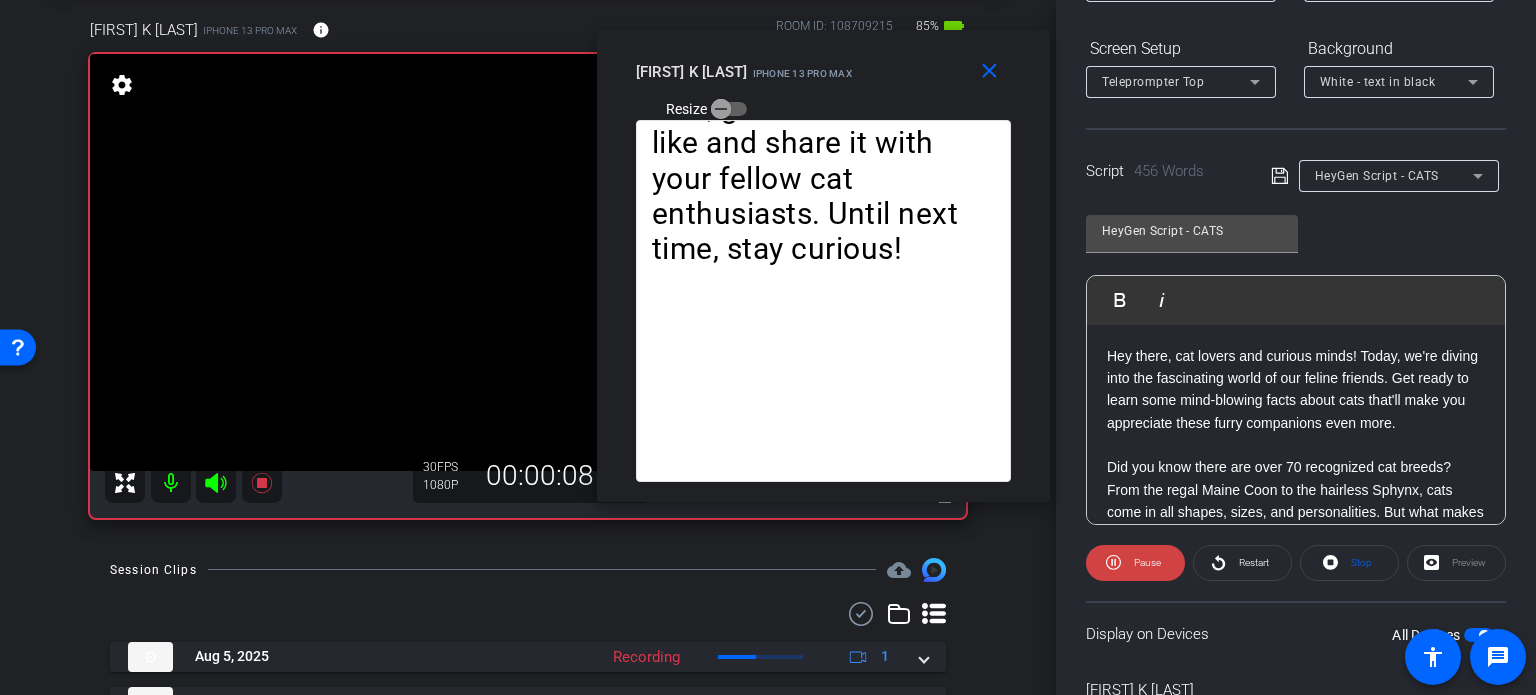 scroll, scrollTop: 196, scrollLeft: 0, axis: vertical 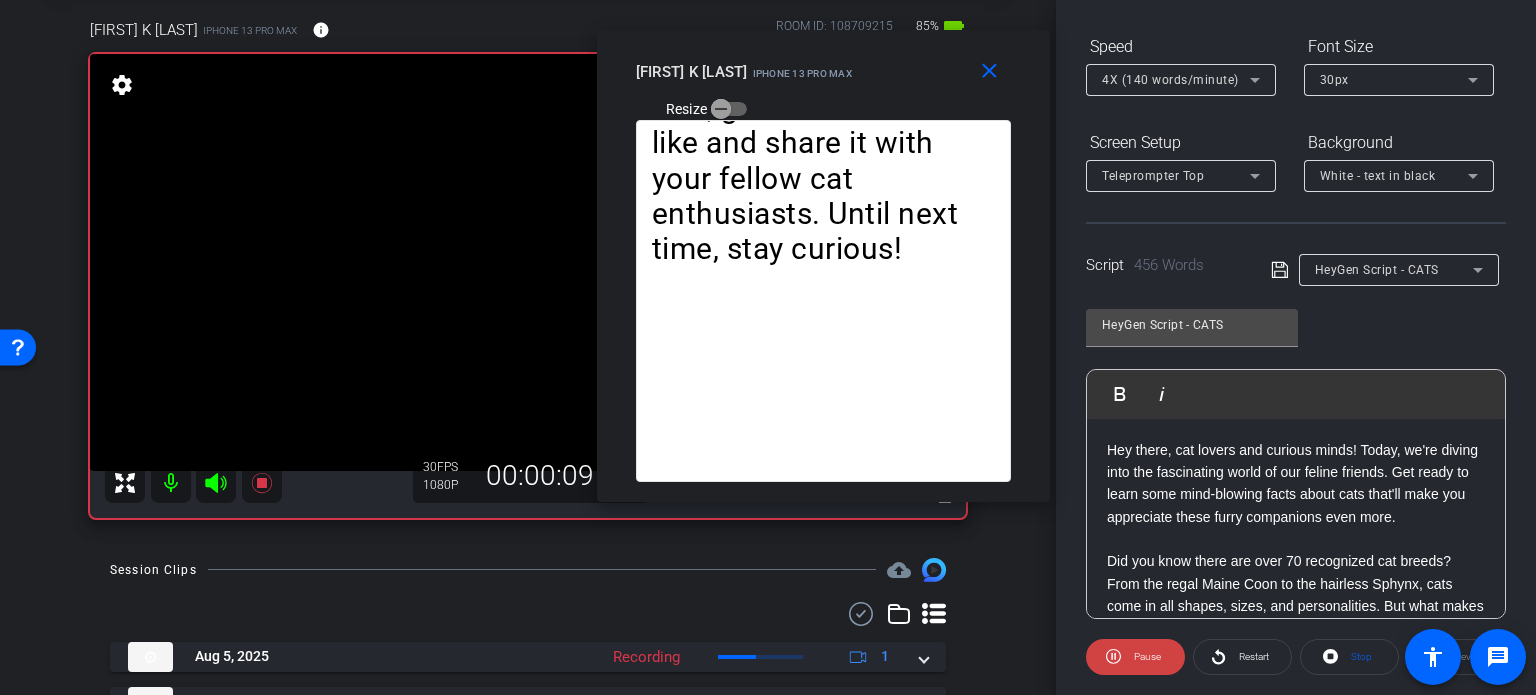 click on "4X (140 words/minute)" at bounding box center (1170, 80) 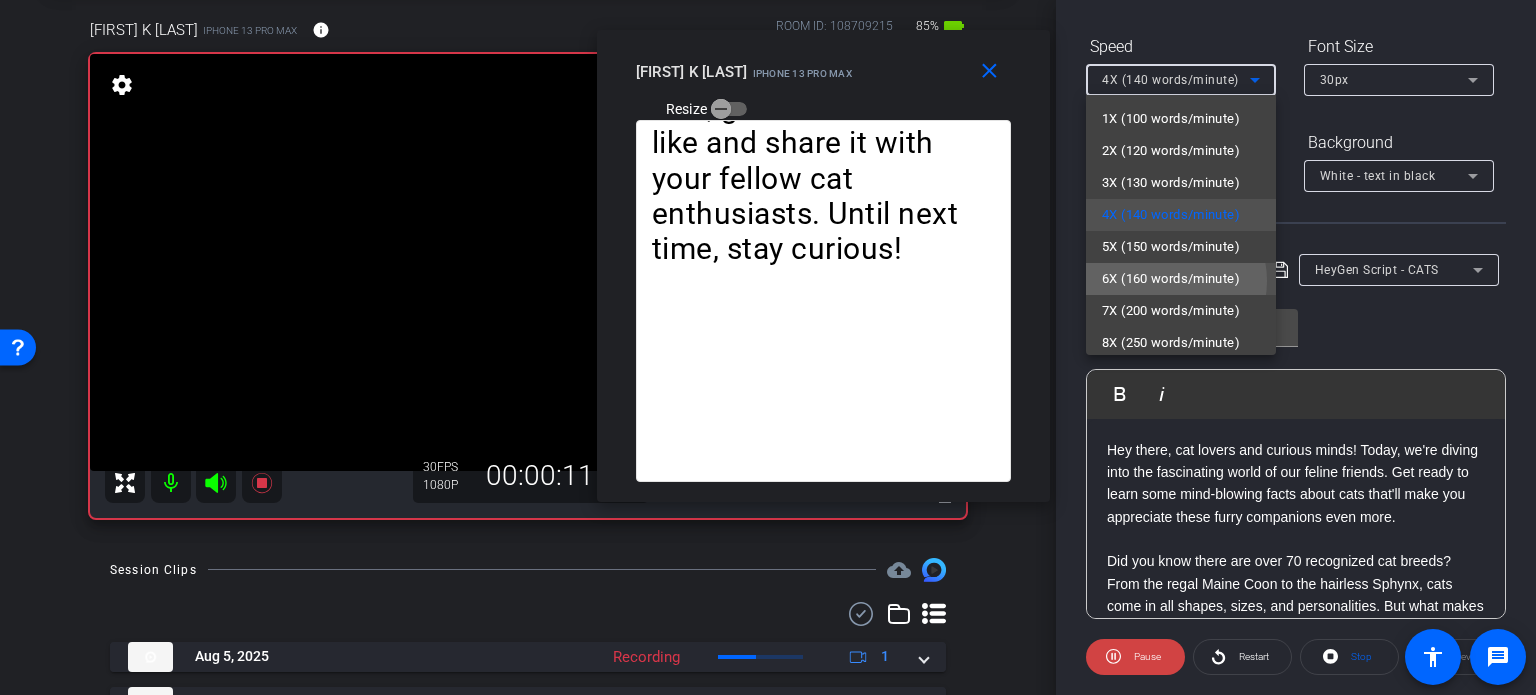 click on "6X (160 words/minute)" at bounding box center [1171, 279] 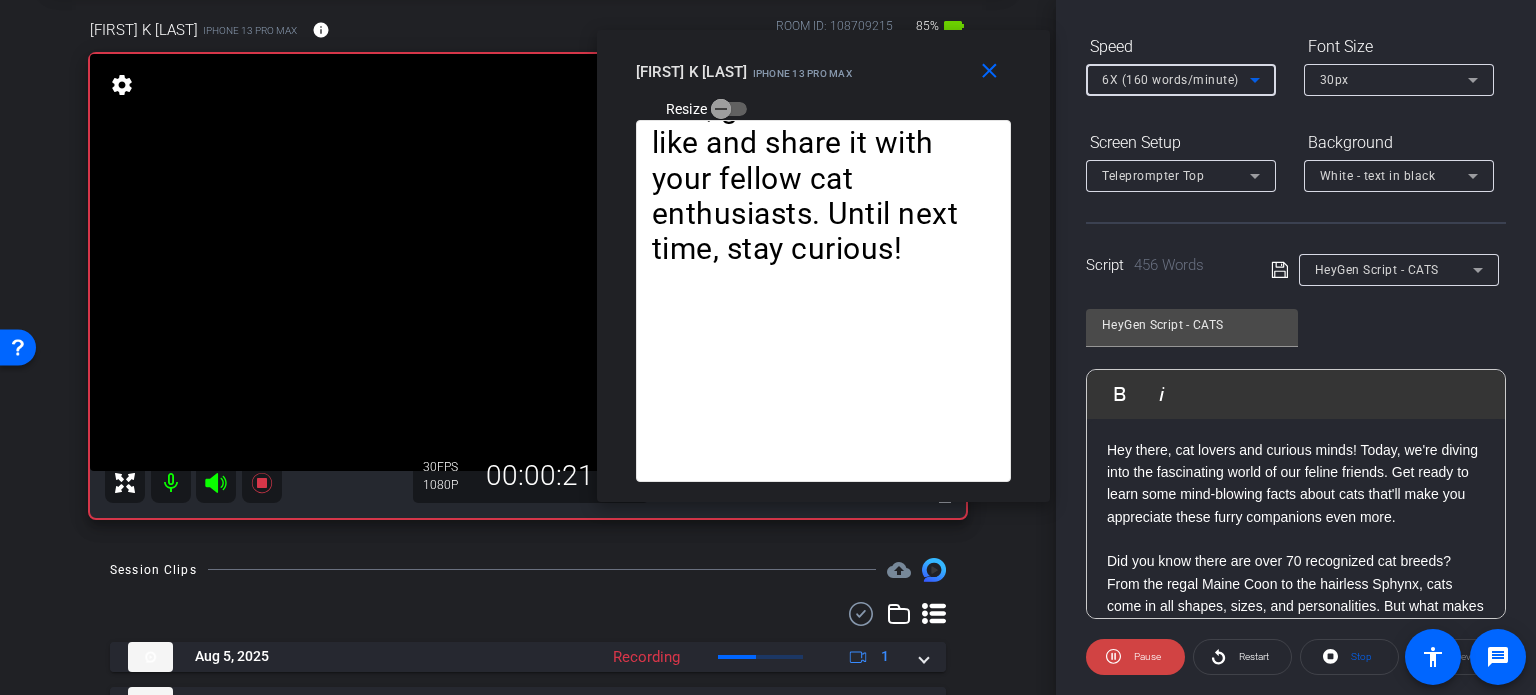 click on "6X (160 words/minute)" at bounding box center (1170, 80) 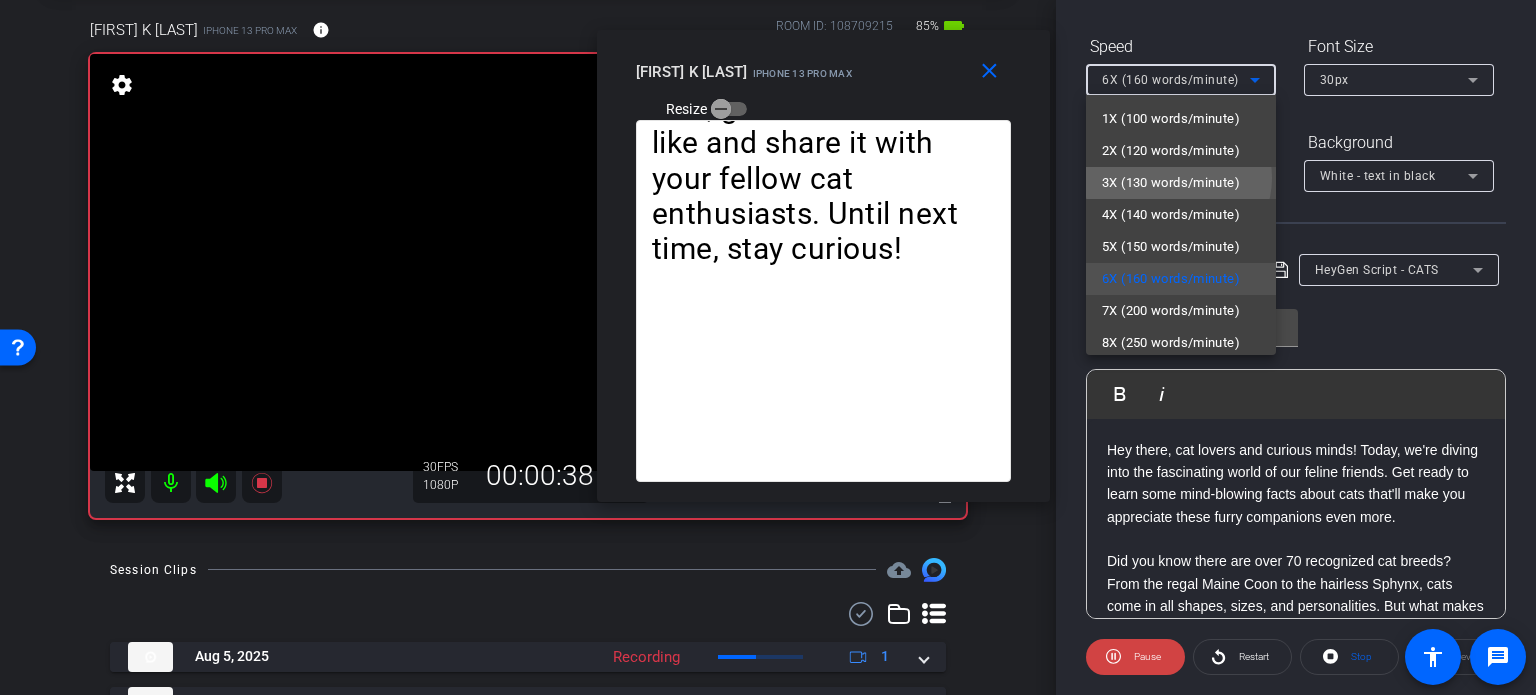 click on "3X (130 words/minute)" at bounding box center (1171, 183) 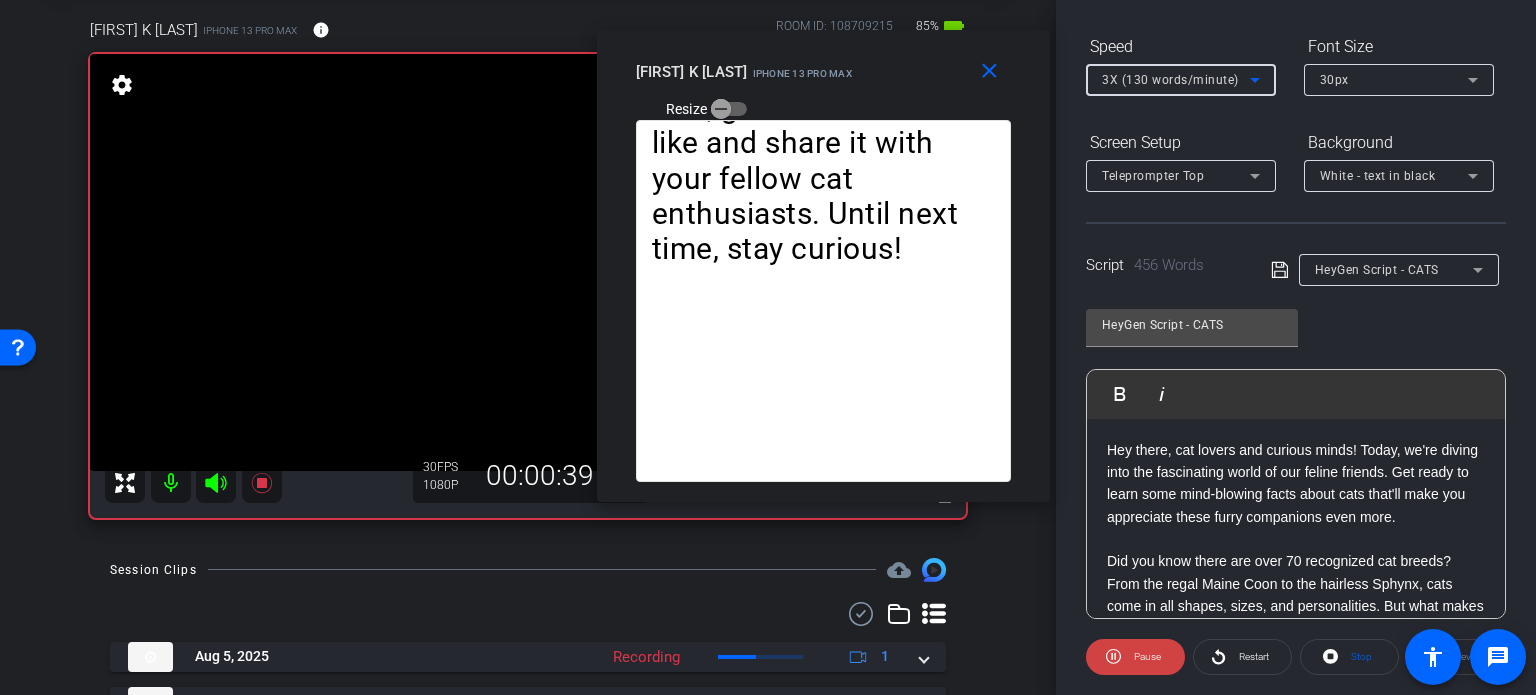 click on "3X (130 words/minute)" at bounding box center [1170, 80] 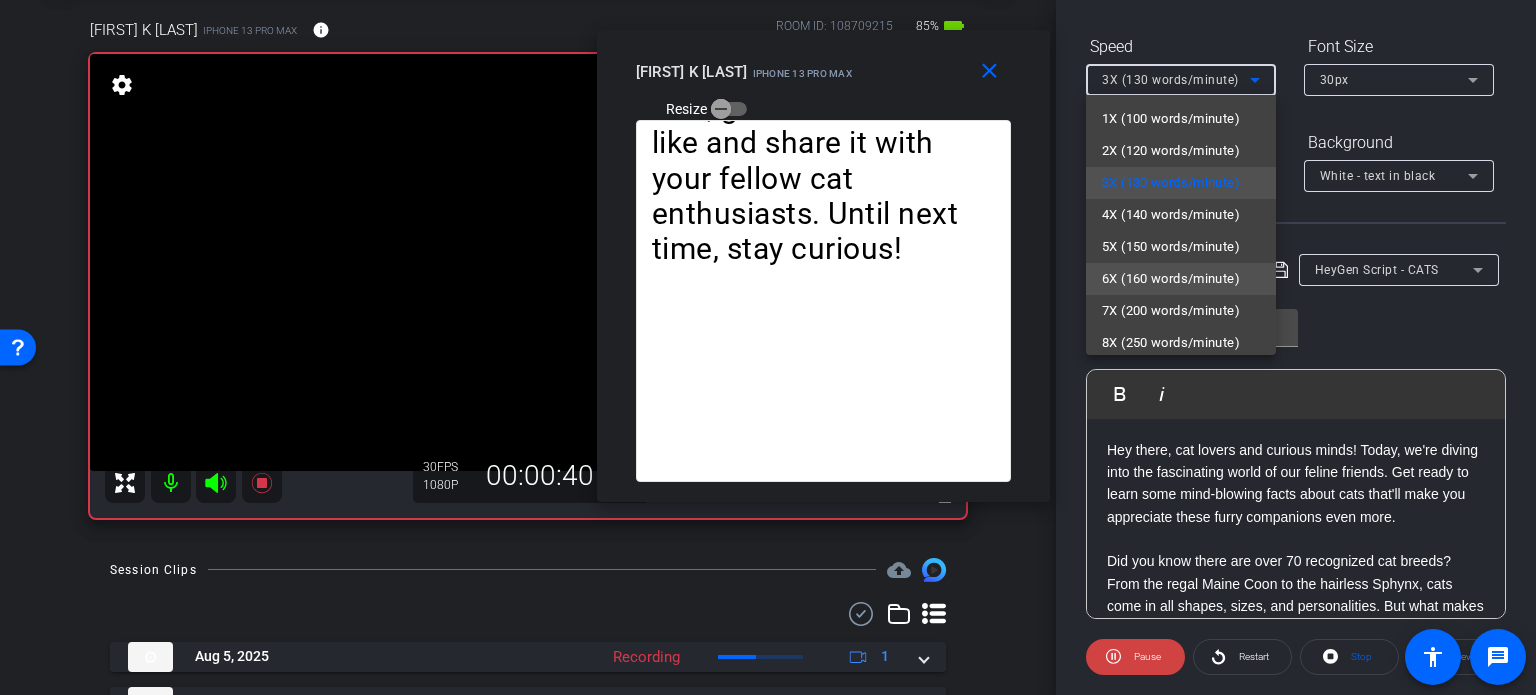 click on "6X (160 words/minute)" at bounding box center [1171, 279] 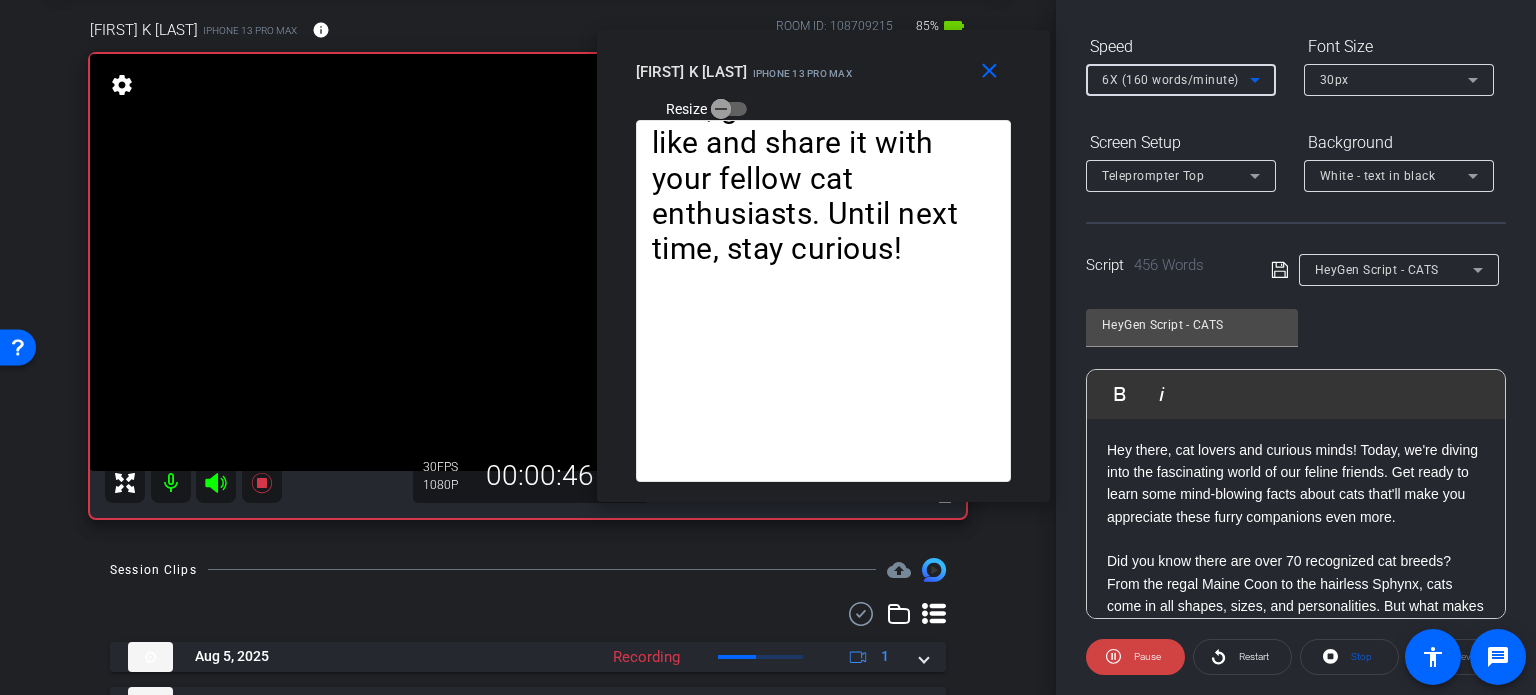 click on "6X (160 words/minute)" at bounding box center (1170, 80) 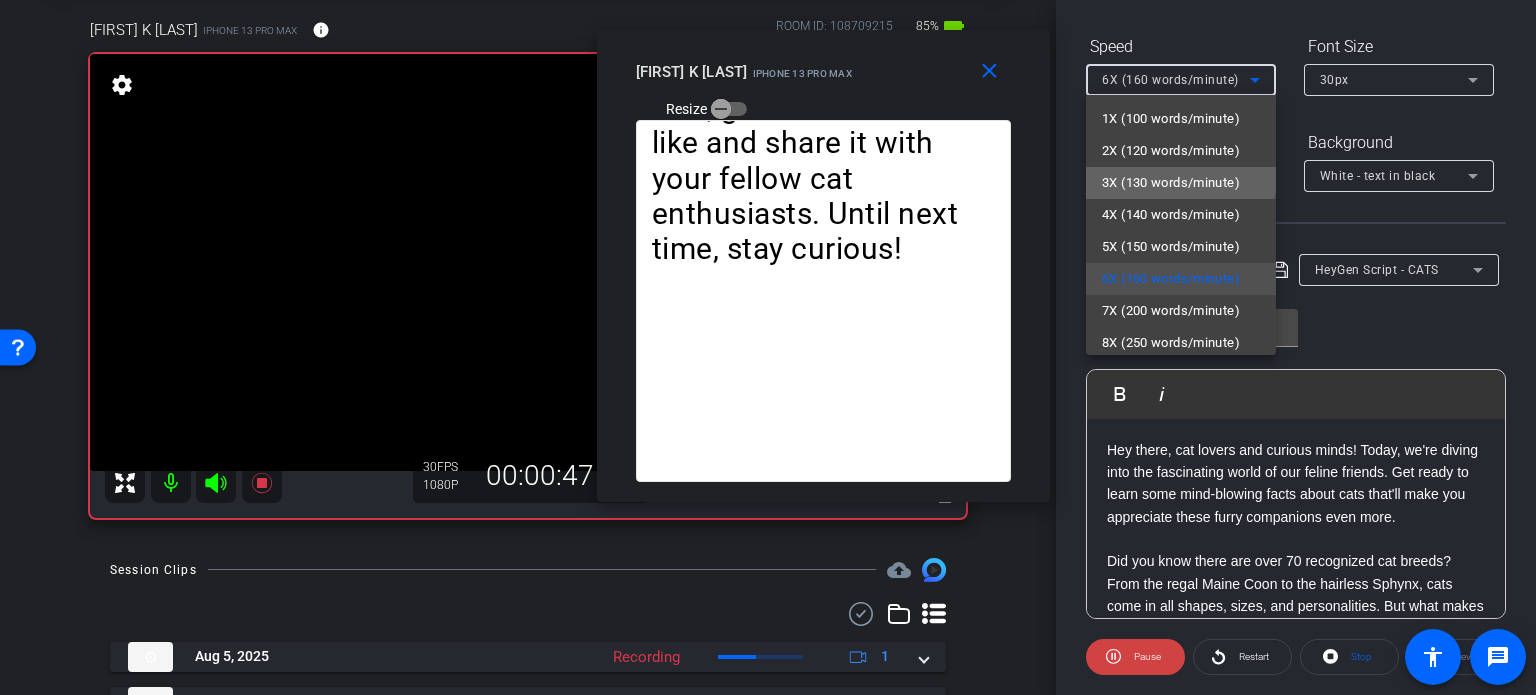 click on "3X (130 words/minute)" at bounding box center (1171, 183) 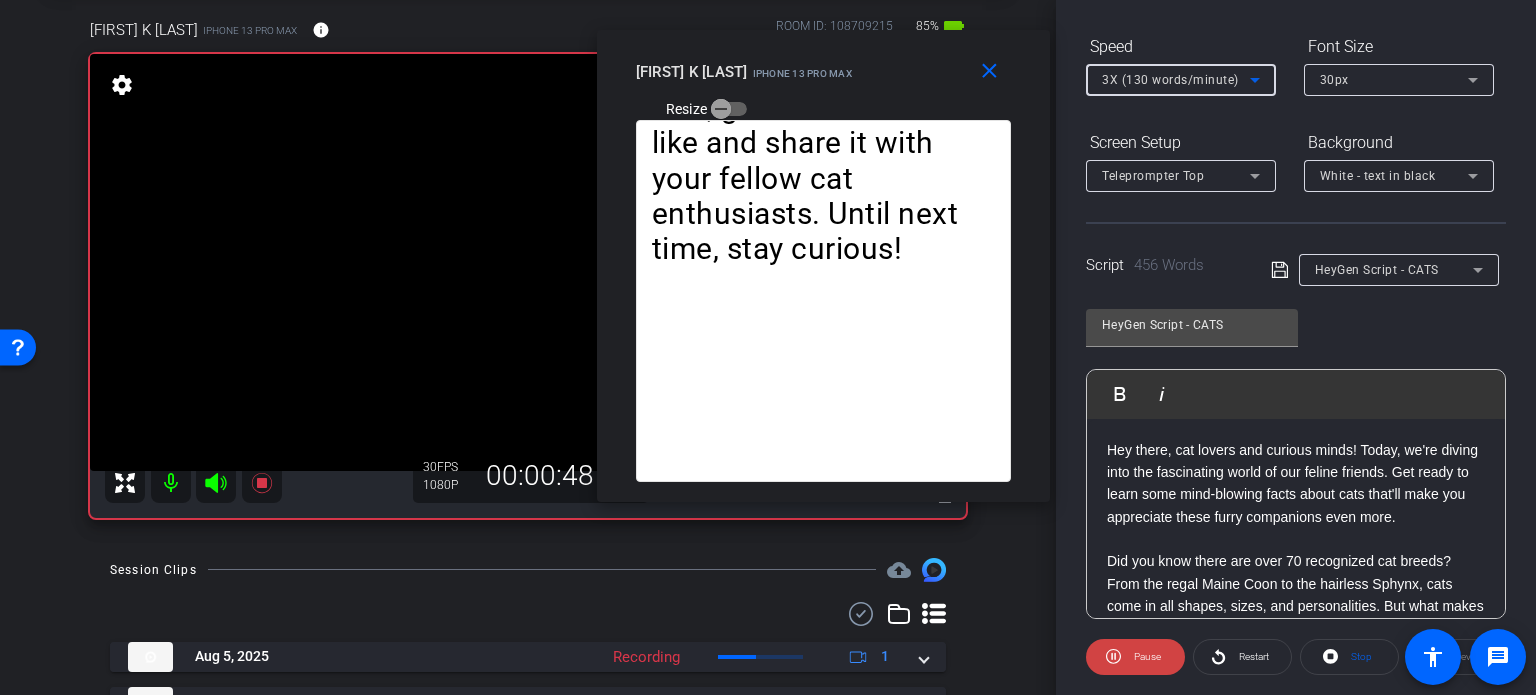 click on "3X (130 words/minute)" at bounding box center (1170, 80) 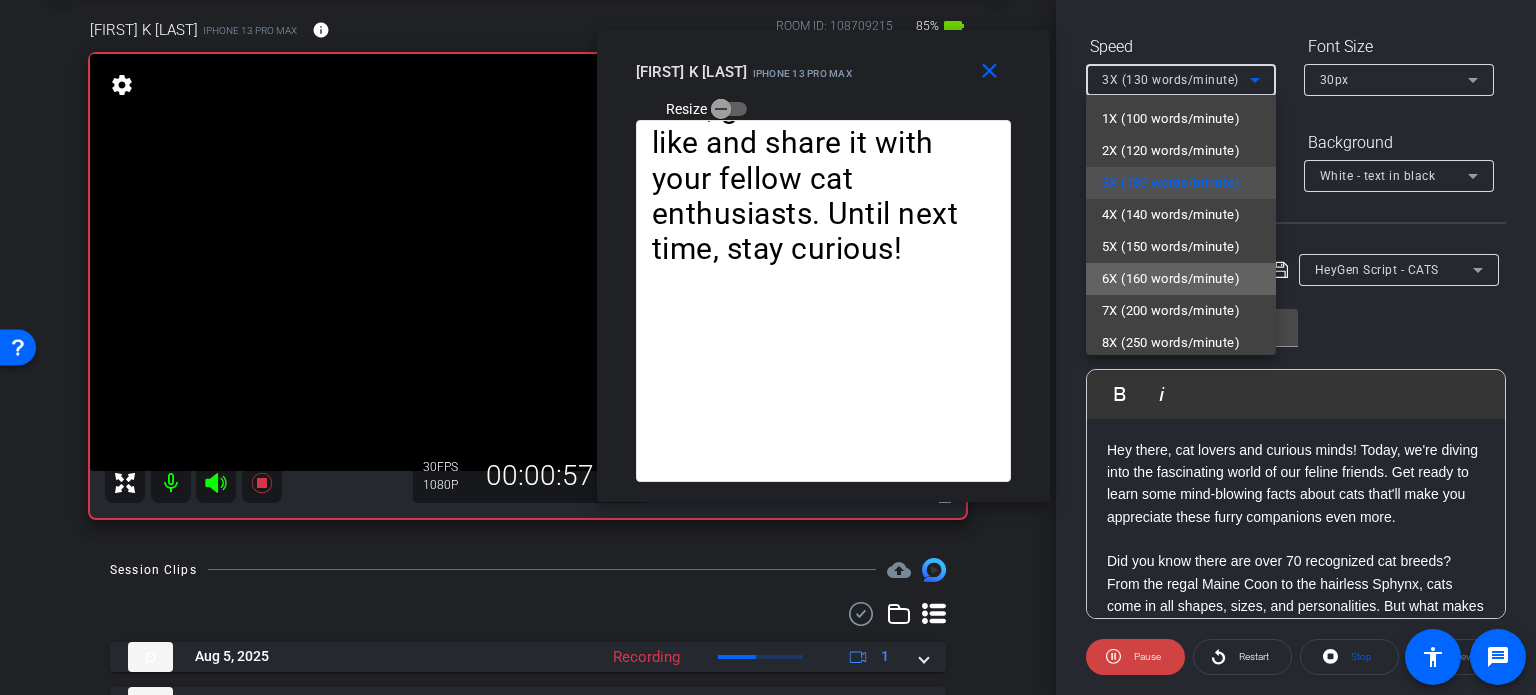 click on "6X (160 words/minute)" at bounding box center (1171, 279) 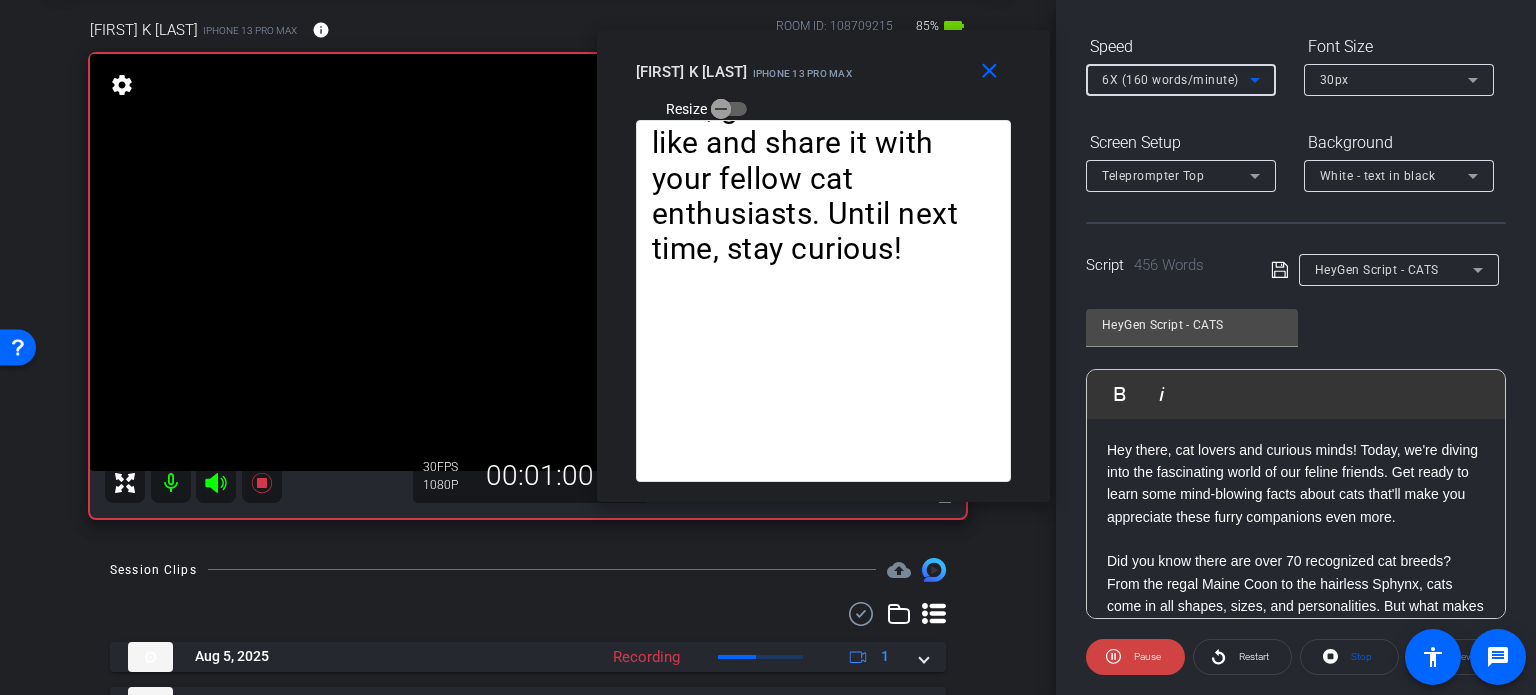 click on "6X (160 words/minute)" at bounding box center [1170, 80] 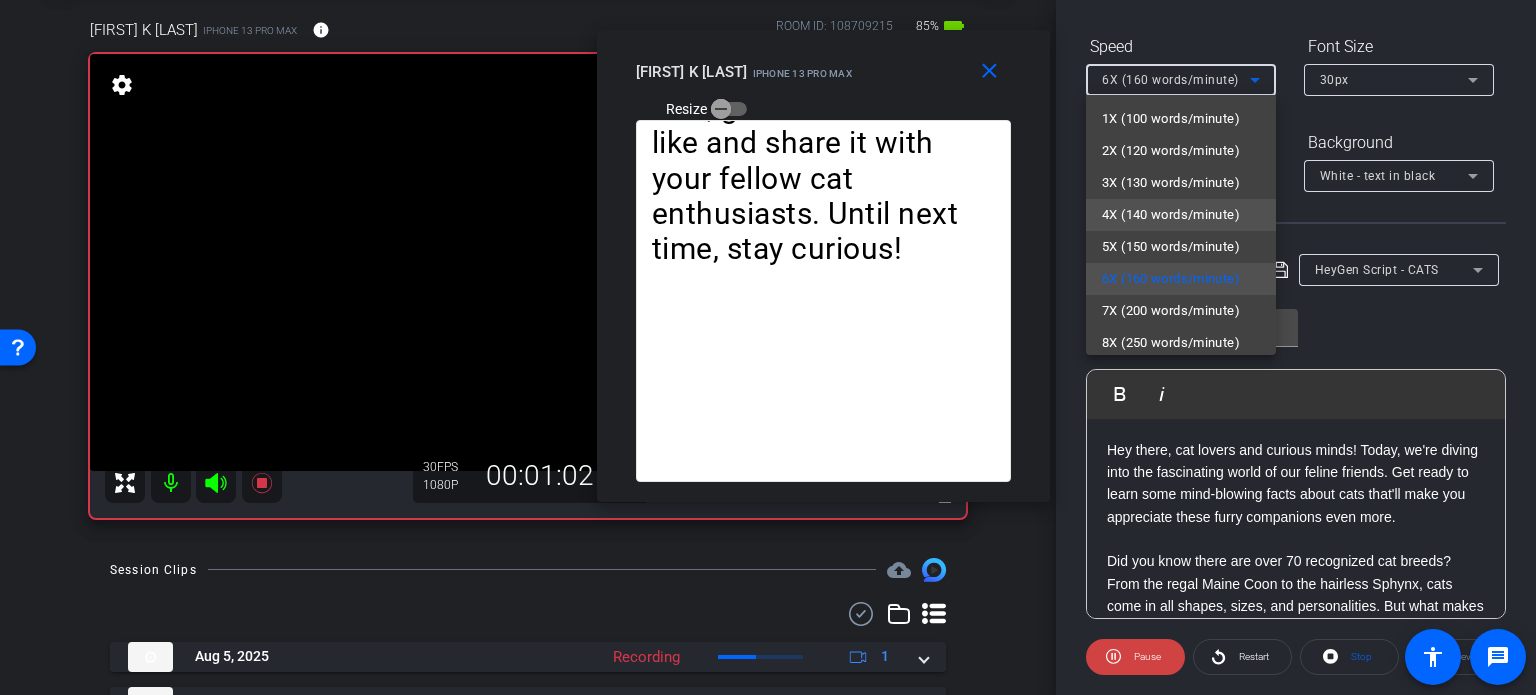 click on "4X (140 words/minute)" at bounding box center (1171, 215) 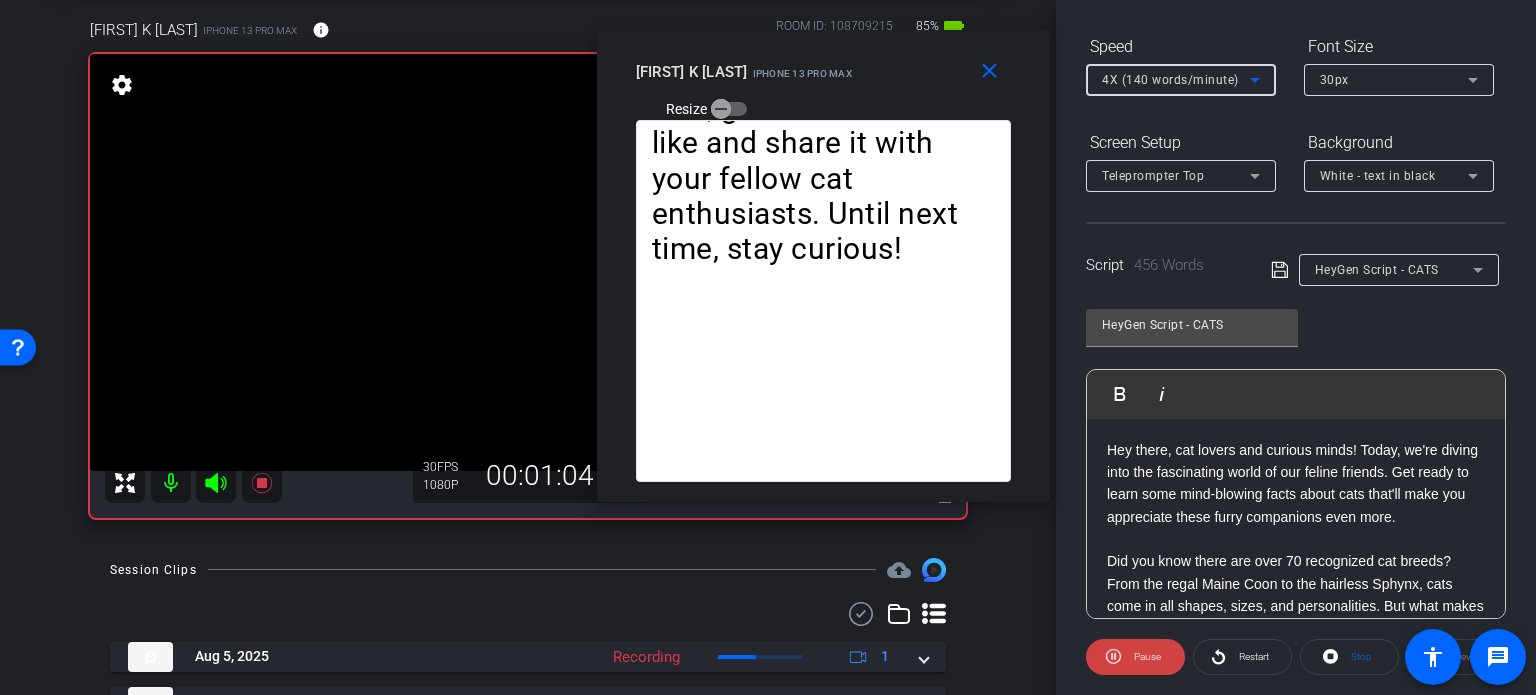 click on "4X (140 words/minute)" at bounding box center [1170, 80] 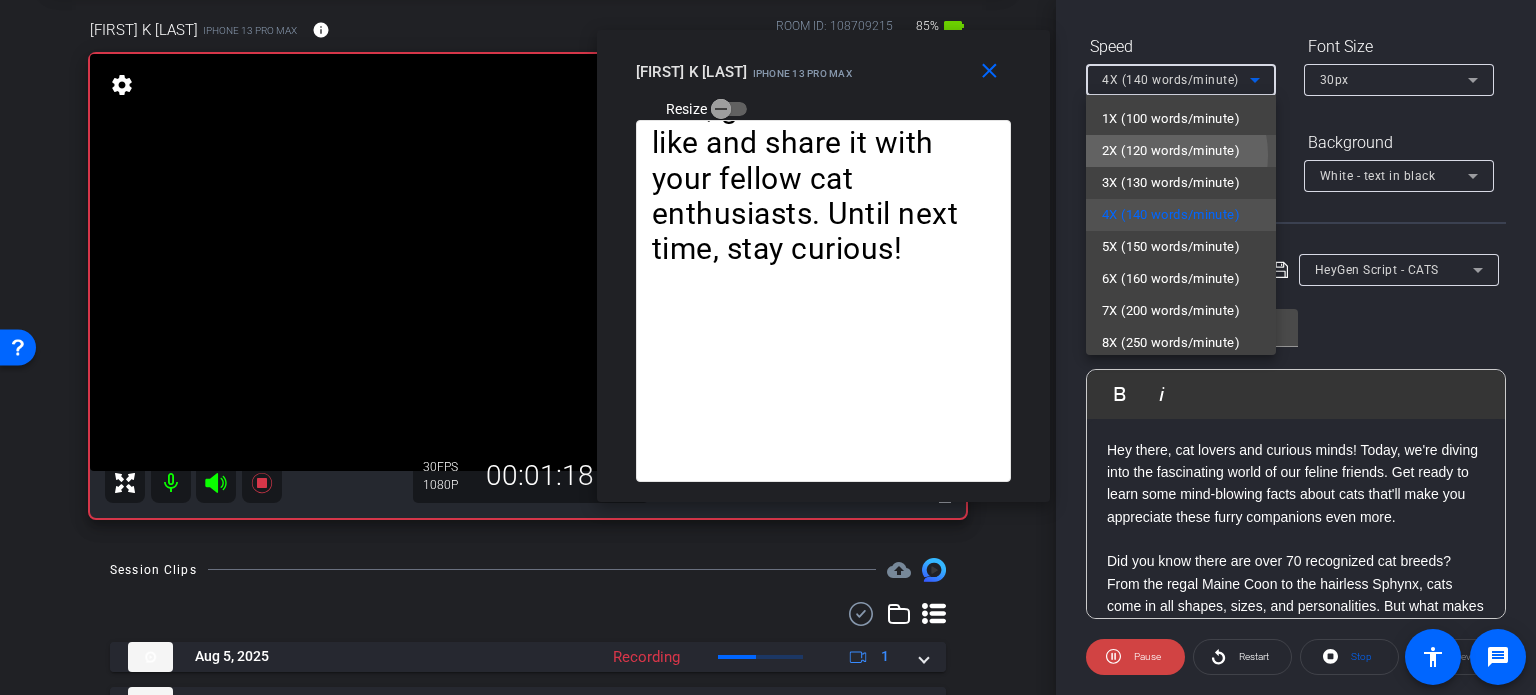 click on "2X (120 words/minute)" at bounding box center (1171, 151) 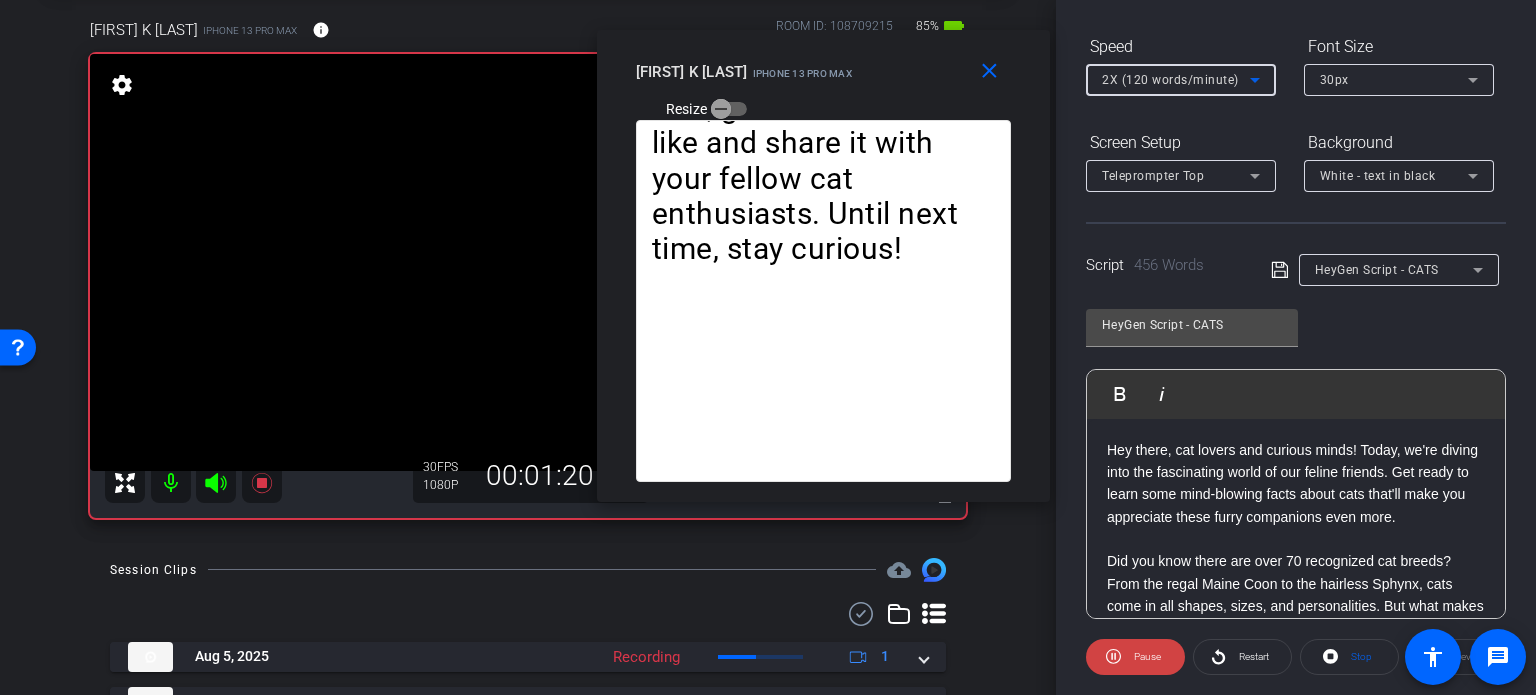 click on "2X (120 words/minute)" at bounding box center [1170, 80] 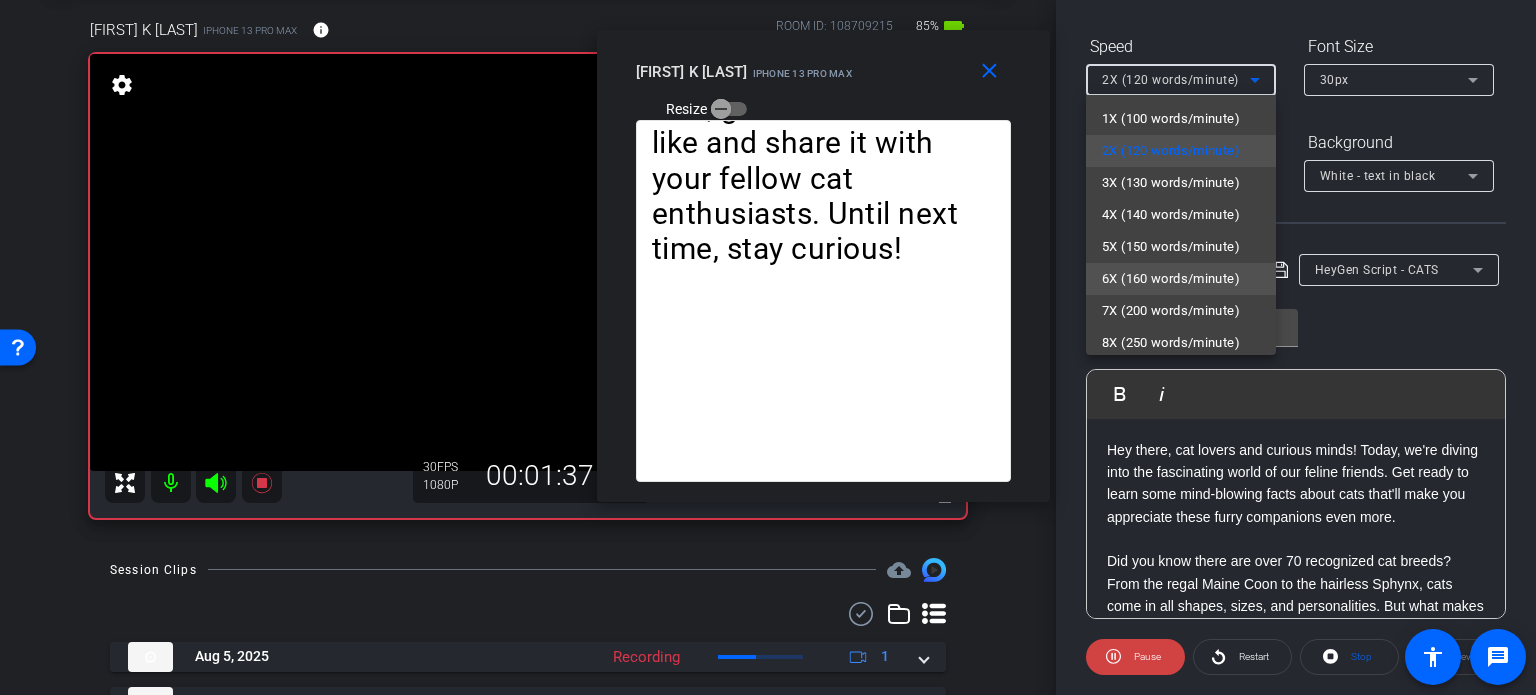 click on "6X (160 words/minute)" at bounding box center (1171, 279) 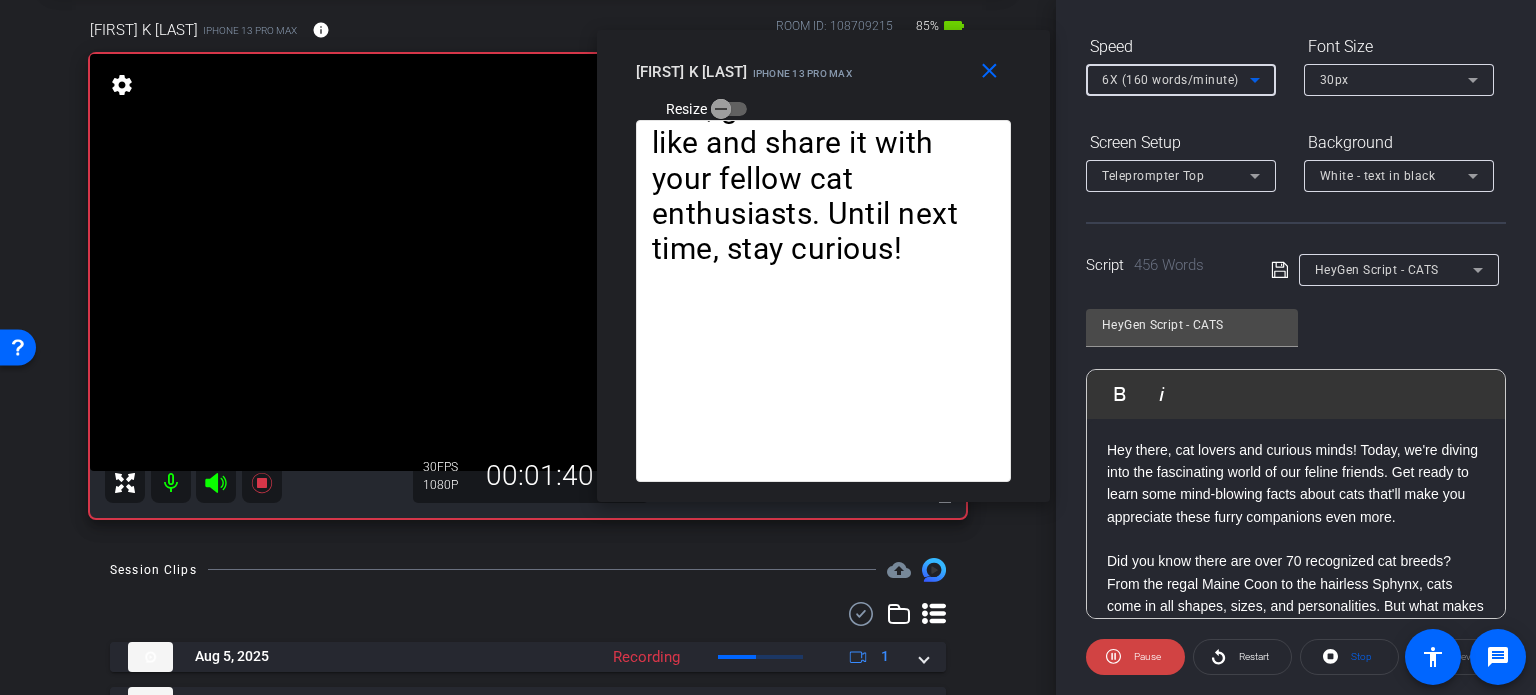 click on "6X (160 words/minute)" at bounding box center [1170, 80] 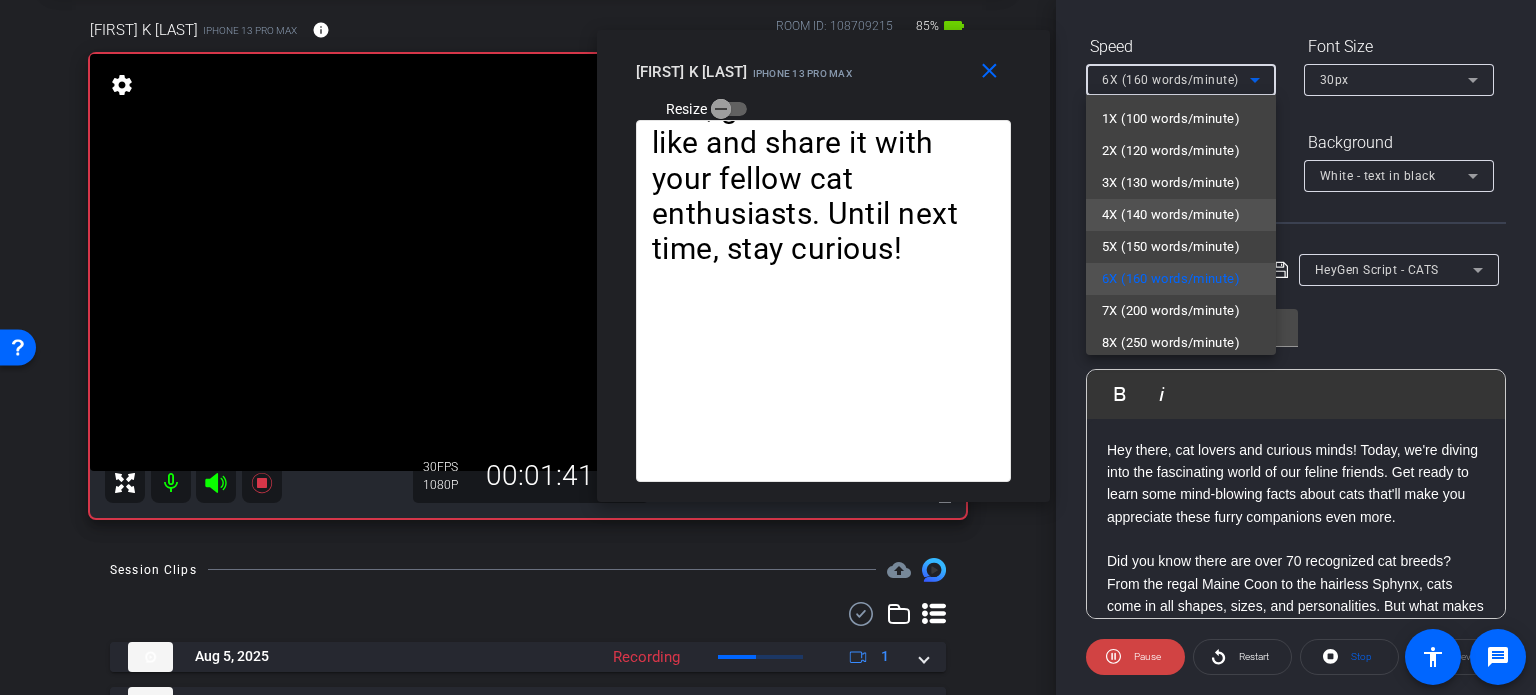 click on "4X (140 words/minute)" at bounding box center [1171, 215] 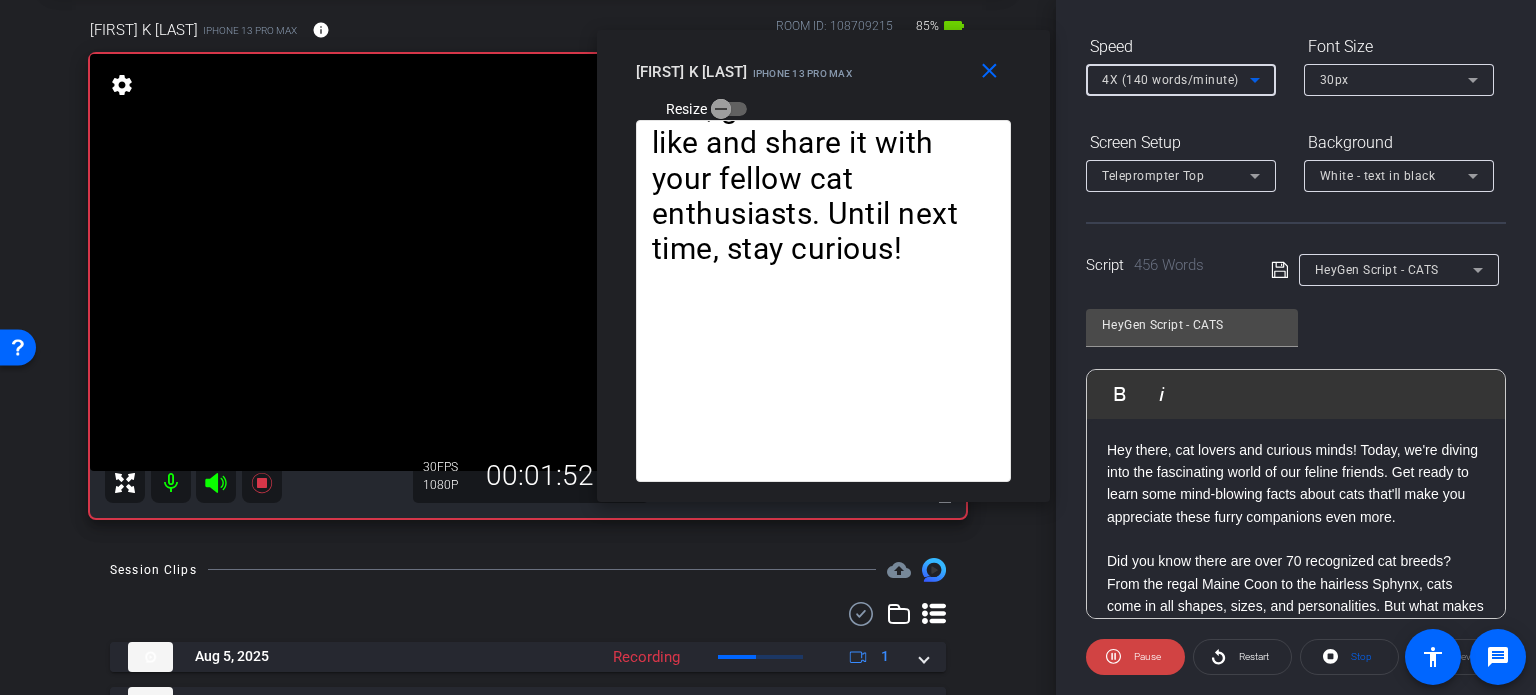 click on "4X (140 words/minute)" at bounding box center [1170, 80] 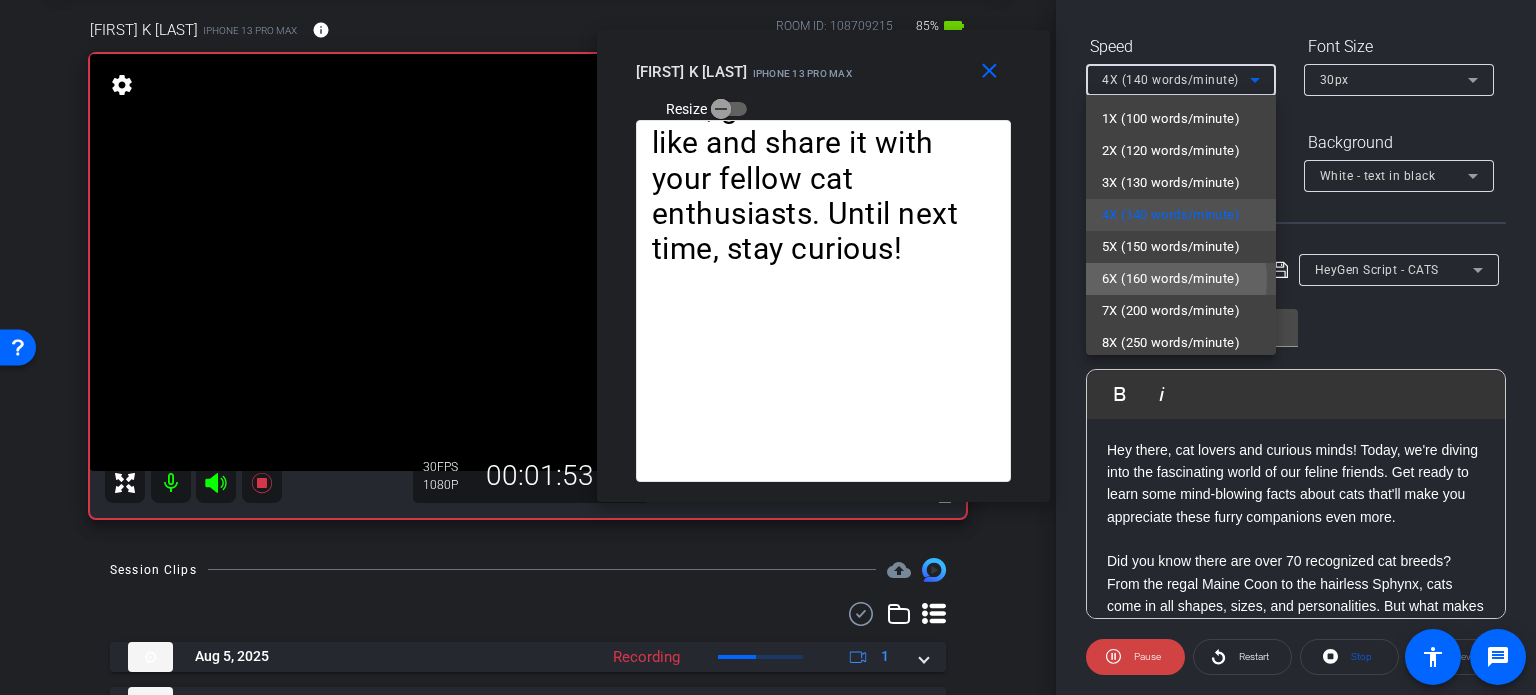 click on "6X (160 words/minute)" at bounding box center (1171, 279) 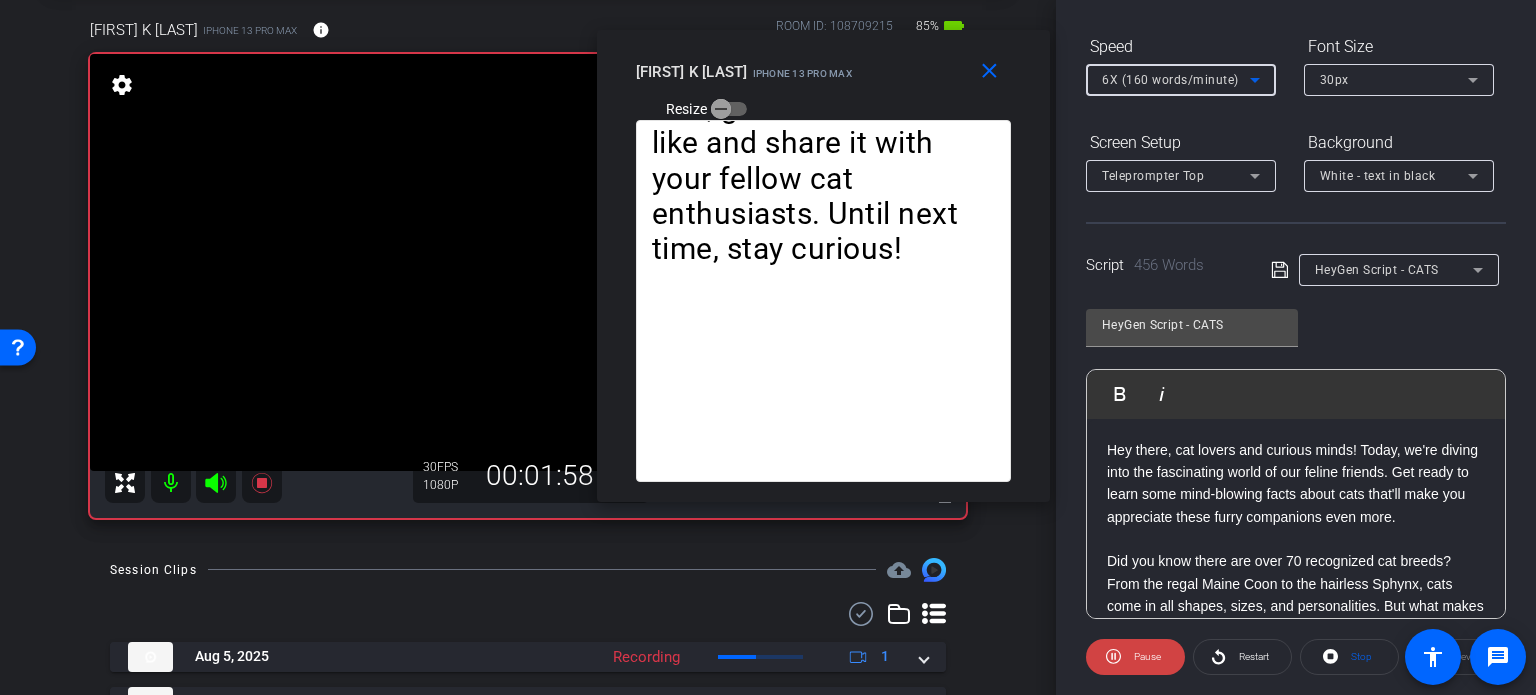 click on "6X (160 words/minute)" at bounding box center [1170, 80] 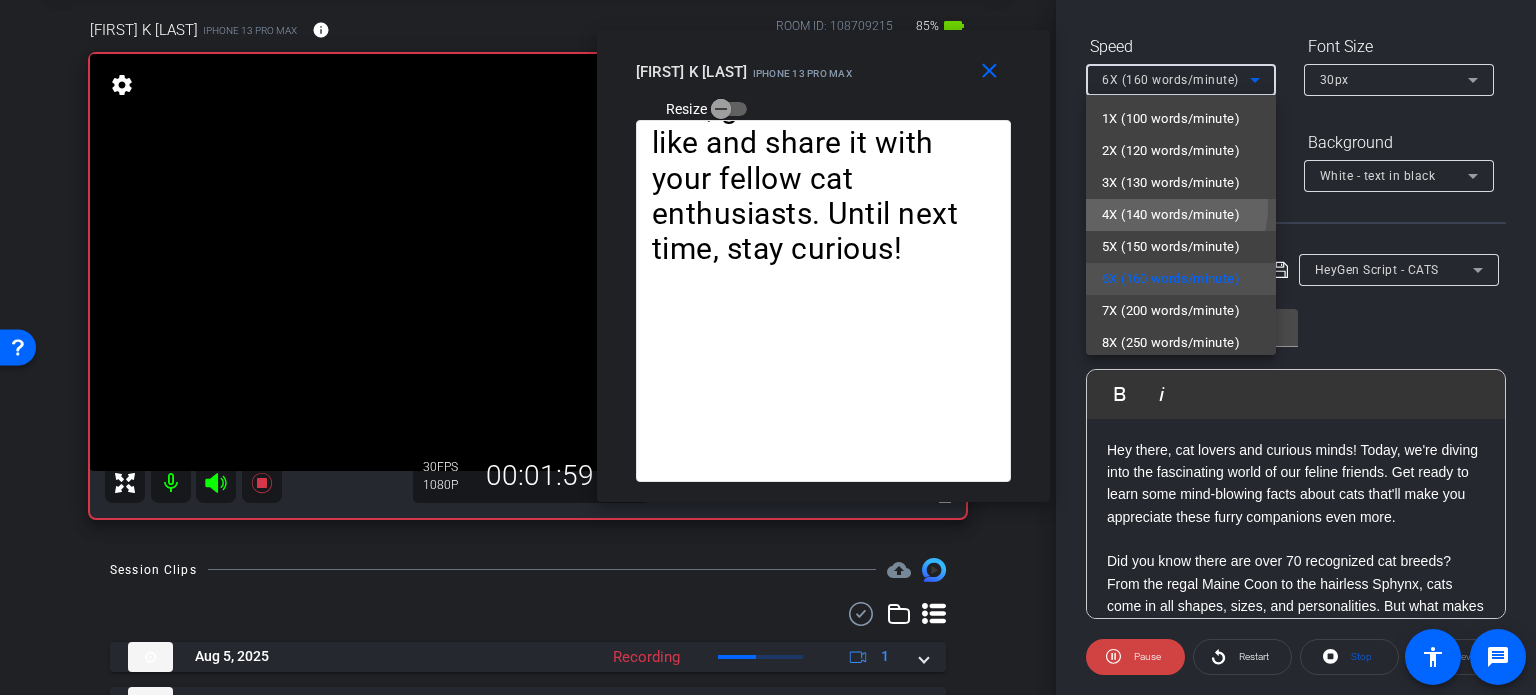 click on "4X (140 words/minute)" at bounding box center [1171, 215] 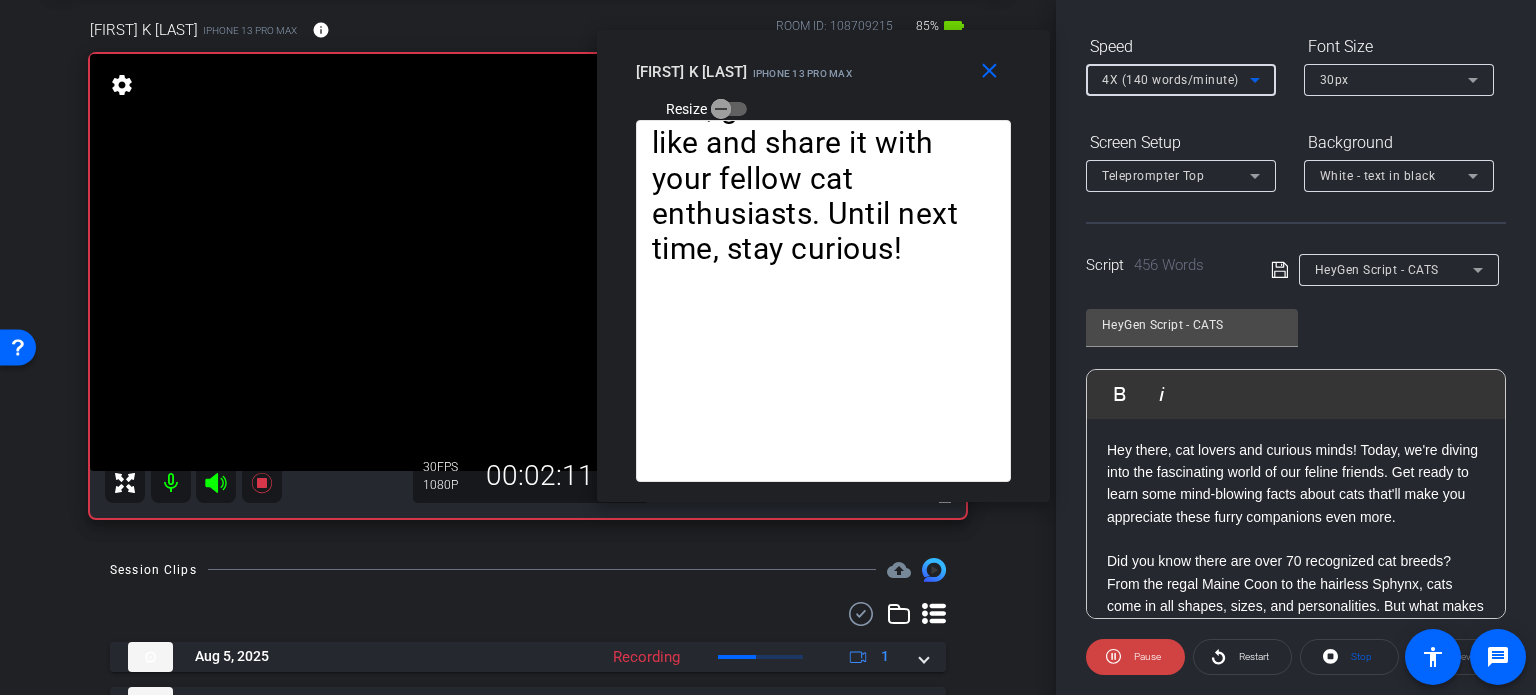 click on "4X (140 words/minute)" at bounding box center [1170, 80] 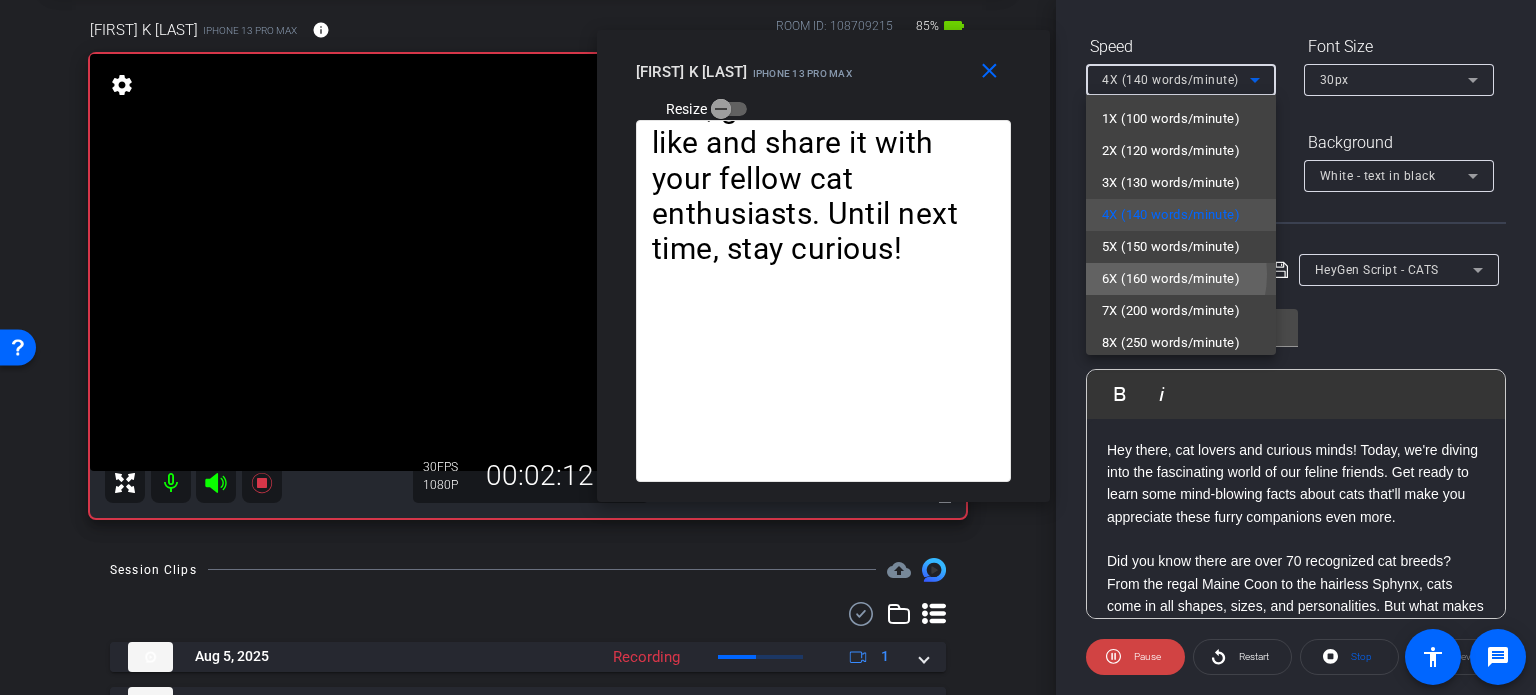 click on "6X (160 words/minute)" at bounding box center [1171, 279] 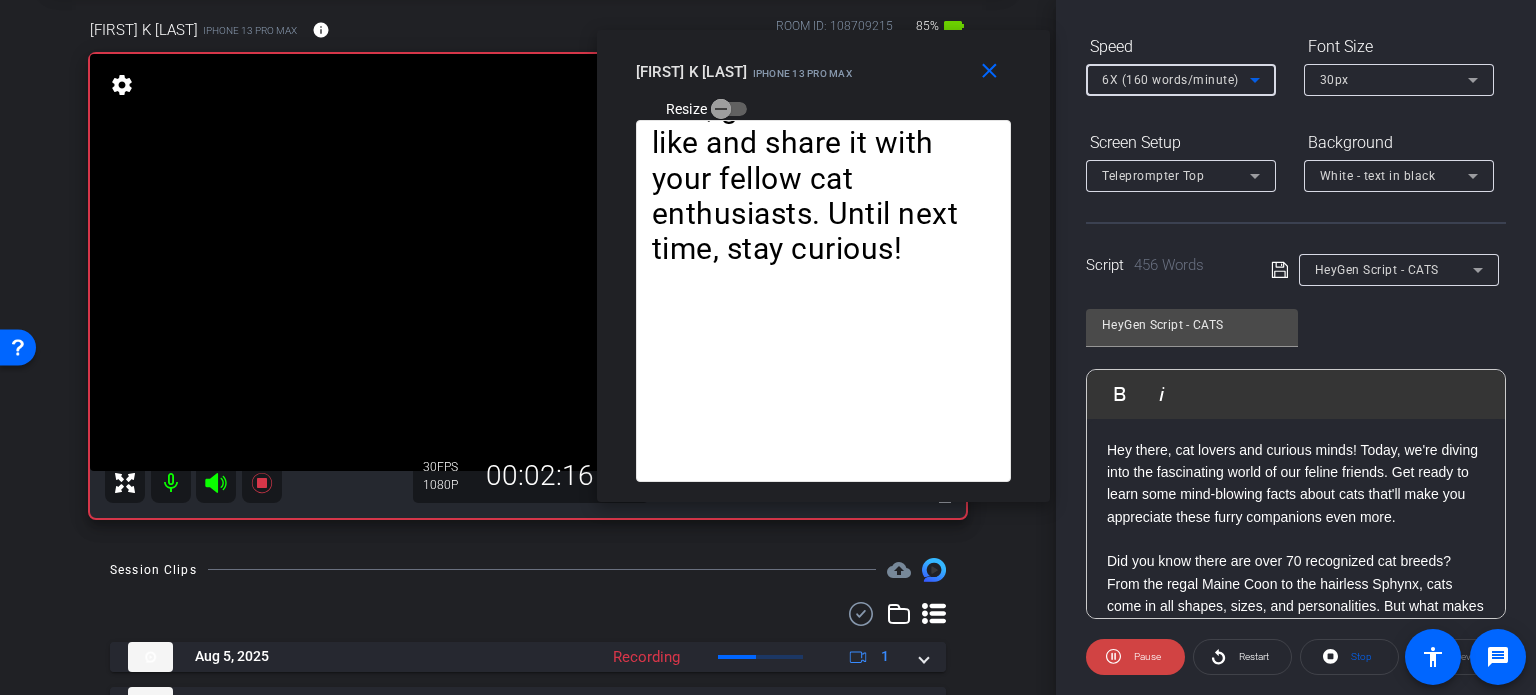 click on "6X (160 words/minute)" at bounding box center (1170, 80) 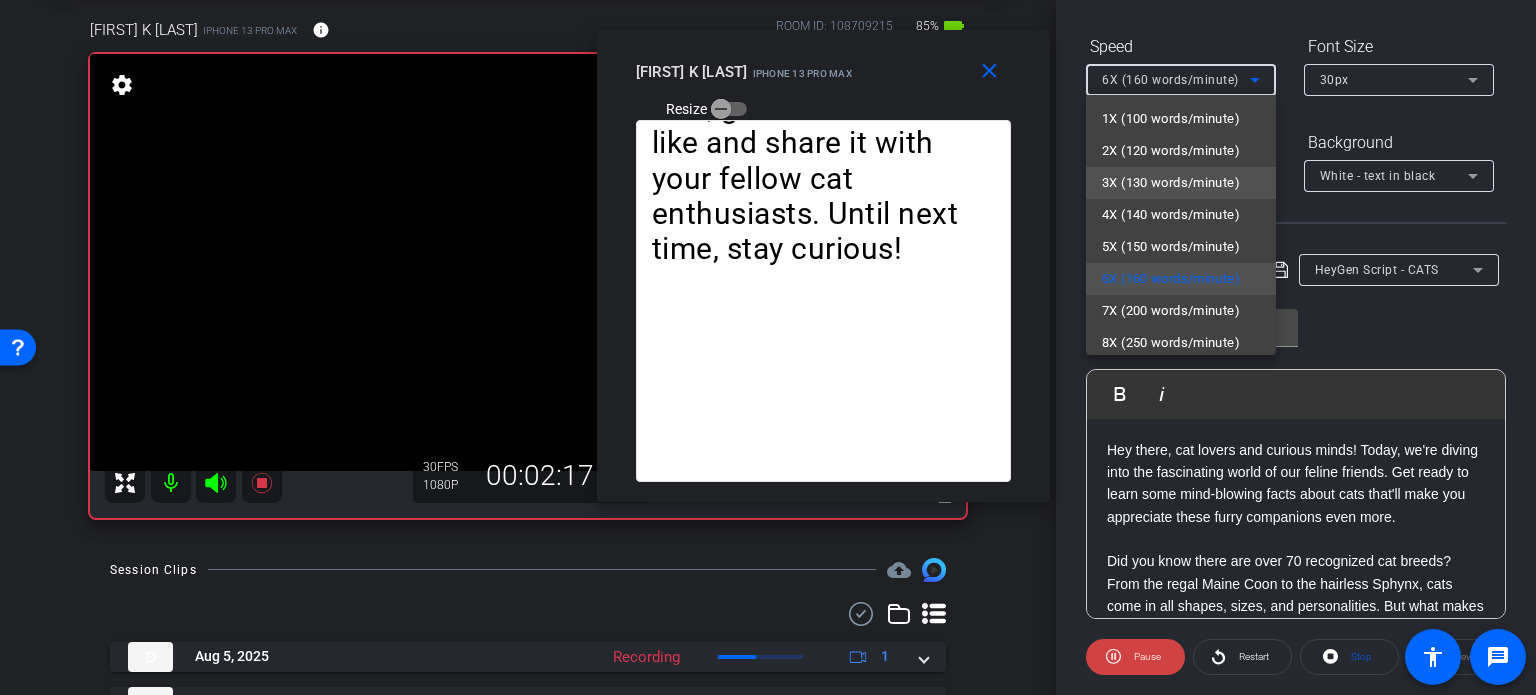 click on "3X (130 words/minute)" at bounding box center [1171, 183] 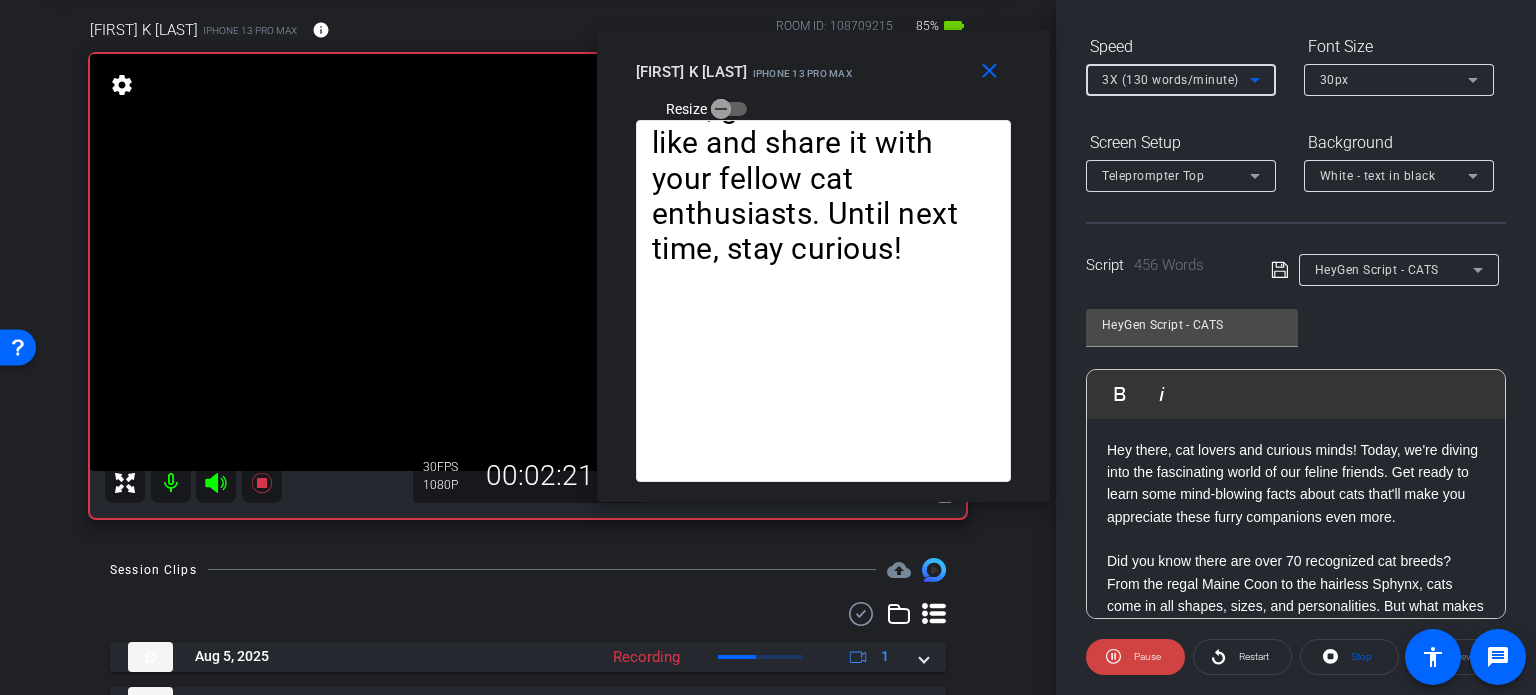 click on "3X (130 words/minute)" at bounding box center [1170, 80] 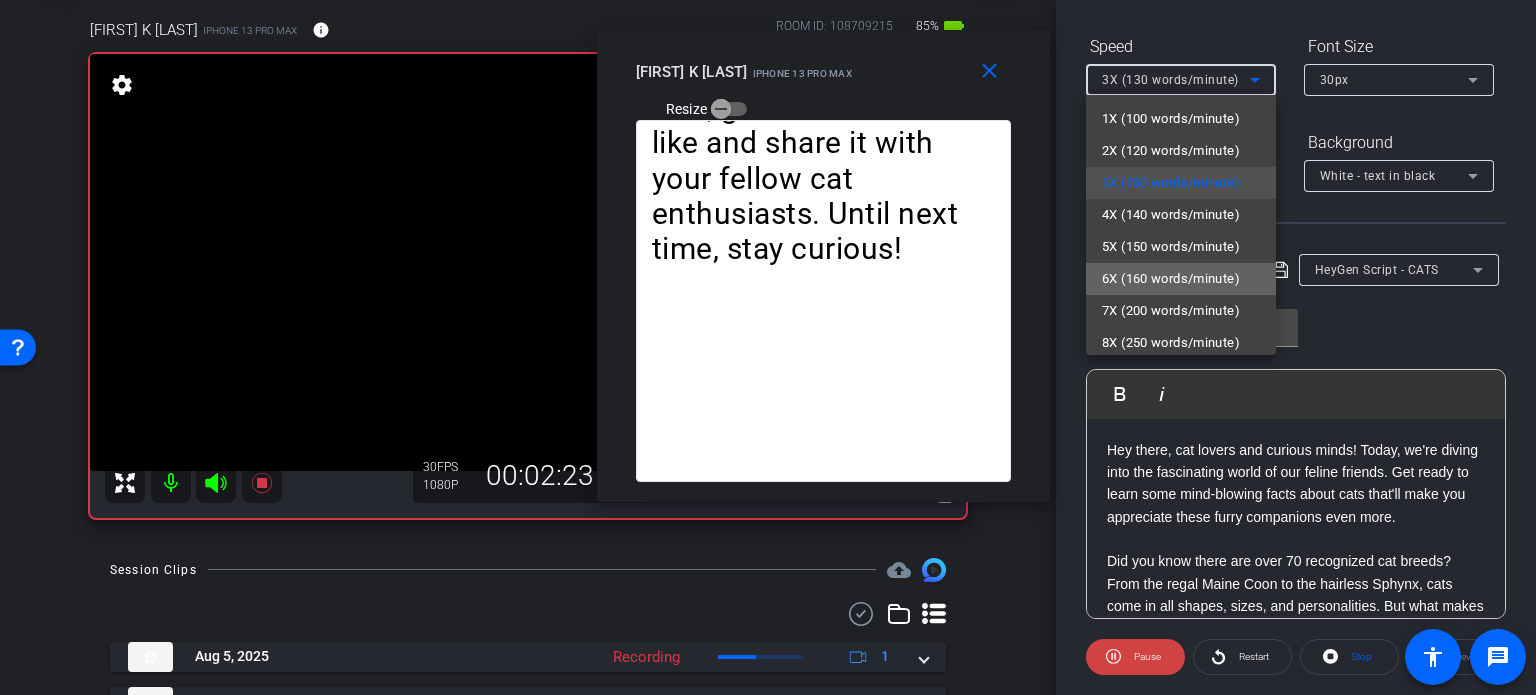 click on "6X (160 words/minute)" at bounding box center [1171, 279] 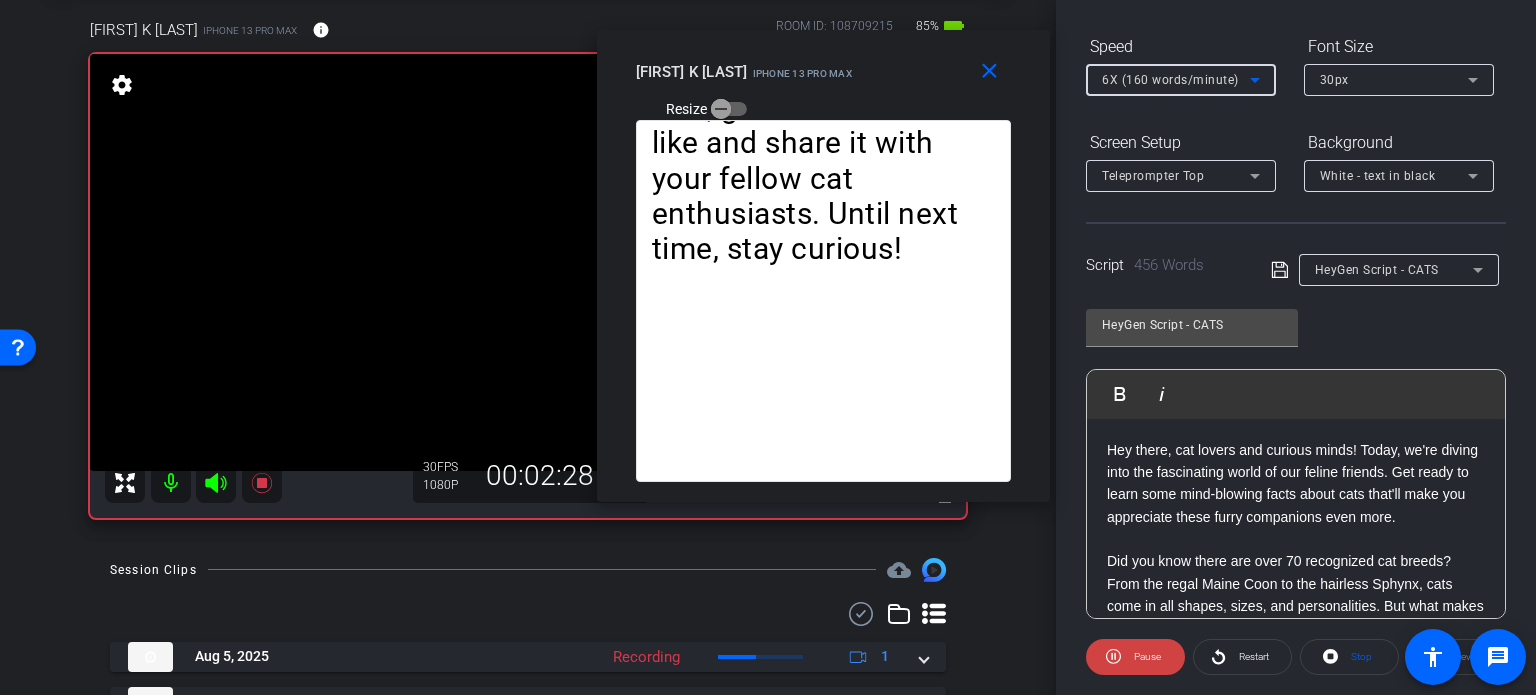 click on "6X (160 words/minute)" at bounding box center [1170, 80] 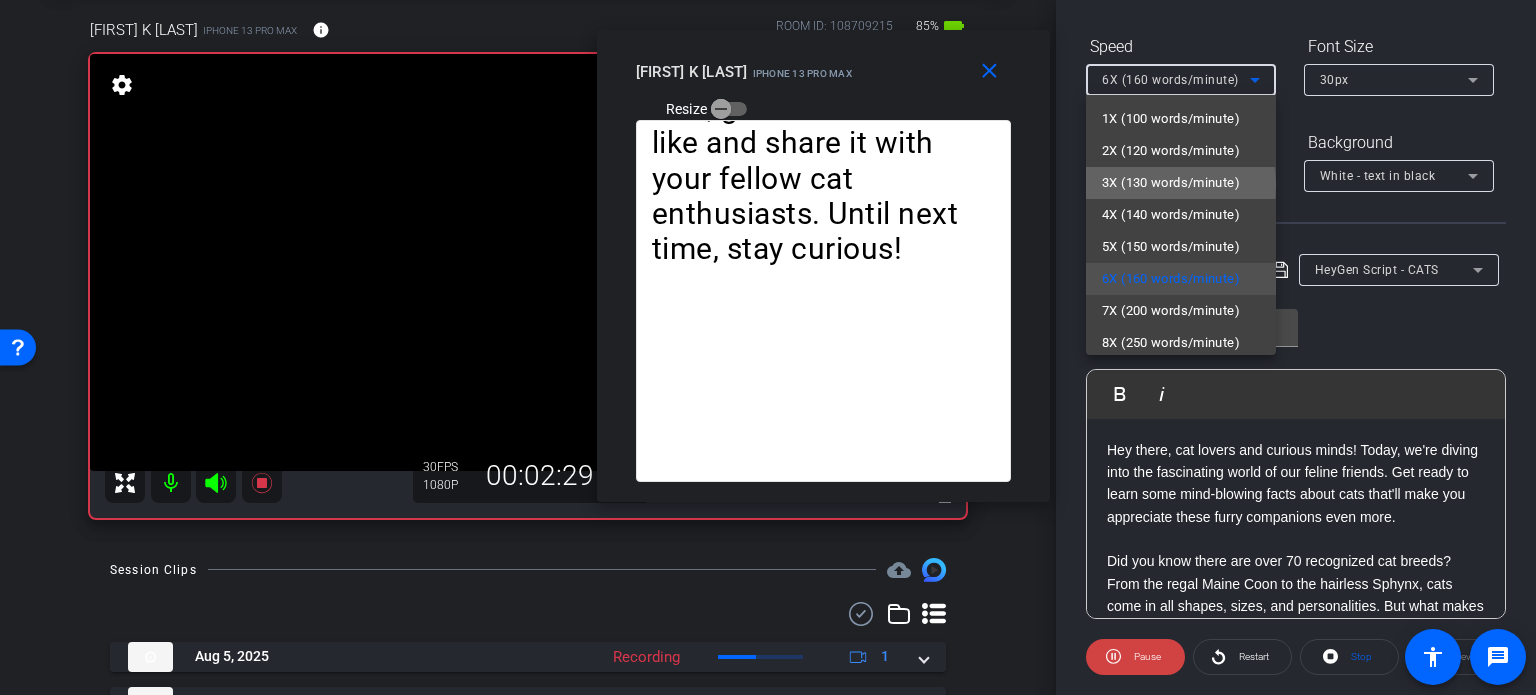 click on "3X (130 words/minute)" at bounding box center [1171, 183] 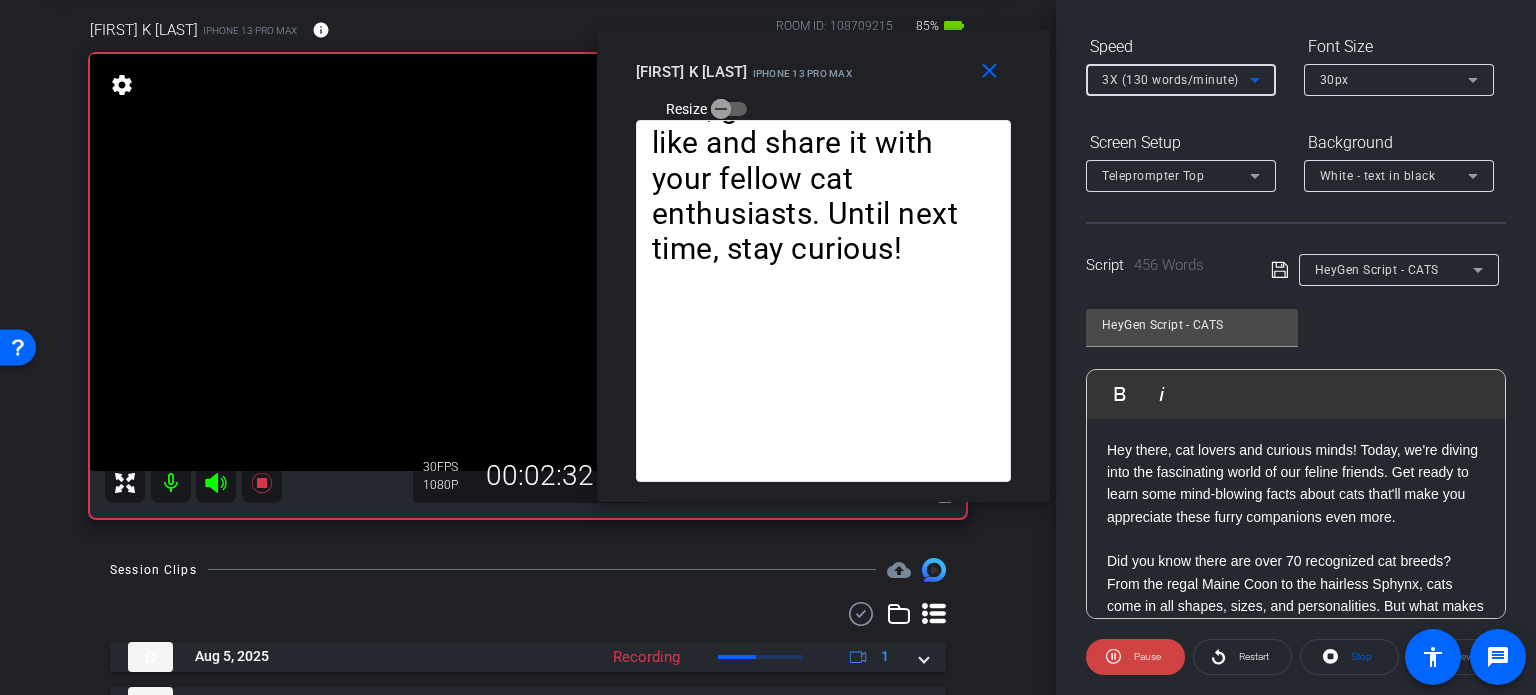 click on "3X (130 words/minute)" at bounding box center (1170, 80) 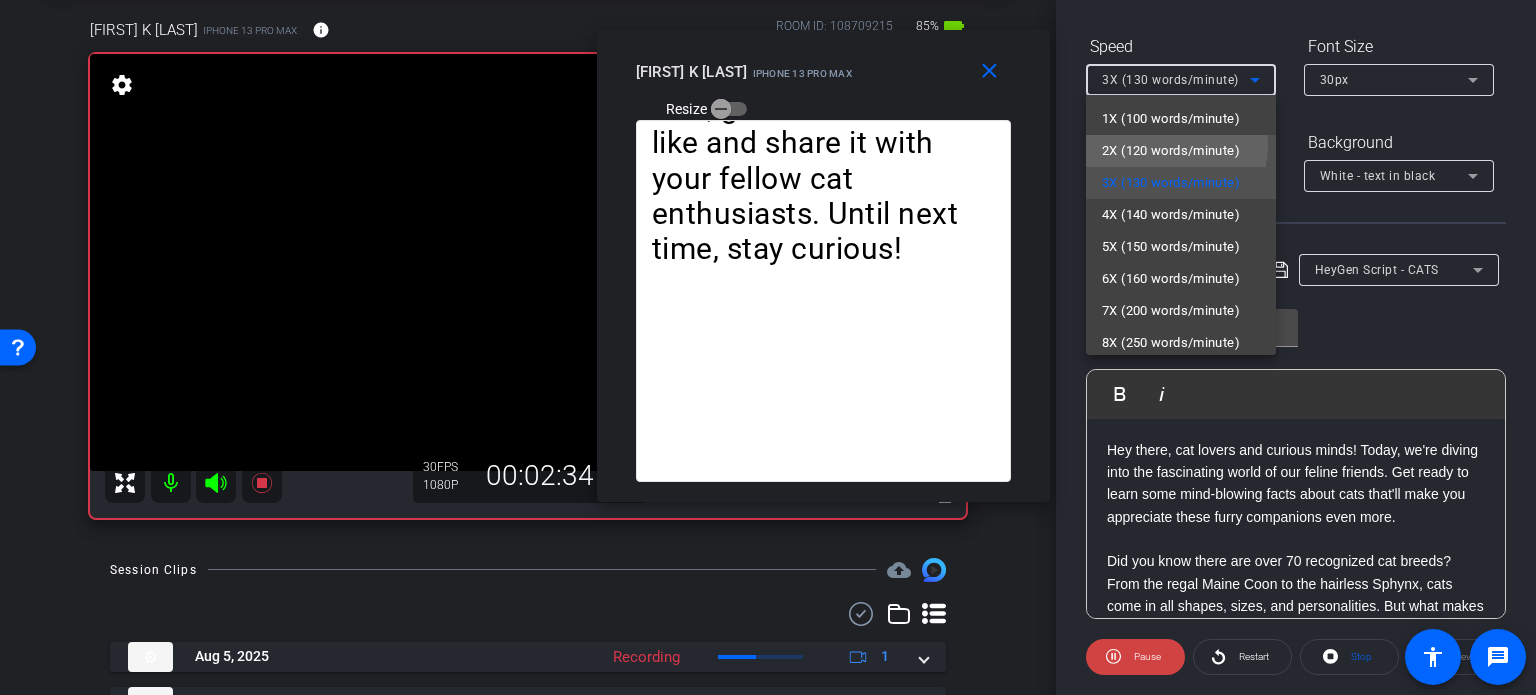 click on "2X (120 words/minute)" at bounding box center [1171, 151] 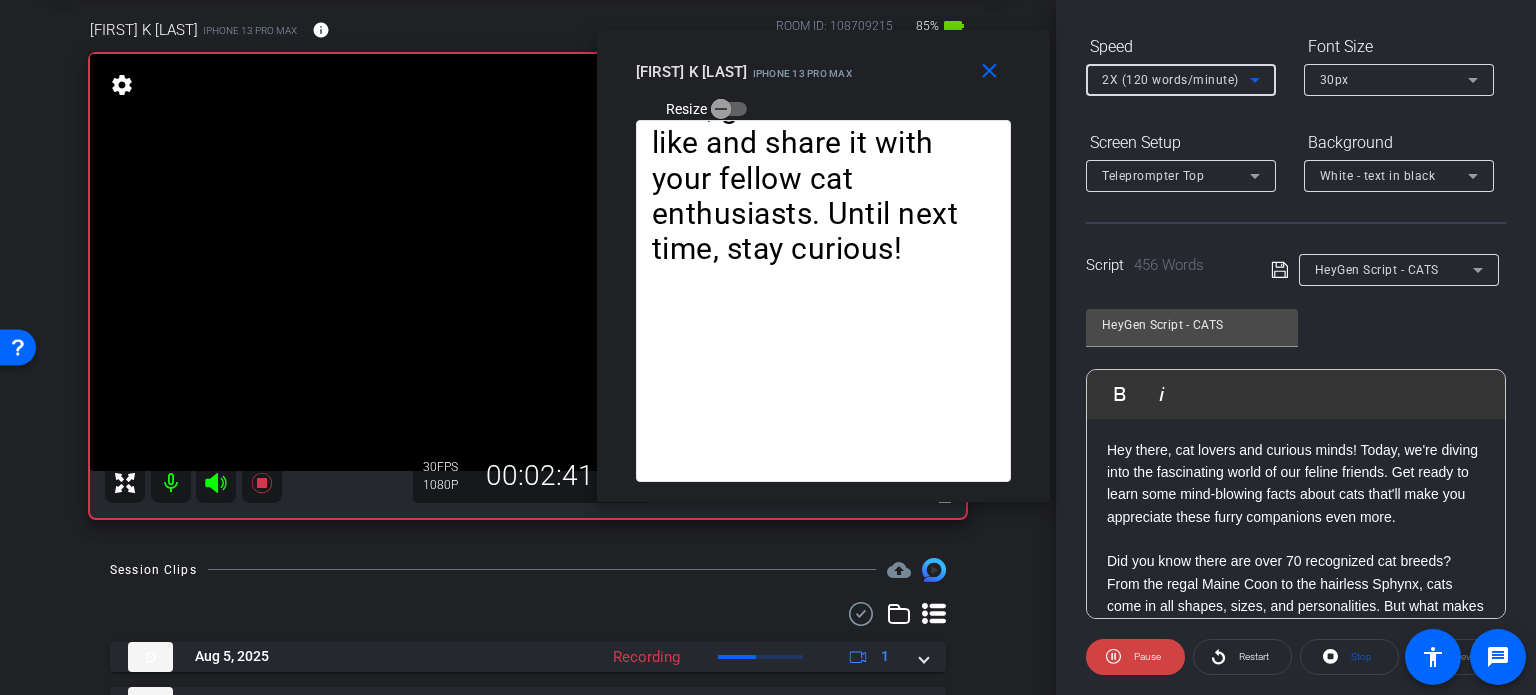 click on "2X (120 words/minute)" at bounding box center (1170, 80) 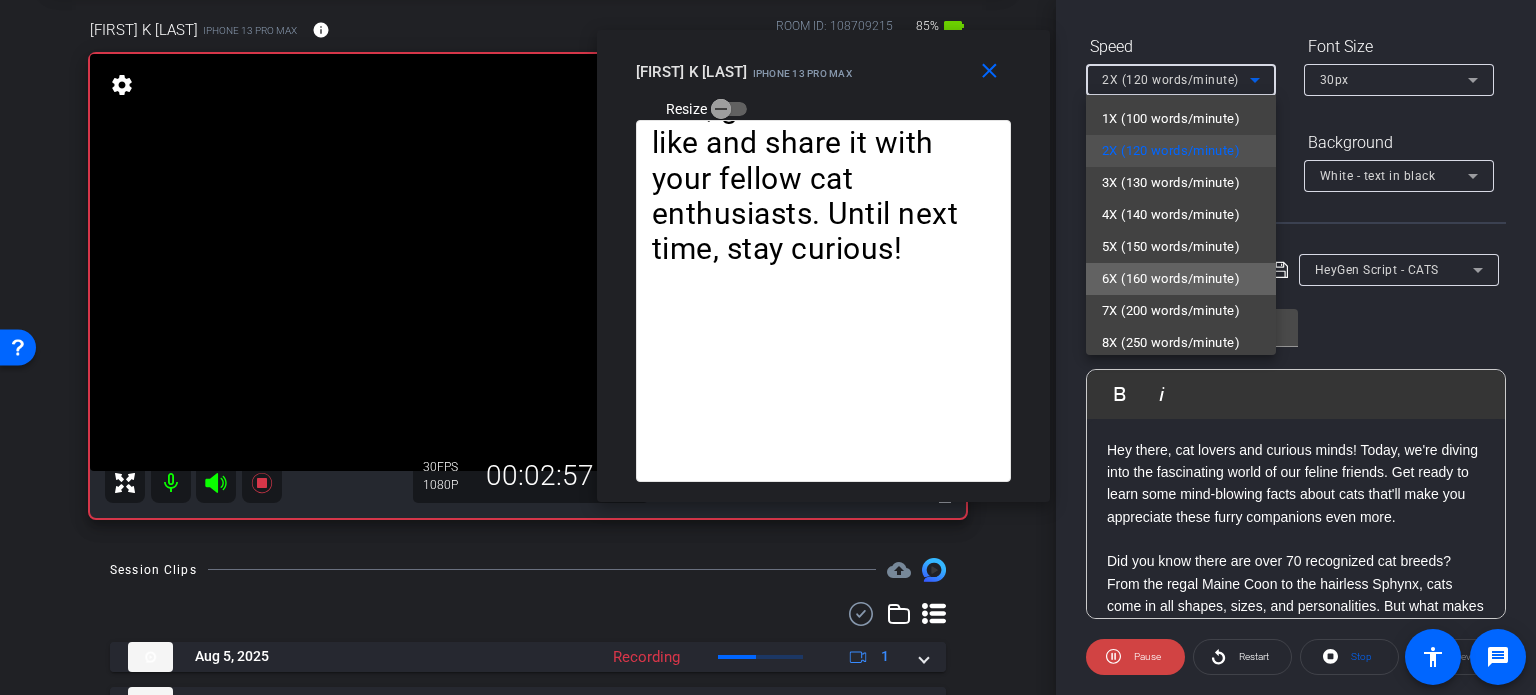 click on "6X (160 words/minute)" at bounding box center [1171, 279] 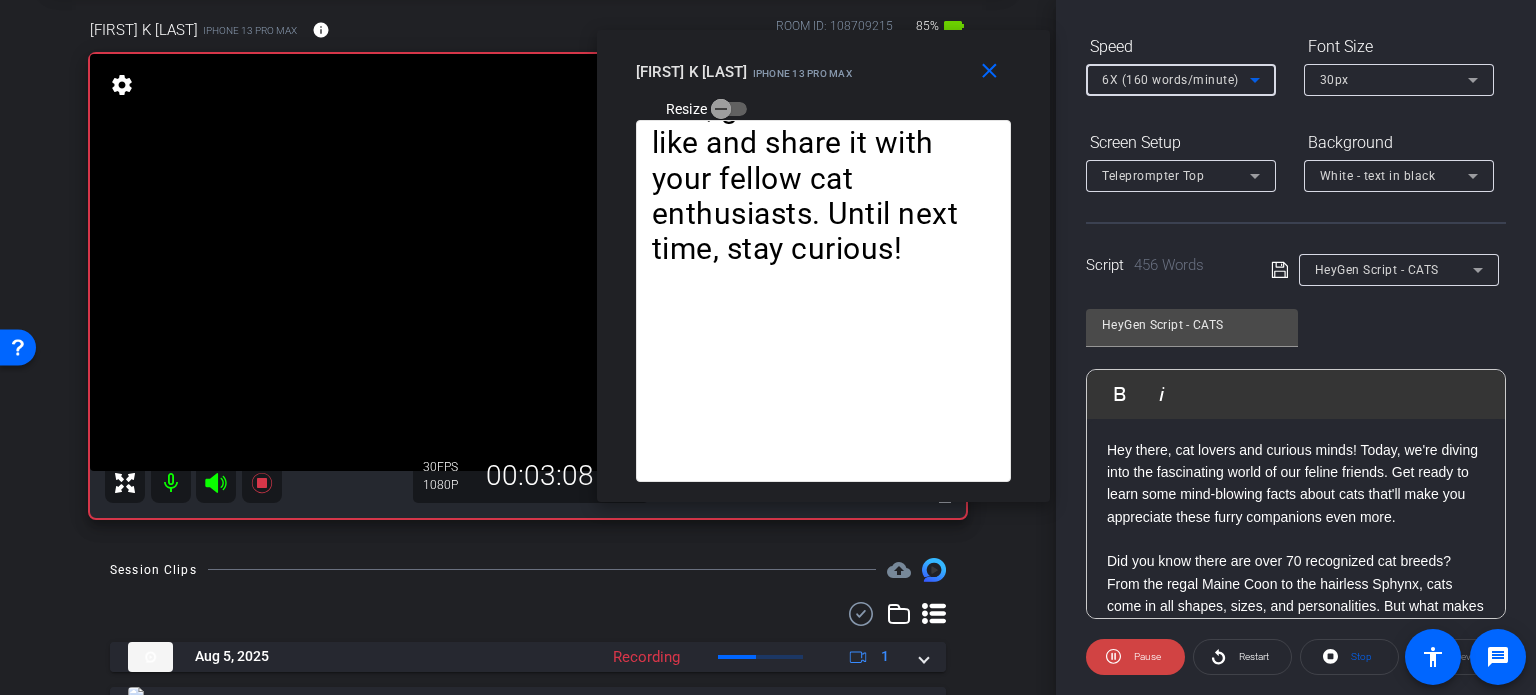 click on "6X (160 words/minute)" at bounding box center (1170, 80) 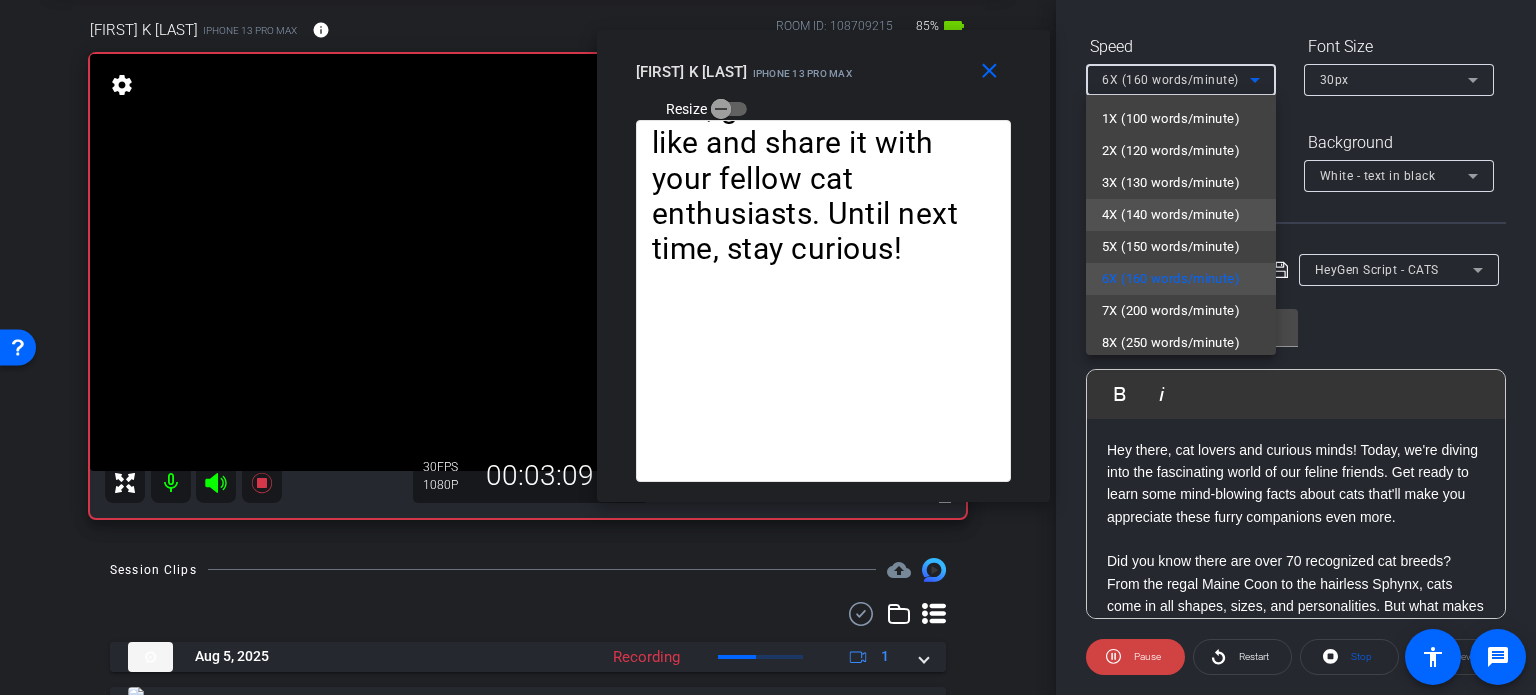 click on "4X (140 words/minute)" at bounding box center [1171, 215] 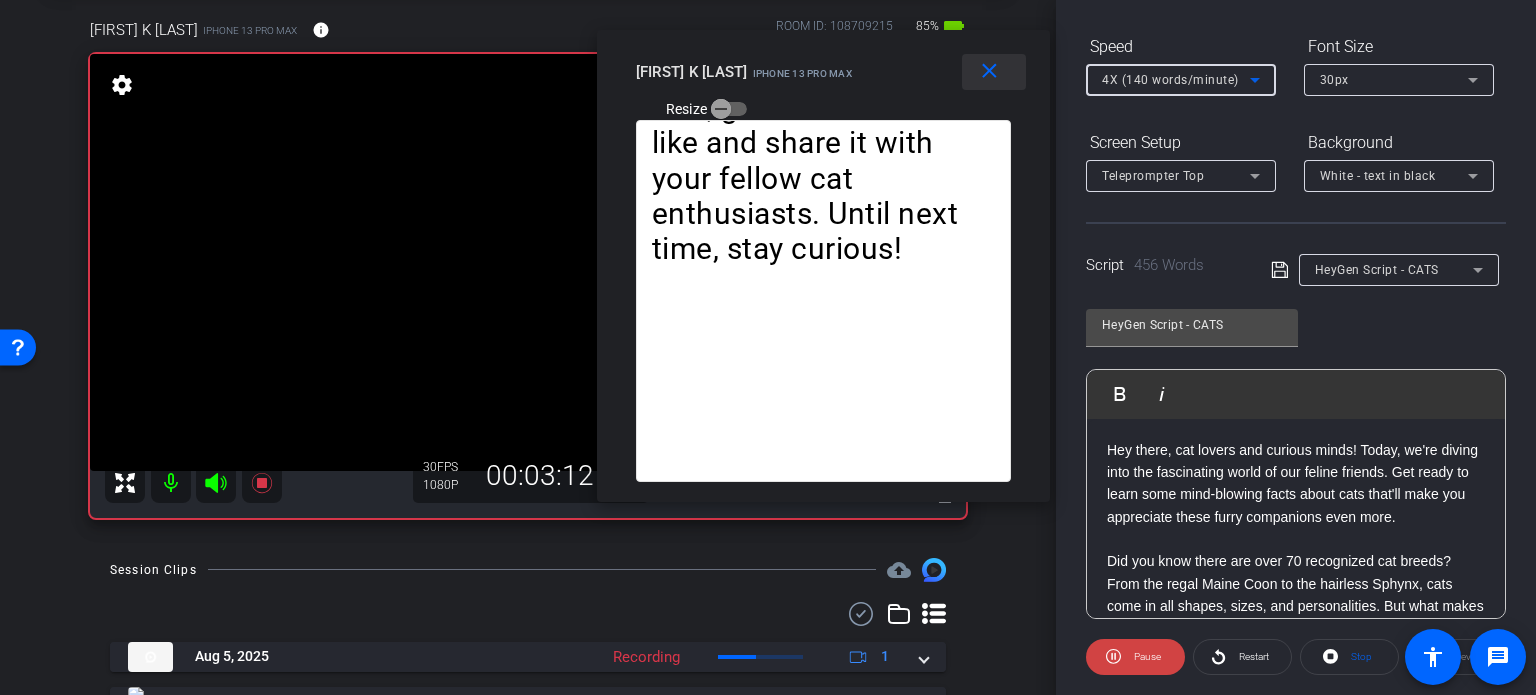 click on "close" at bounding box center (989, 71) 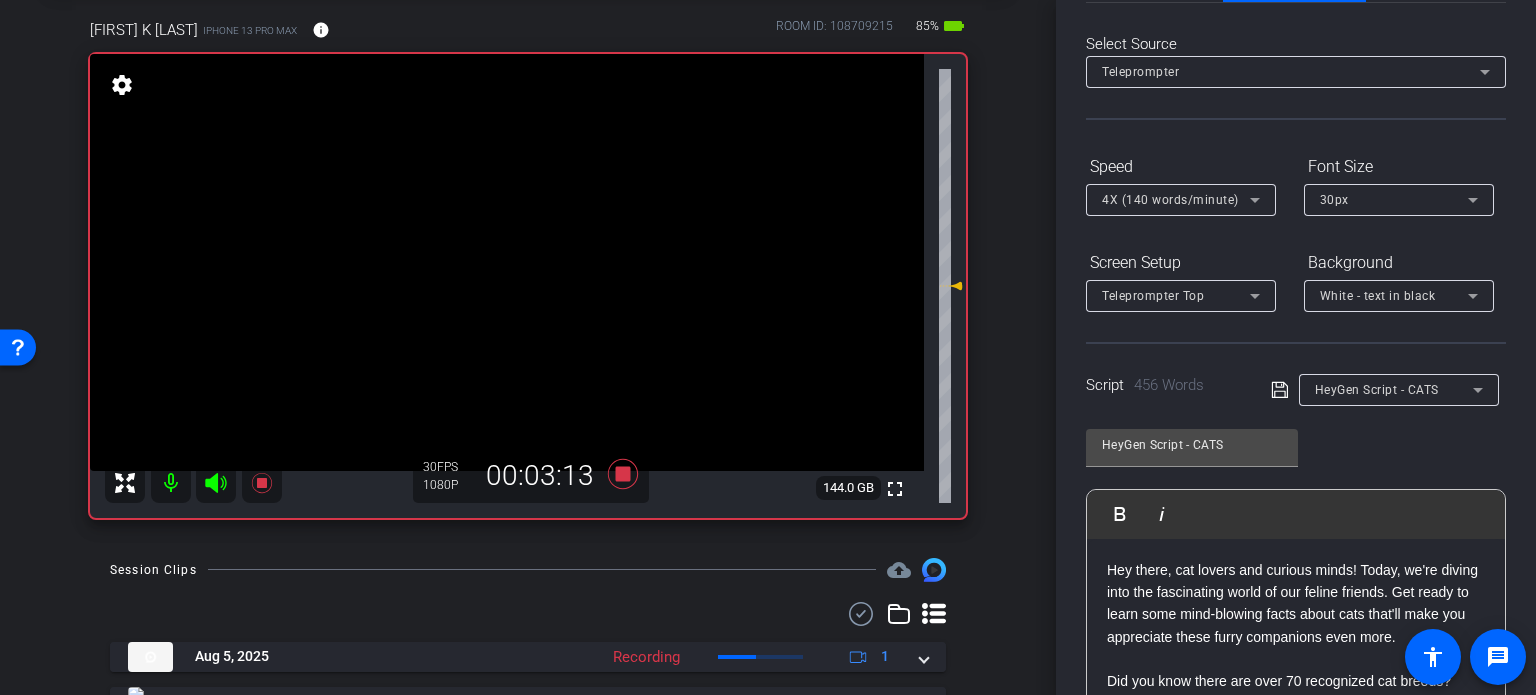 scroll, scrollTop: 0, scrollLeft: 0, axis: both 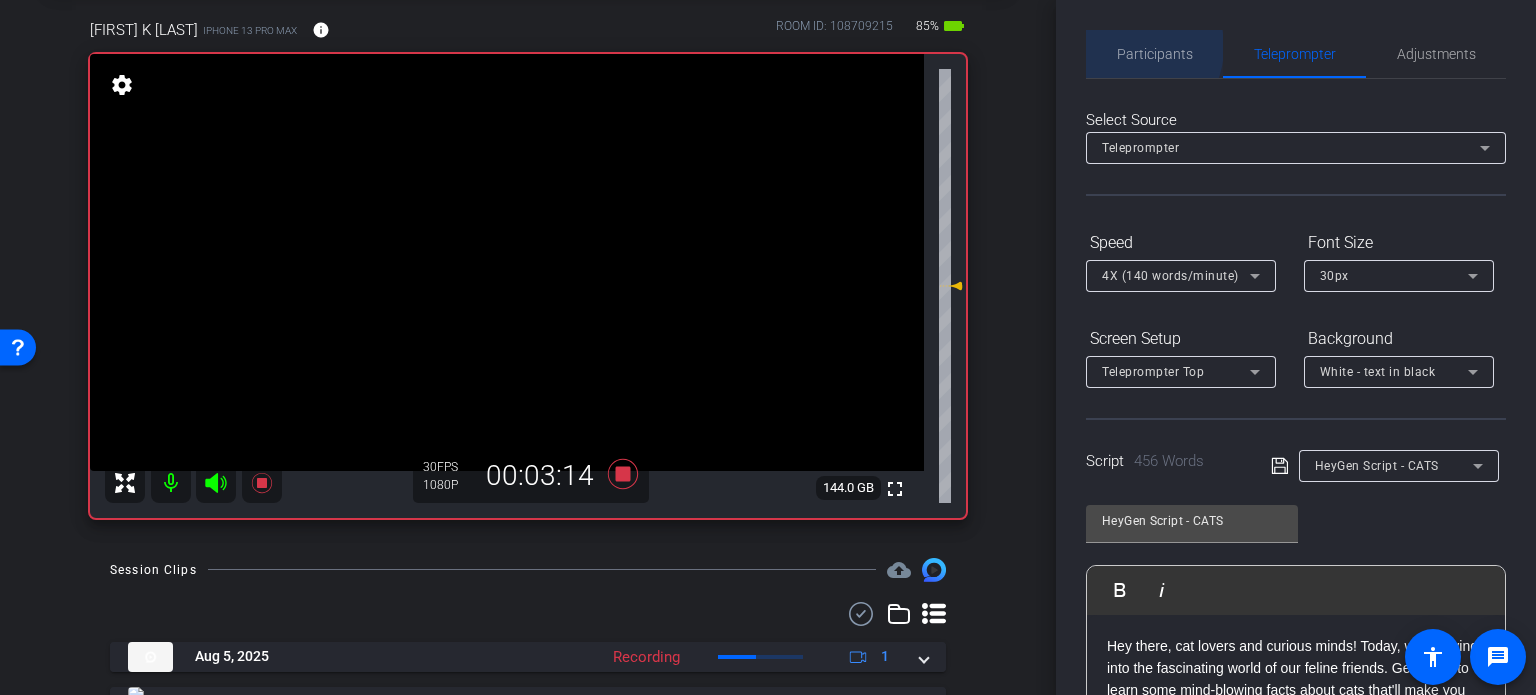 click on "Participants" at bounding box center [1155, 54] 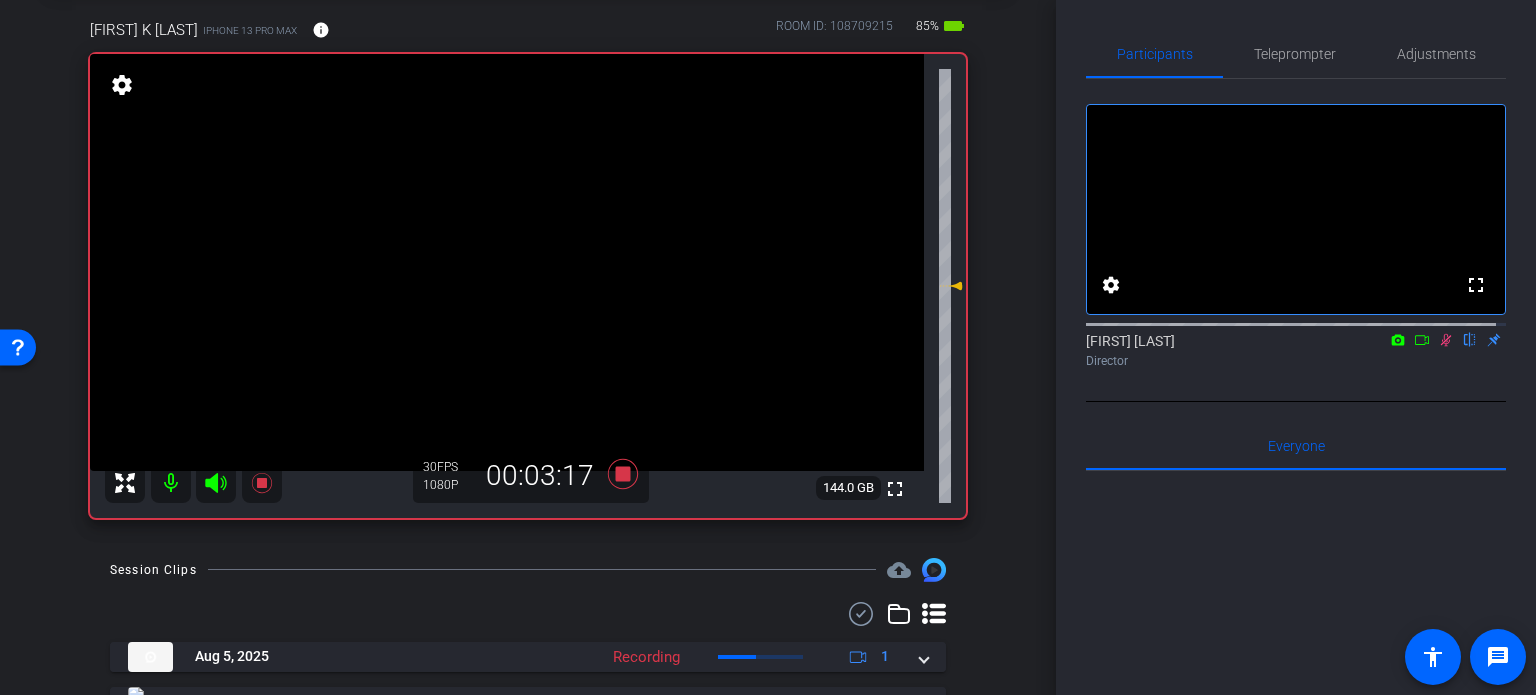 click 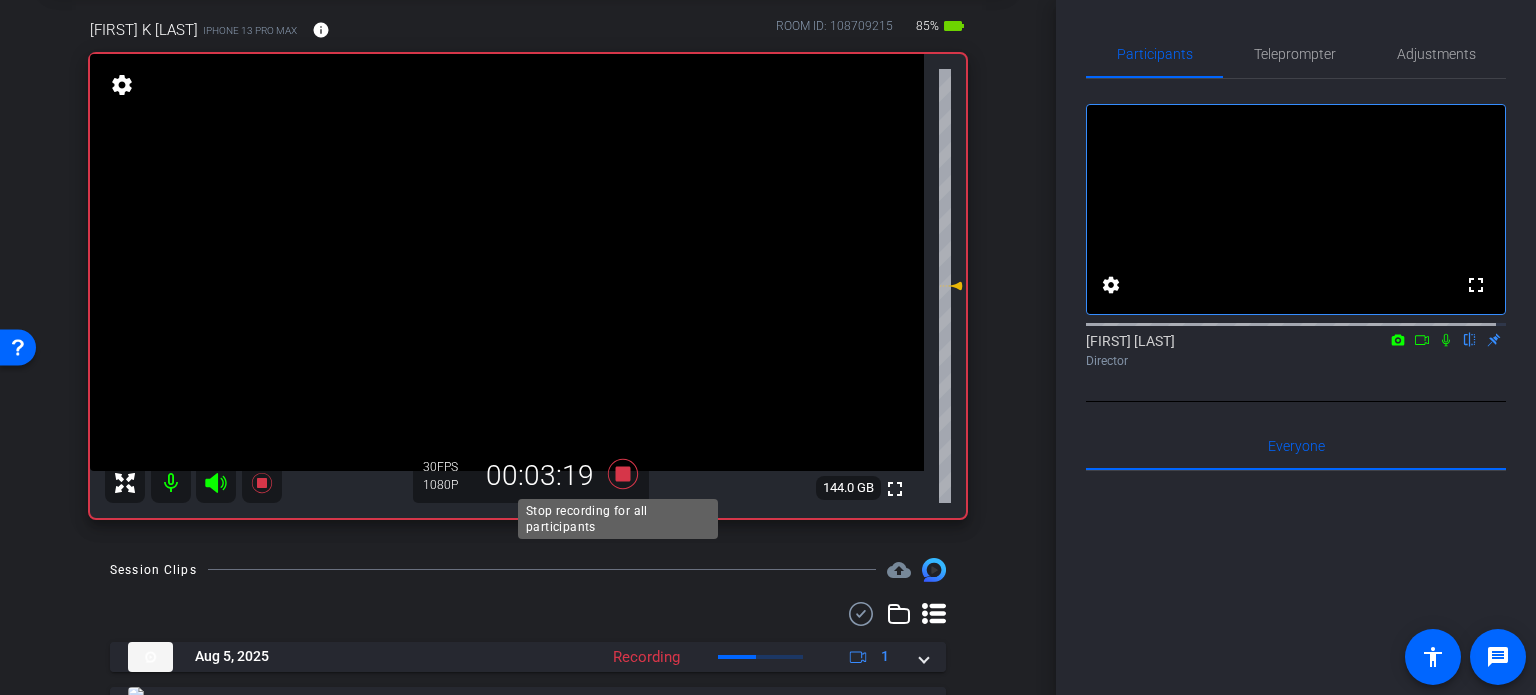 click 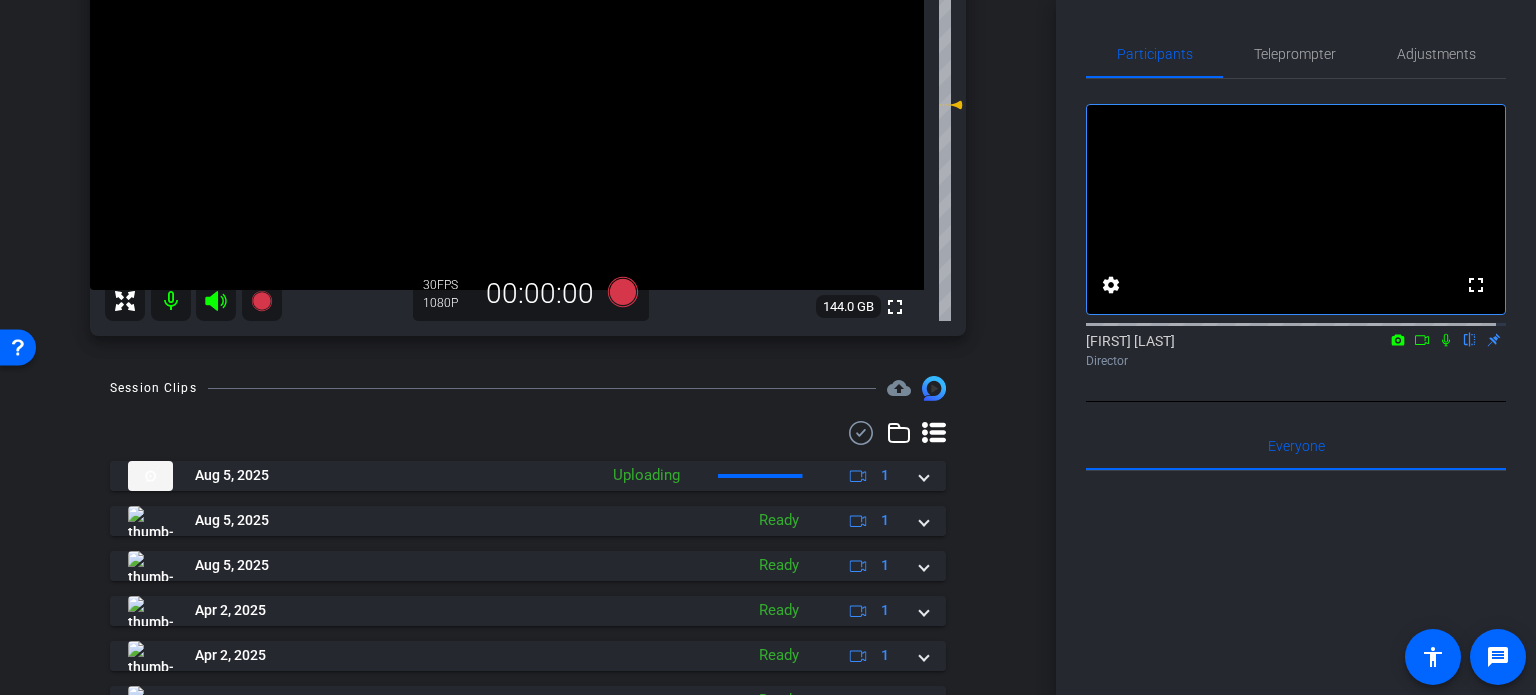 scroll, scrollTop: 300, scrollLeft: 0, axis: vertical 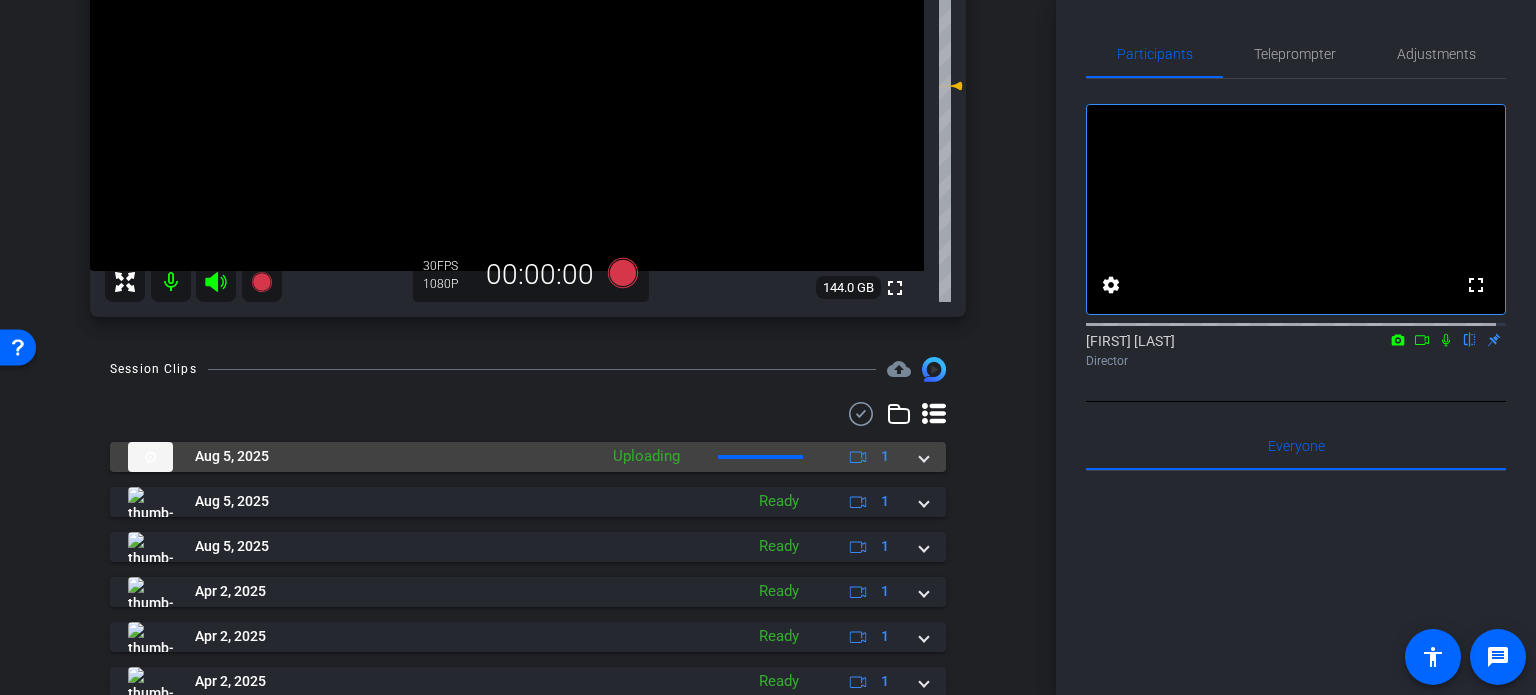 click on "Aug 5, 2025  Uploading
1" at bounding box center [524, 457] 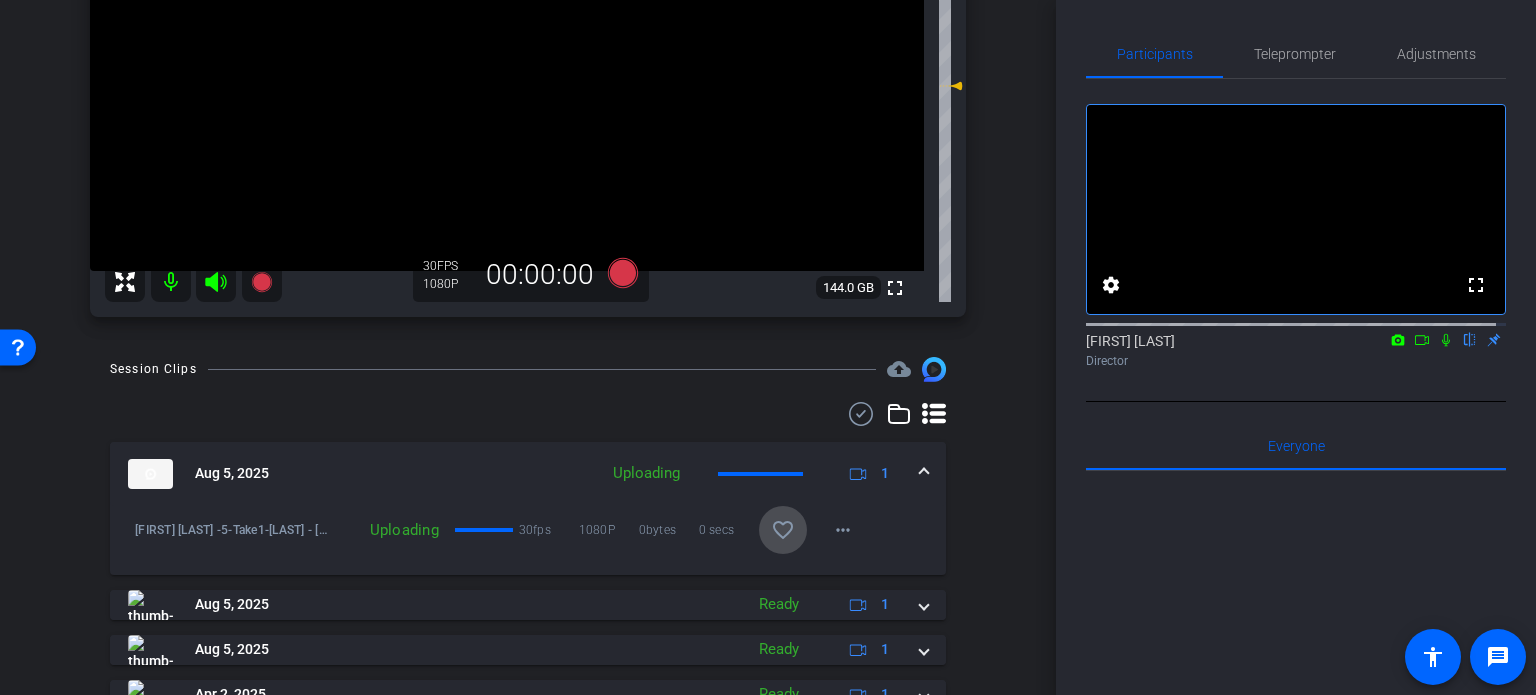 click on "favorite_border" at bounding box center [783, 530] 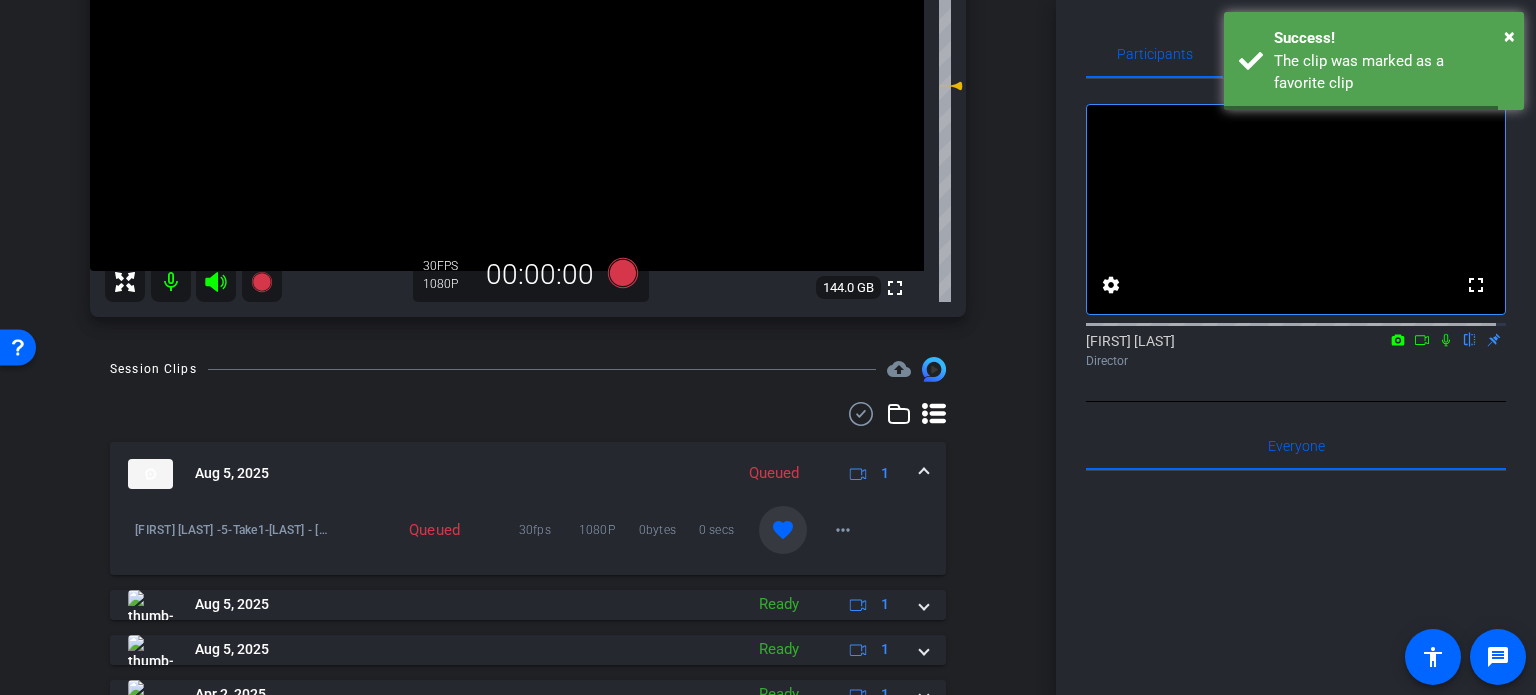 click at bounding box center (924, 473) 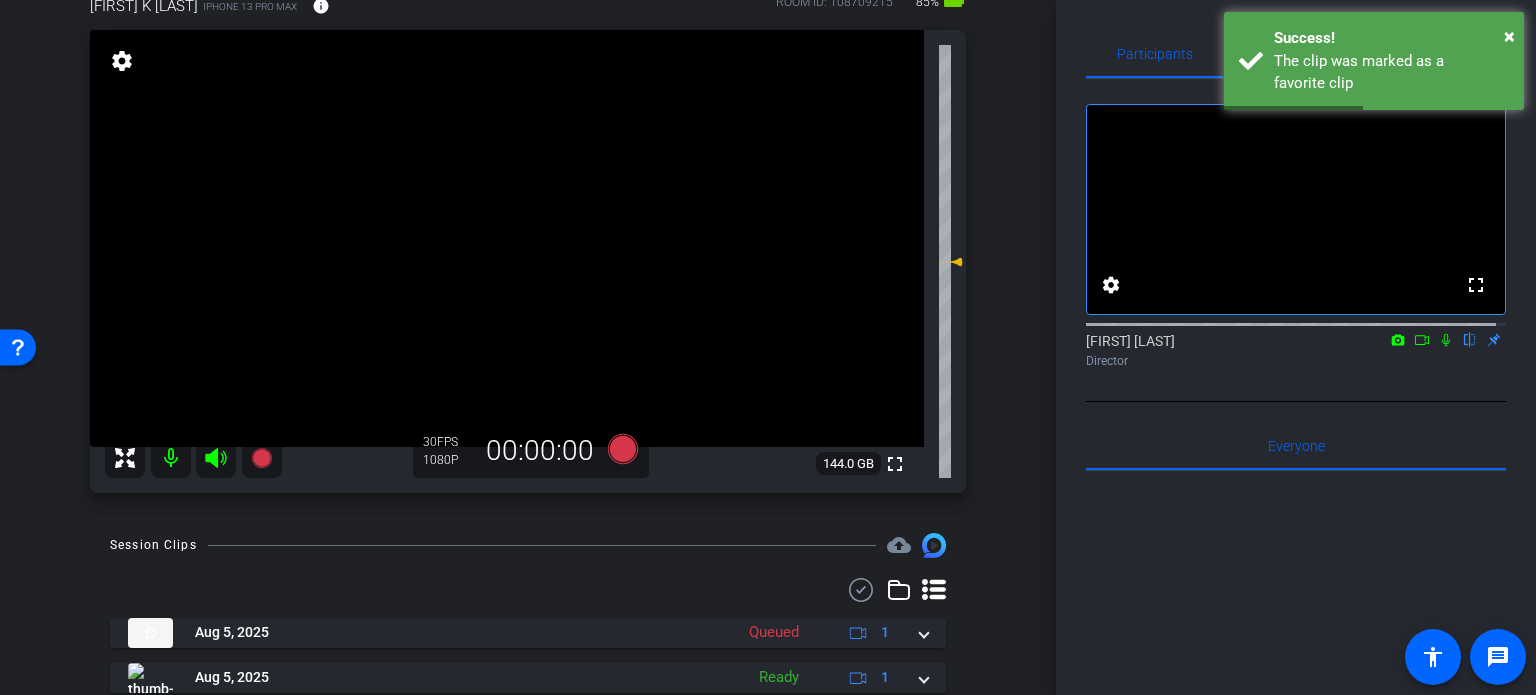 scroll, scrollTop: 100, scrollLeft: 0, axis: vertical 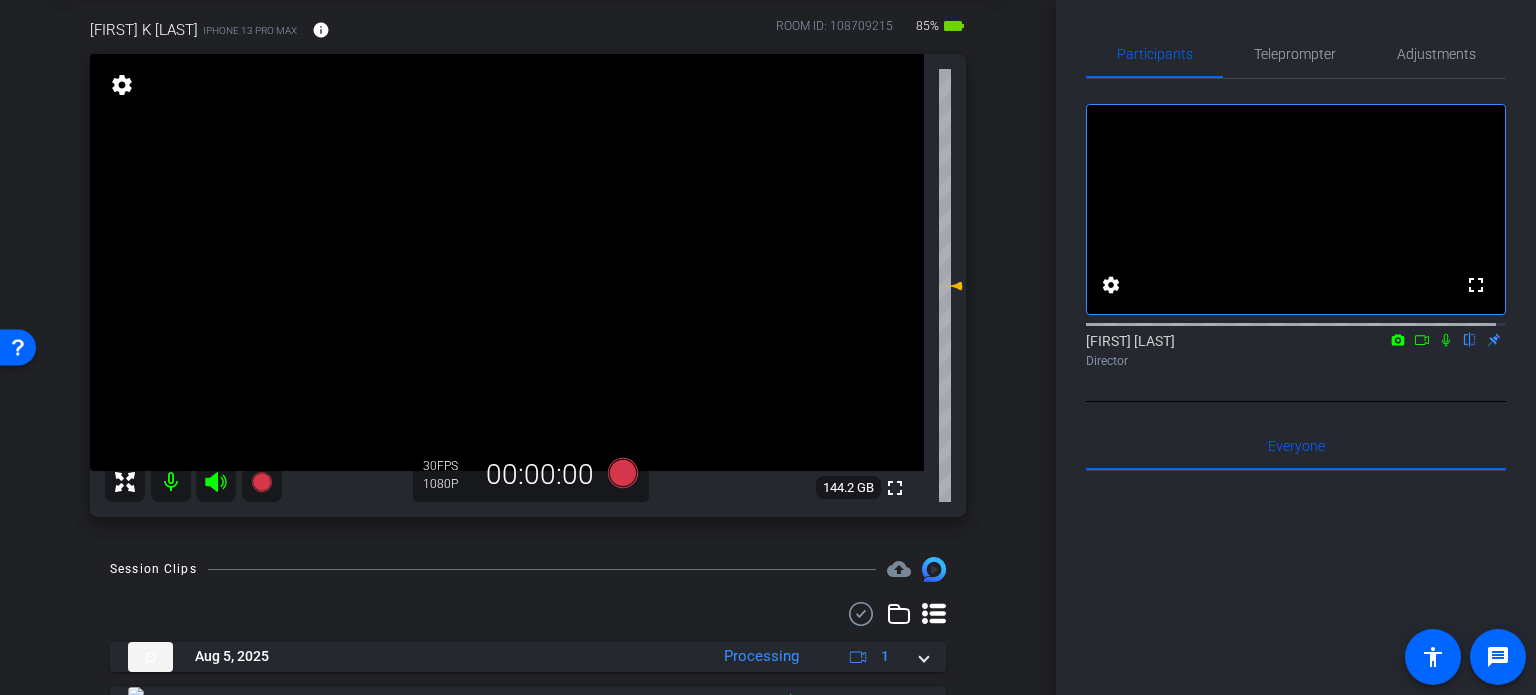 click on "arrow_back  Boates,Scott_shoot01-04022025   Back to project   Send invite  account_box grid_on settings info
Scott K Boates iPhone 13 Pro Max info ROOM ID: 108709215 85% battery_std fullscreen settings  144.2 GB
30 FPS  1080P   00:00:00
Session Clips   cloud_upload
Aug 5, 2025   Processing" at bounding box center [528, 247] 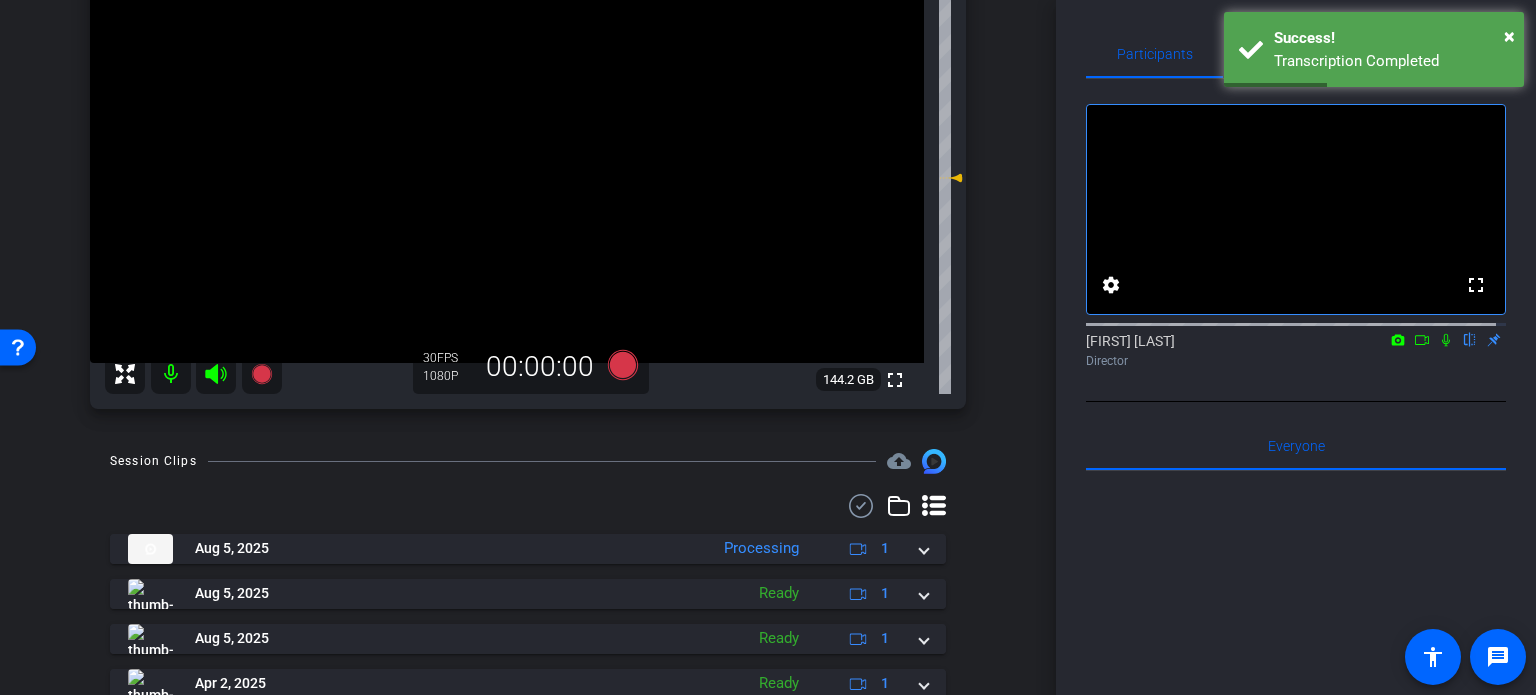 scroll, scrollTop: 200, scrollLeft: 0, axis: vertical 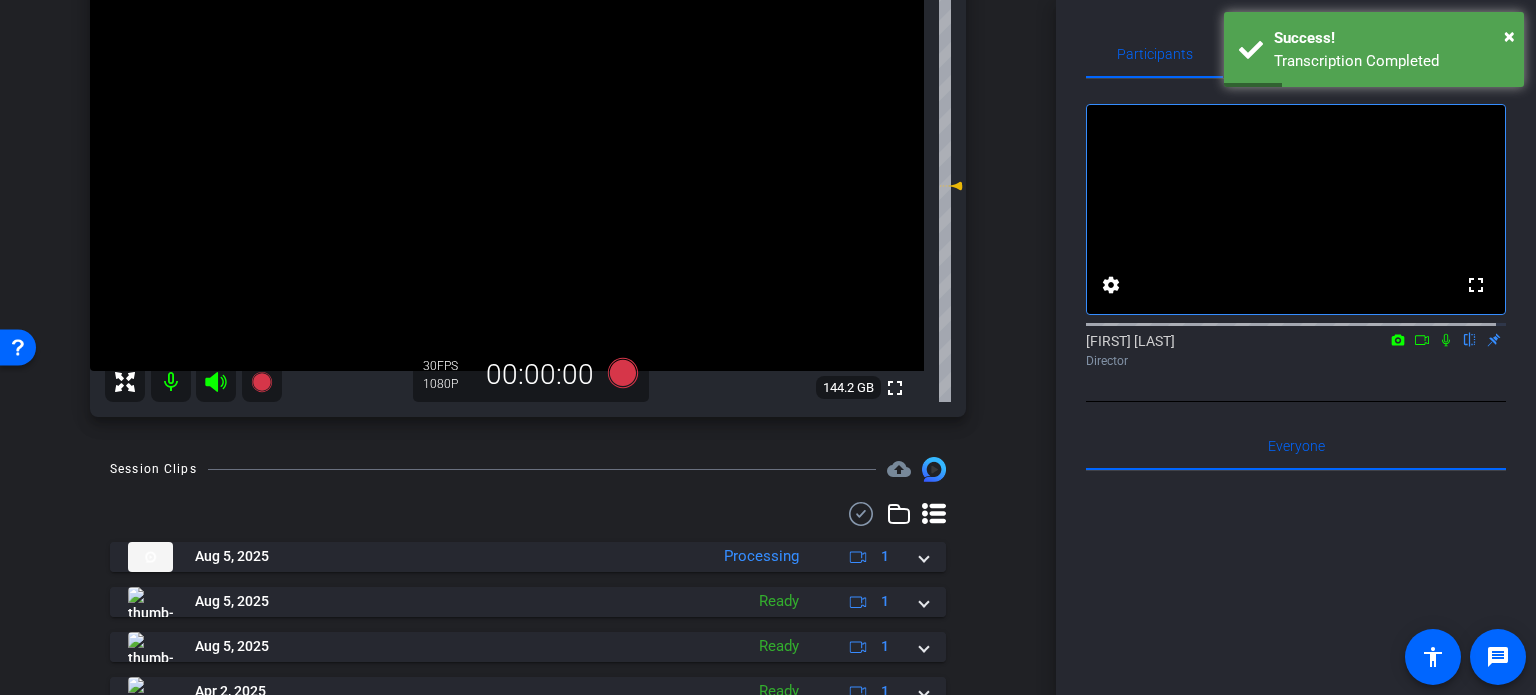 click 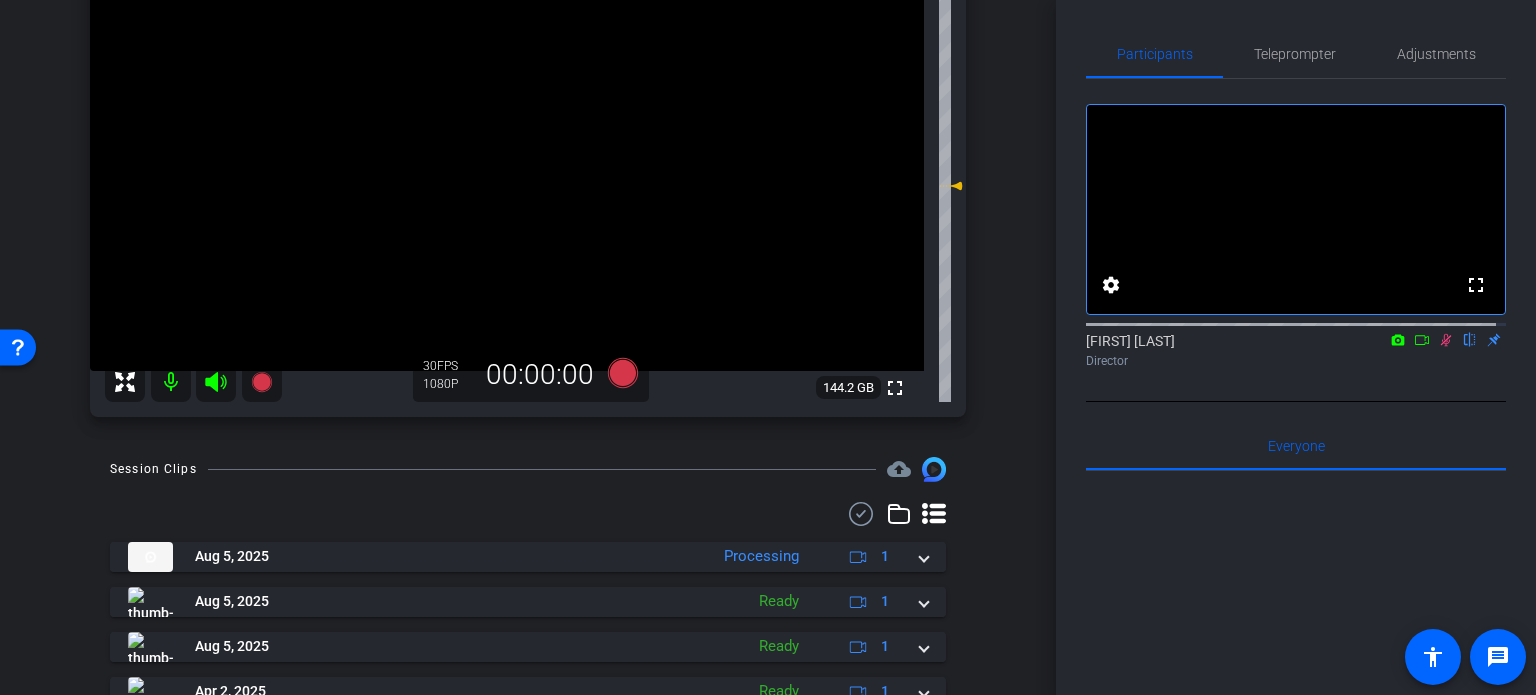click on "arrow_back  Boates,Scott_shoot01-04022025   Back to project   Send invite  account_box grid_on settings info
Scott K Boates iPhone 13 Pro Max info ROOM ID: 108709215 85% battery_std fullscreen settings  144.2 GB
30 FPS  1080P   00:00:00
Session Clips   cloud_upload
Aug 5, 2025   Processing" at bounding box center [528, 147] 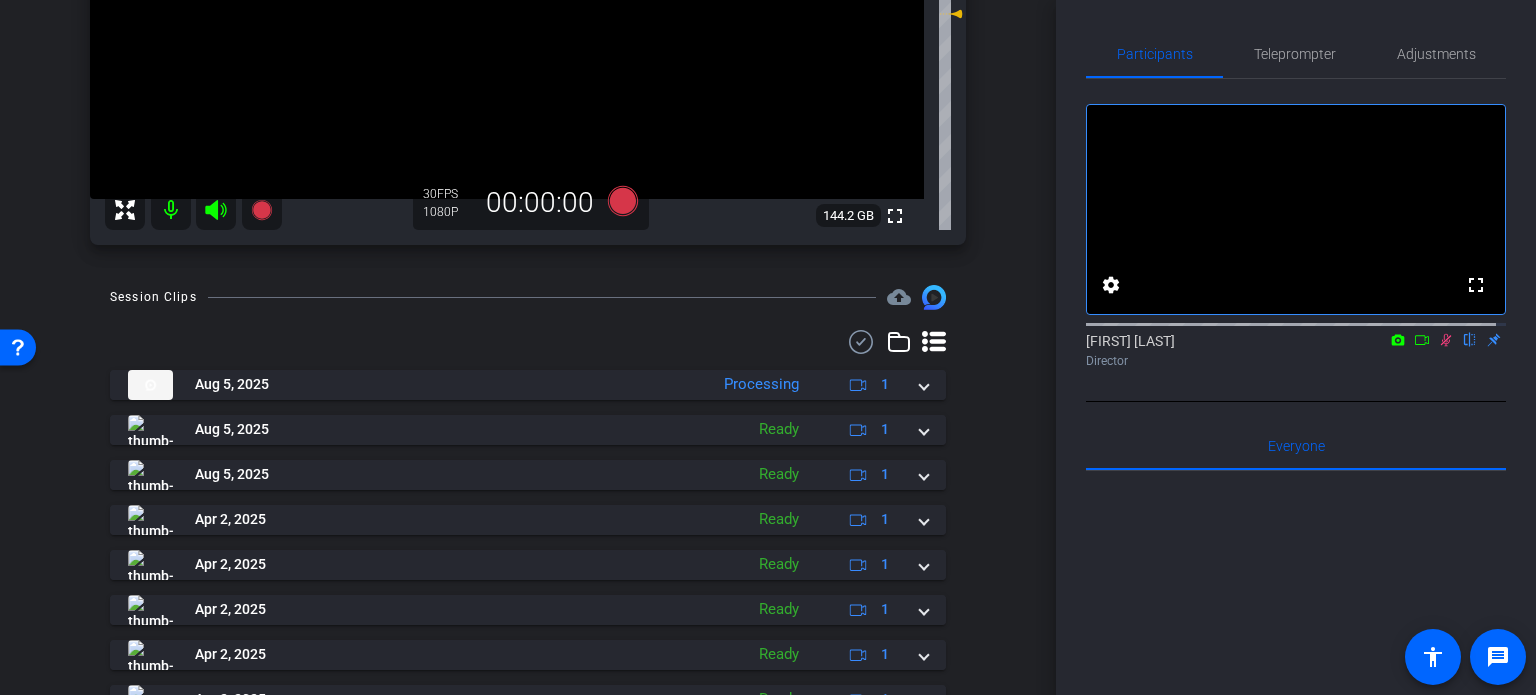scroll, scrollTop: 552, scrollLeft: 0, axis: vertical 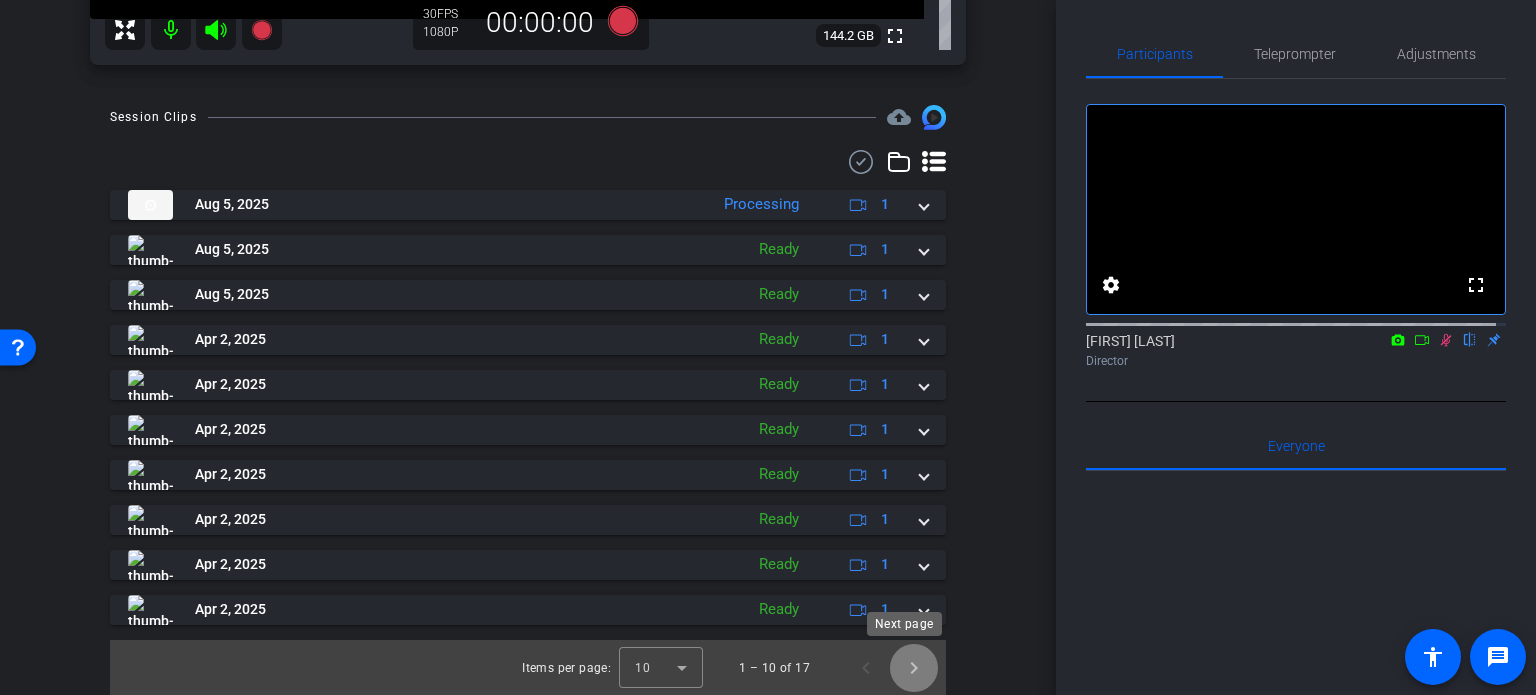 click 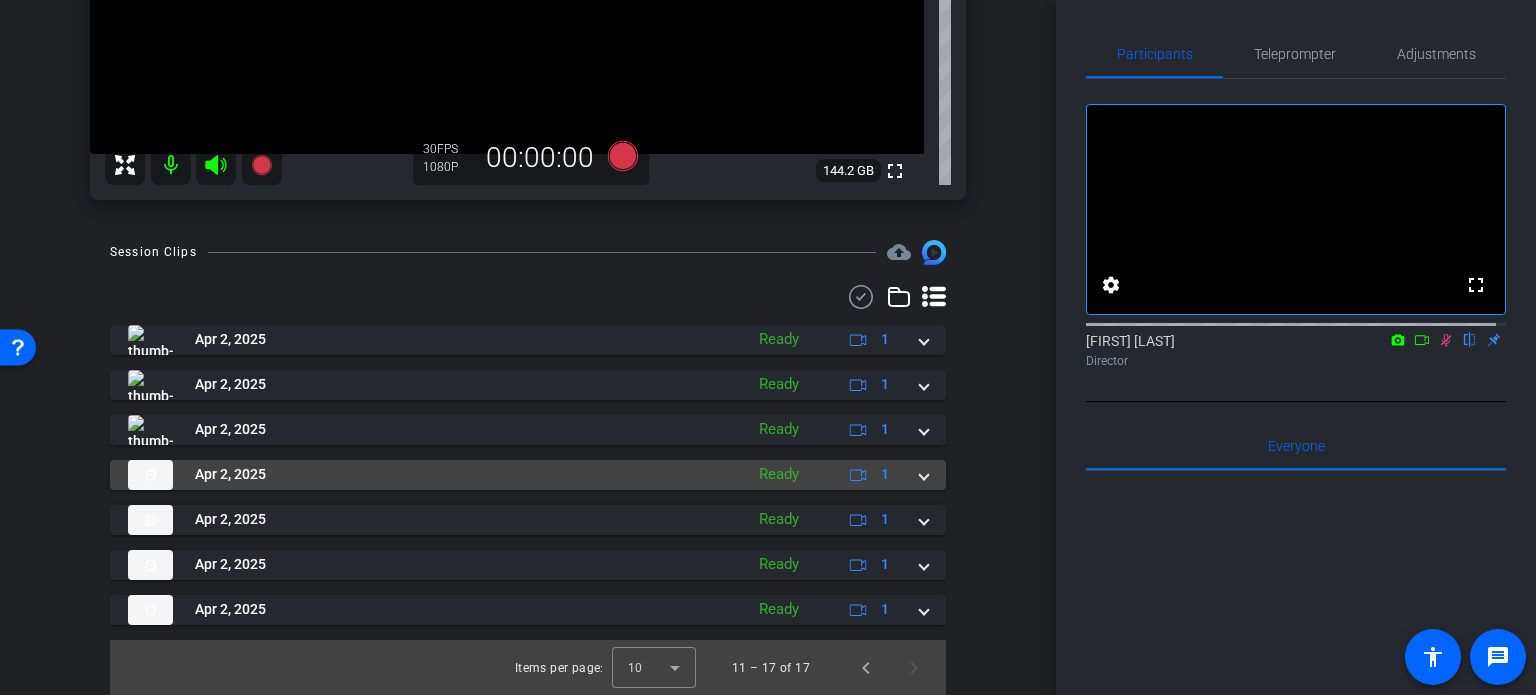 click on "Apr 2, 2025   Ready
1" at bounding box center [528, 475] 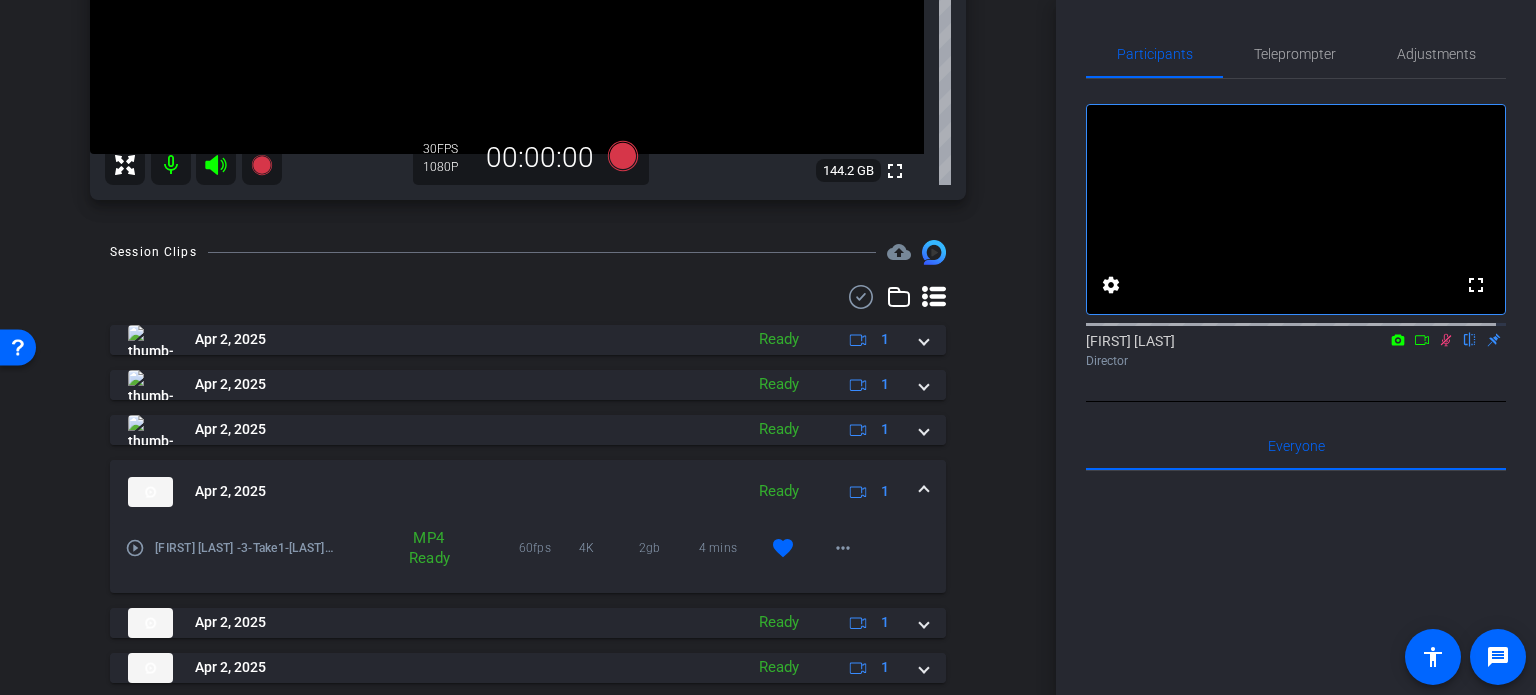 click on "Apr 2, 2025   Ready
1" at bounding box center (528, 492) 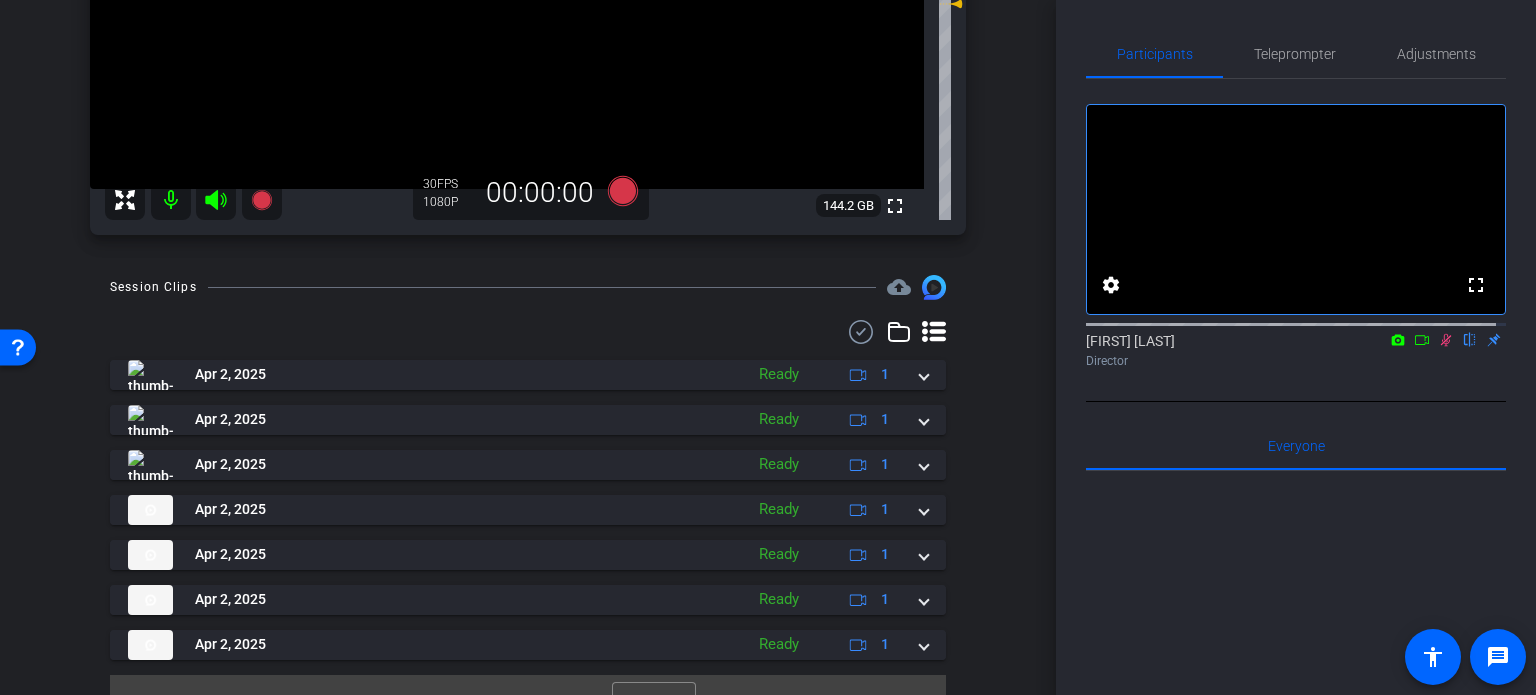 scroll, scrollTop: 417, scrollLeft: 0, axis: vertical 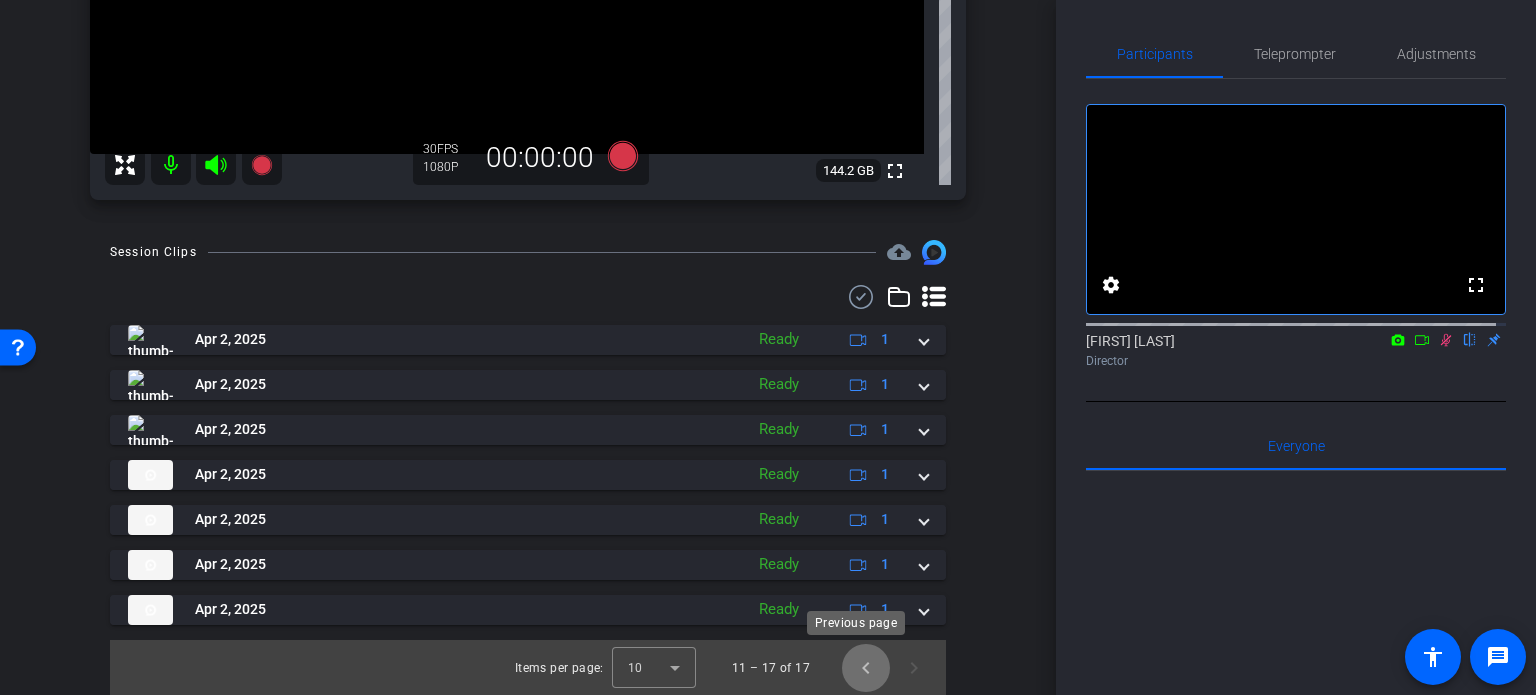 click 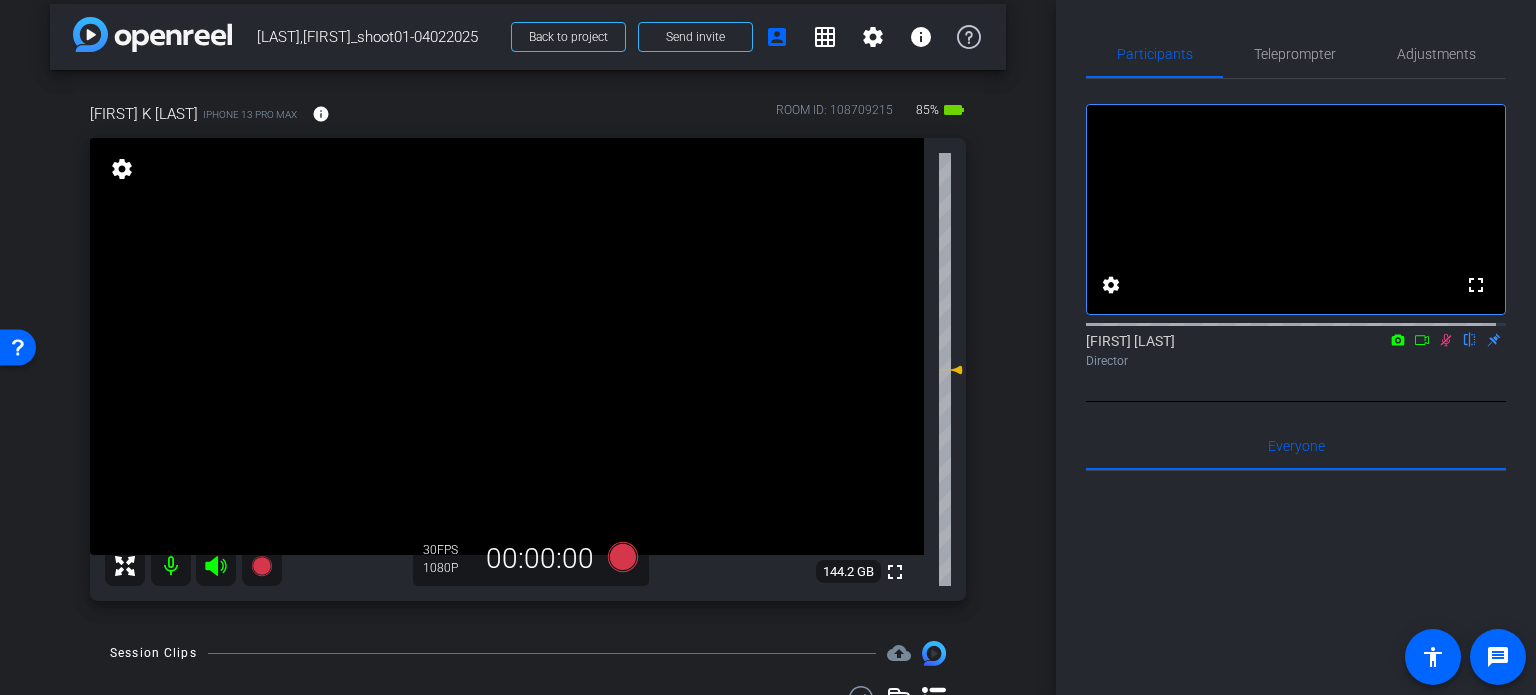 scroll, scrollTop: 0, scrollLeft: 0, axis: both 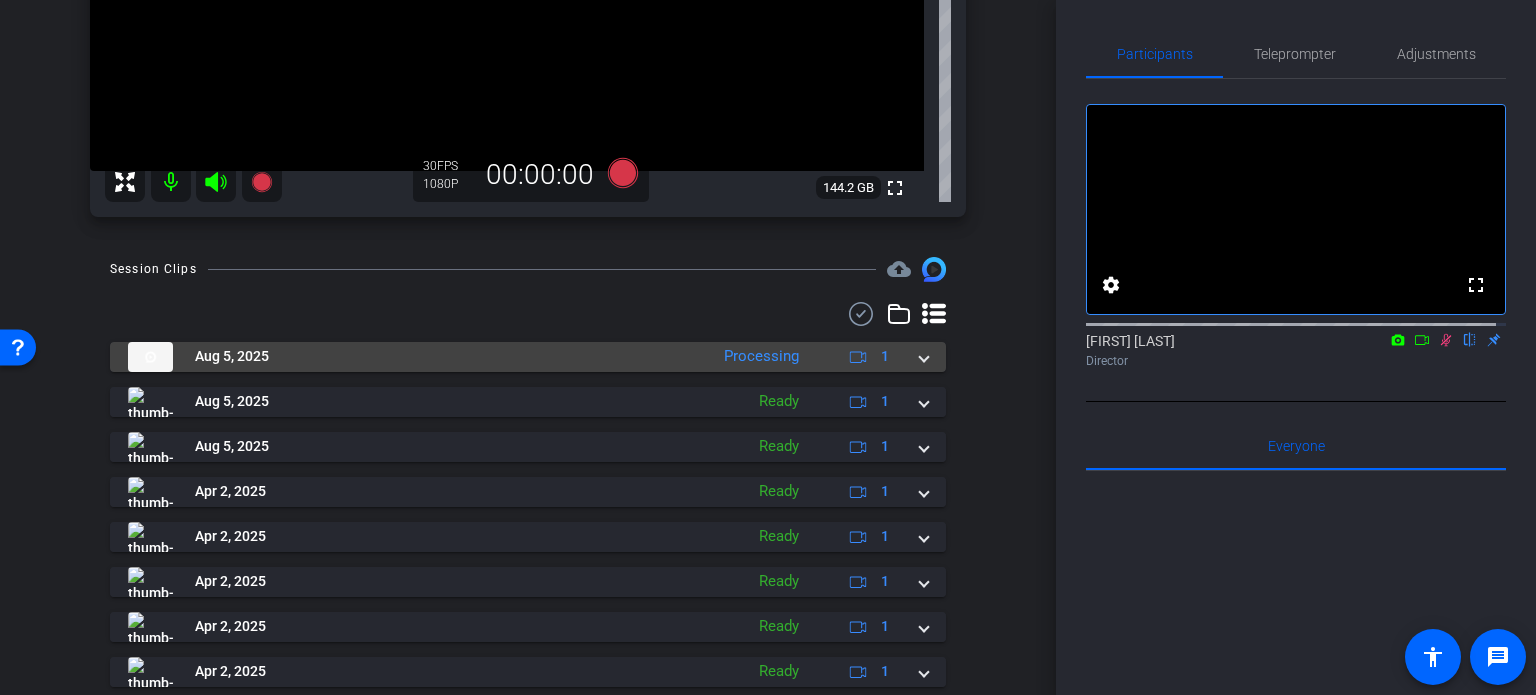 click on "Aug 5, 2025   Processing
1" at bounding box center (524, 357) 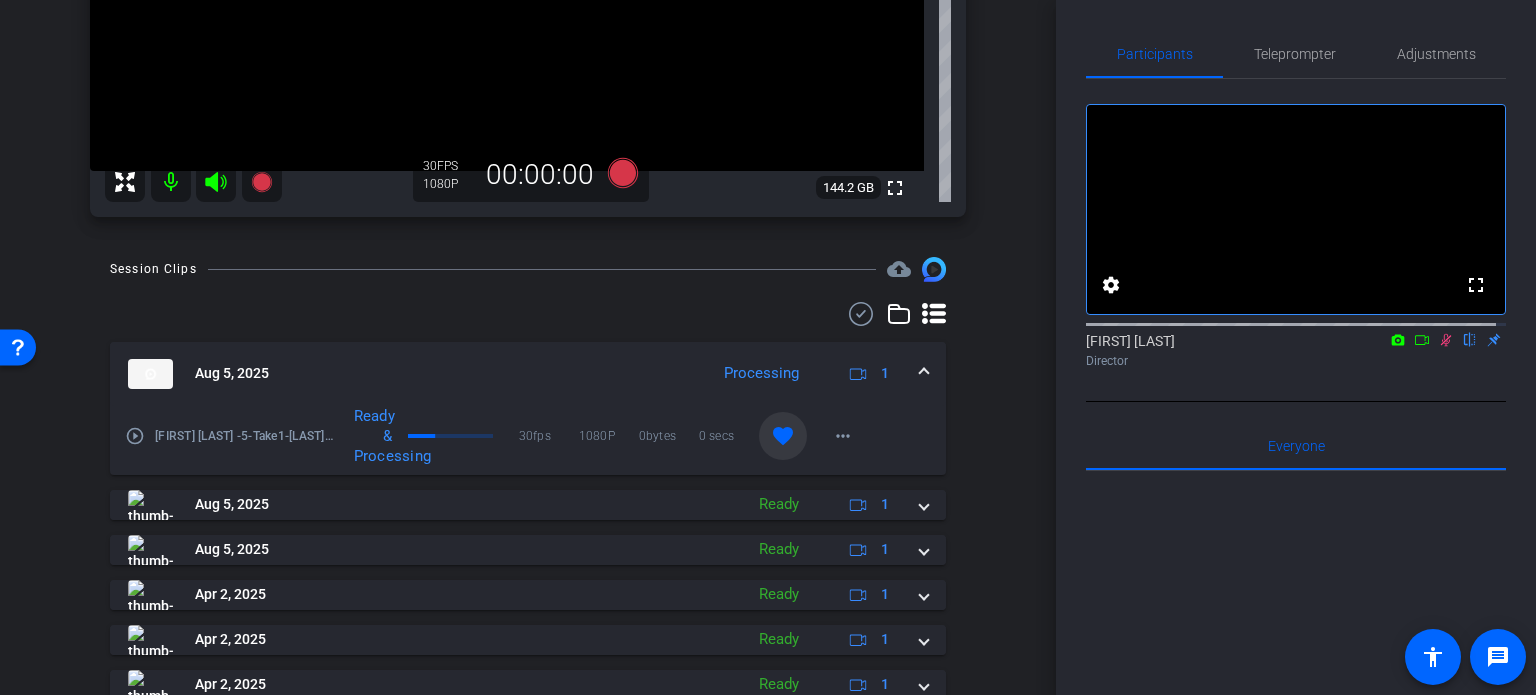 click on "play_circle_outline  Scott Avatar -5-Take1-Boates- Scott-Boates-Scott-shoot01-04022025-2025-08-05-10-40-16-591-0" at bounding box center [230, 436] 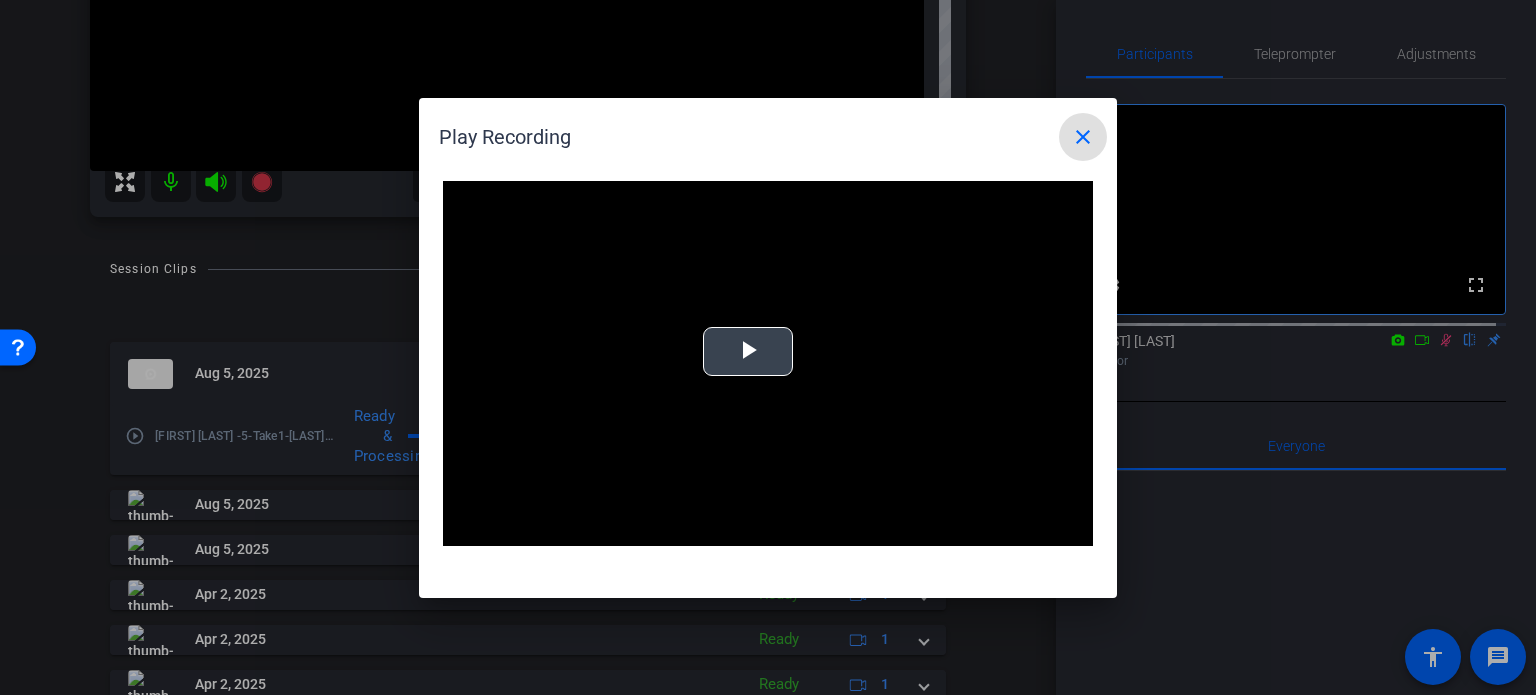 click at bounding box center [748, 351] 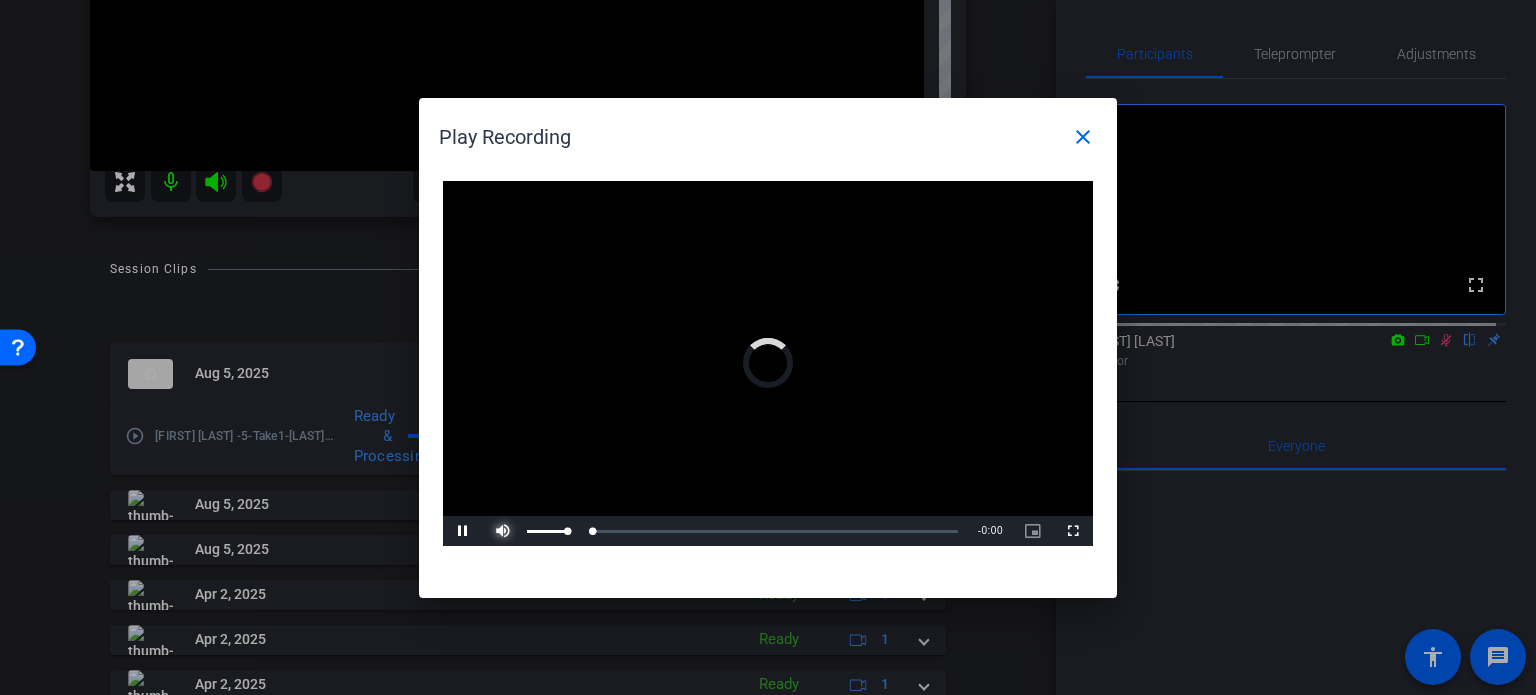 click at bounding box center [503, 531] 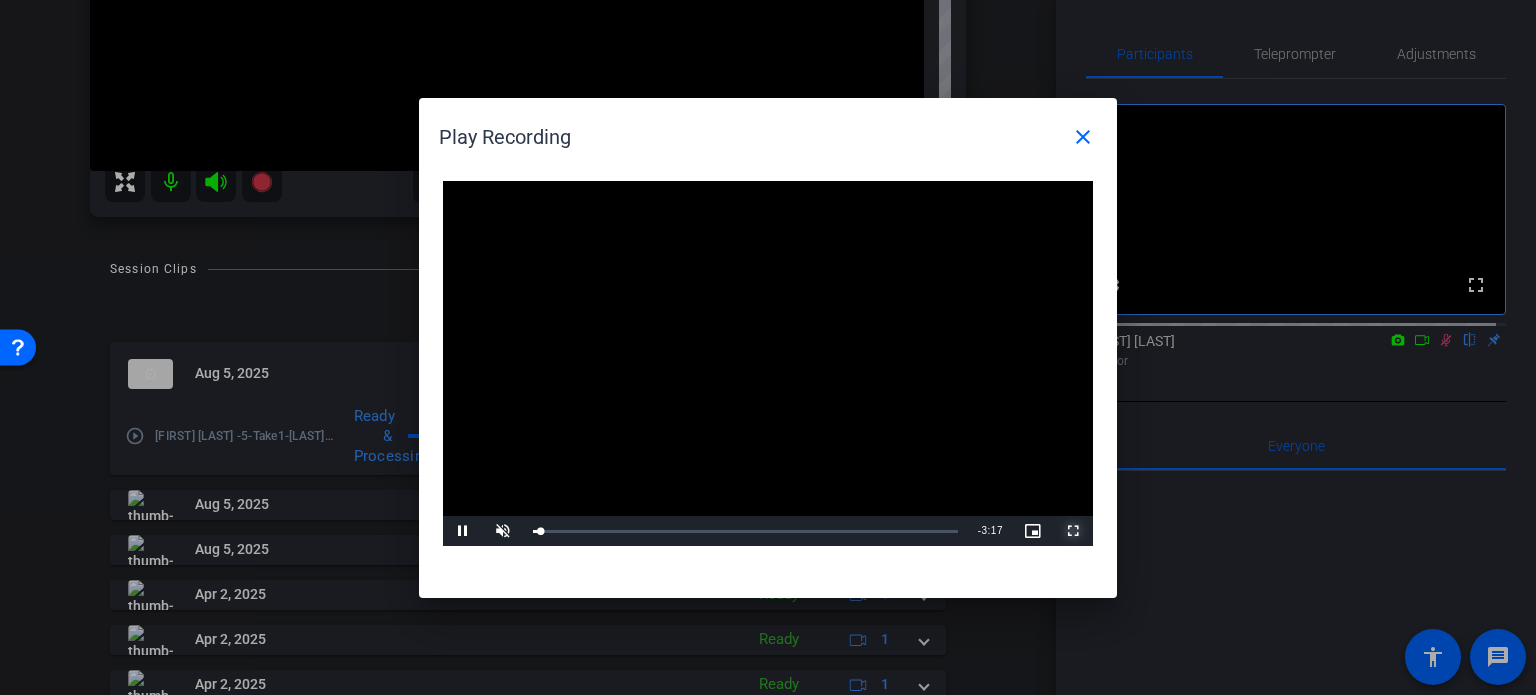 click at bounding box center [1073, 531] 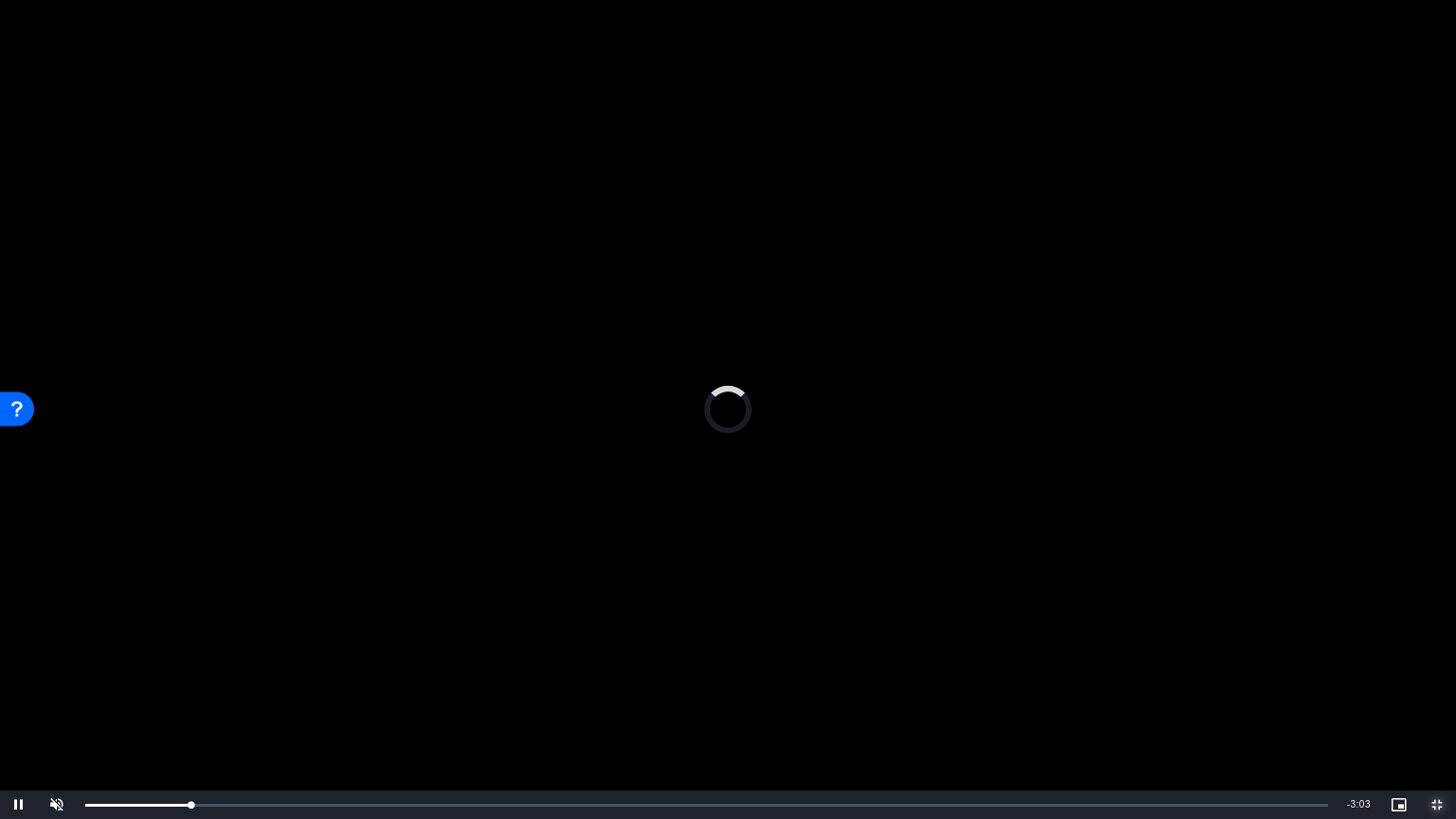 click at bounding box center [1437, 805] 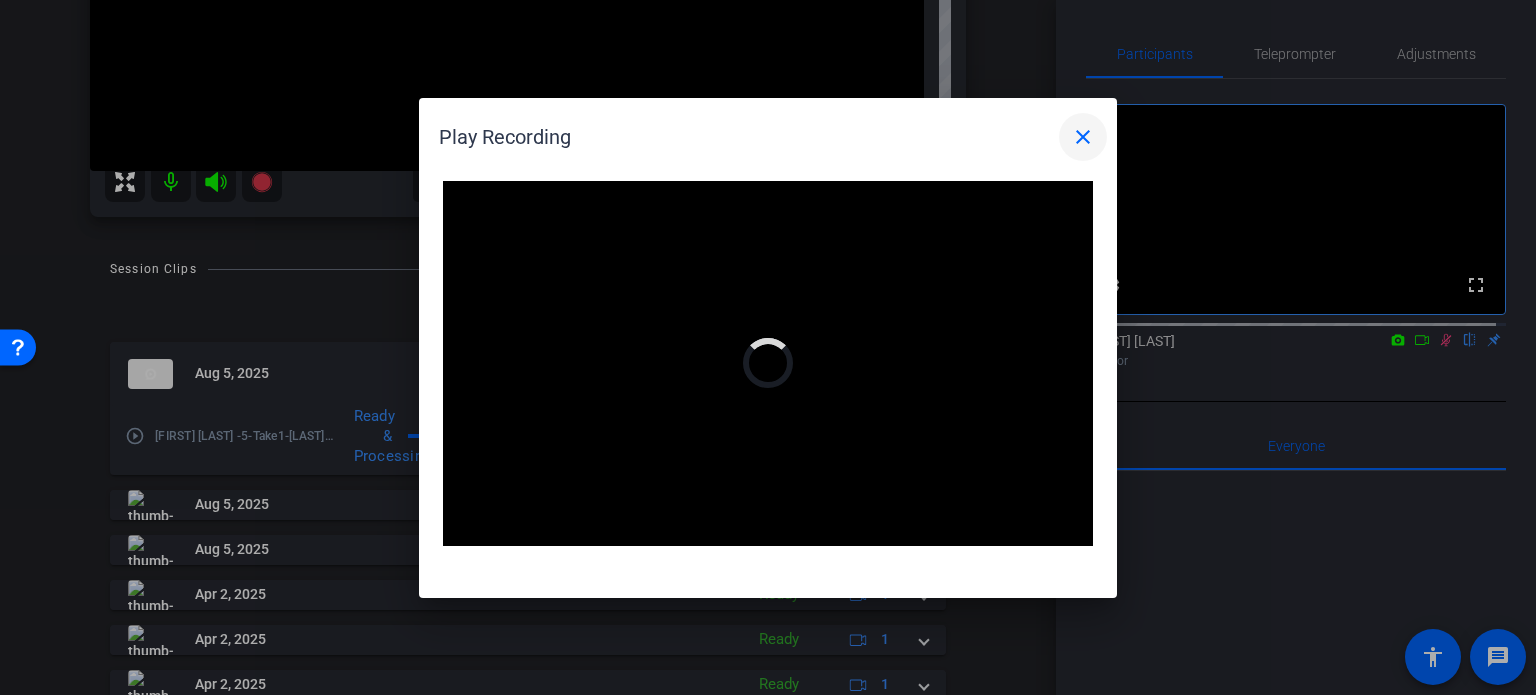 click on "close" at bounding box center [1083, 137] 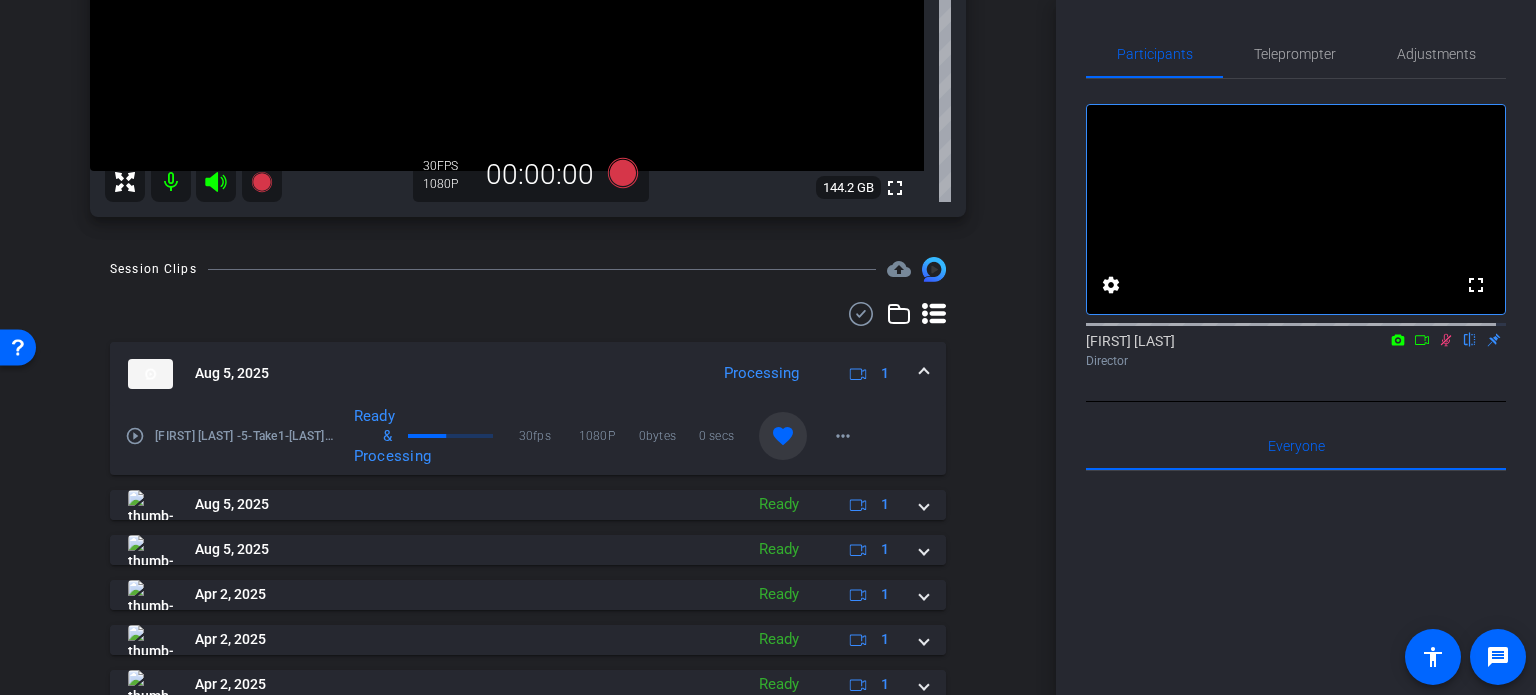 click at bounding box center [924, 373] 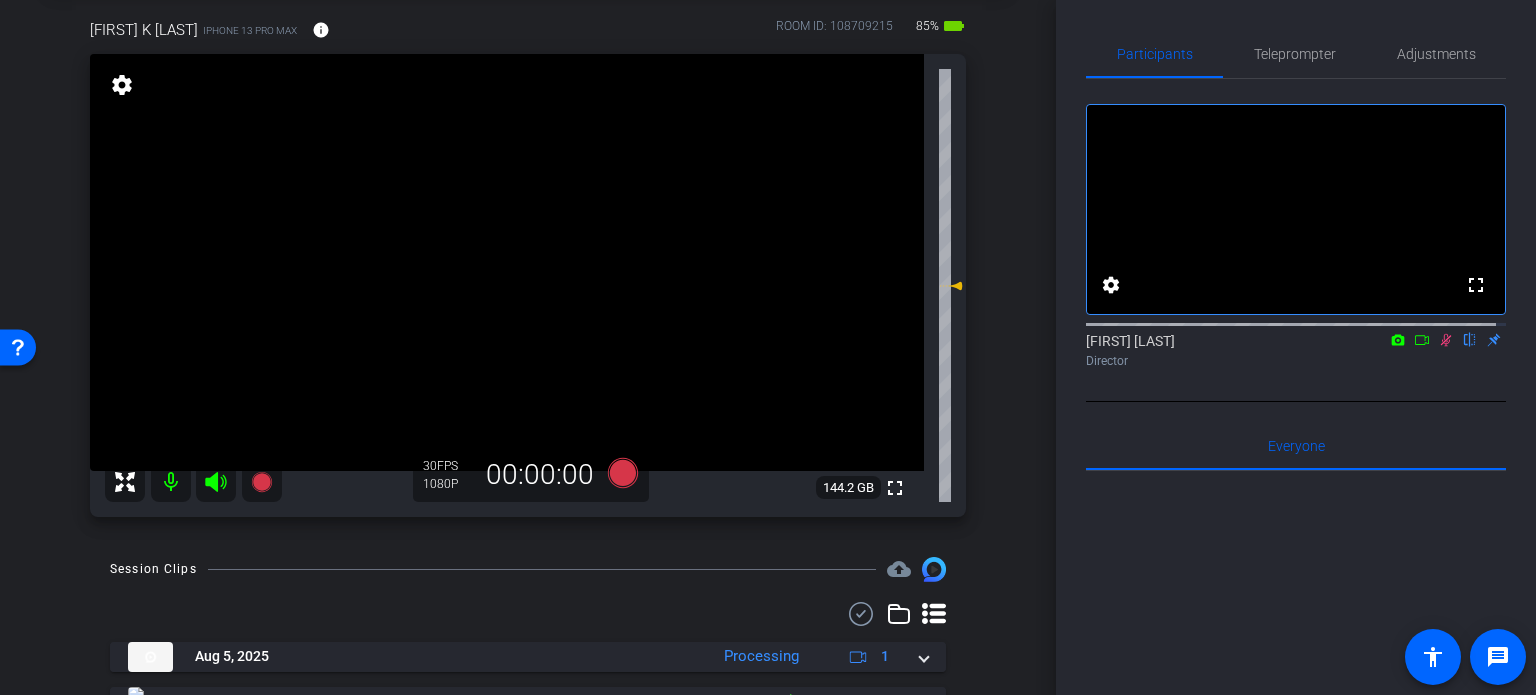 scroll, scrollTop: 0, scrollLeft: 0, axis: both 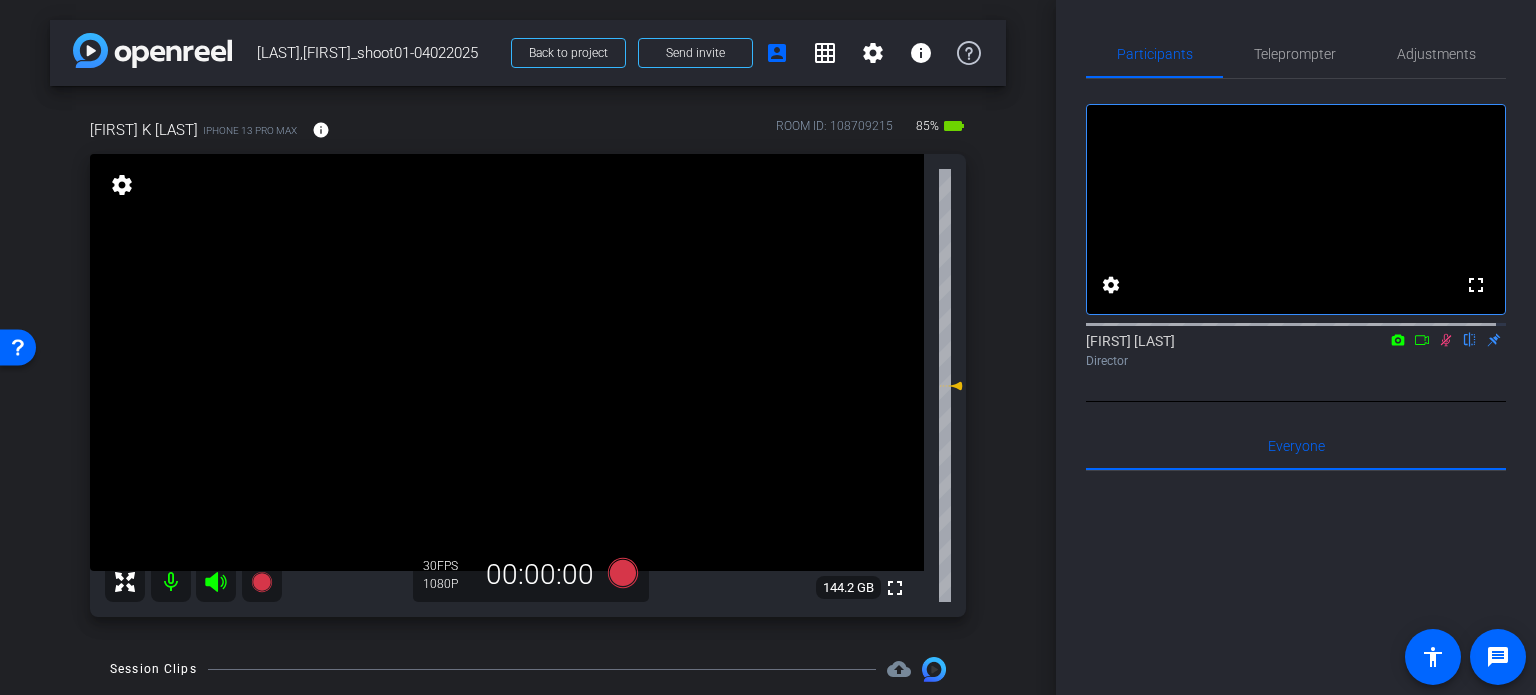 click on "Scott K Boates iPhone 13 Pro Max info ROOM ID: 108709215 85% battery_std fullscreen settings  144.2 GB
30 FPS  1080P   00:00:00" at bounding box center (528, 361) 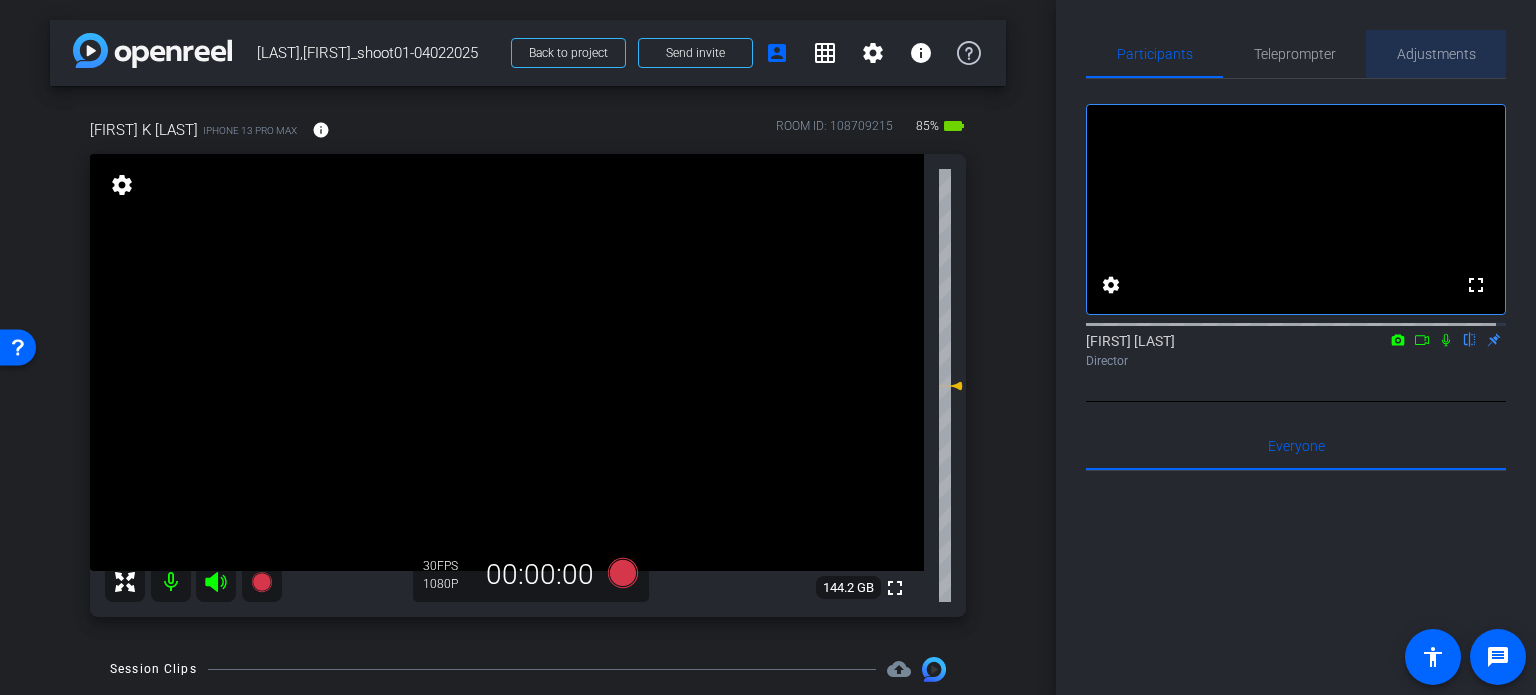 click on "Adjustments" at bounding box center (1436, 54) 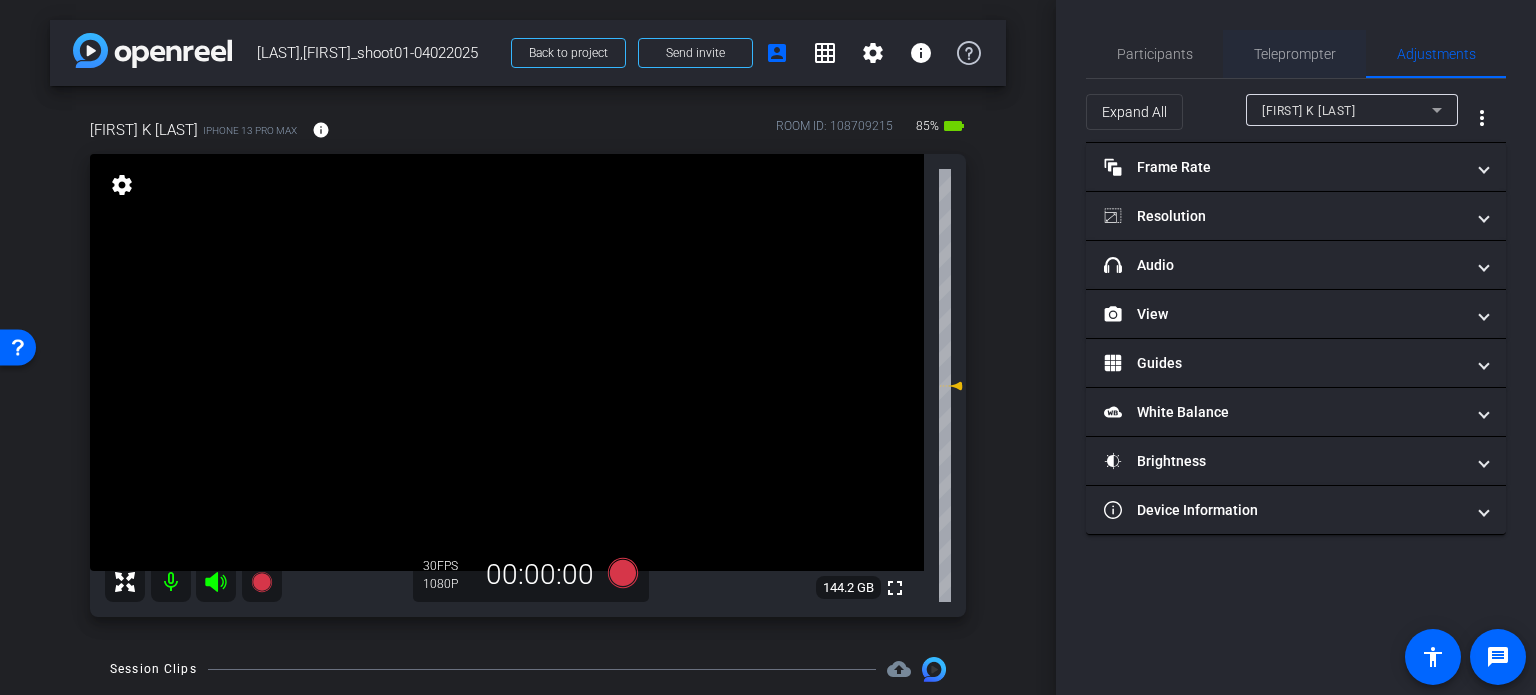 click on "Teleprompter" at bounding box center [1295, 54] 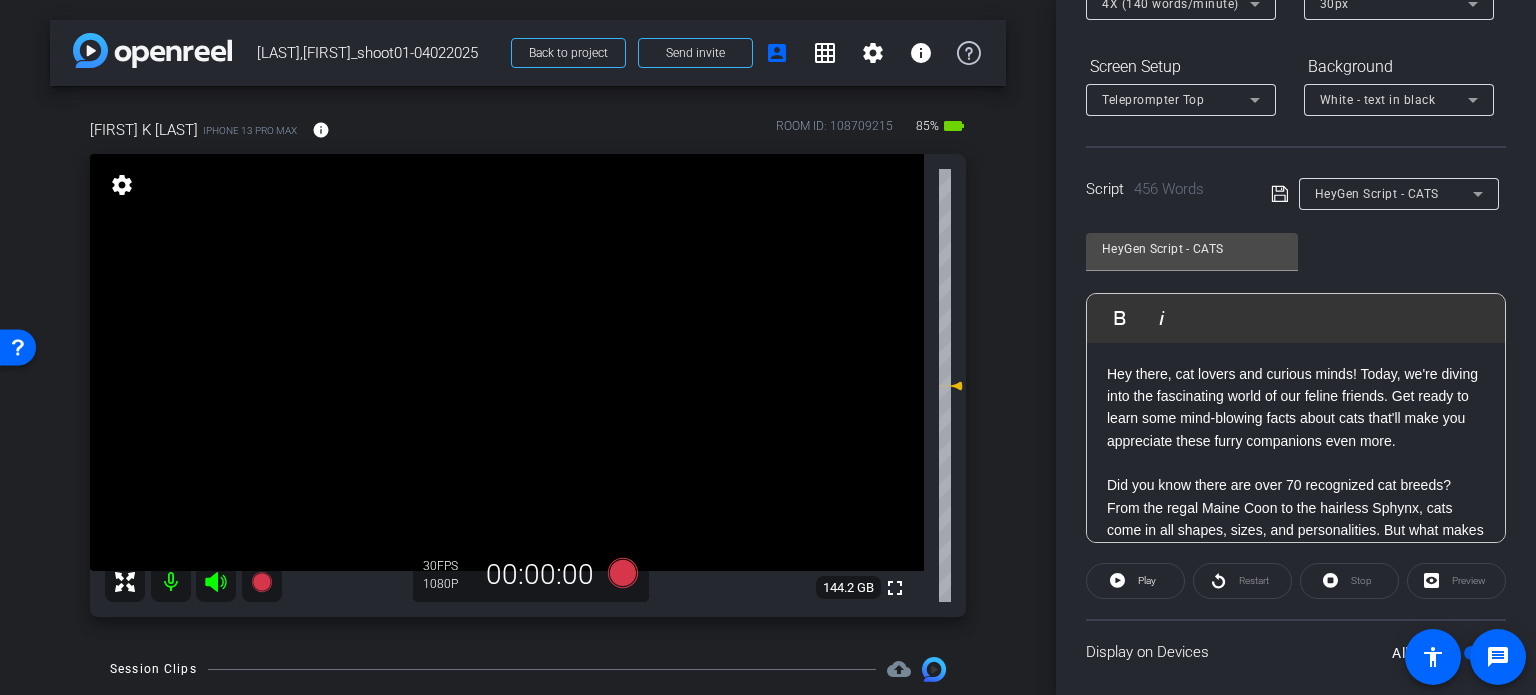 scroll, scrollTop: 300, scrollLeft: 0, axis: vertical 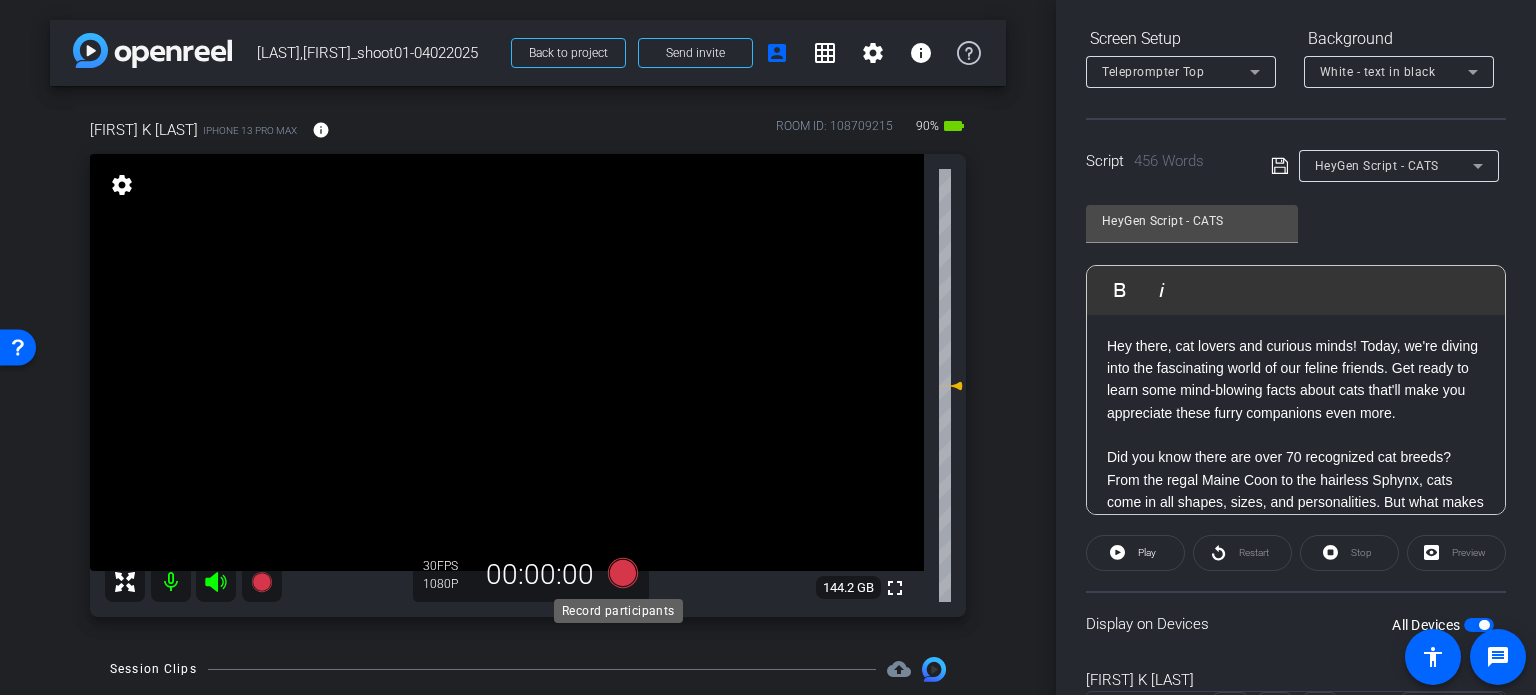 click 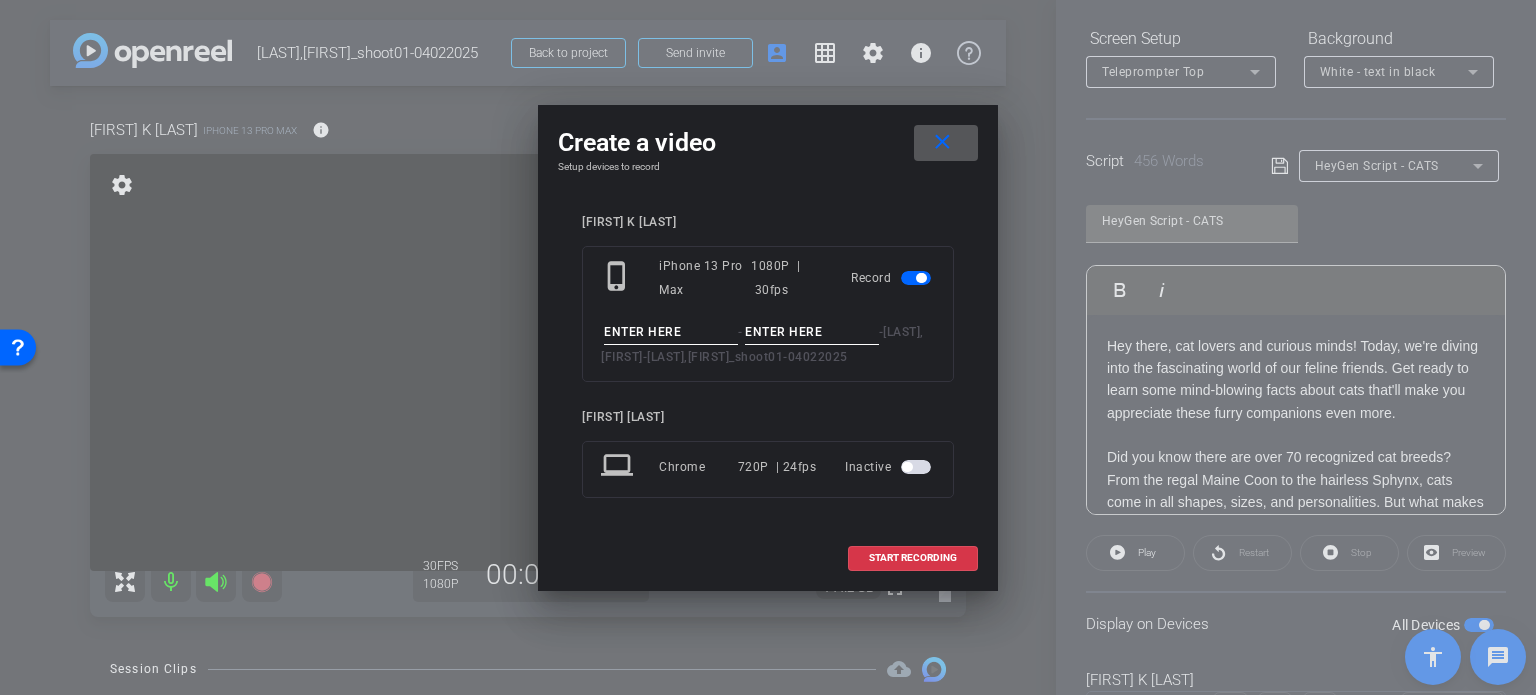 click at bounding box center [671, 332] 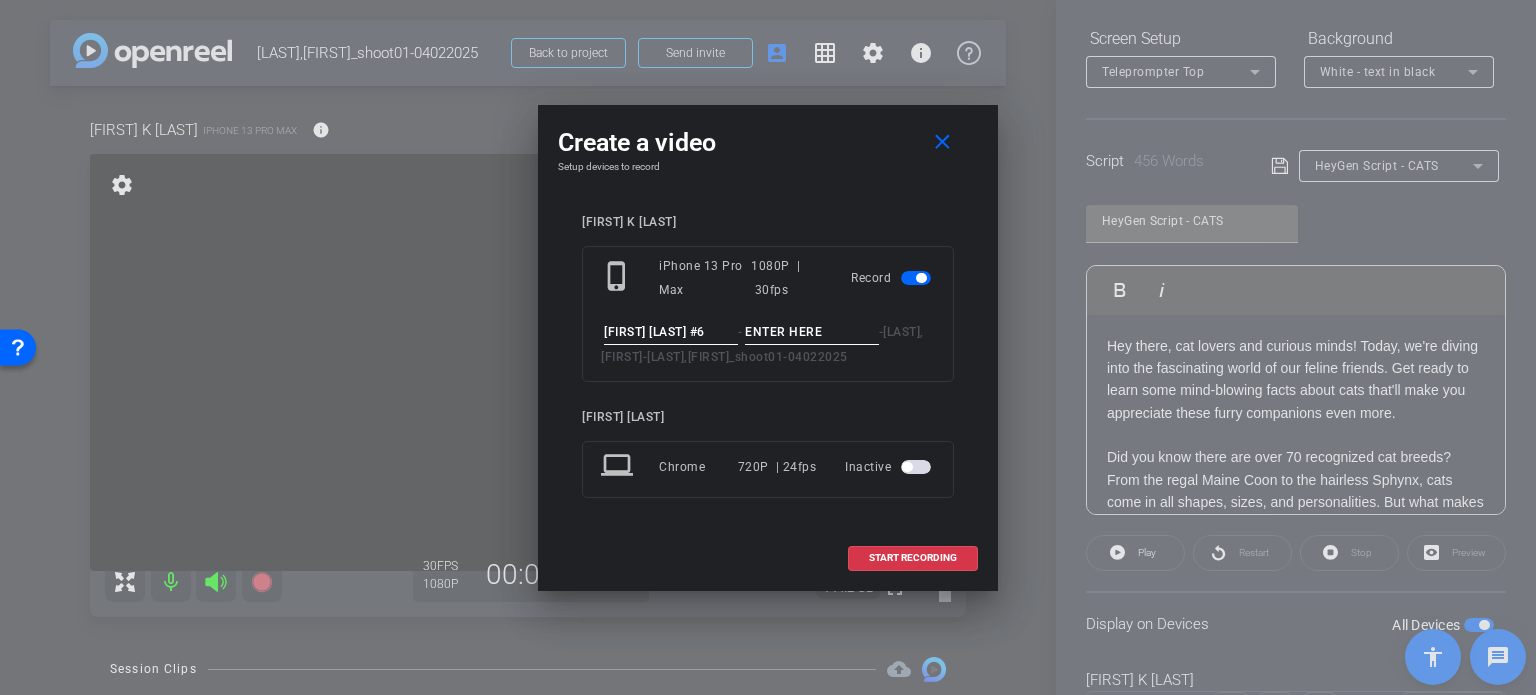 type on "Scott Avatar #6" 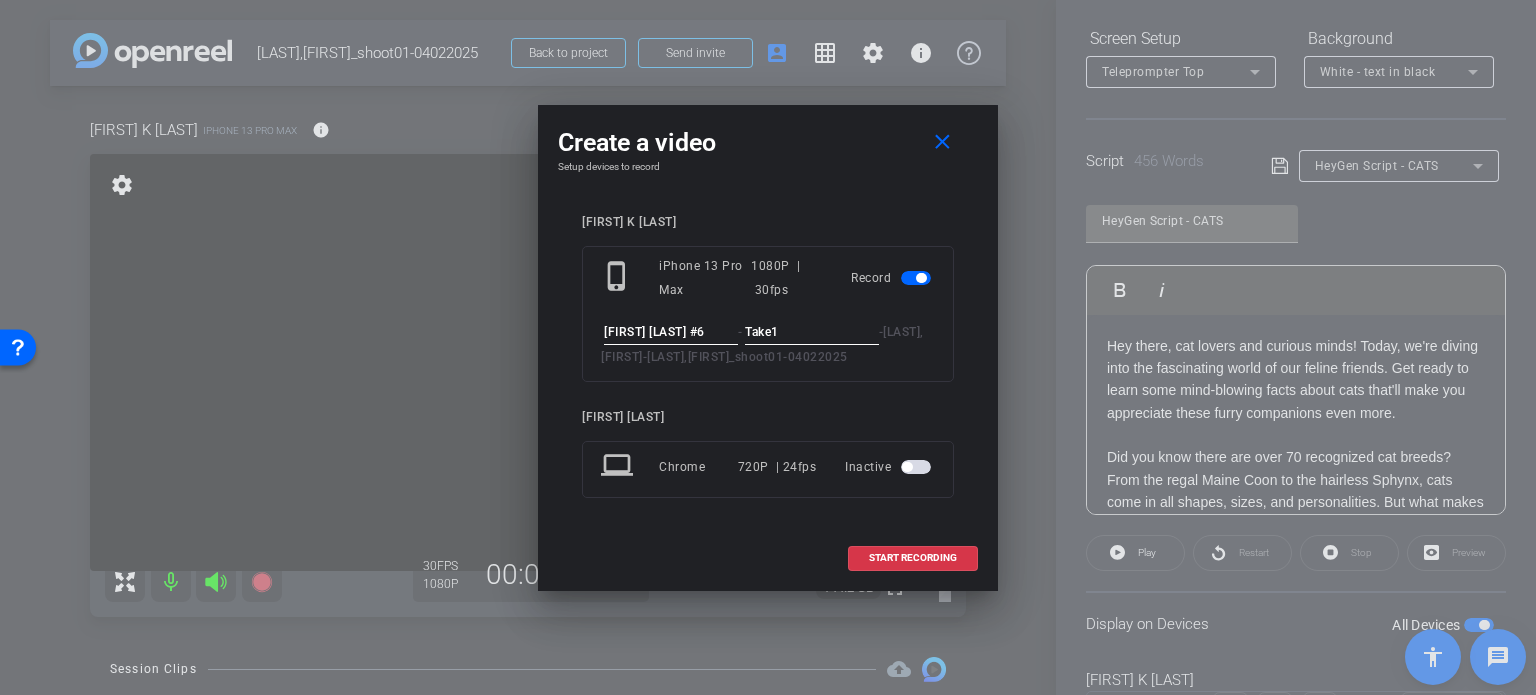 type on "Take1" 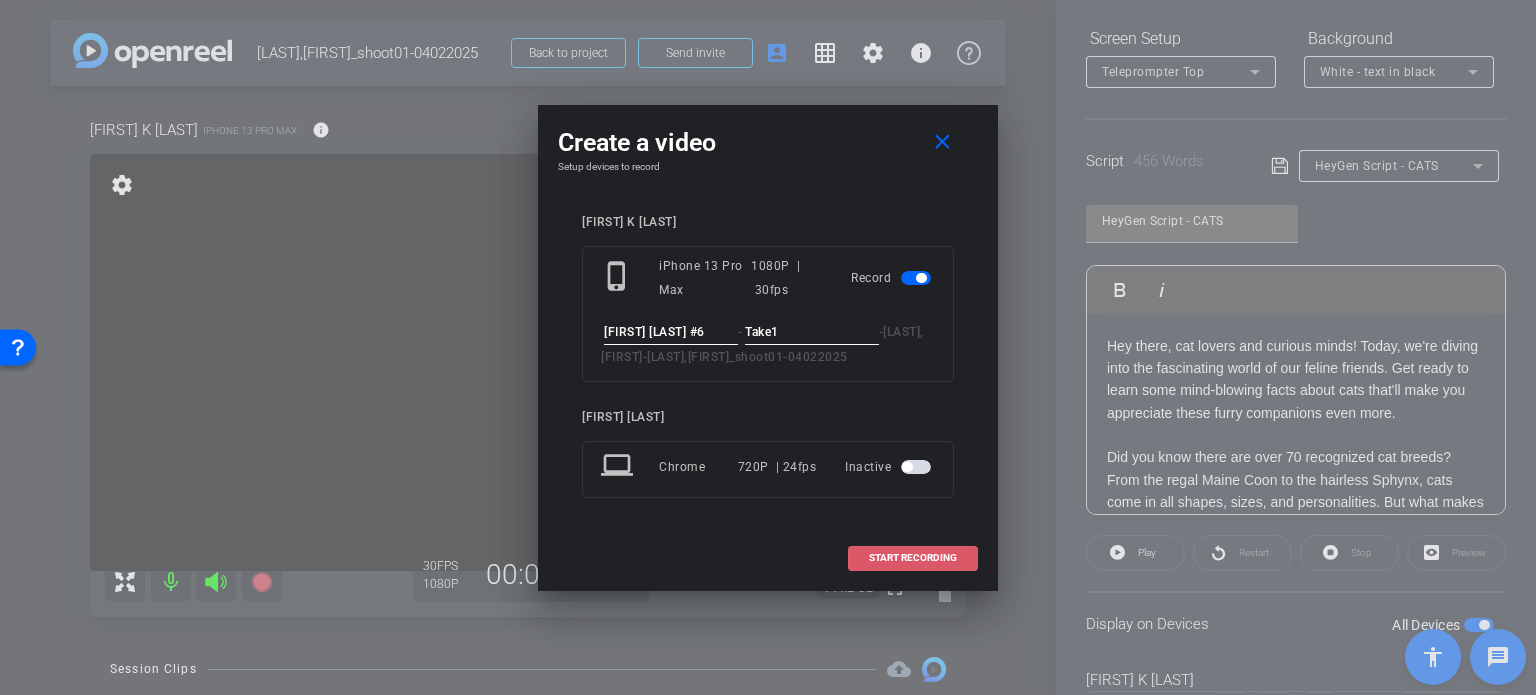 click at bounding box center [913, 558] 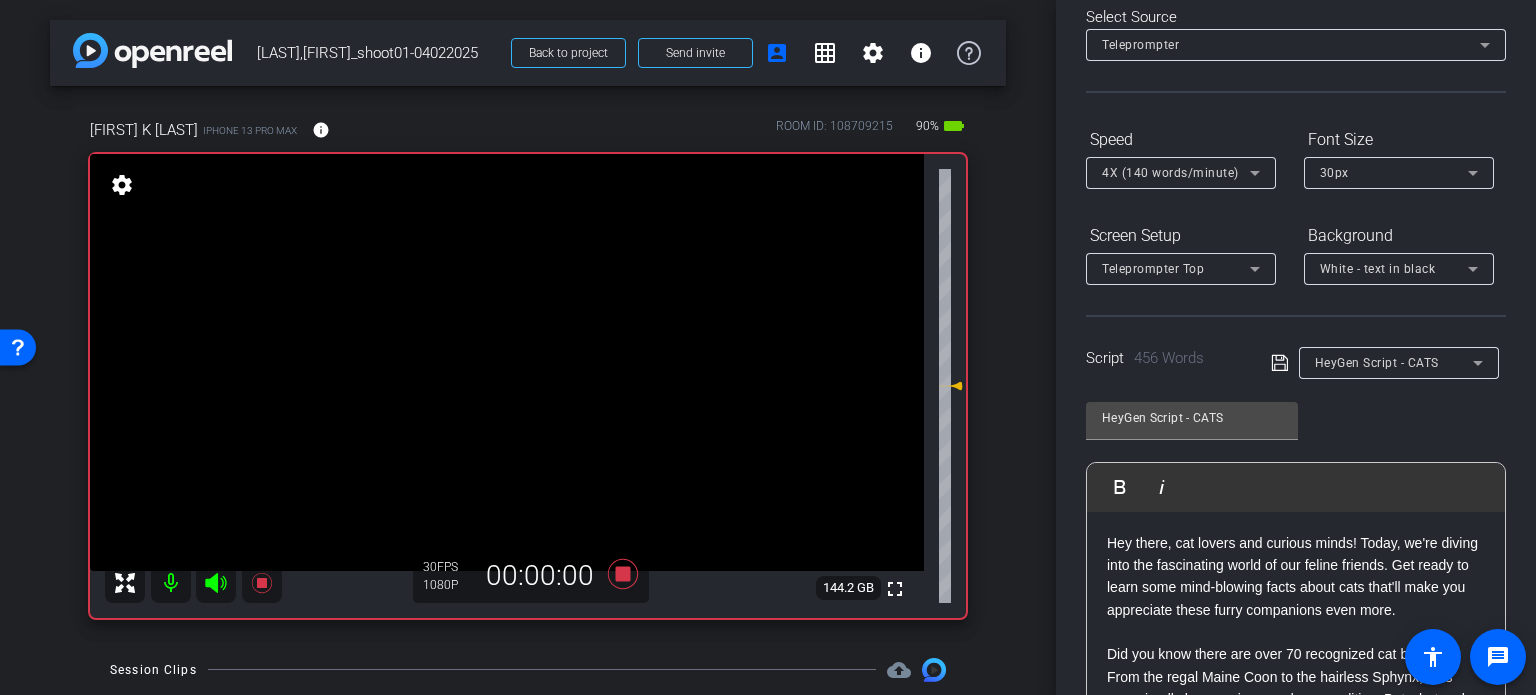 scroll, scrollTop: 0, scrollLeft: 0, axis: both 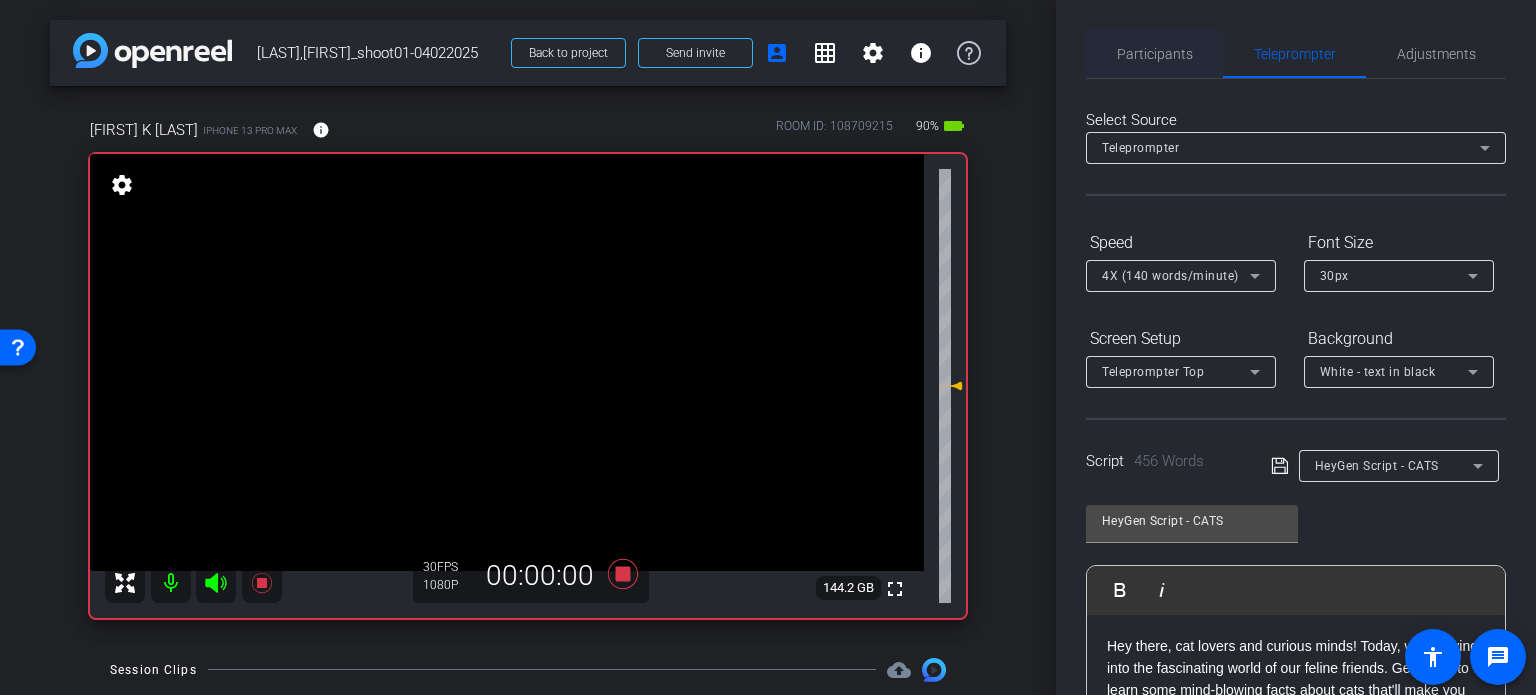 click on "Participants" at bounding box center [1155, 54] 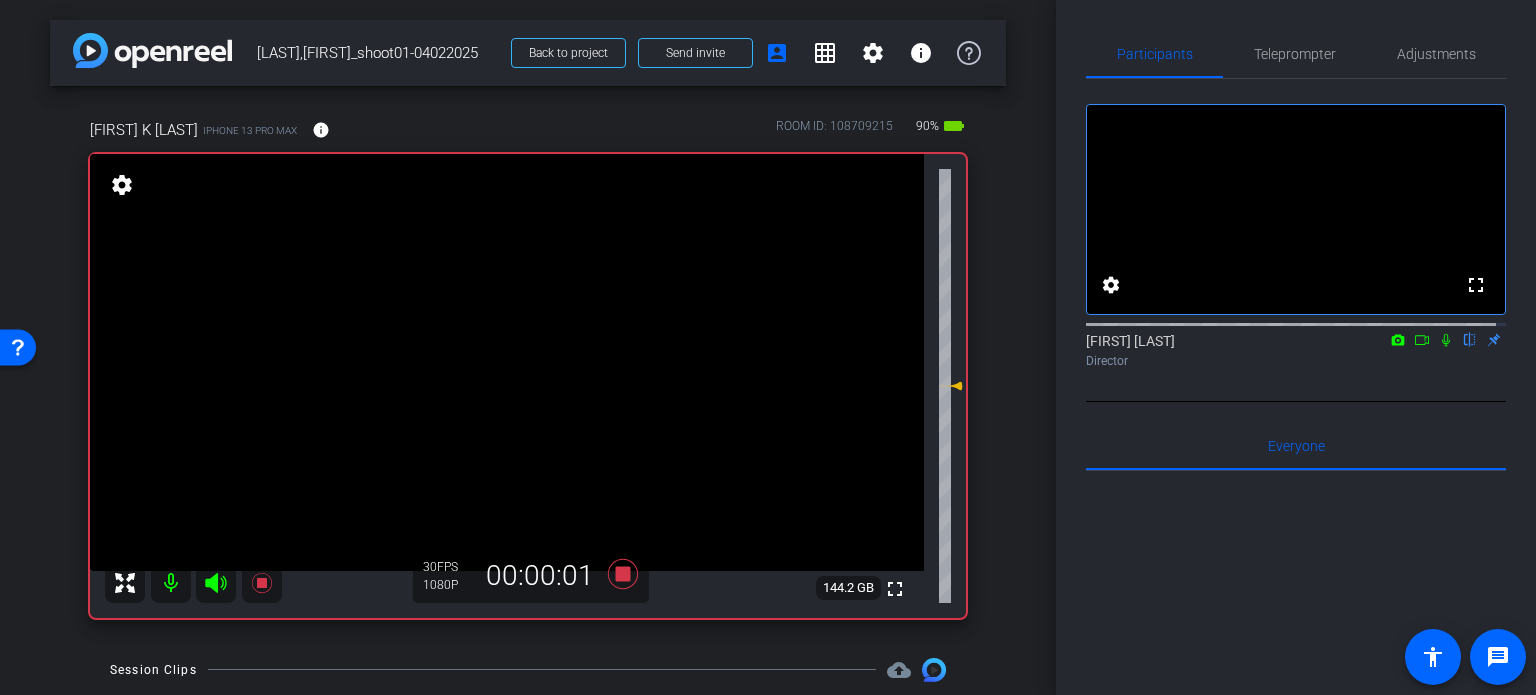 click 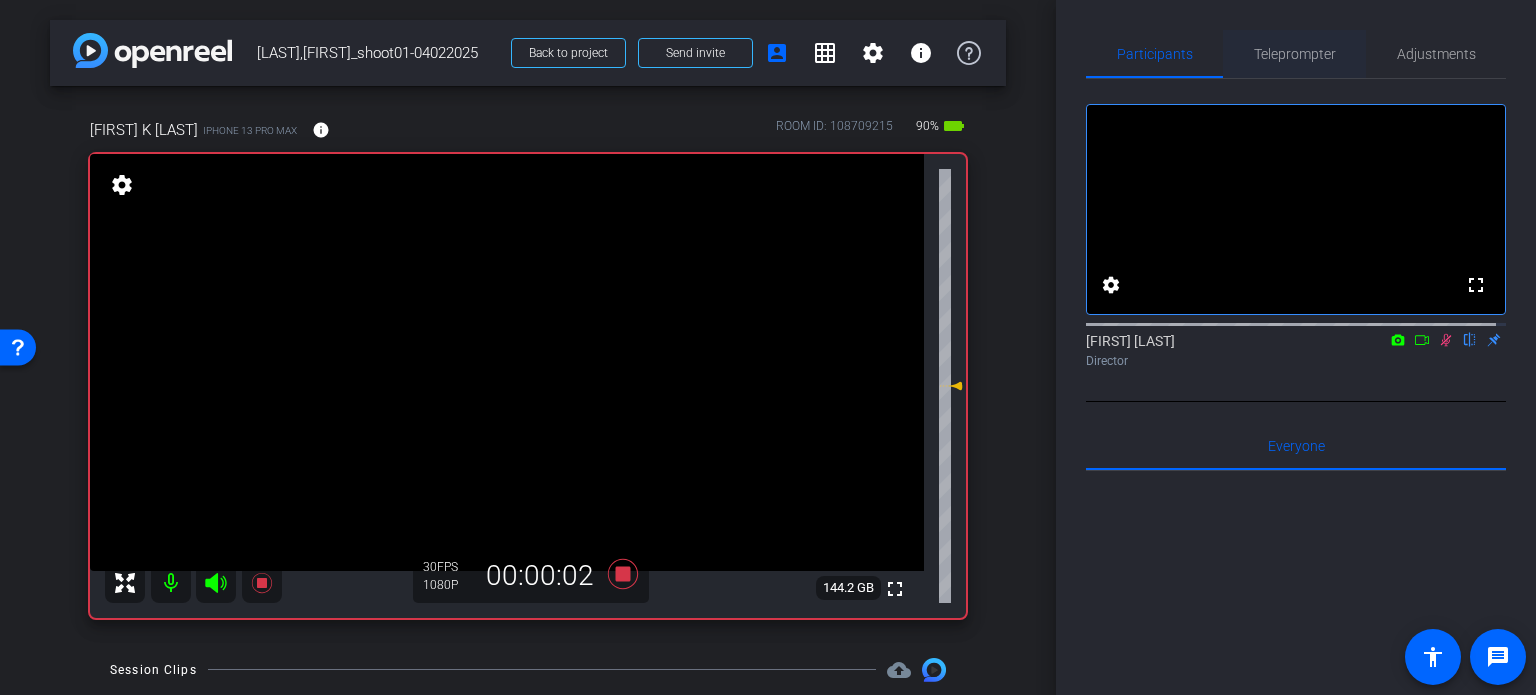 click on "Teleprompter" at bounding box center [1295, 54] 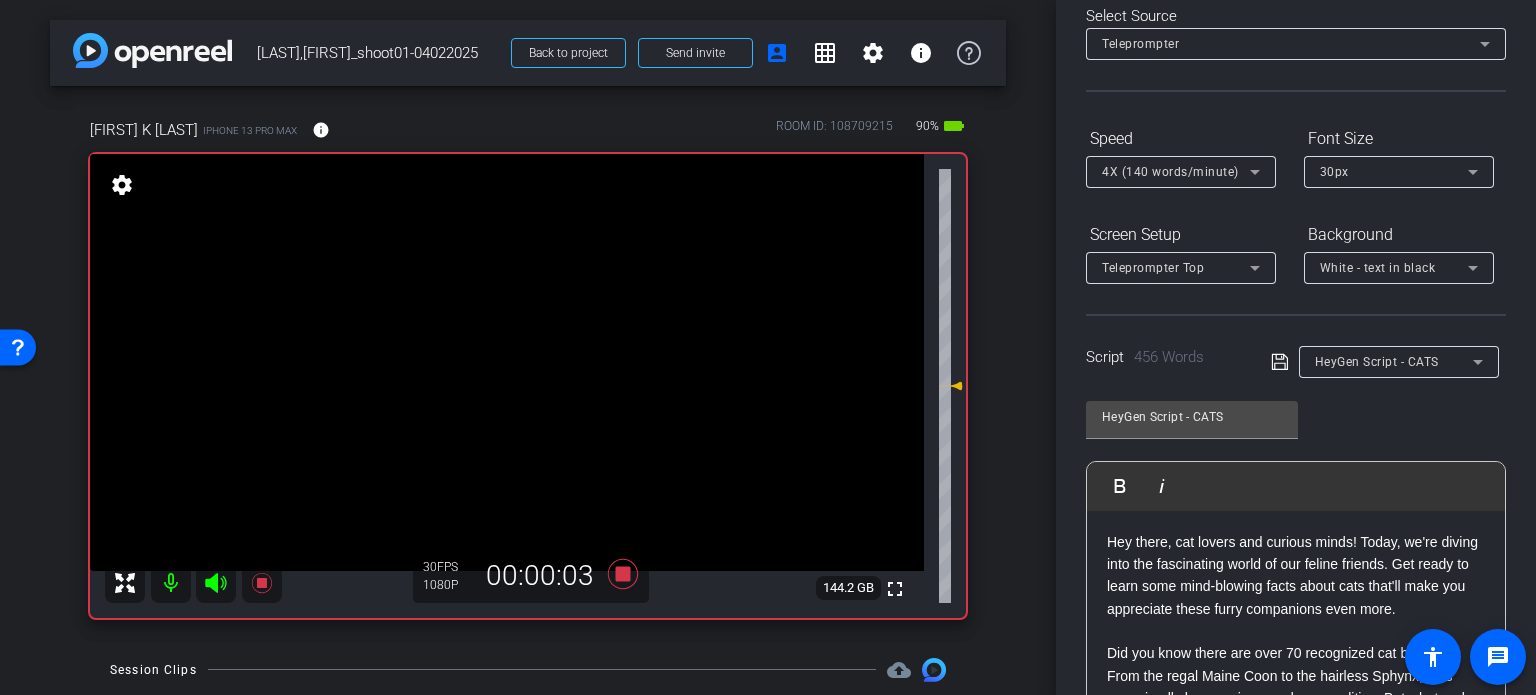 scroll, scrollTop: 396, scrollLeft: 0, axis: vertical 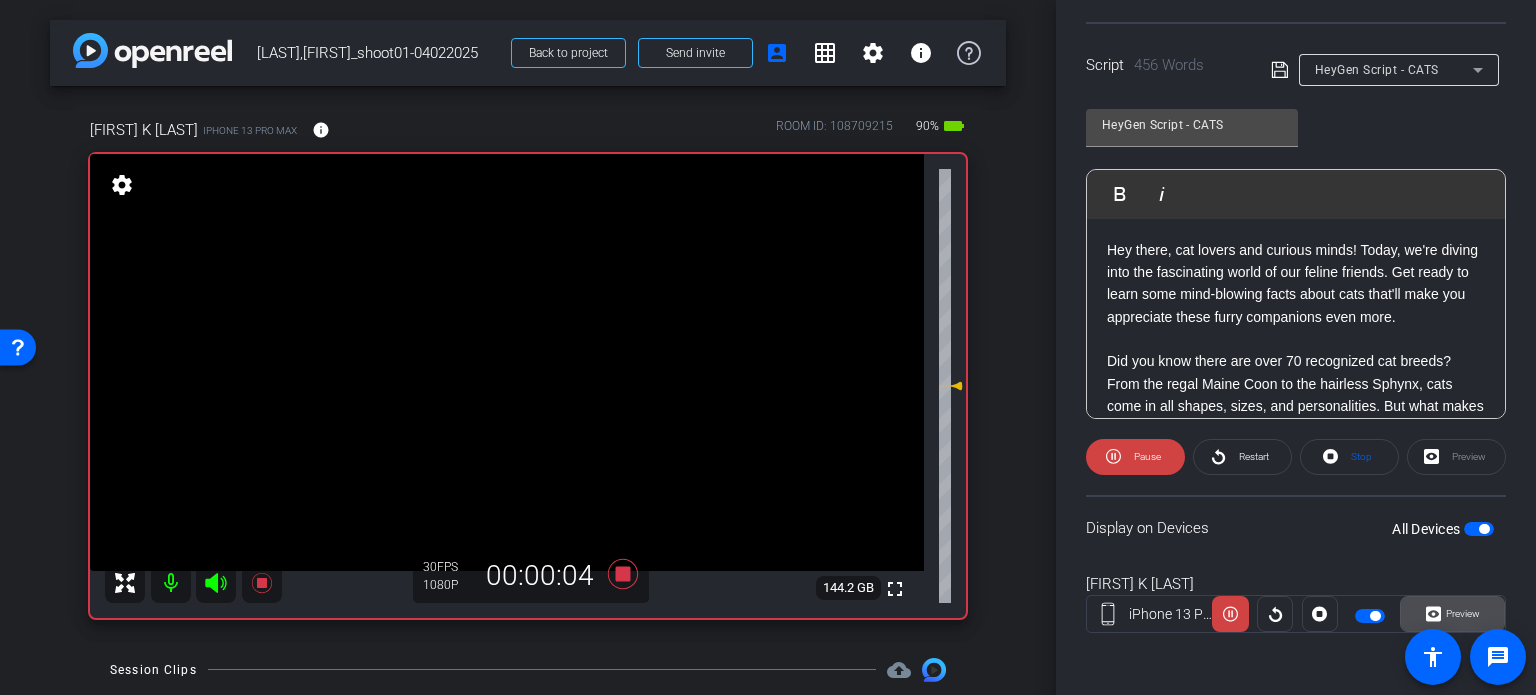 click 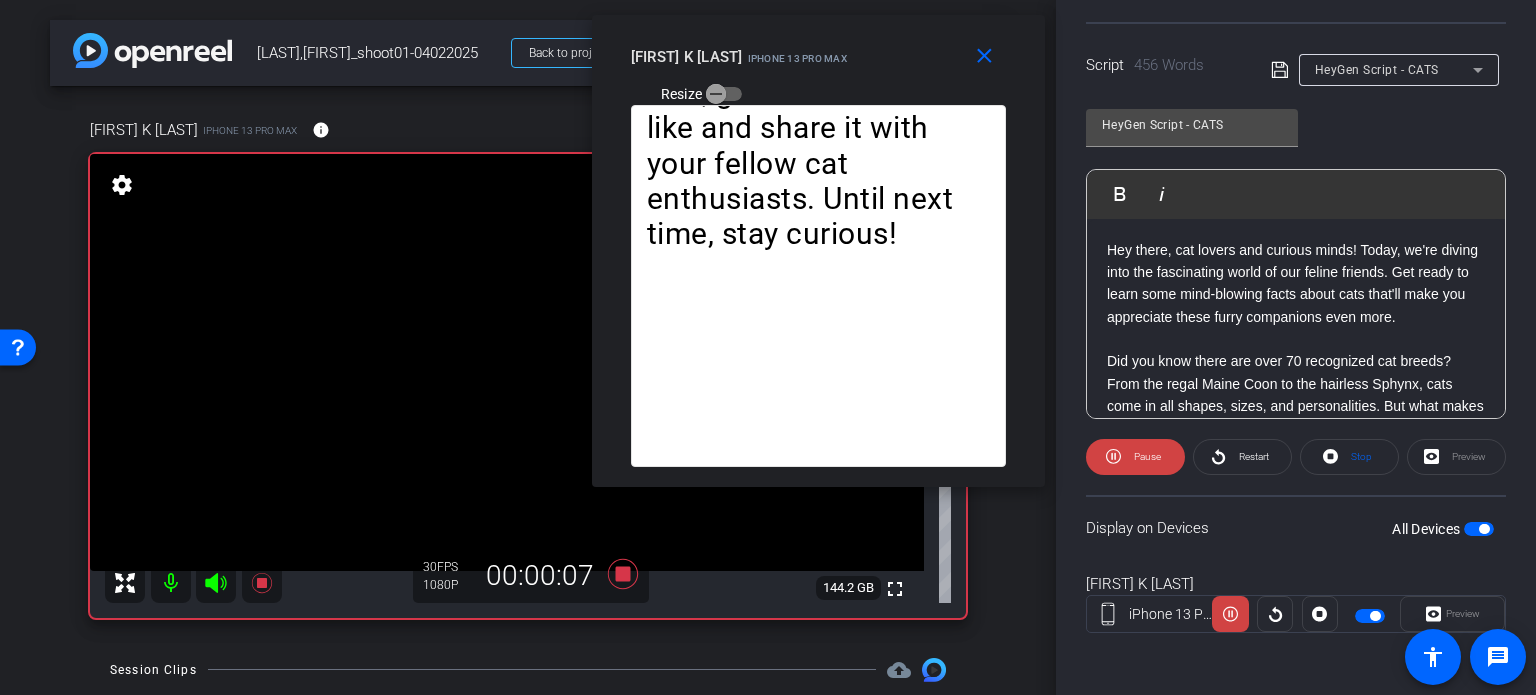 drag, startPoint x: 837, startPoint y: 176, endPoint x: 887, endPoint y: 79, distance: 109.128365 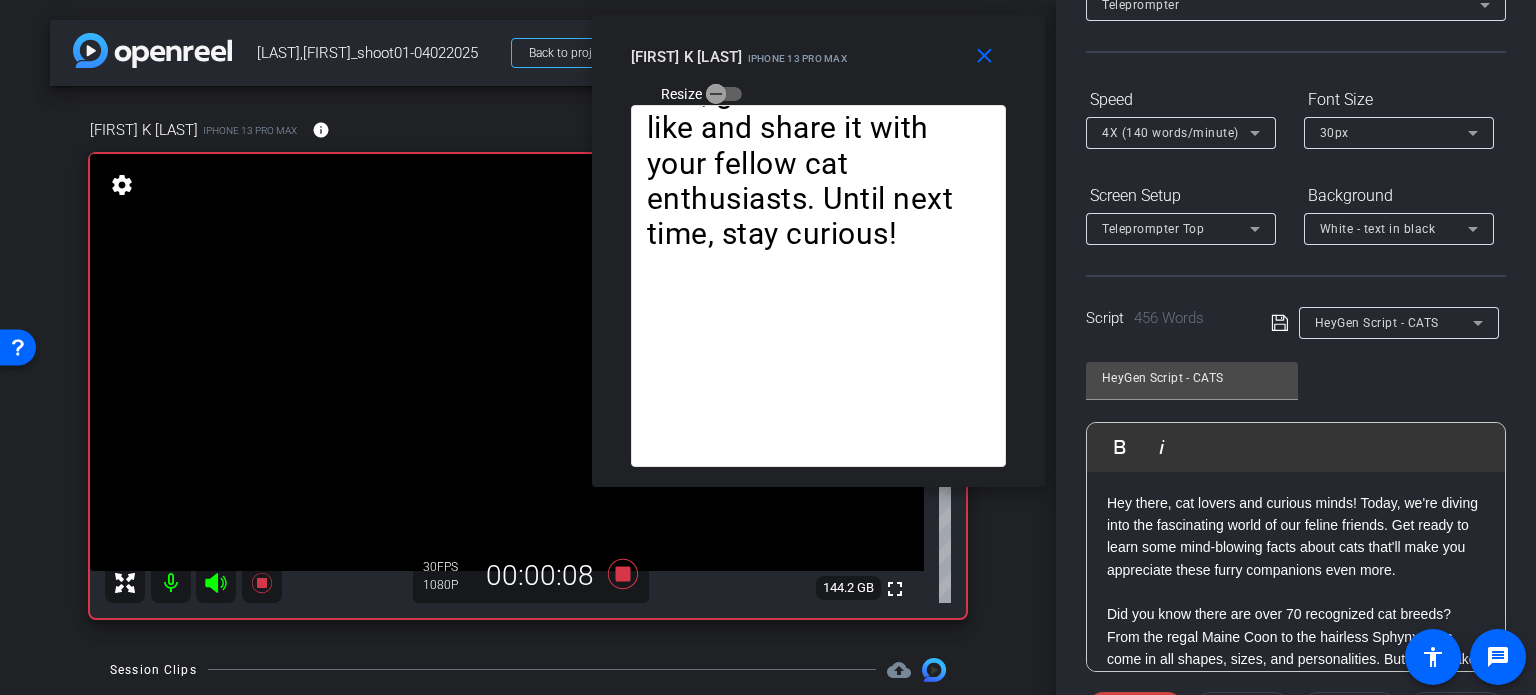 scroll, scrollTop: 96, scrollLeft: 0, axis: vertical 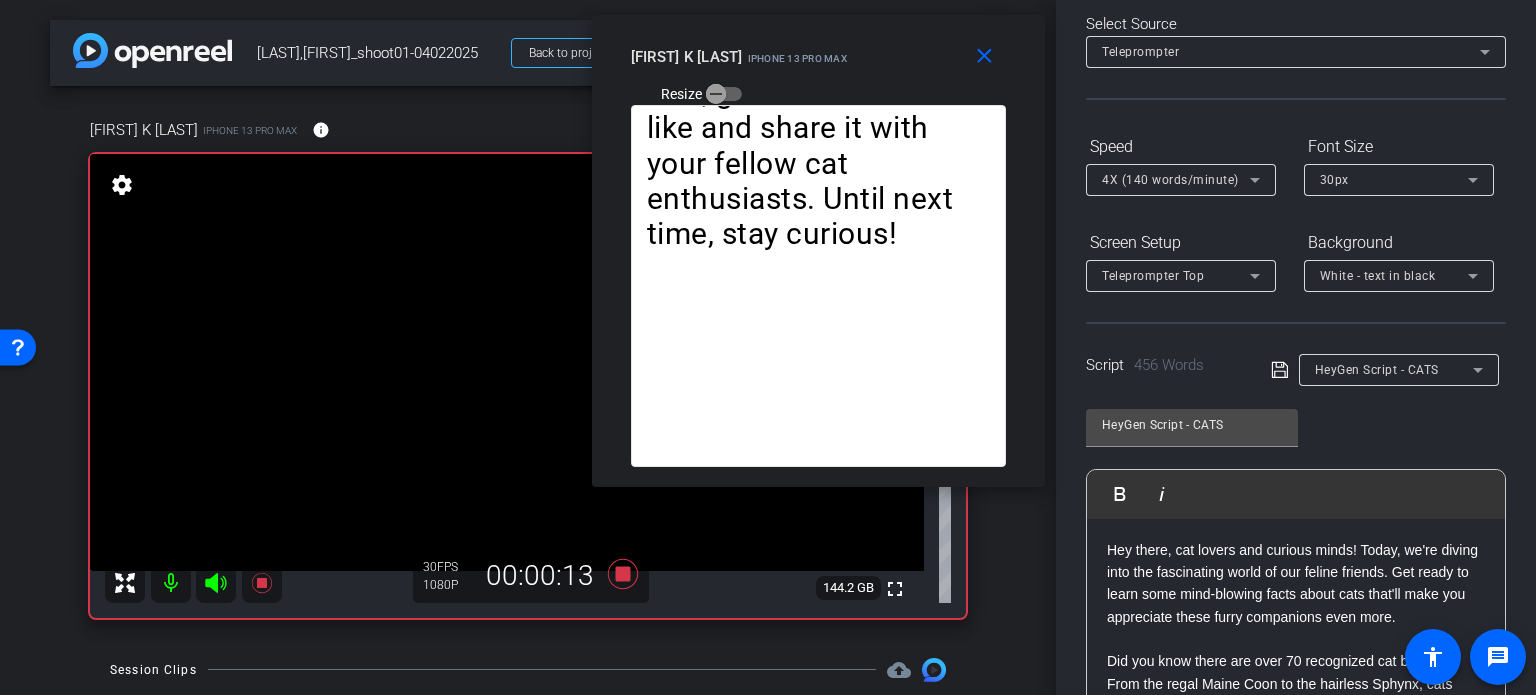 click on "4X (140 words/minute)" at bounding box center [1170, 180] 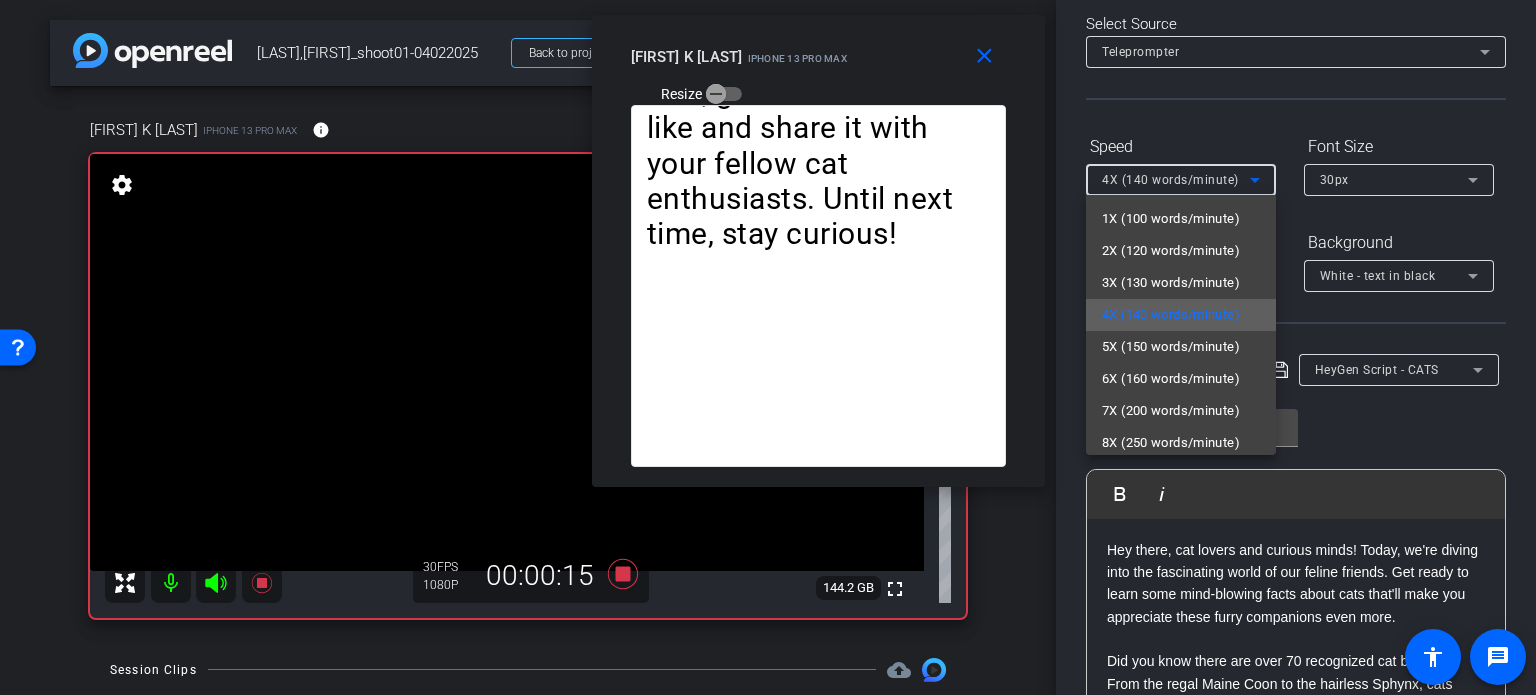 scroll, scrollTop: 44, scrollLeft: 0, axis: vertical 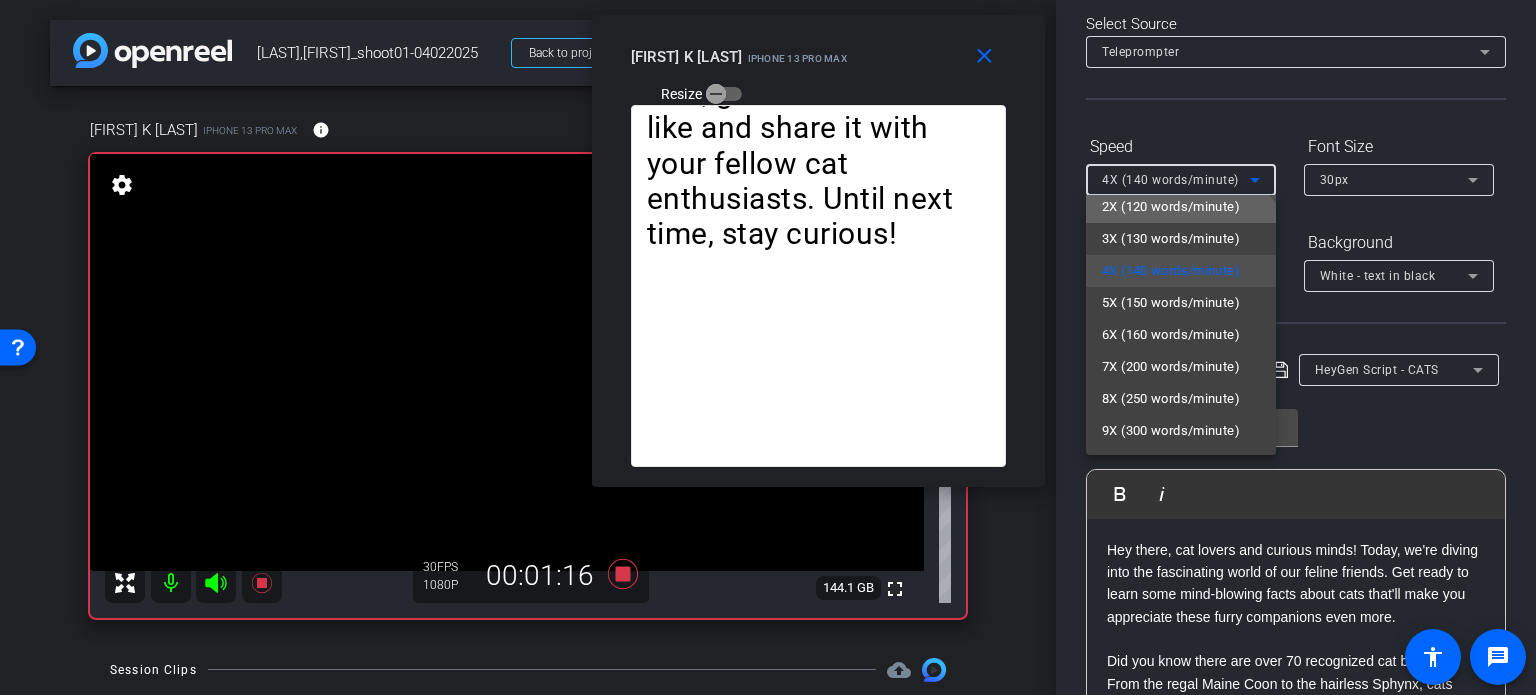 click on "2X (120 words/minute)" at bounding box center (1181, 207) 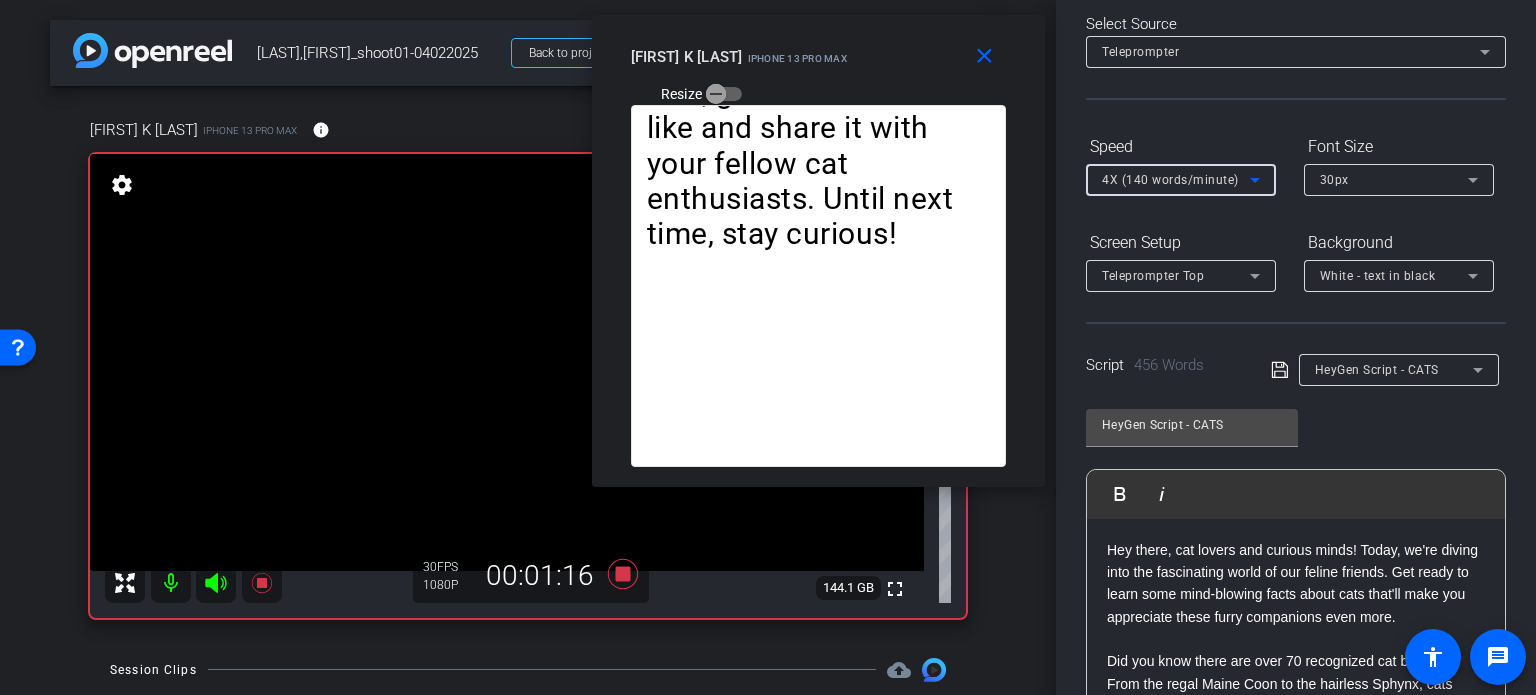 scroll, scrollTop: 40, scrollLeft: 0, axis: vertical 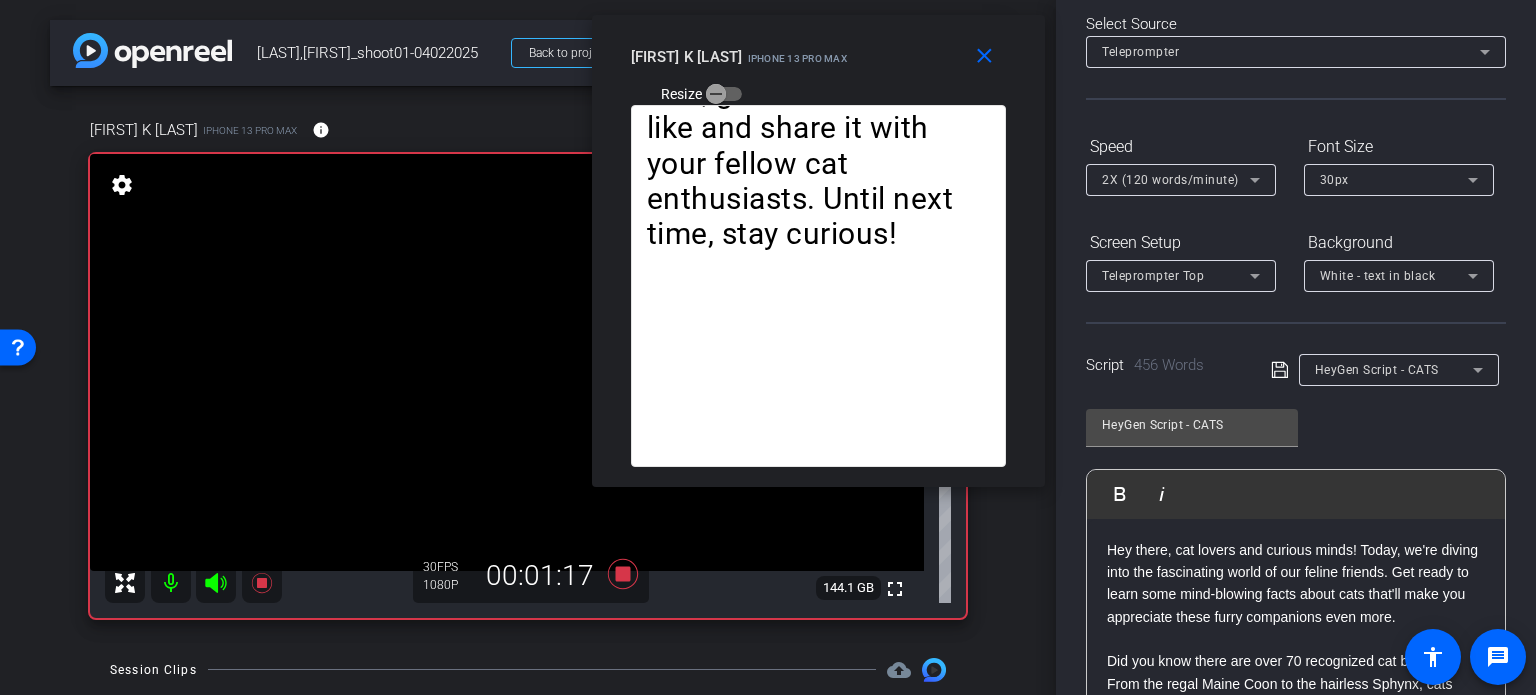 click on "2X (120 words/minute)" 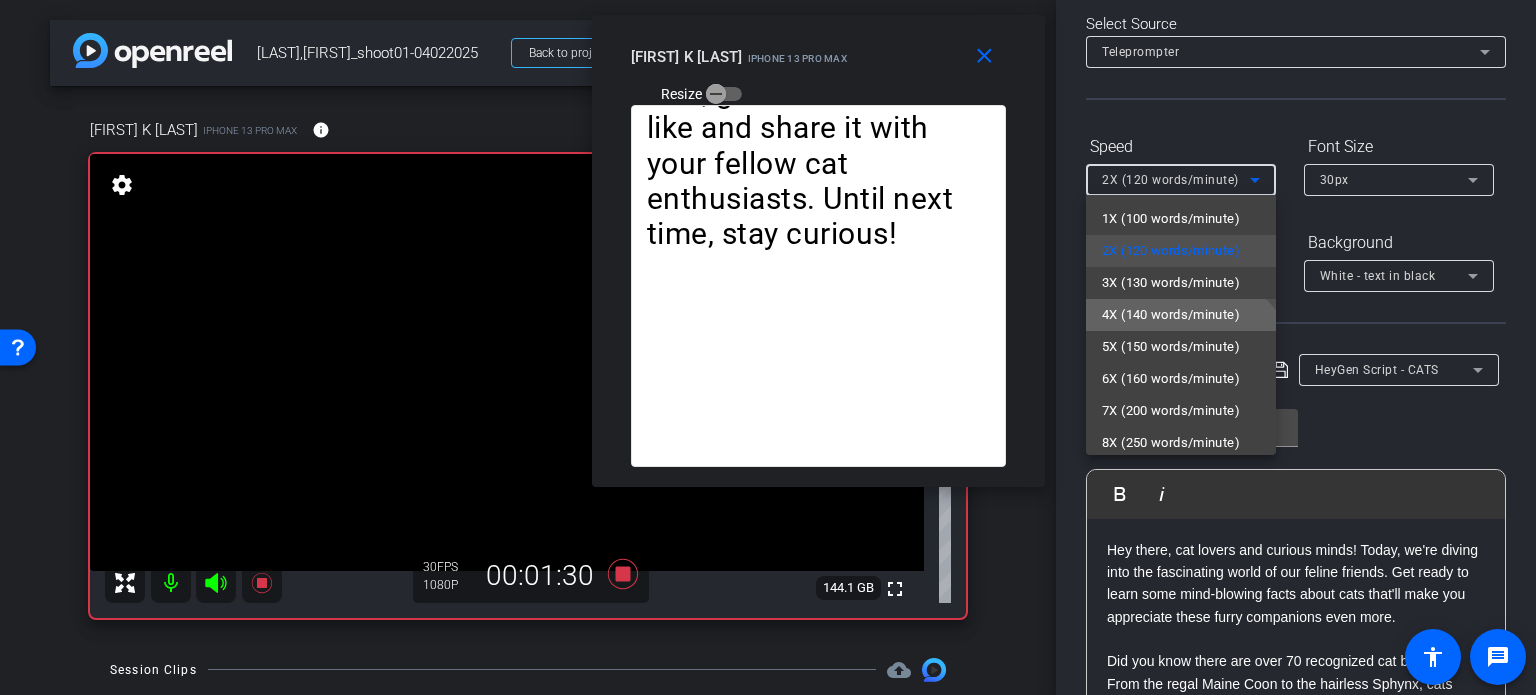 click on "4X (140 words/minute)" at bounding box center (1171, 315) 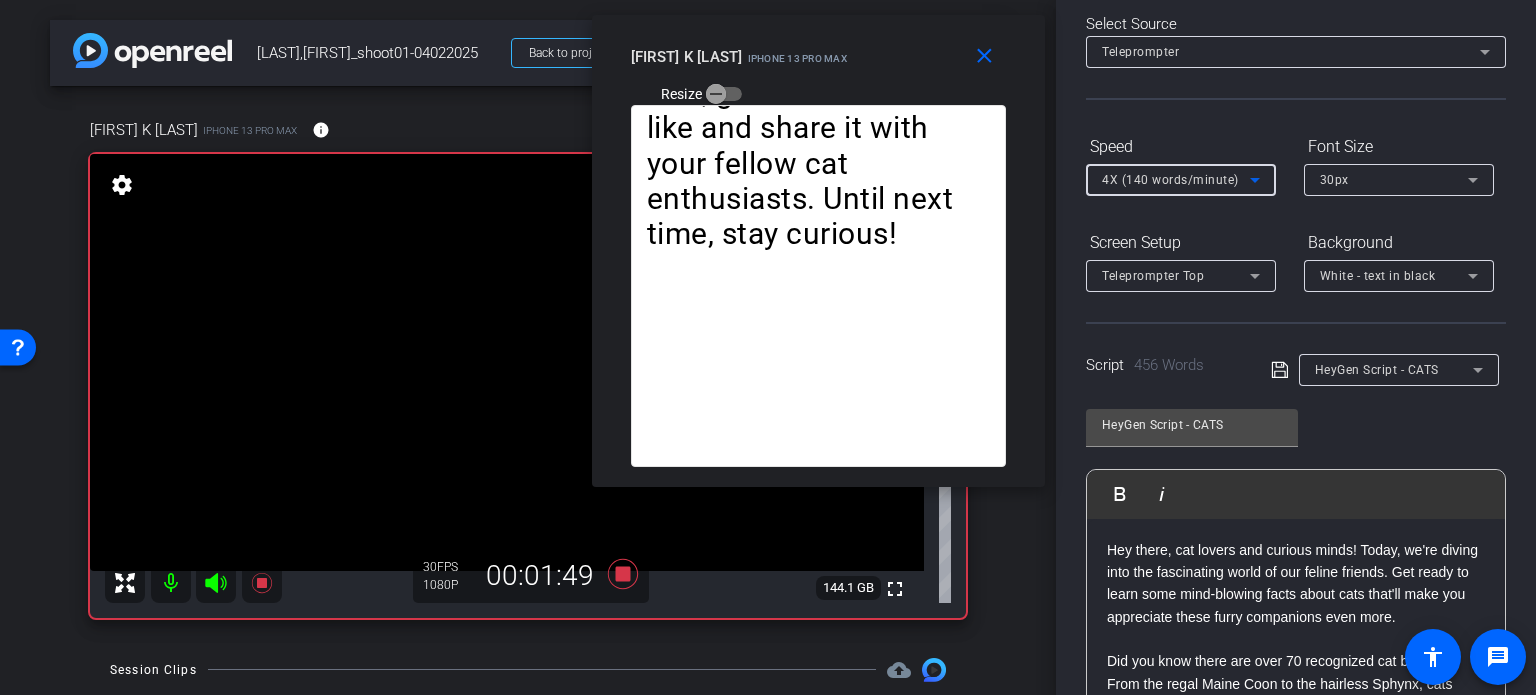 click on "4X (140 words/minute)" at bounding box center (1170, 180) 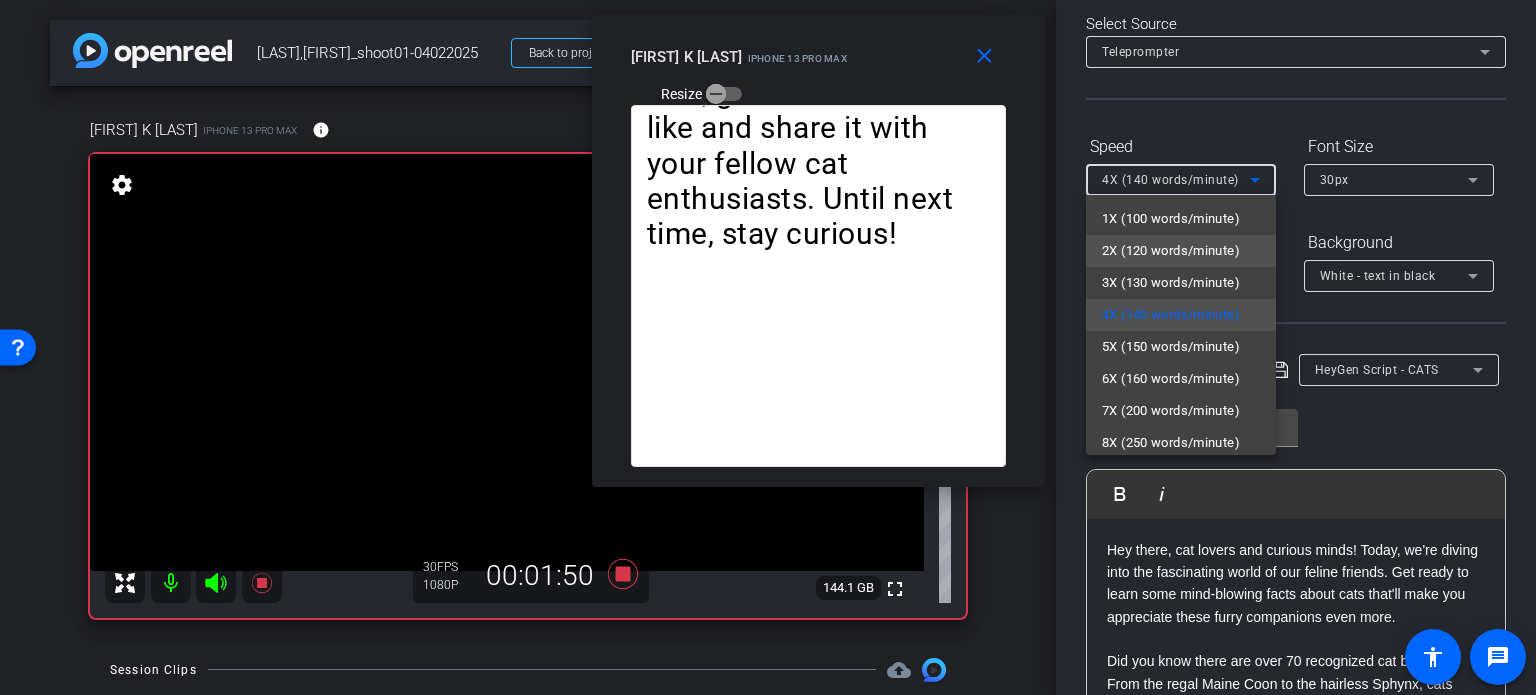 click on "2X (120 words/minute)" at bounding box center [1171, 251] 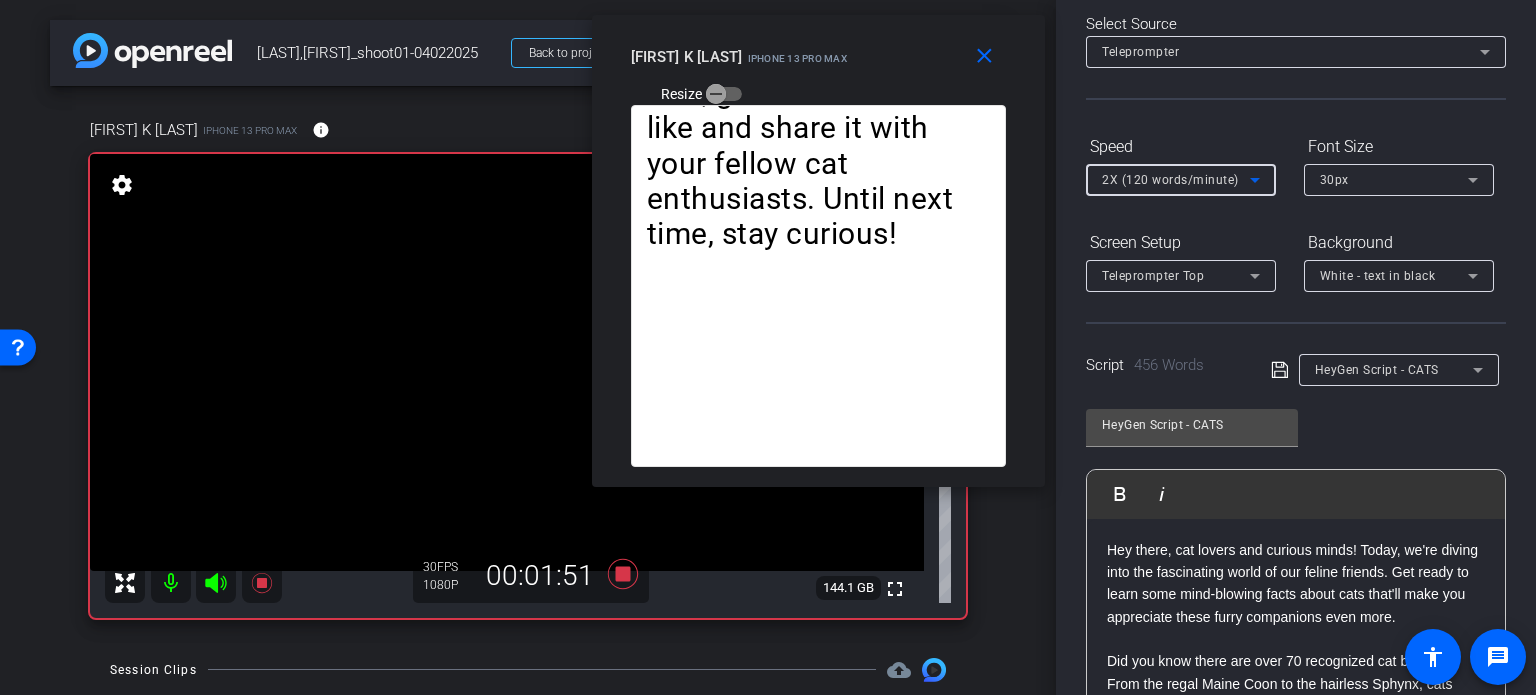 click on "2X (120 words/minute)" at bounding box center [1170, 180] 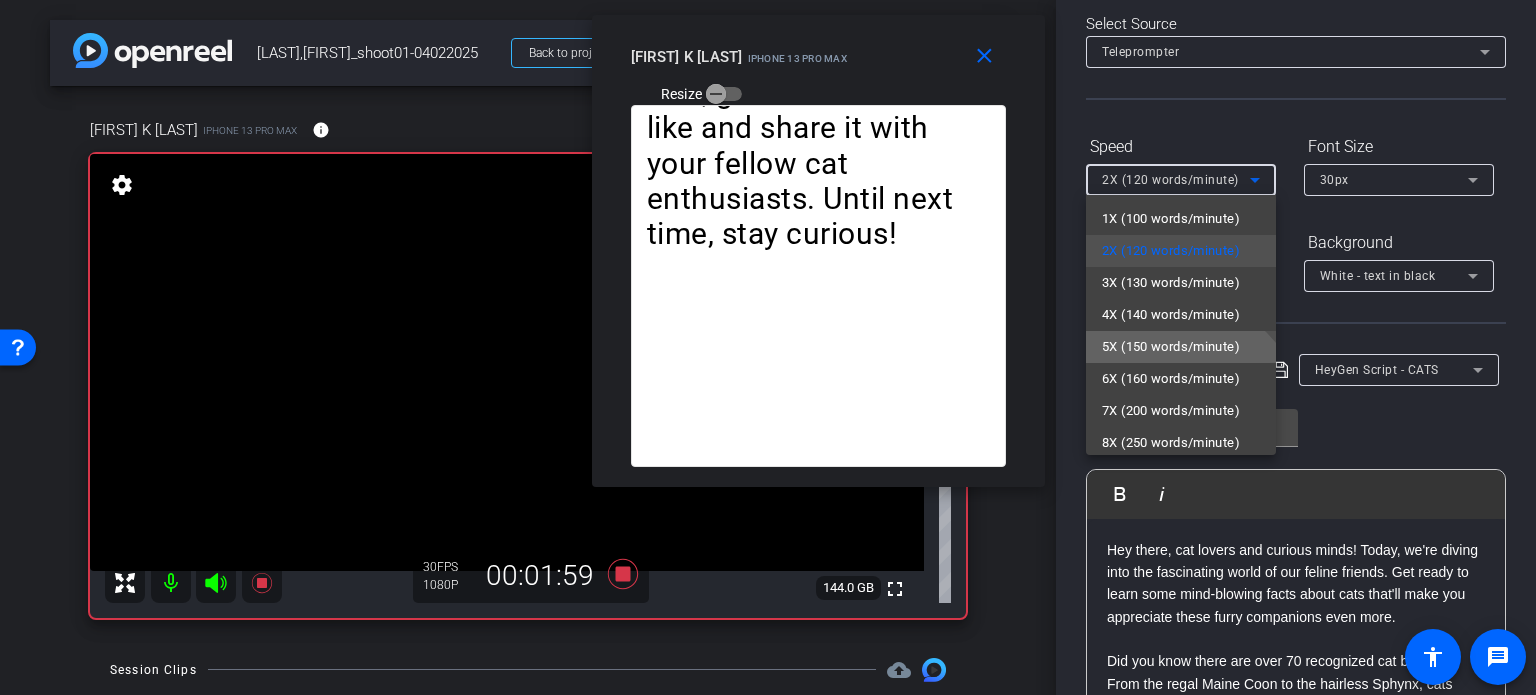 click on "5X (150 words/minute)" at bounding box center [1171, 347] 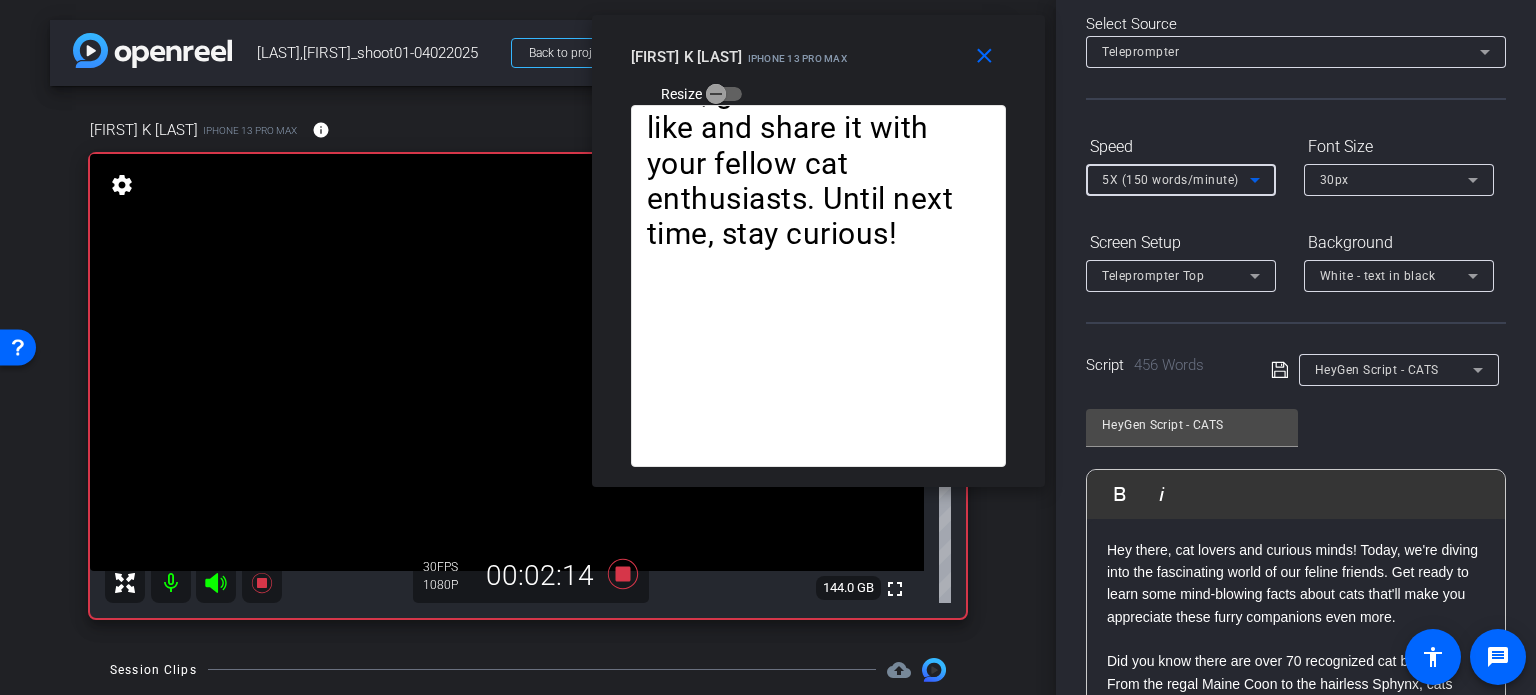 click on "5X (150 words/minute)" at bounding box center [1170, 180] 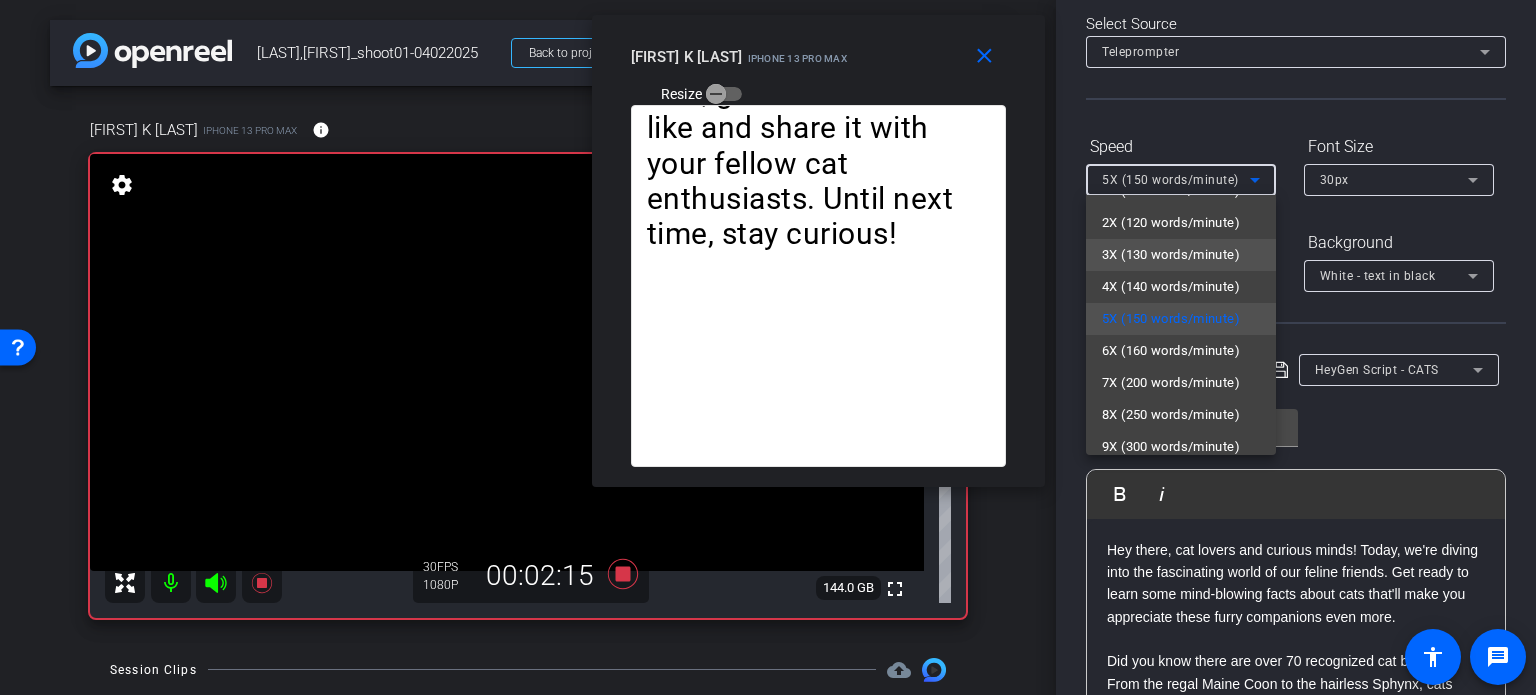 scroll, scrollTop: 44, scrollLeft: 0, axis: vertical 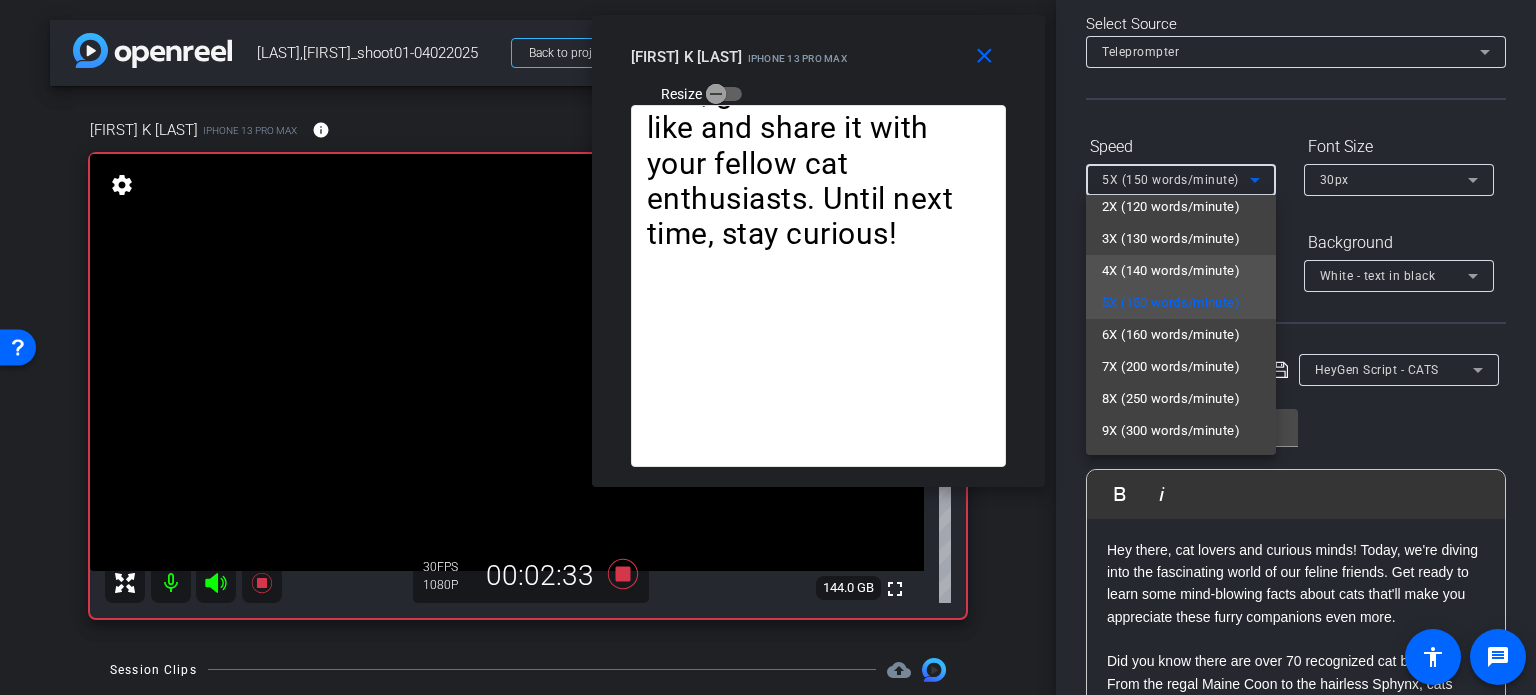 click on "4X (140 words/minute)" at bounding box center (1171, 271) 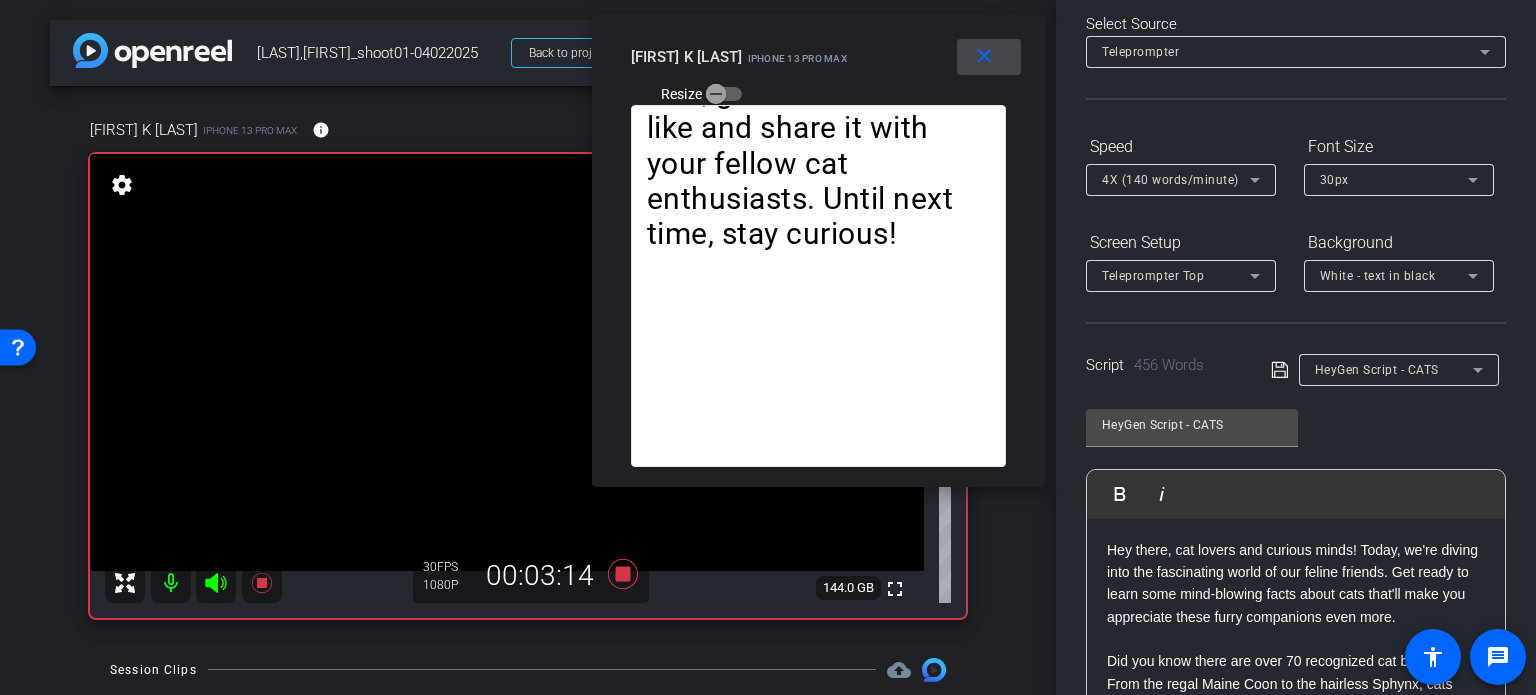 click at bounding box center (989, 57) 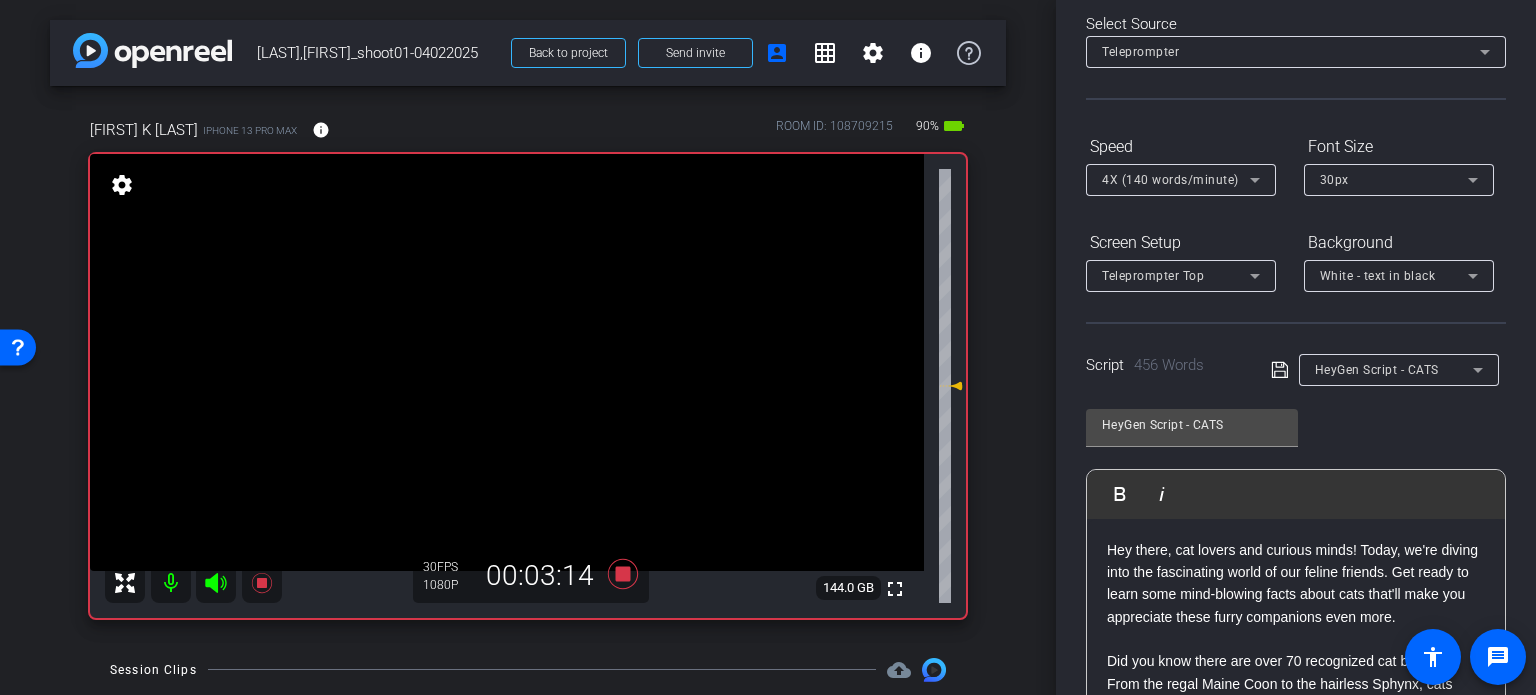 scroll, scrollTop: 0, scrollLeft: 0, axis: both 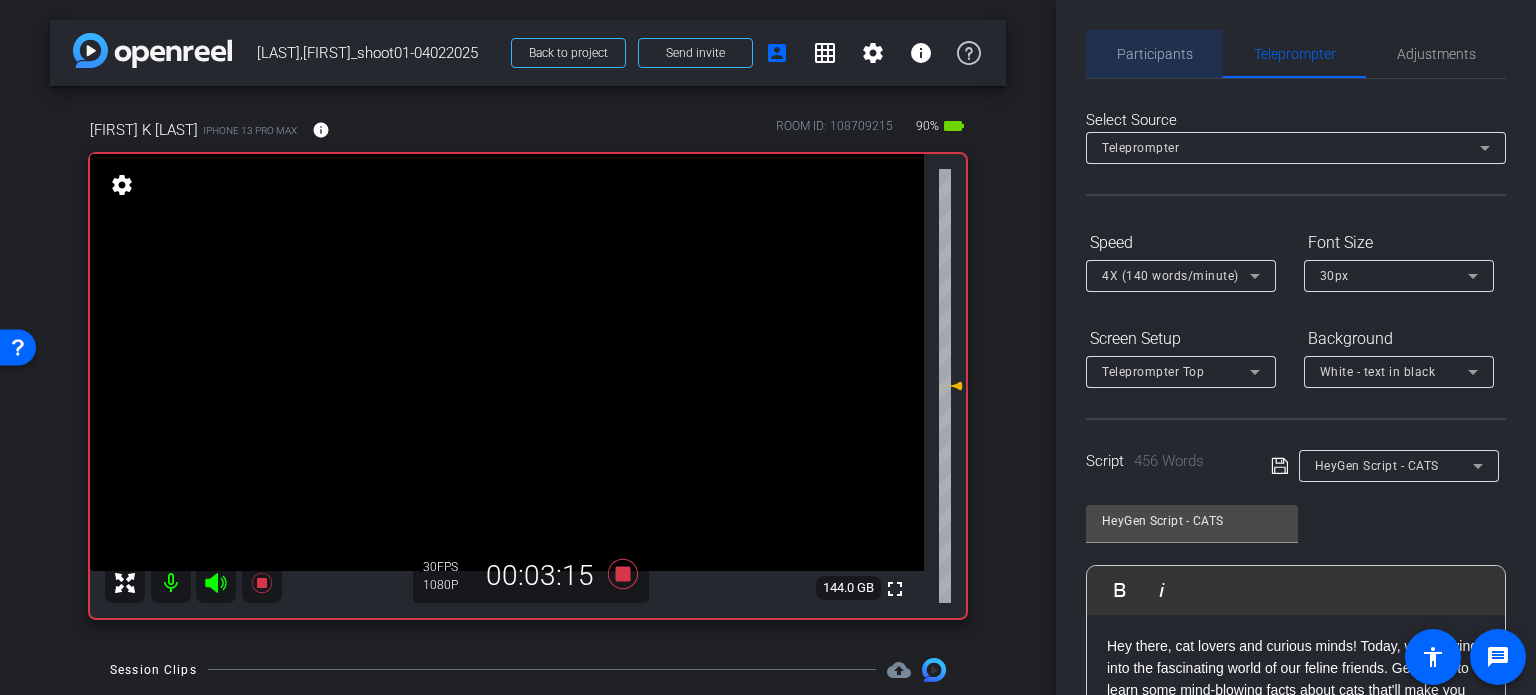 click on "Participants" at bounding box center (1155, 54) 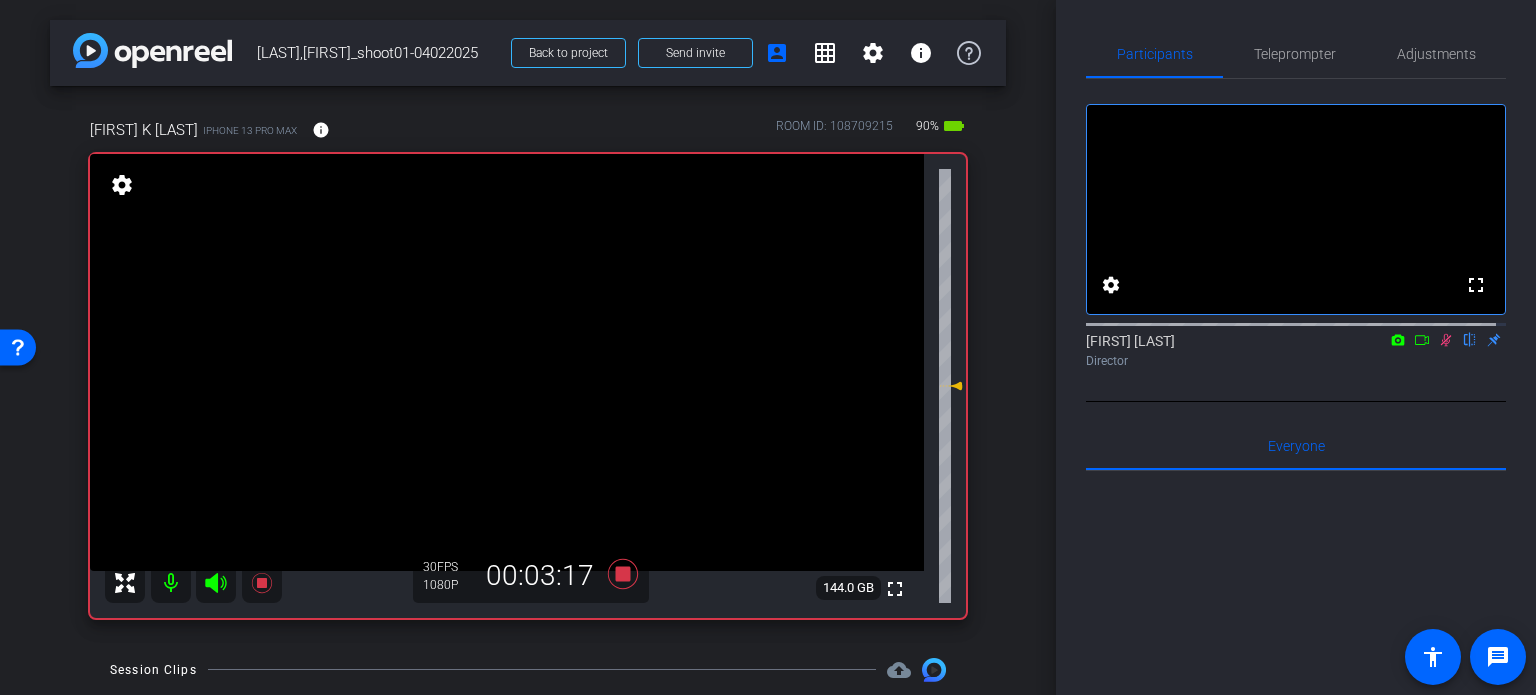 click 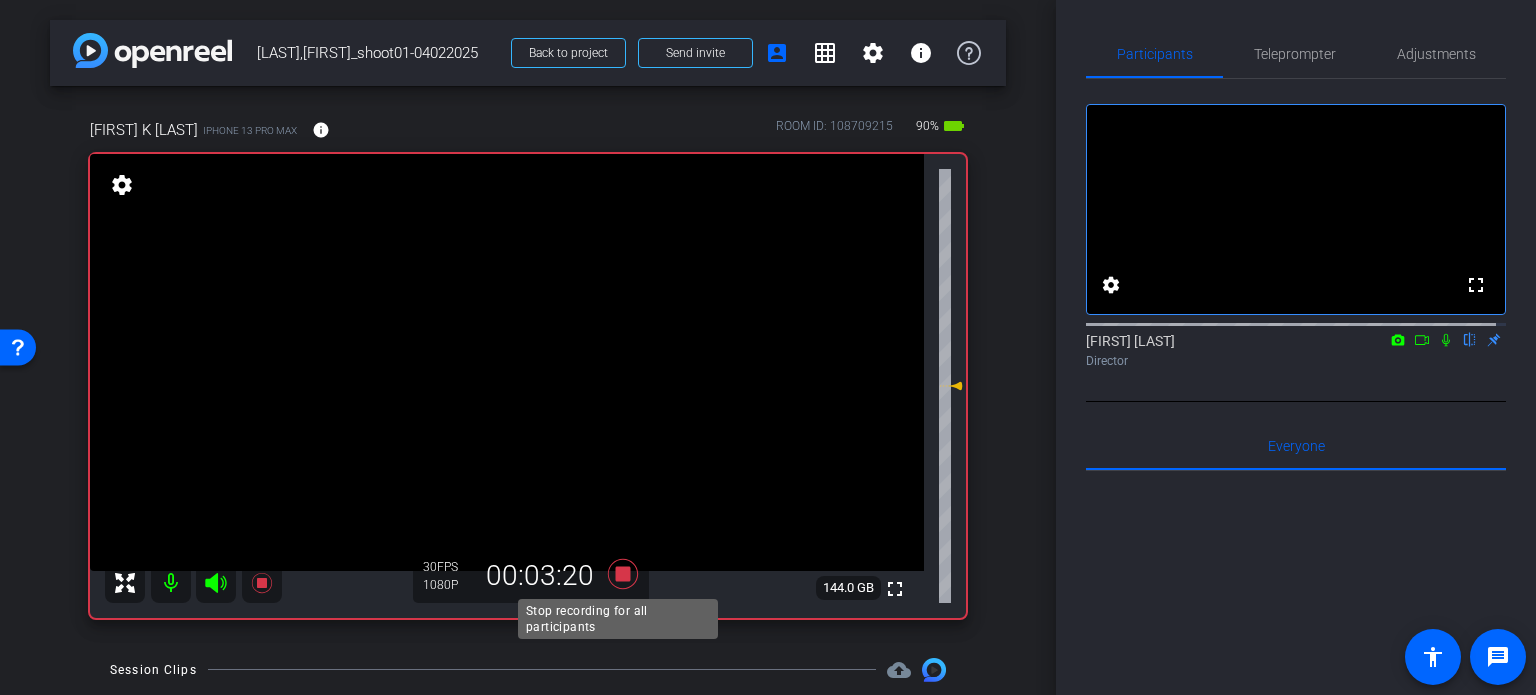 click 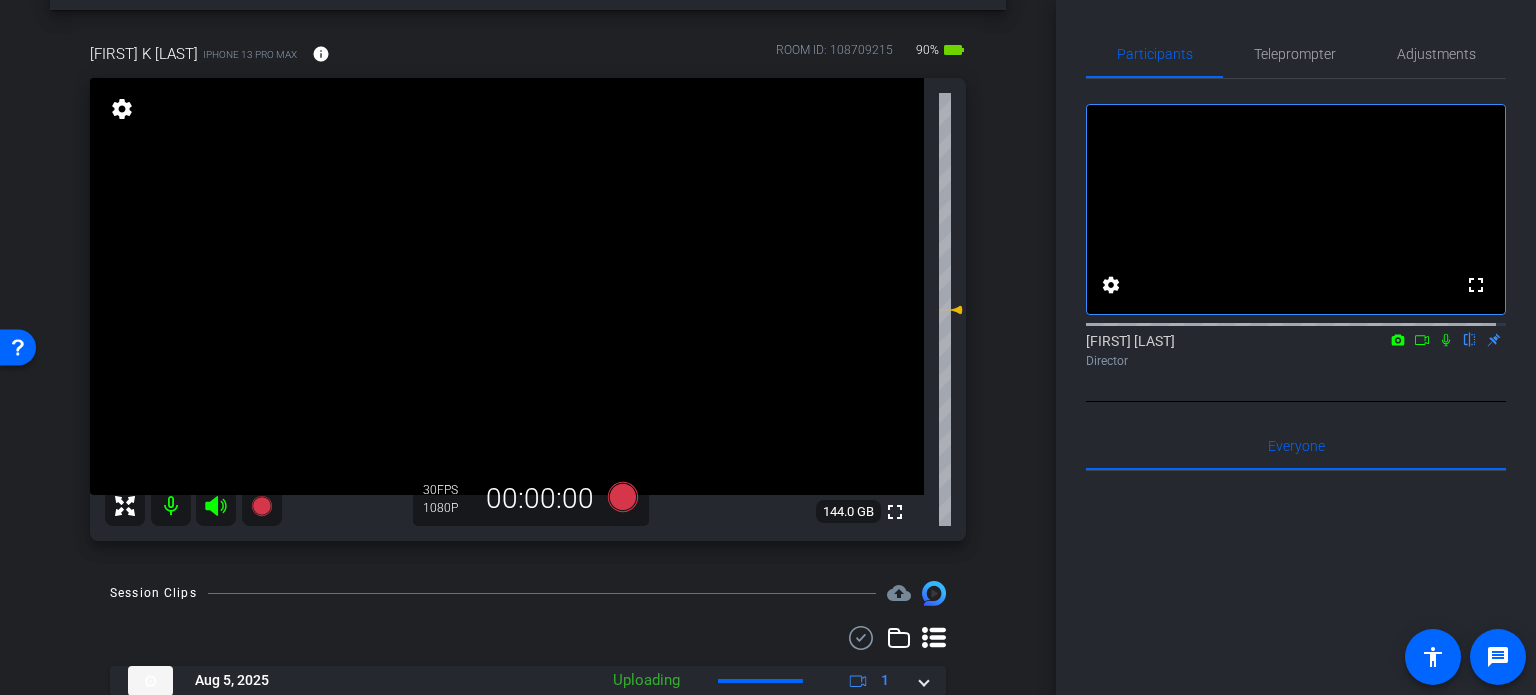 scroll, scrollTop: 300, scrollLeft: 0, axis: vertical 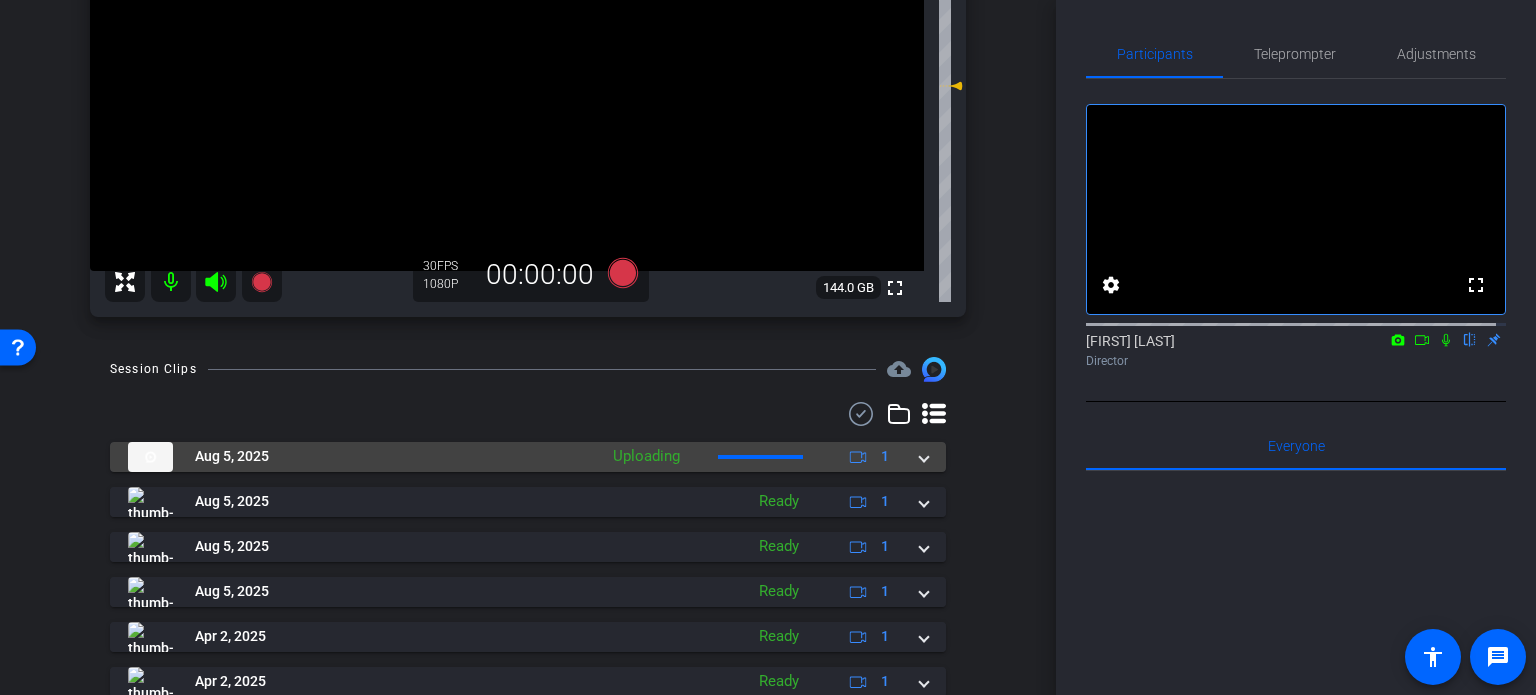 click on "Aug 5, 2025  Uploading
1" at bounding box center (524, 457) 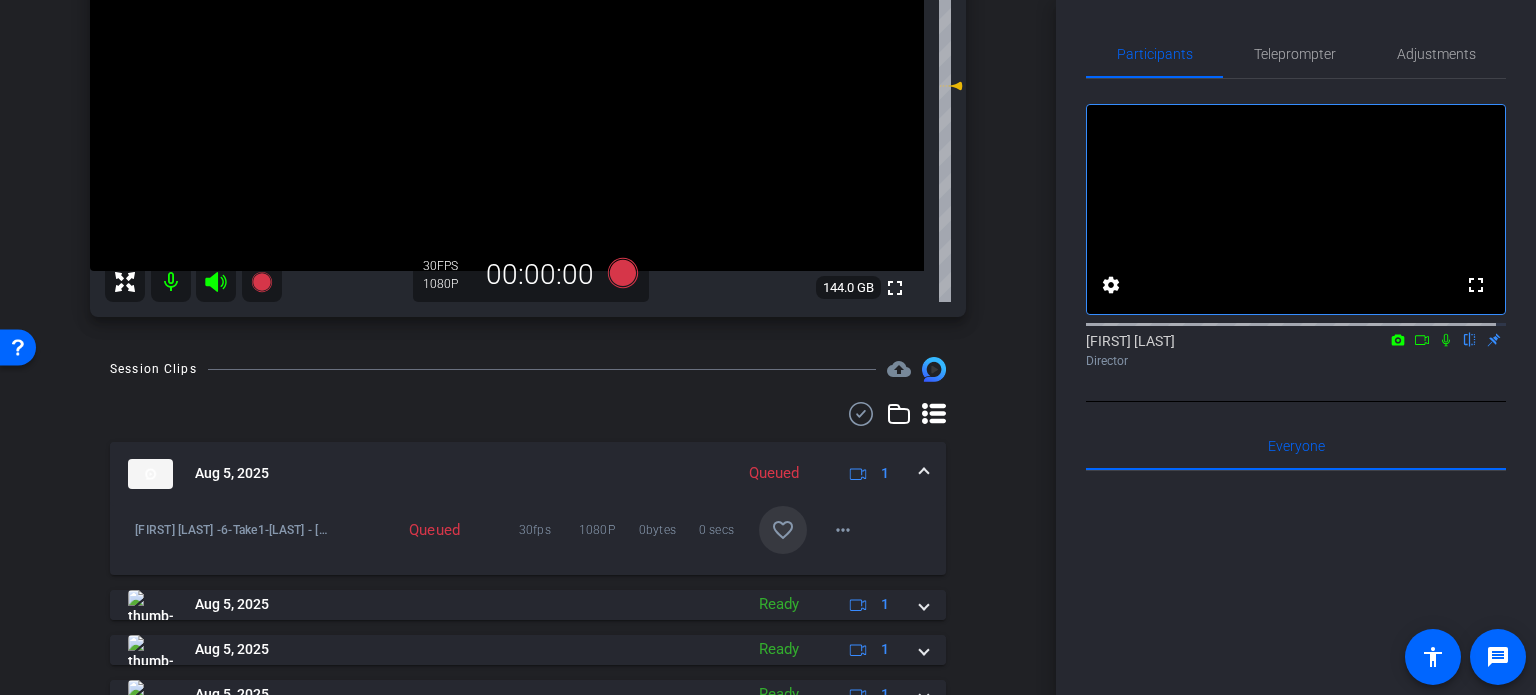 click at bounding box center (783, 530) 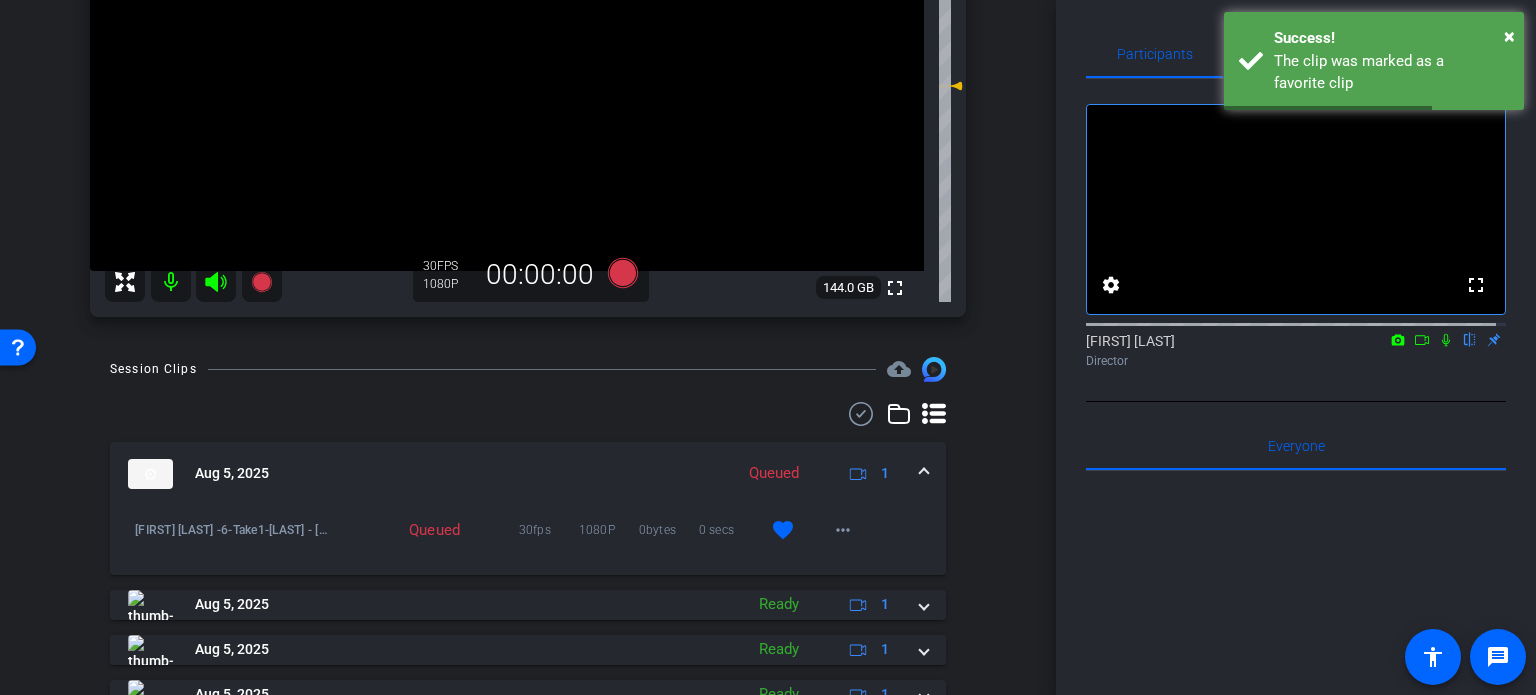 click at bounding box center (924, 473) 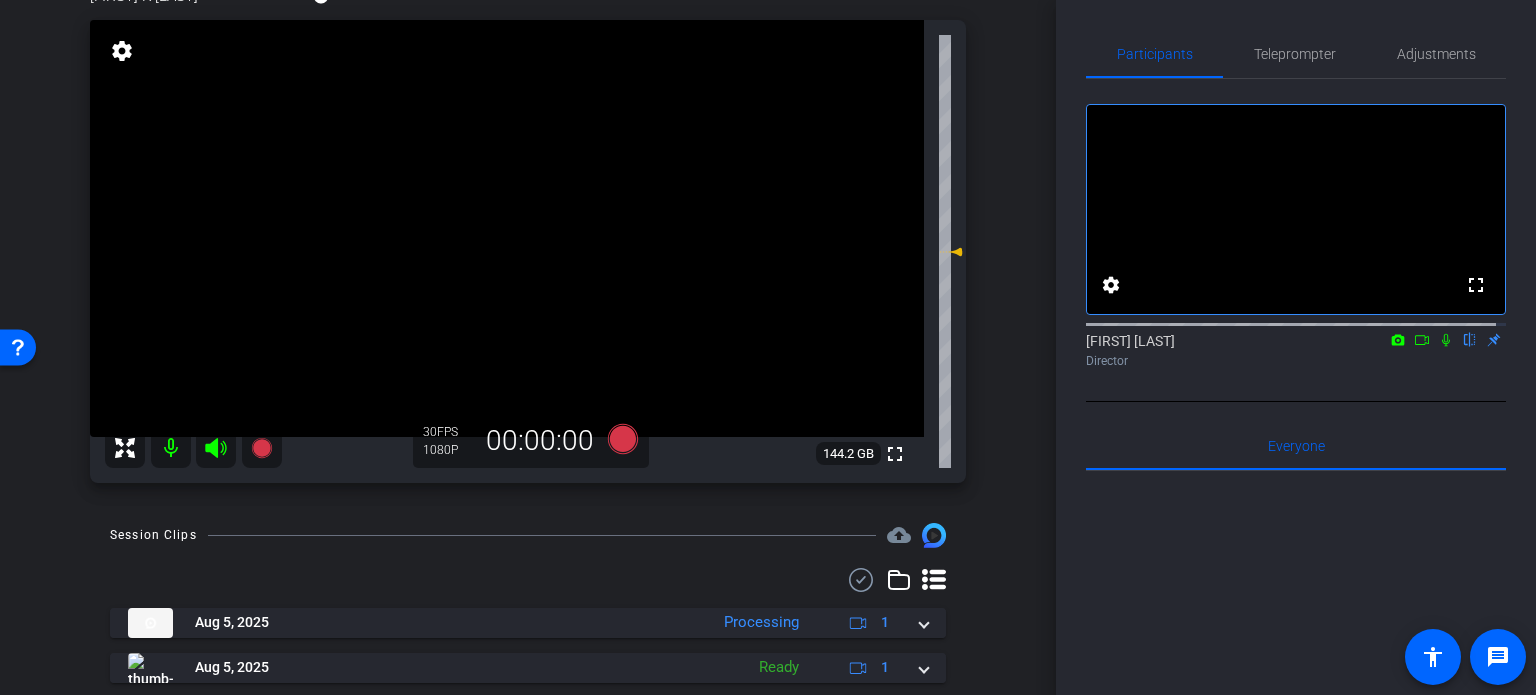 scroll, scrollTop: 100, scrollLeft: 0, axis: vertical 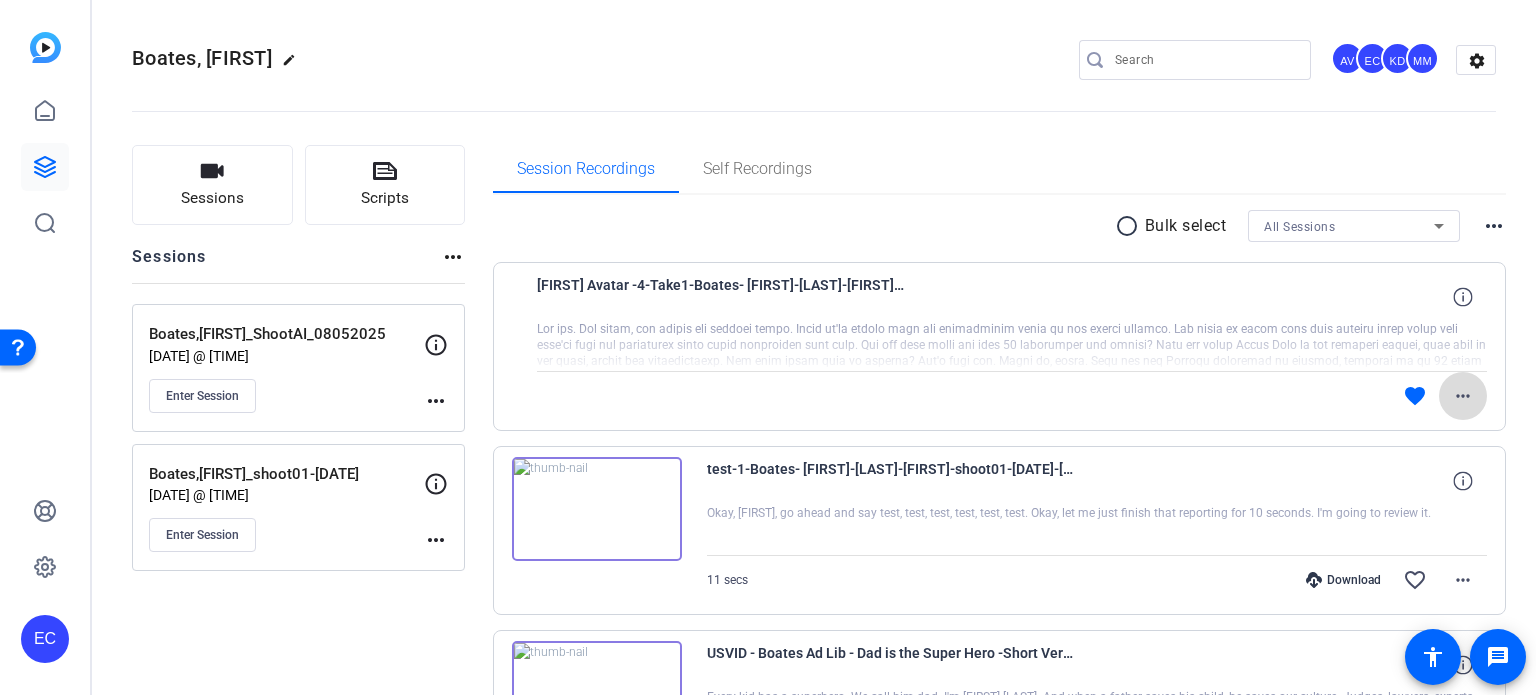 click on "more_horiz" at bounding box center [1463, 396] 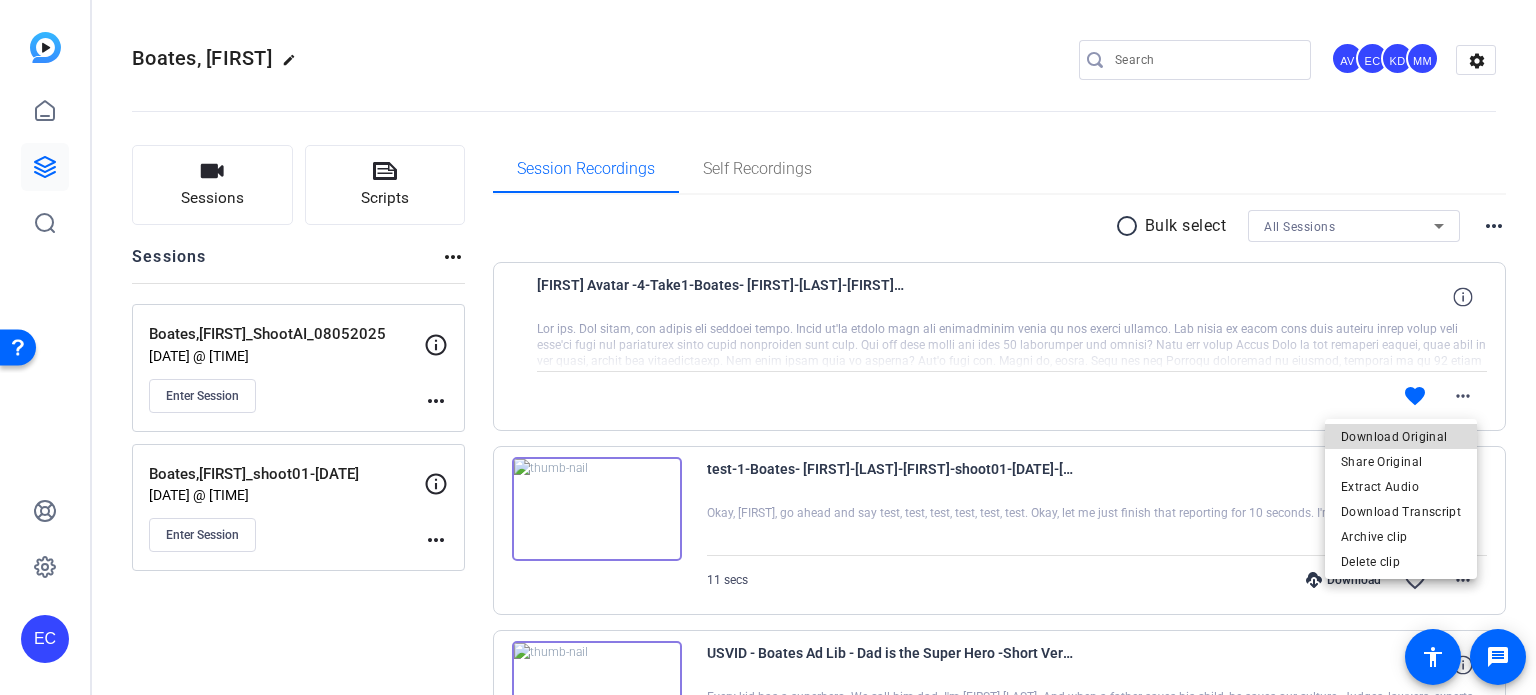 click on "Download Original" at bounding box center [1401, 437] 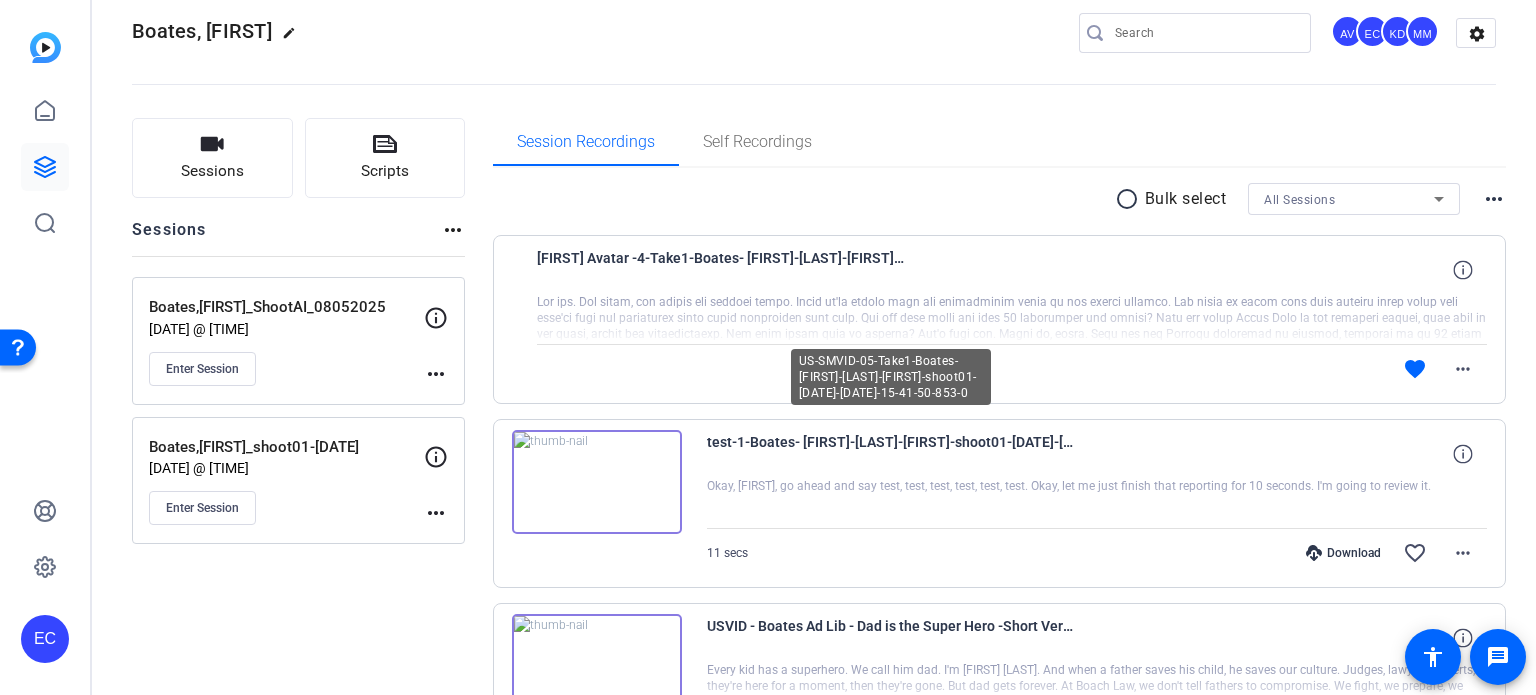 scroll, scrollTop: 0, scrollLeft: 0, axis: both 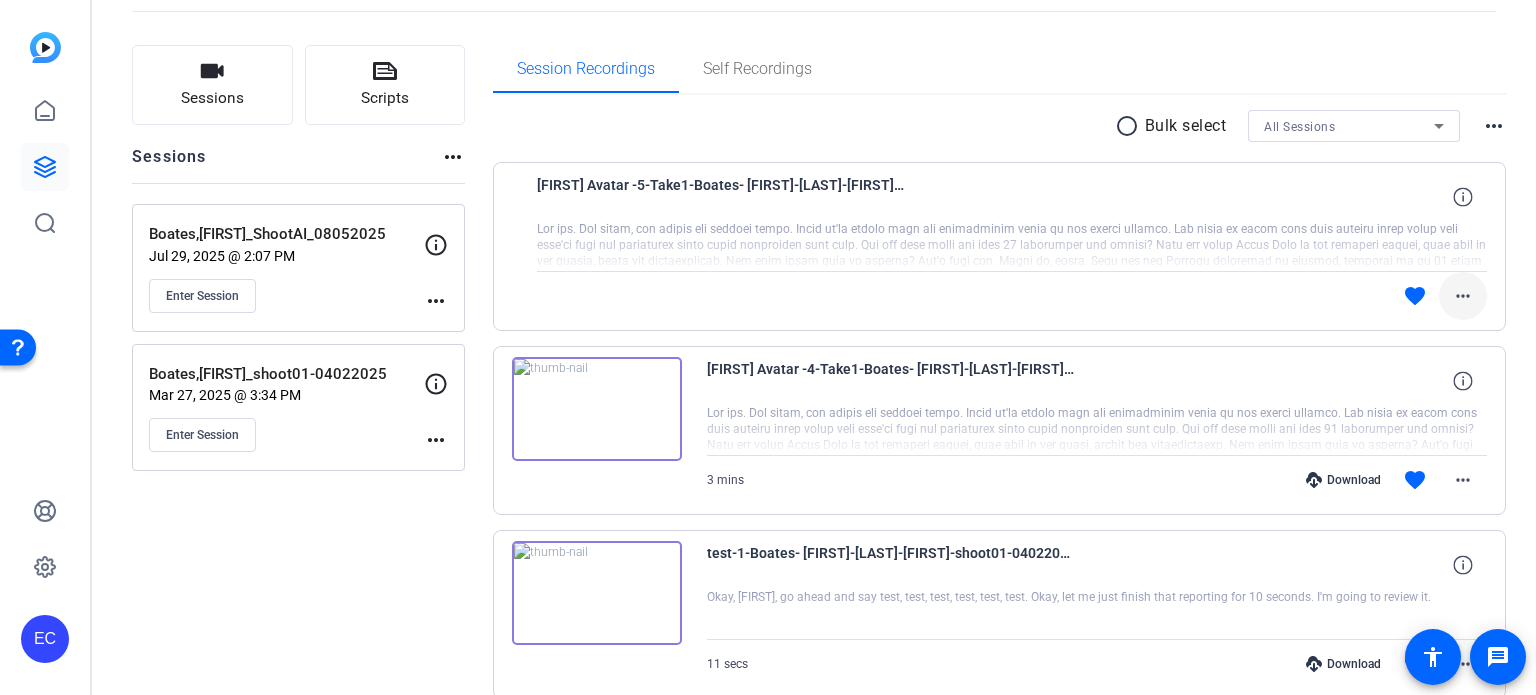 click on "more_horiz" at bounding box center (1463, 296) 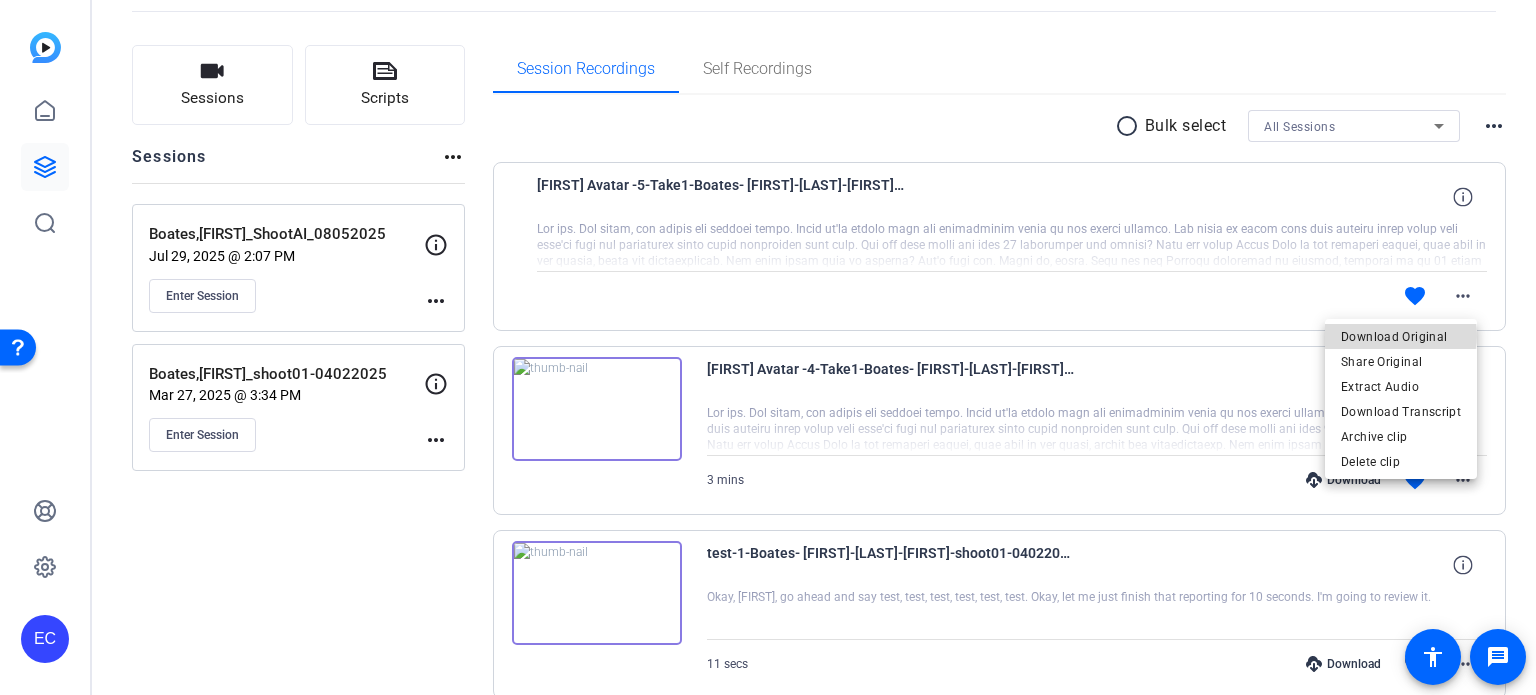 click on "Download Original" at bounding box center (1401, 337) 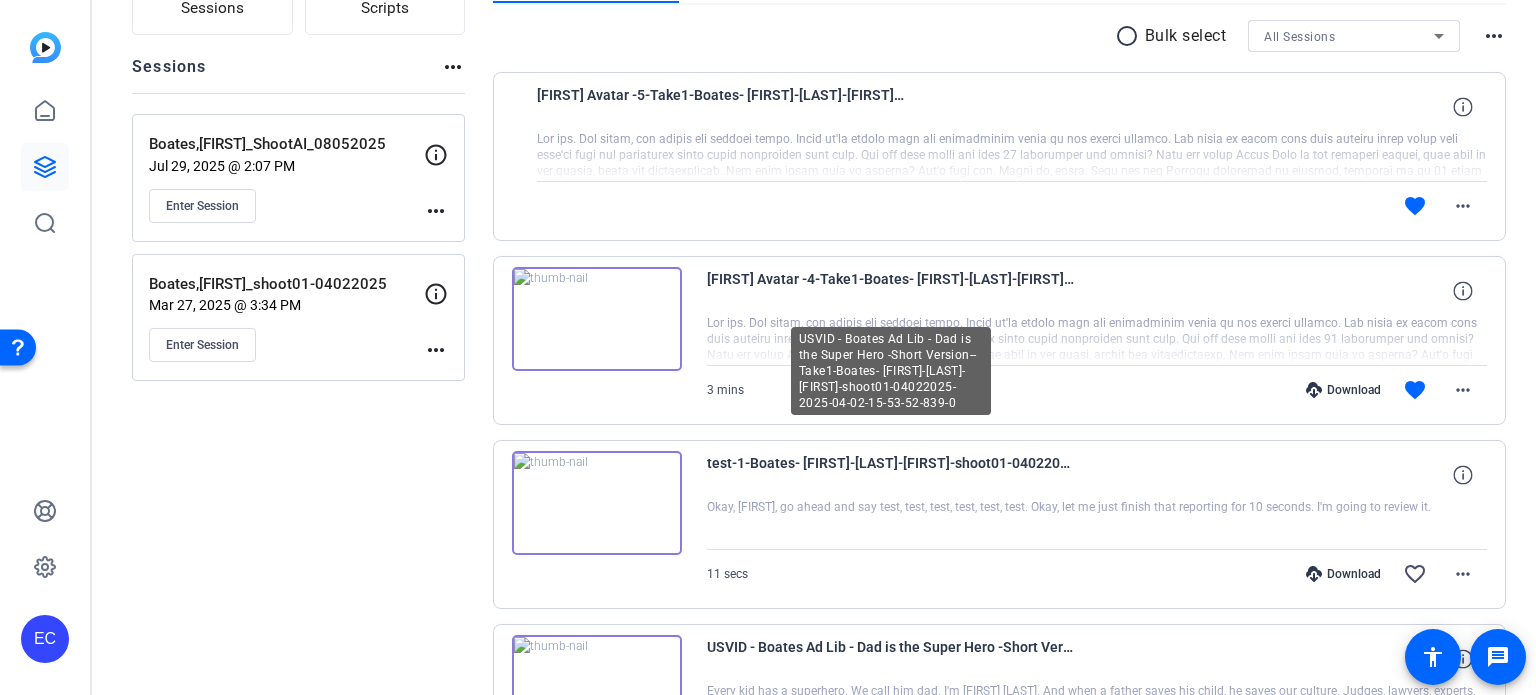 scroll, scrollTop: 0, scrollLeft: 0, axis: both 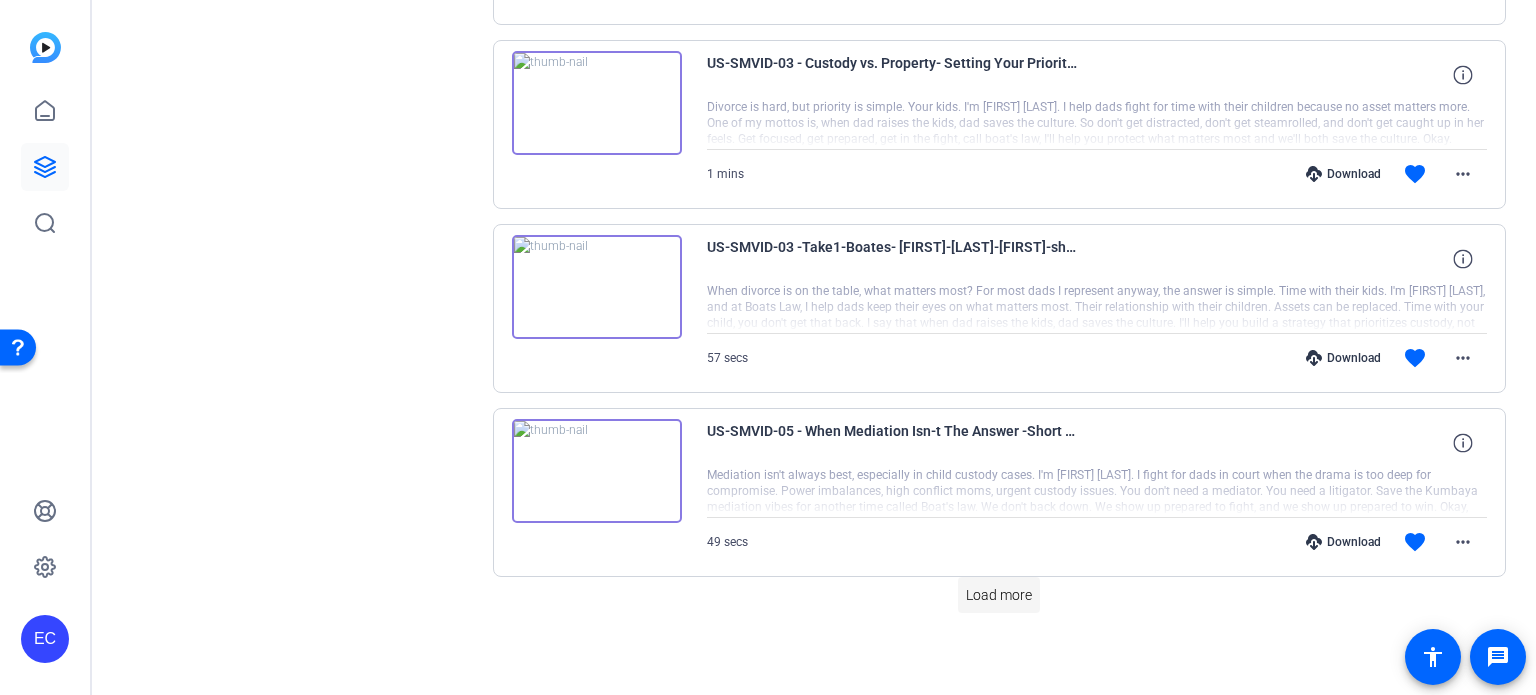 click on "Load more" at bounding box center (999, 595) 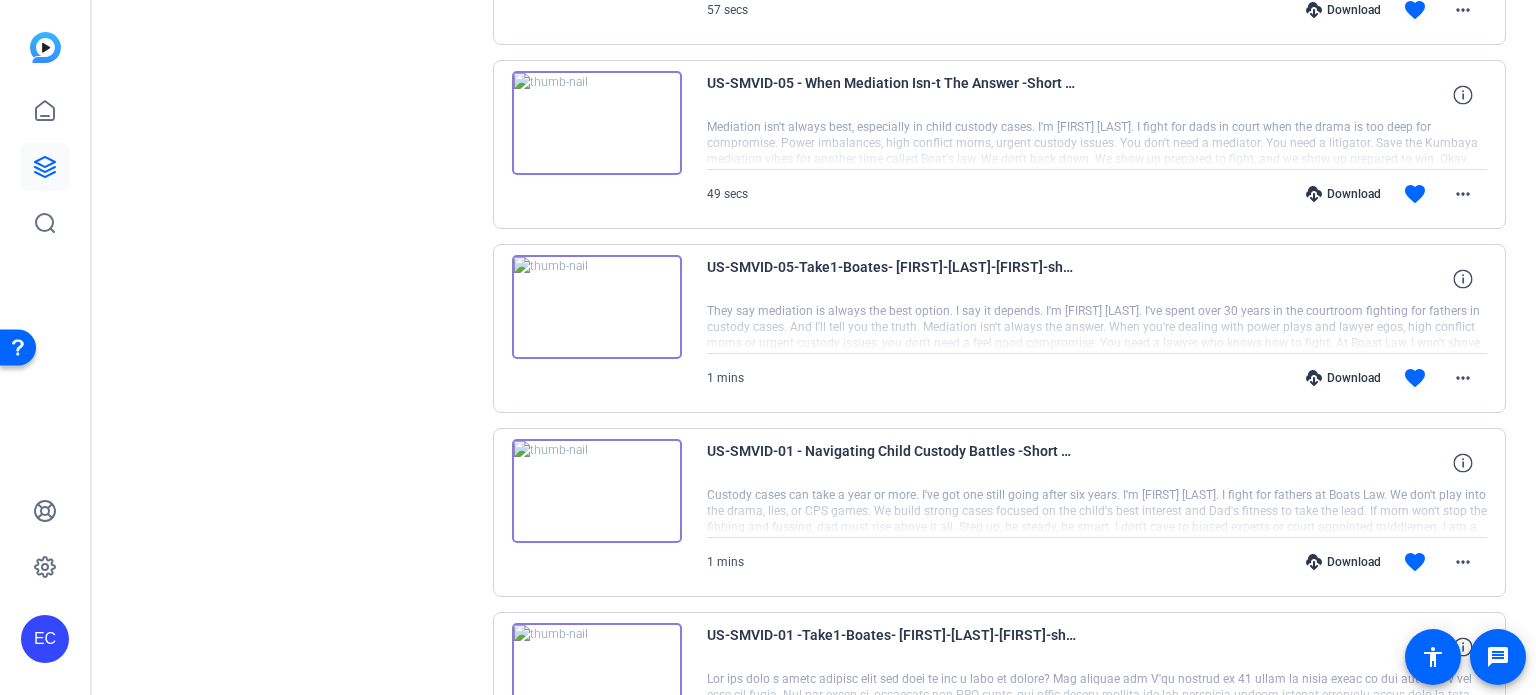 scroll, scrollTop: 2758, scrollLeft: 0, axis: vertical 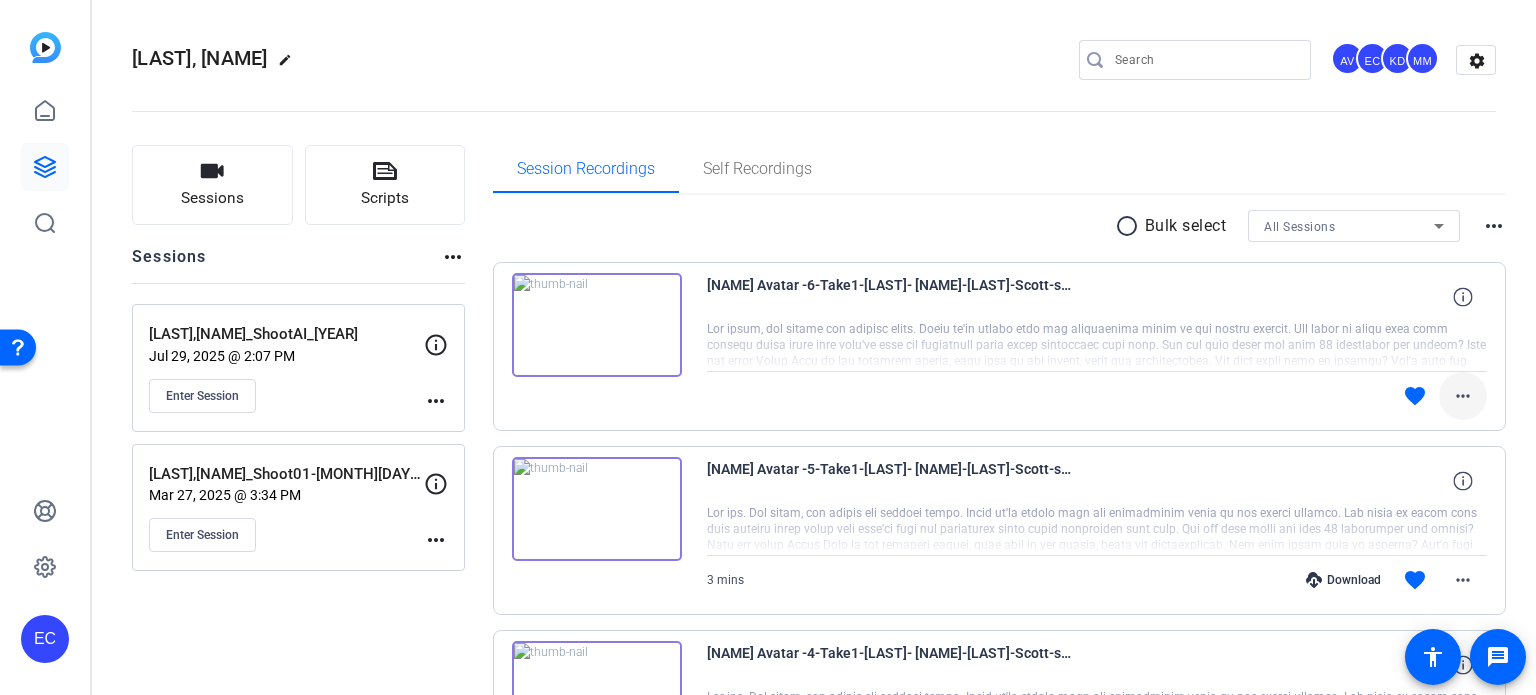 click on "more_horiz" at bounding box center [1463, 396] 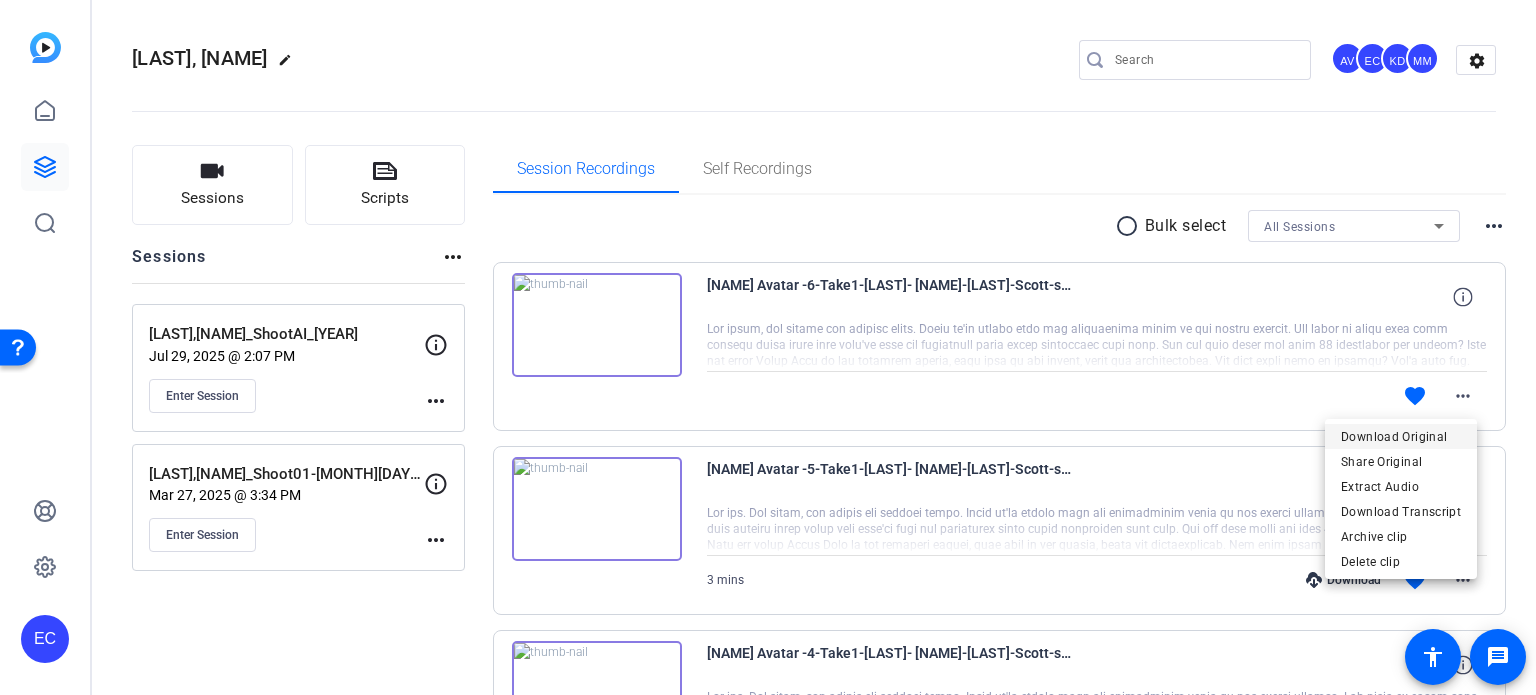 click on "Download Original" at bounding box center (1401, 437) 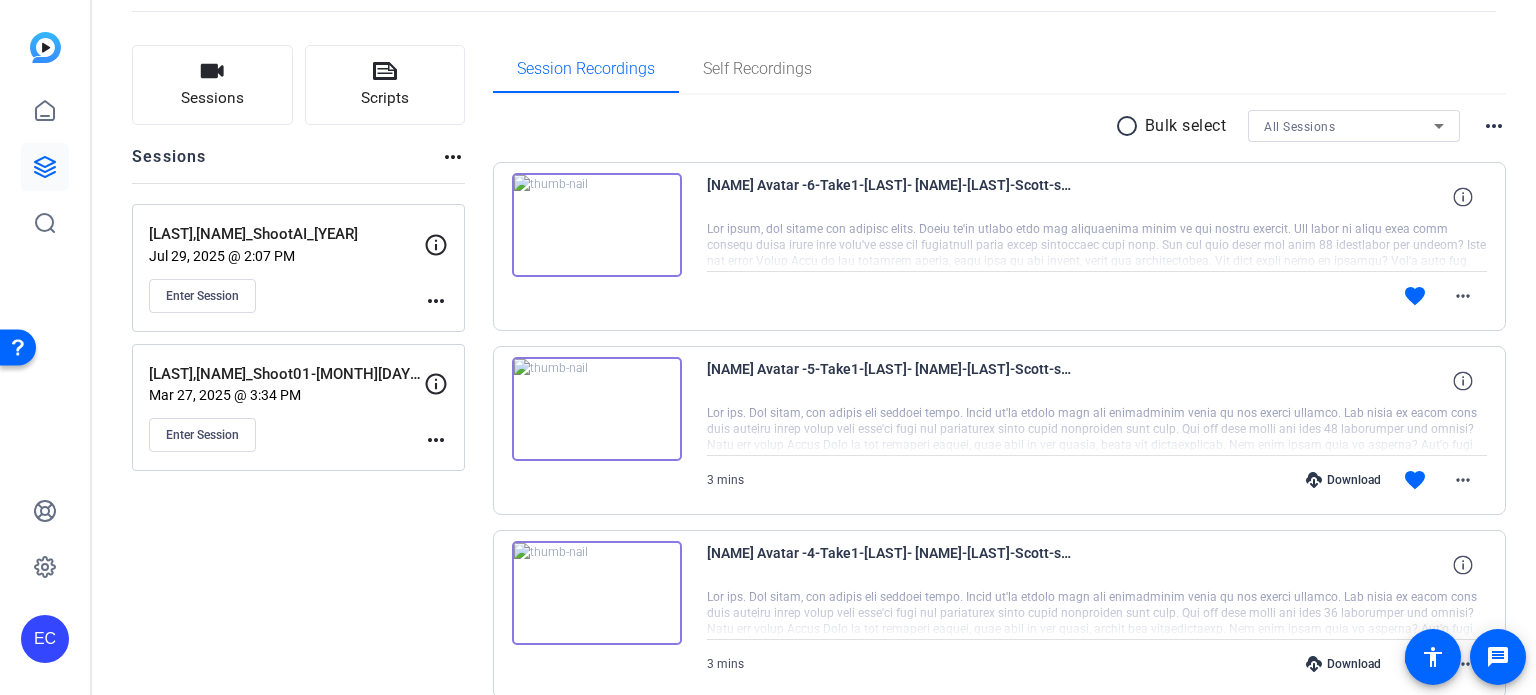 scroll, scrollTop: 200, scrollLeft: 0, axis: vertical 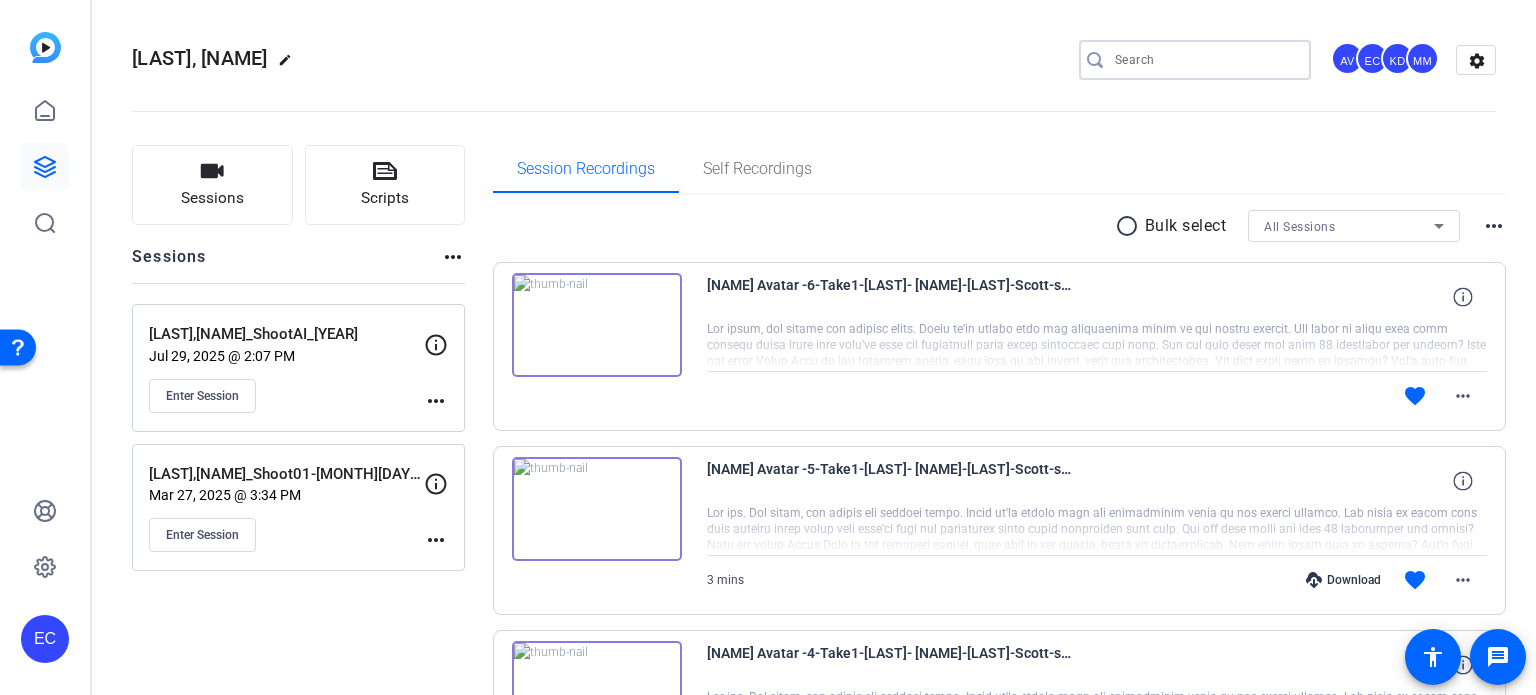click at bounding box center [1205, 60] 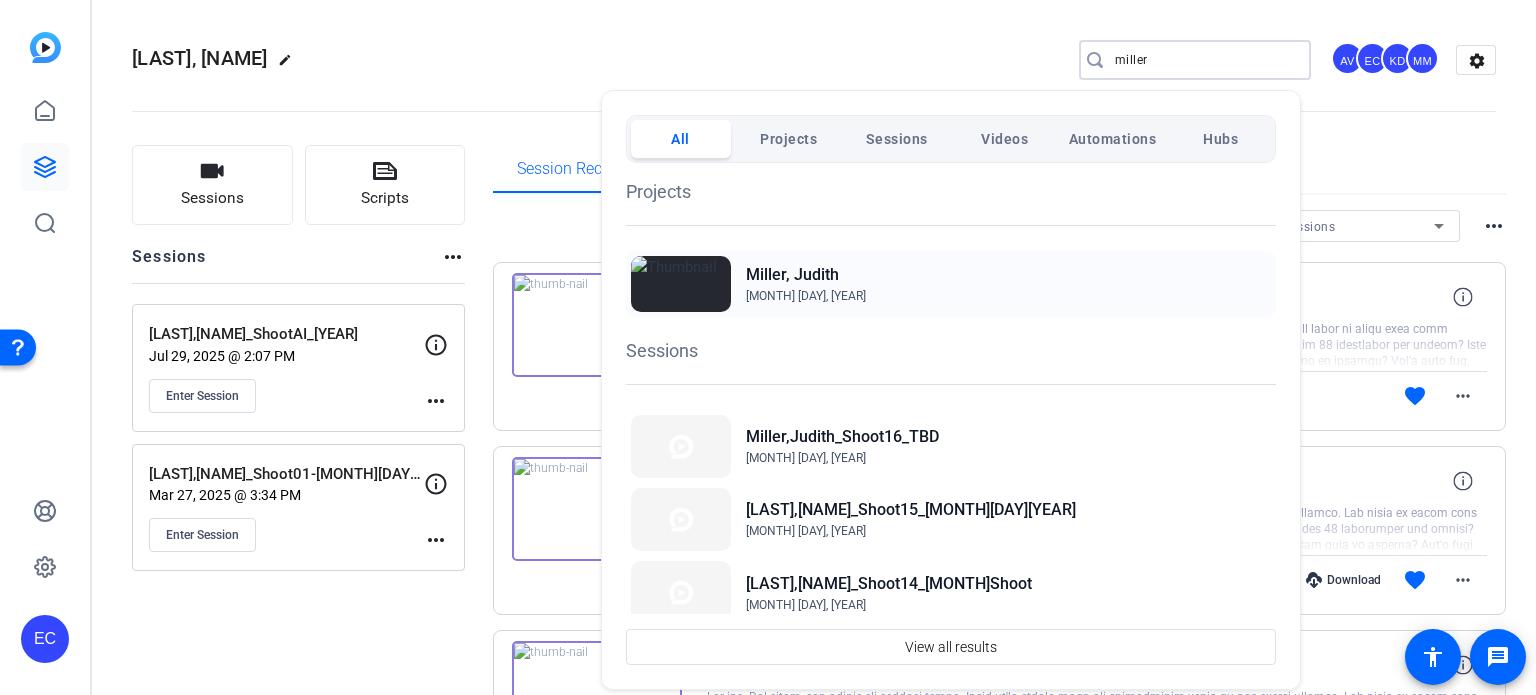 type on "miller" 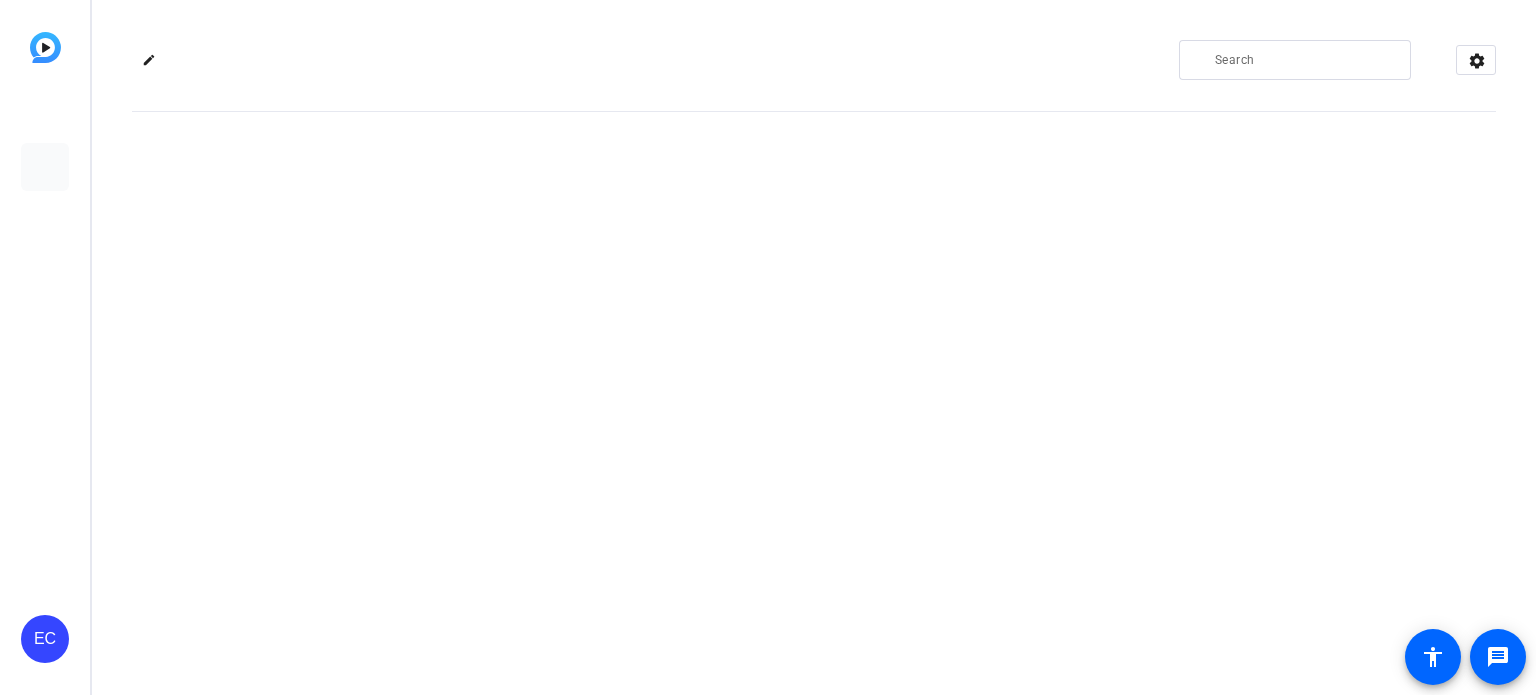 scroll, scrollTop: 0, scrollLeft: 0, axis: both 